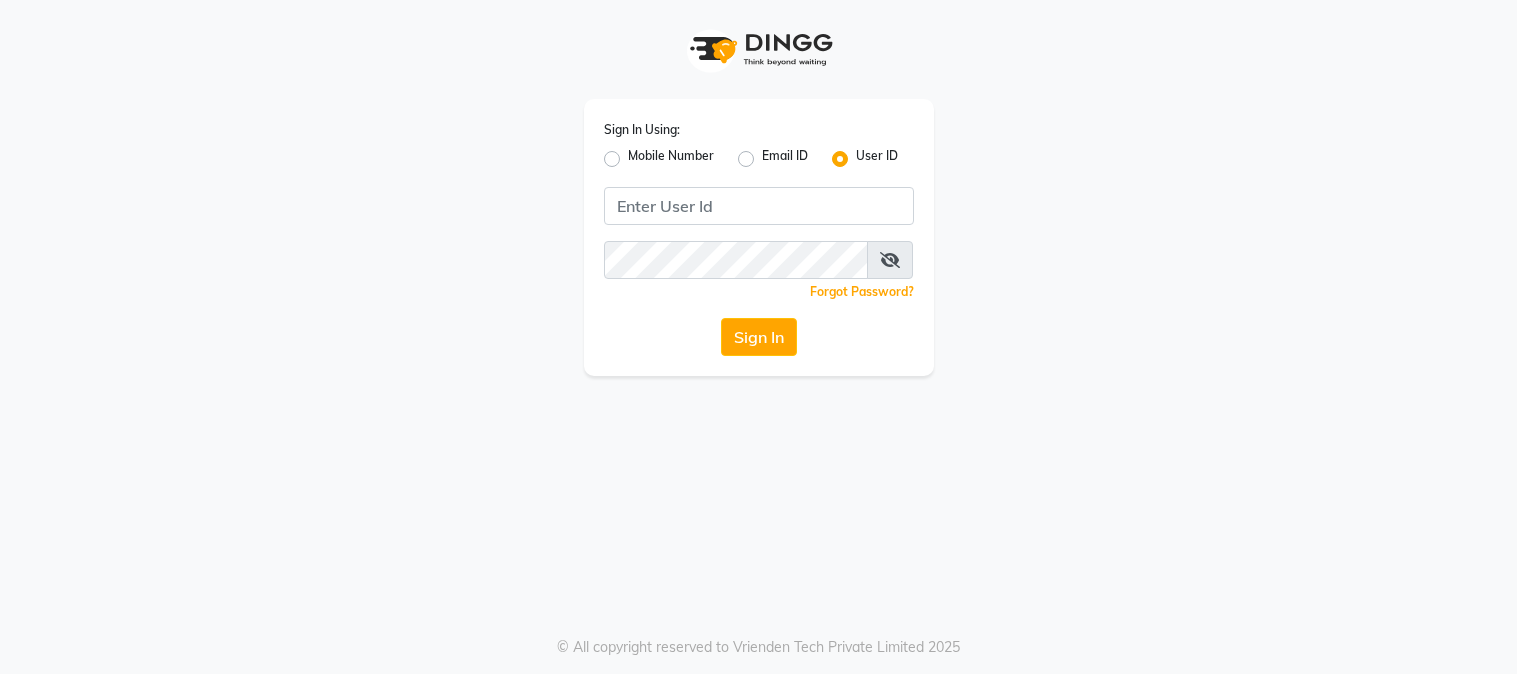 scroll, scrollTop: 0, scrollLeft: 0, axis: both 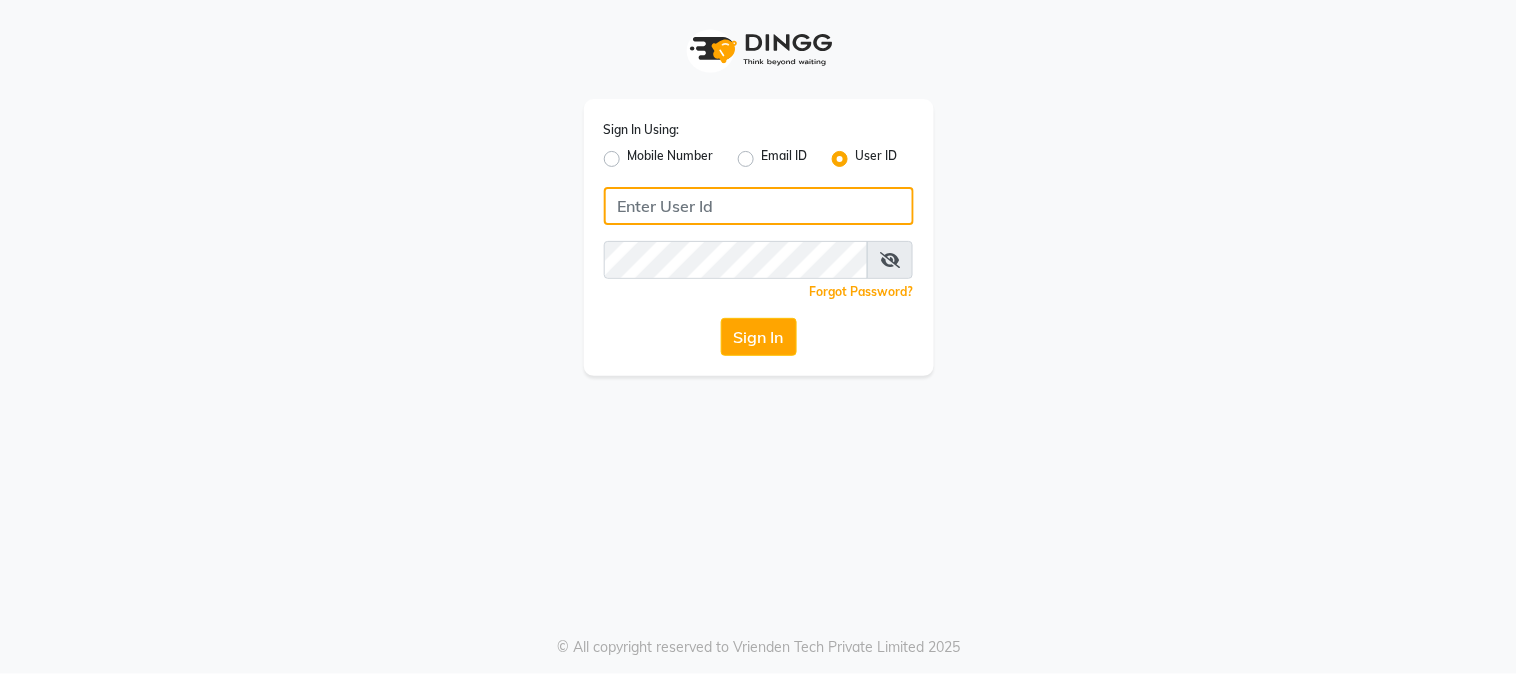 click 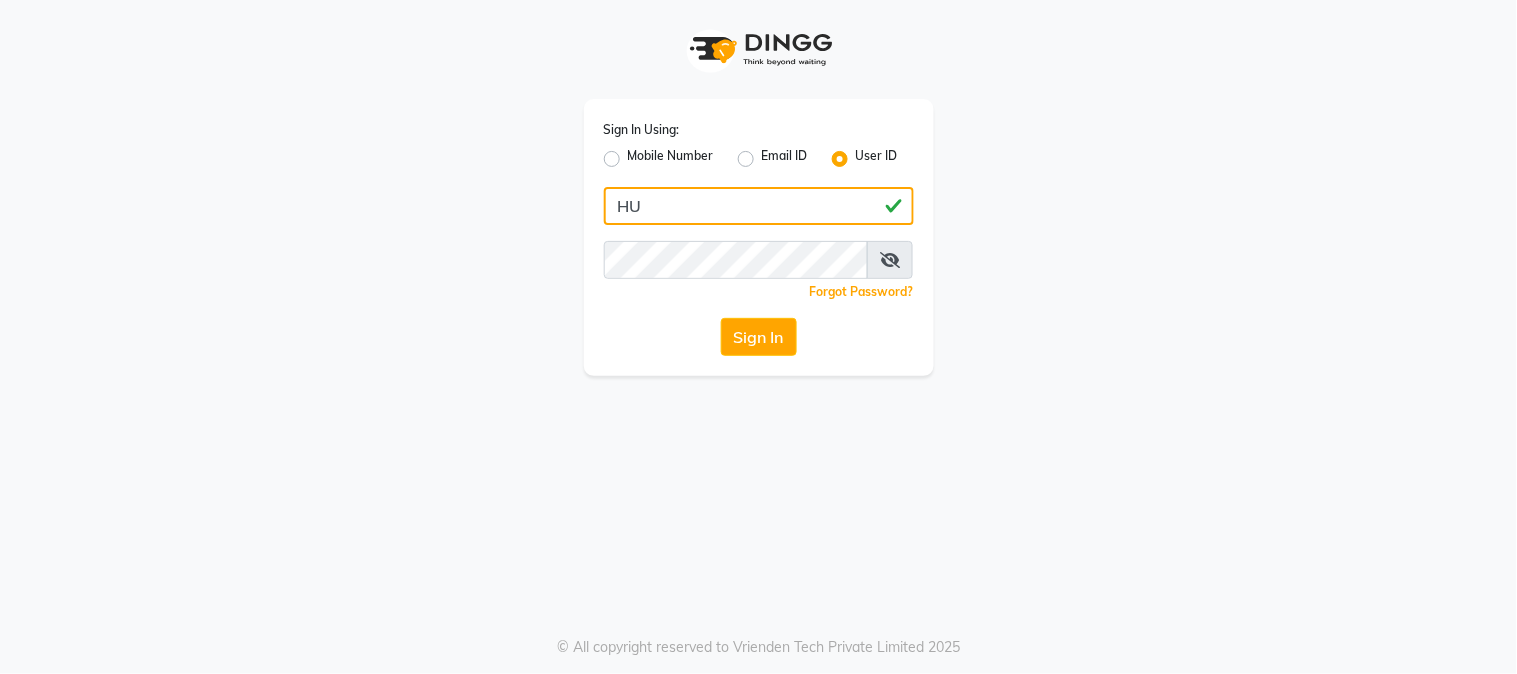 type on "H" 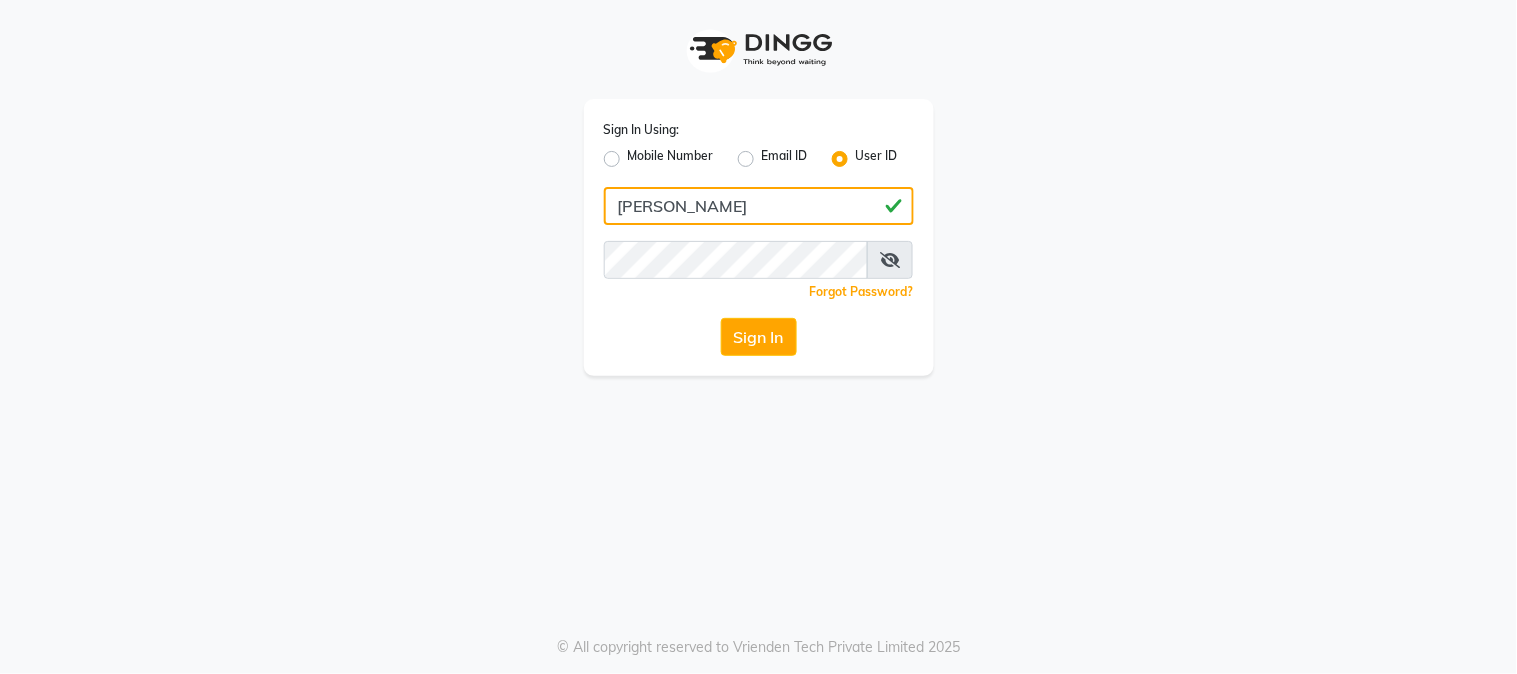 type on "[PERSON_NAME]" 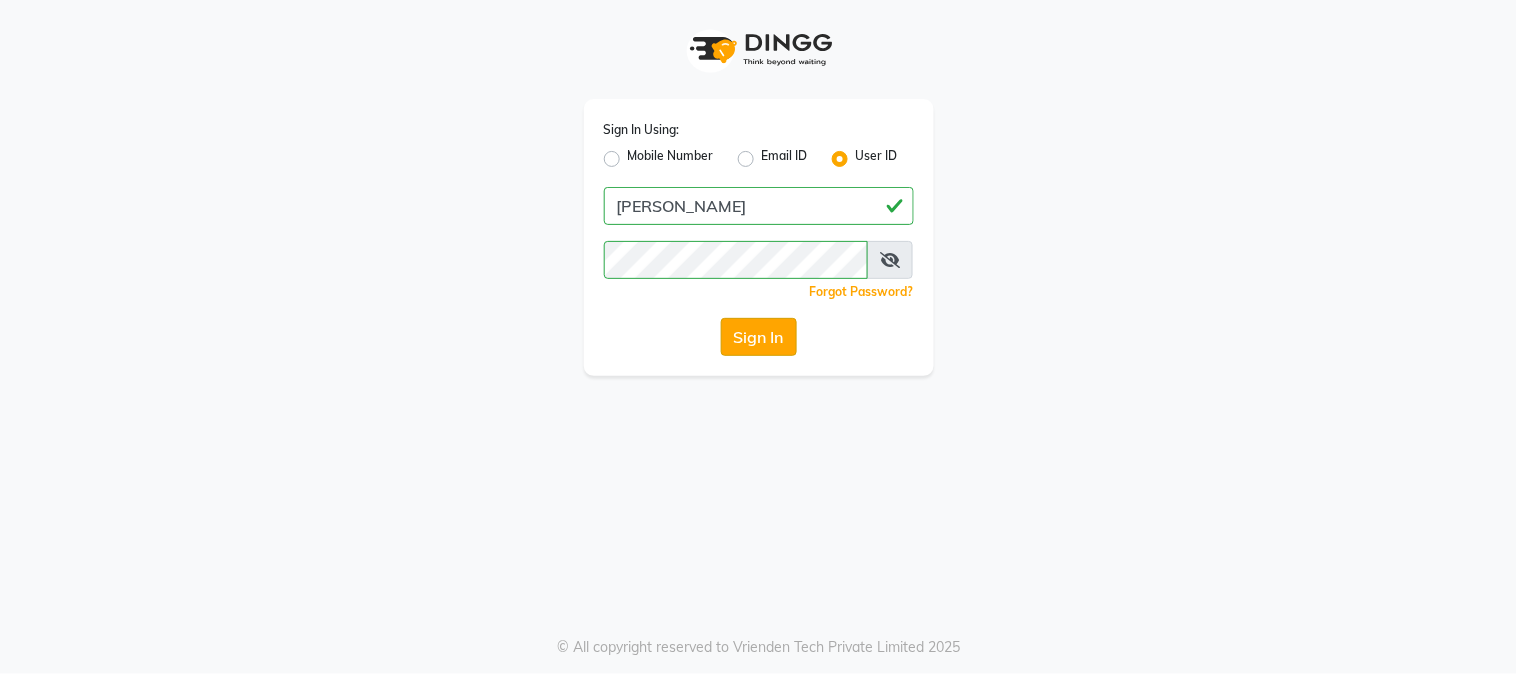 click on "Sign In" 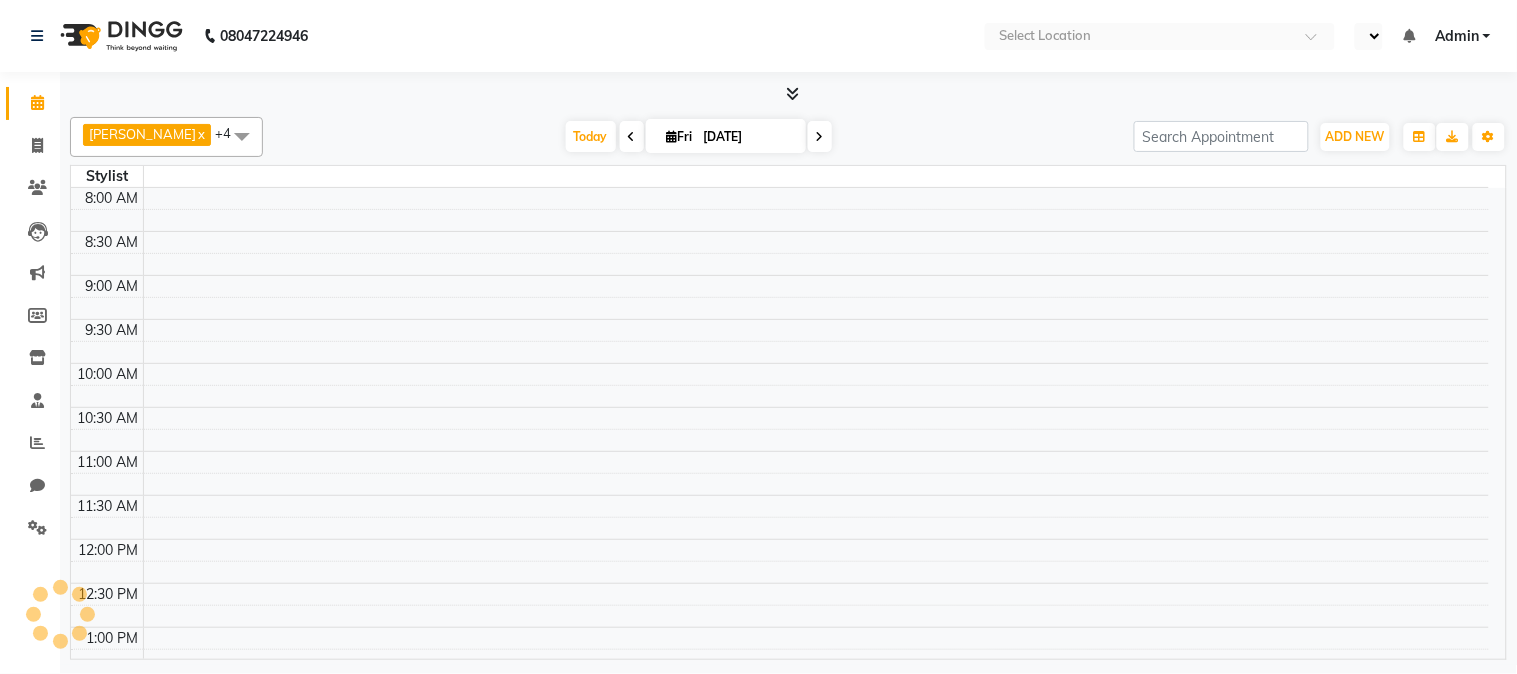 select on "en" 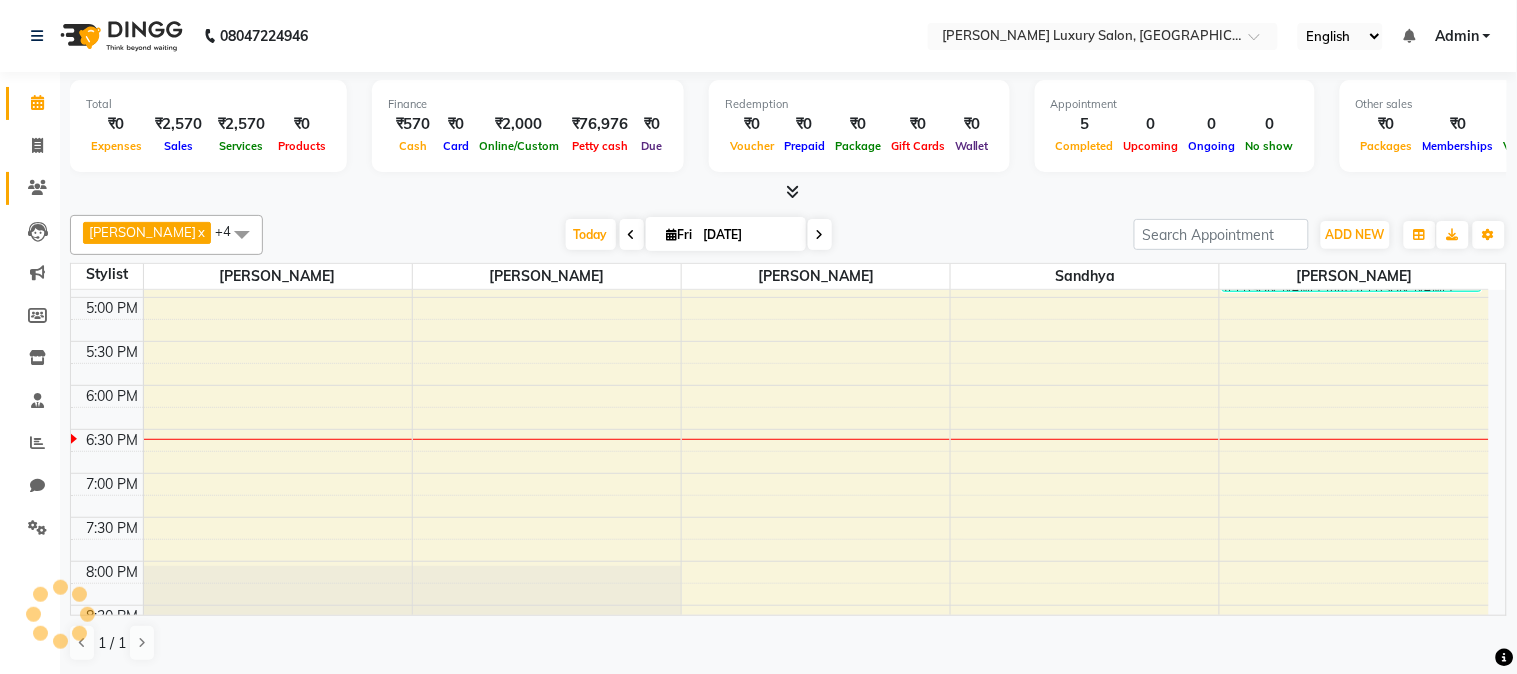 scroll, scrollTop: 0, scrollLeft: 0, axis: both 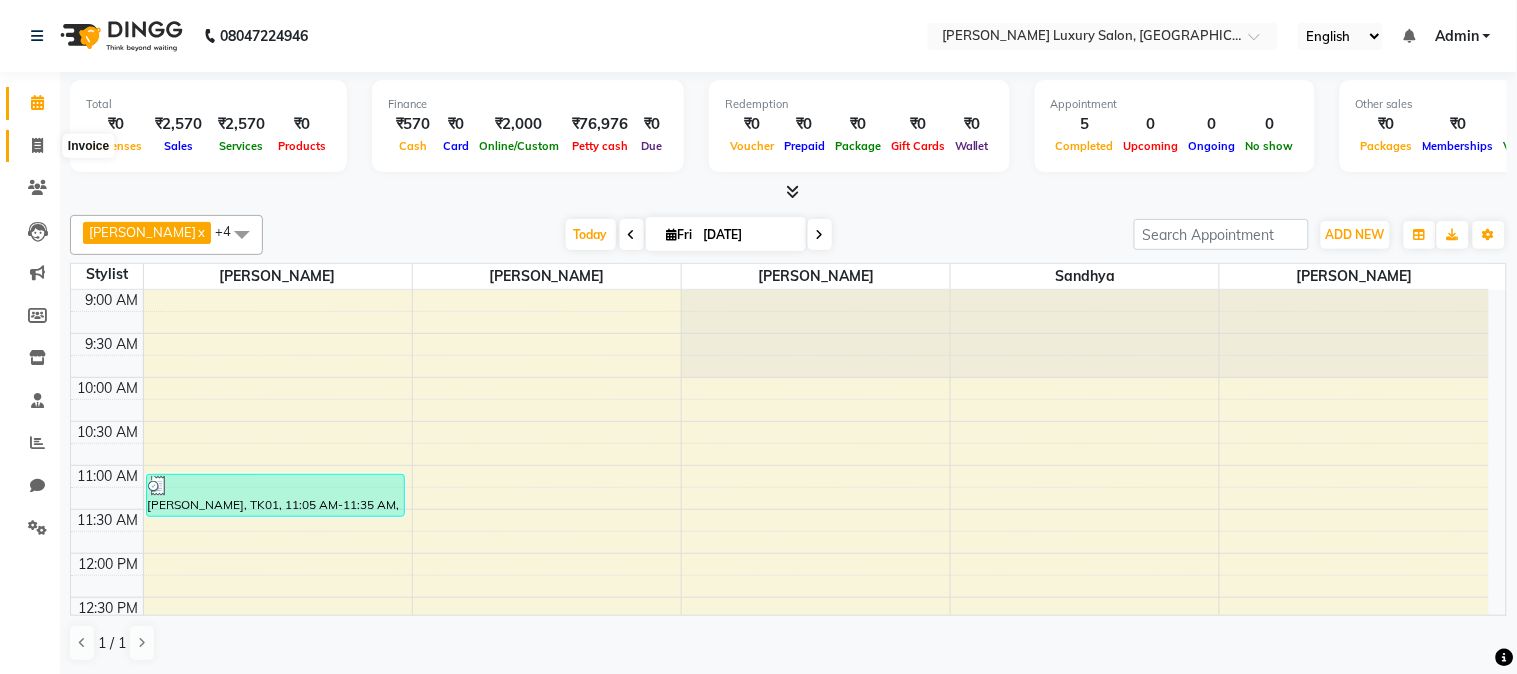 click 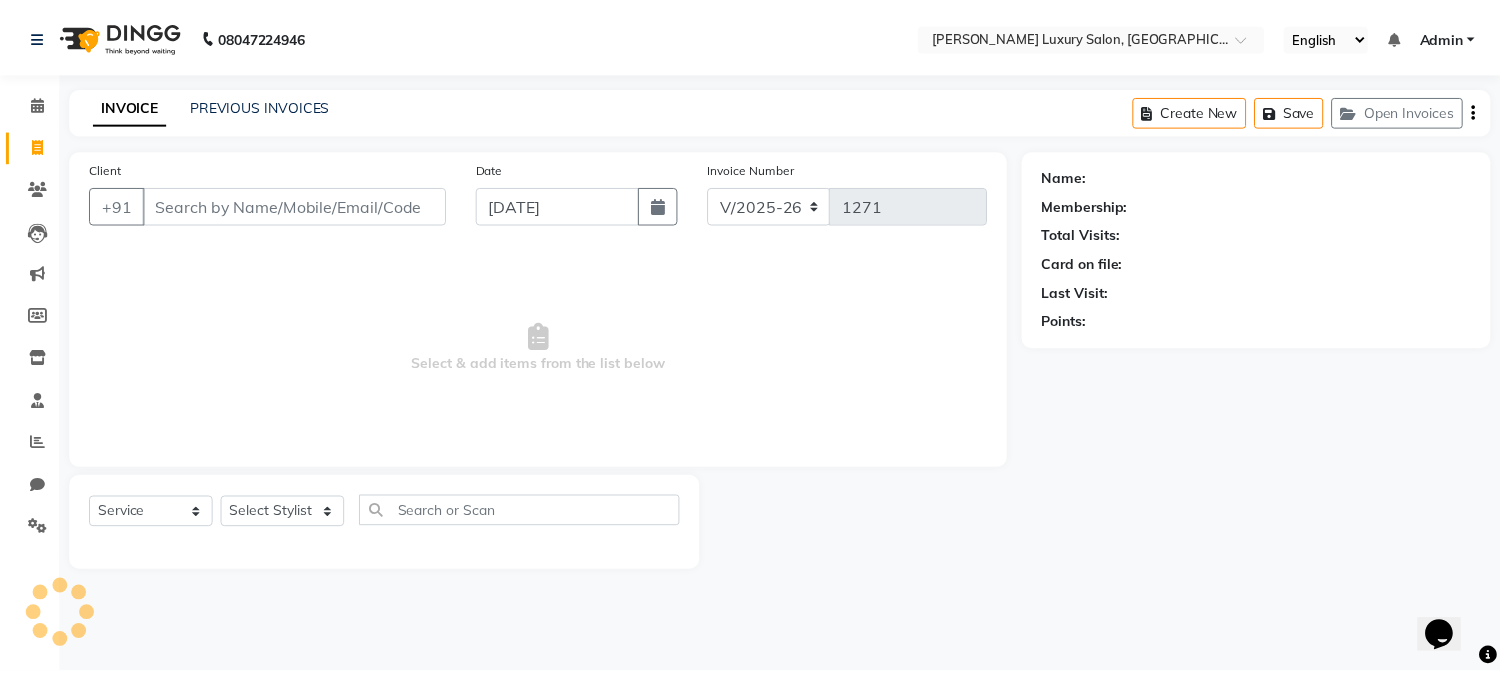 scroll, scrollTop: 0, scrollLeft: 0, axis: both 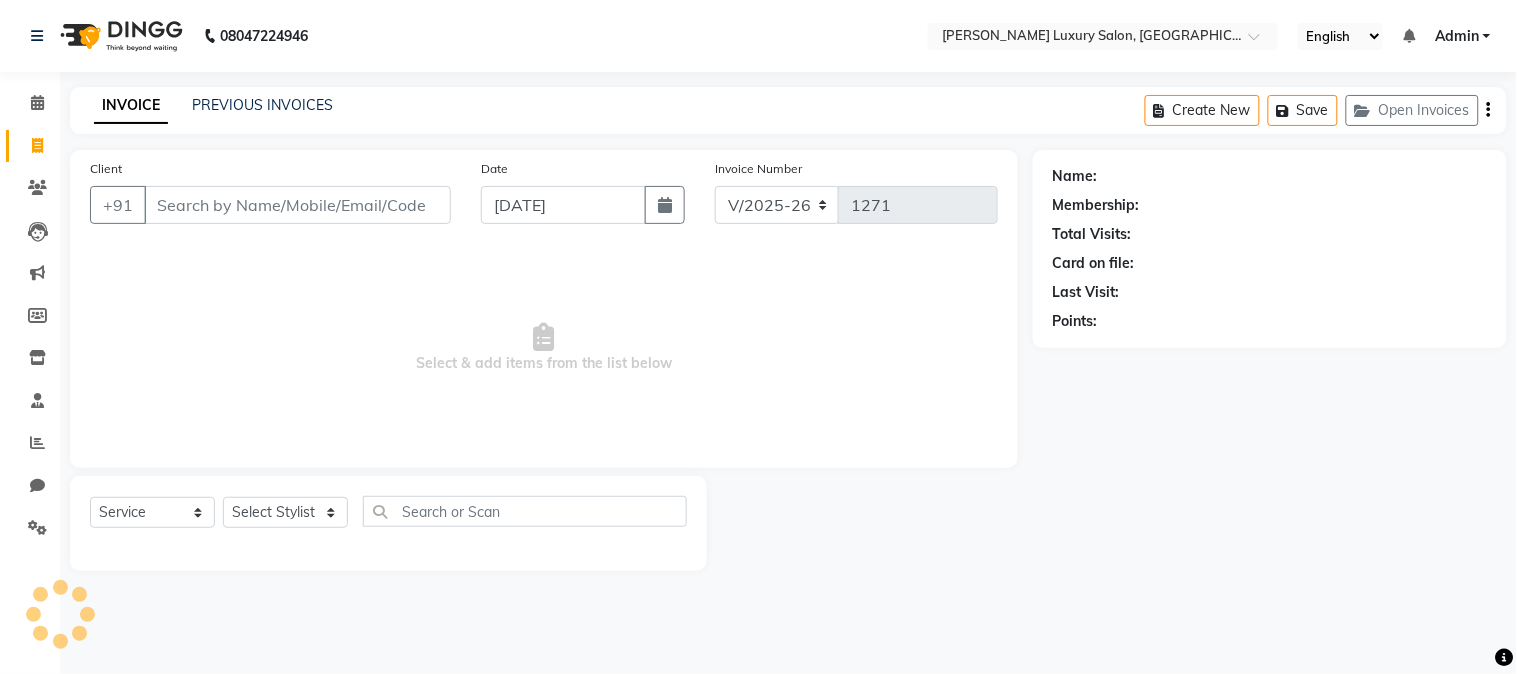 click on "Client" at bounding box center [297, 205] 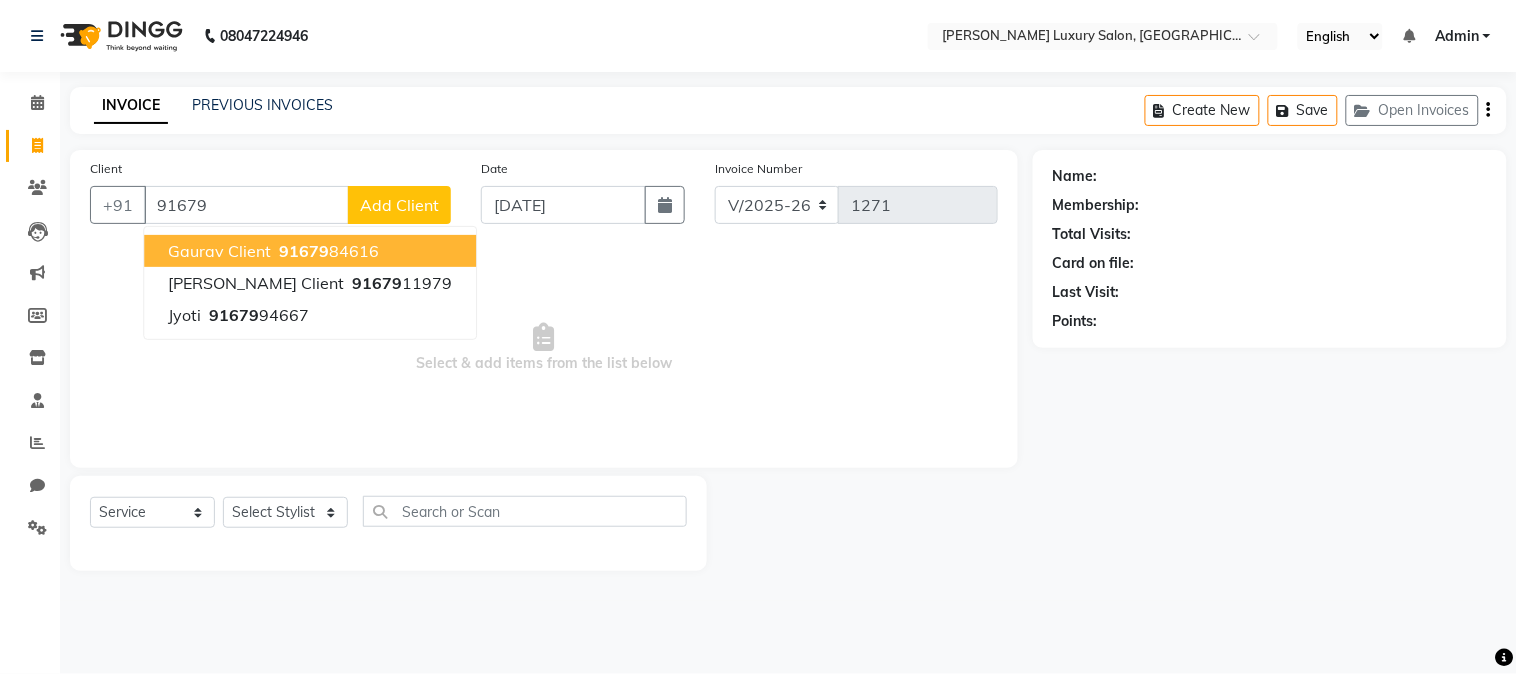 click on "Gaurav Client   91679 84616" at bounding box center (310, 251) 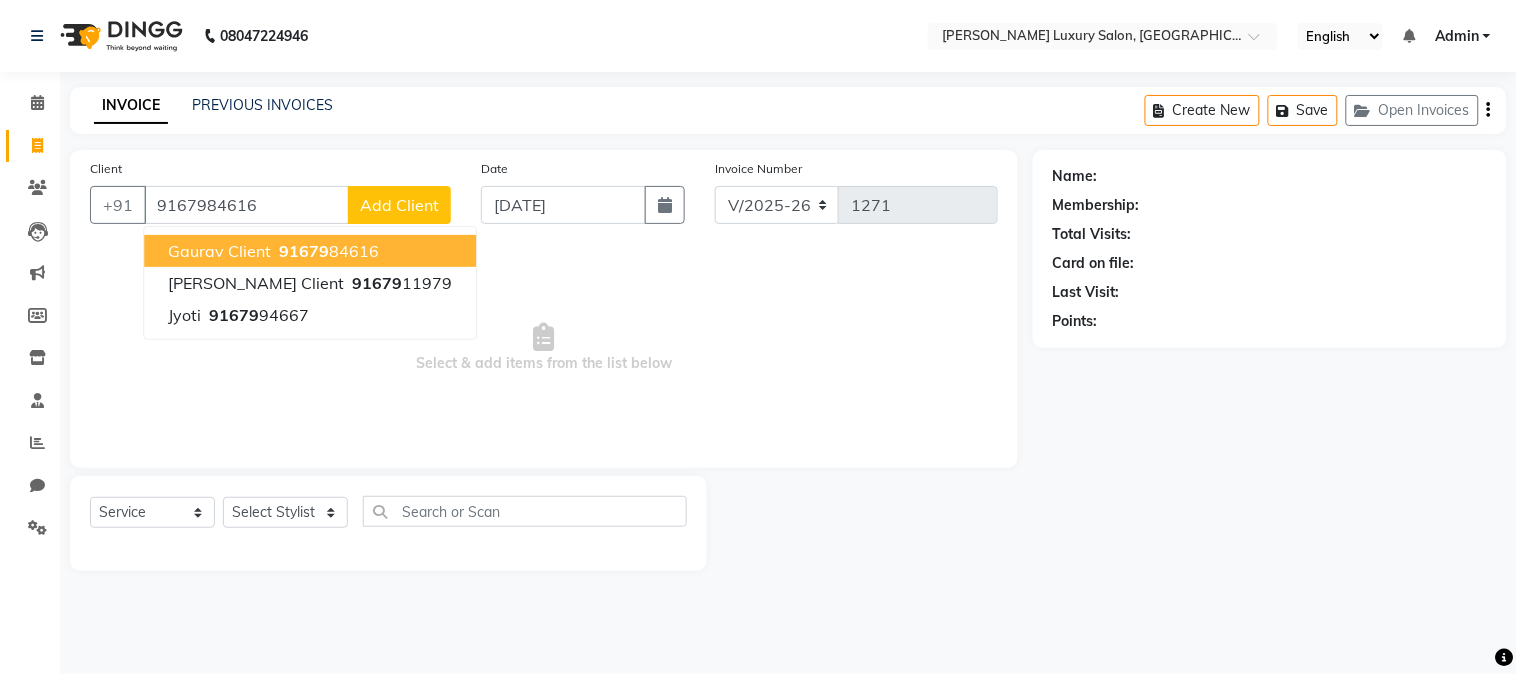 type on "9167984616" 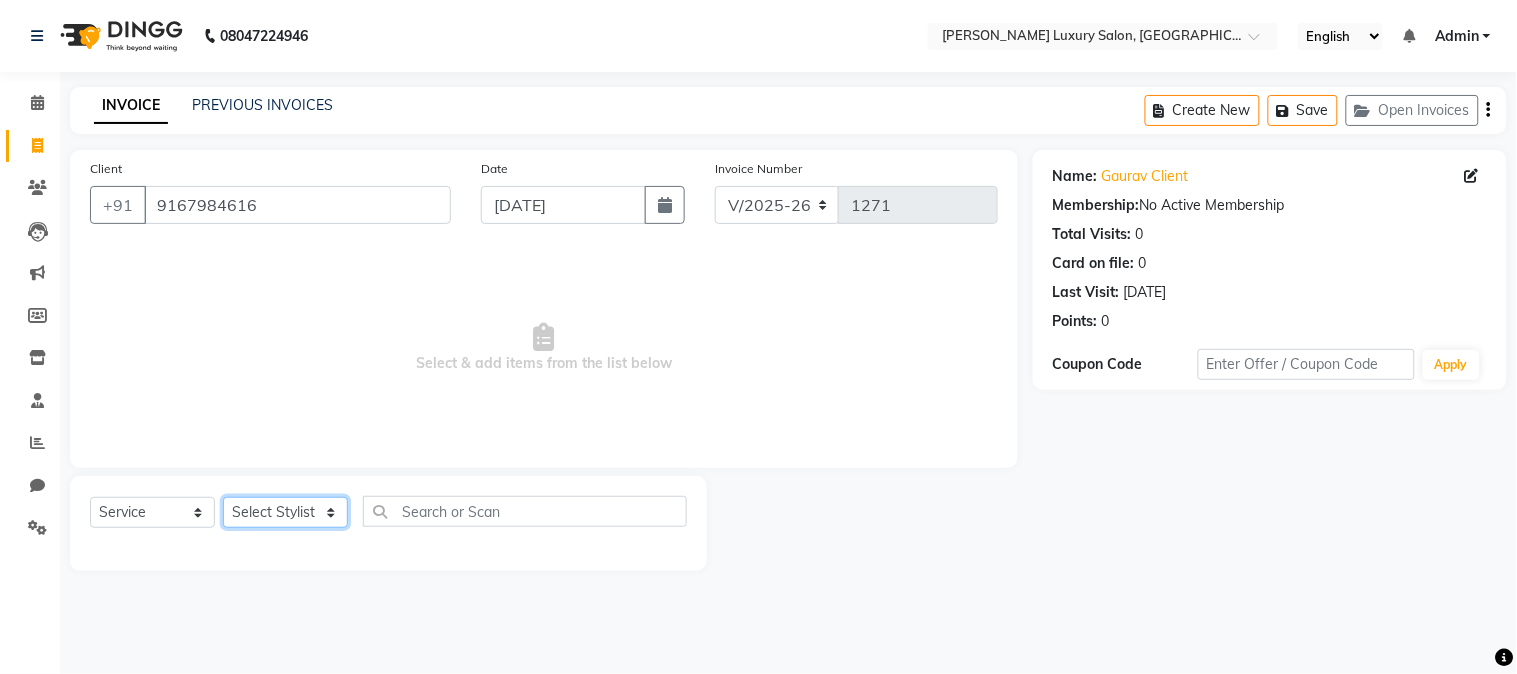 click on "Select Stylist [PERSON_NAME] [PERSON_NAME] neha [PERSON_NAME] Salon Sandhya [PERSON_NAME] [PERSON_NAME]" 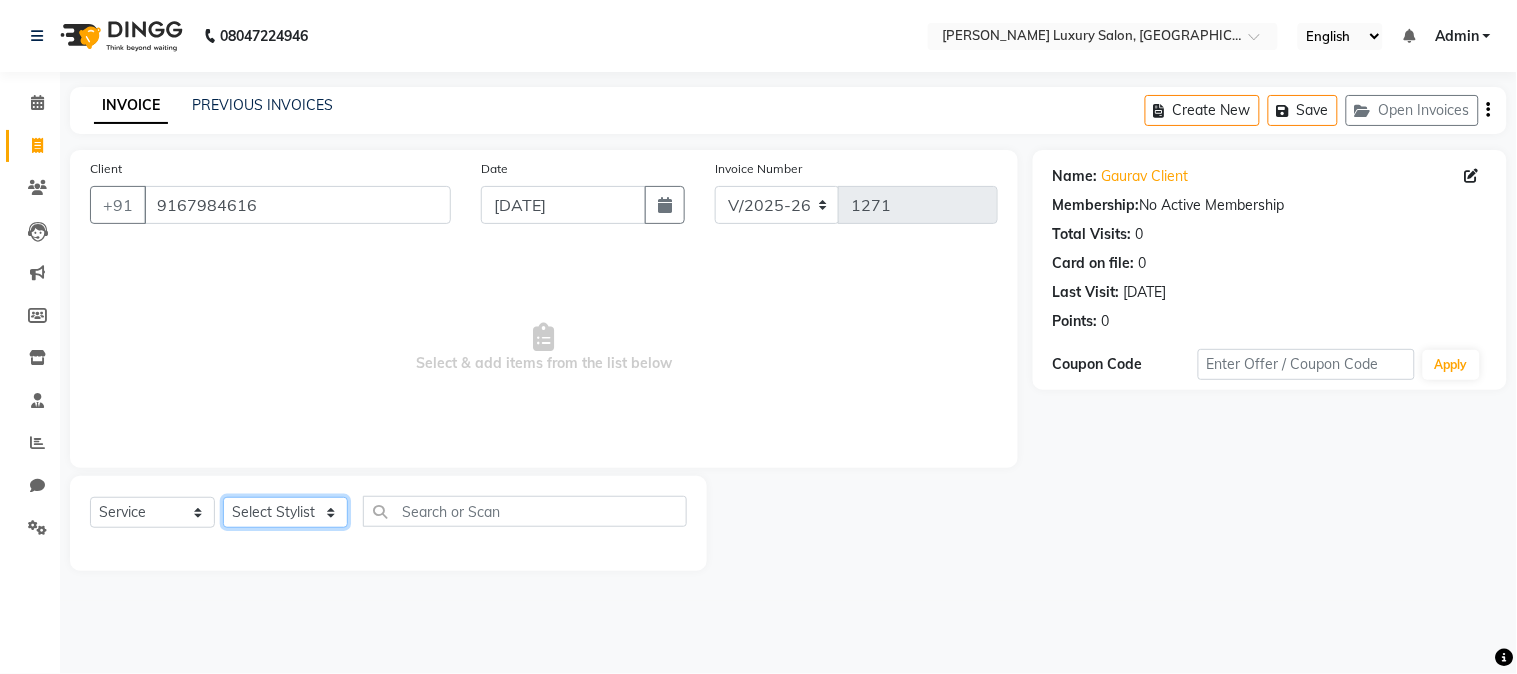select on "71507" 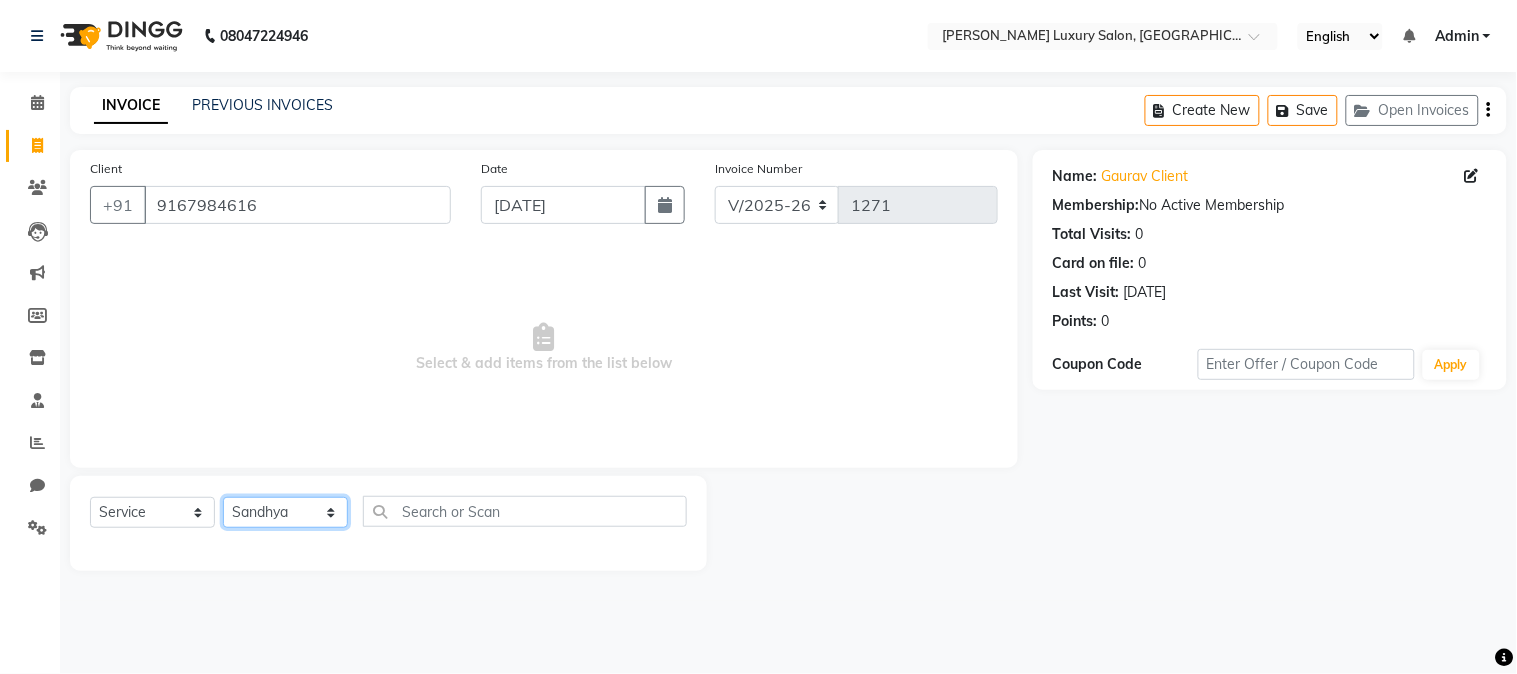 click on "Select Stylist [PERSON_NAME] [PERSON_NAME] neha [PERSON_NAME] Salon Sandhya [PERSON_NAME] [PERSON_NAME]" 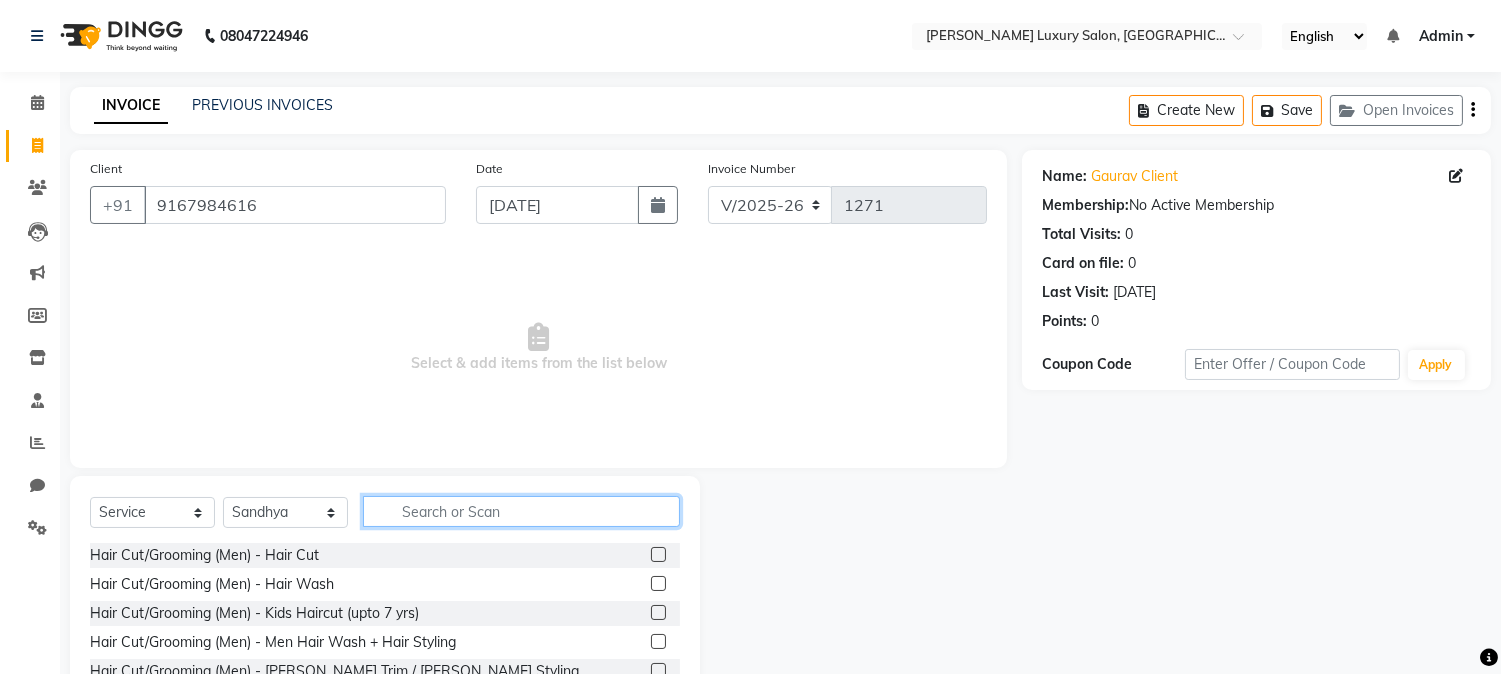 click 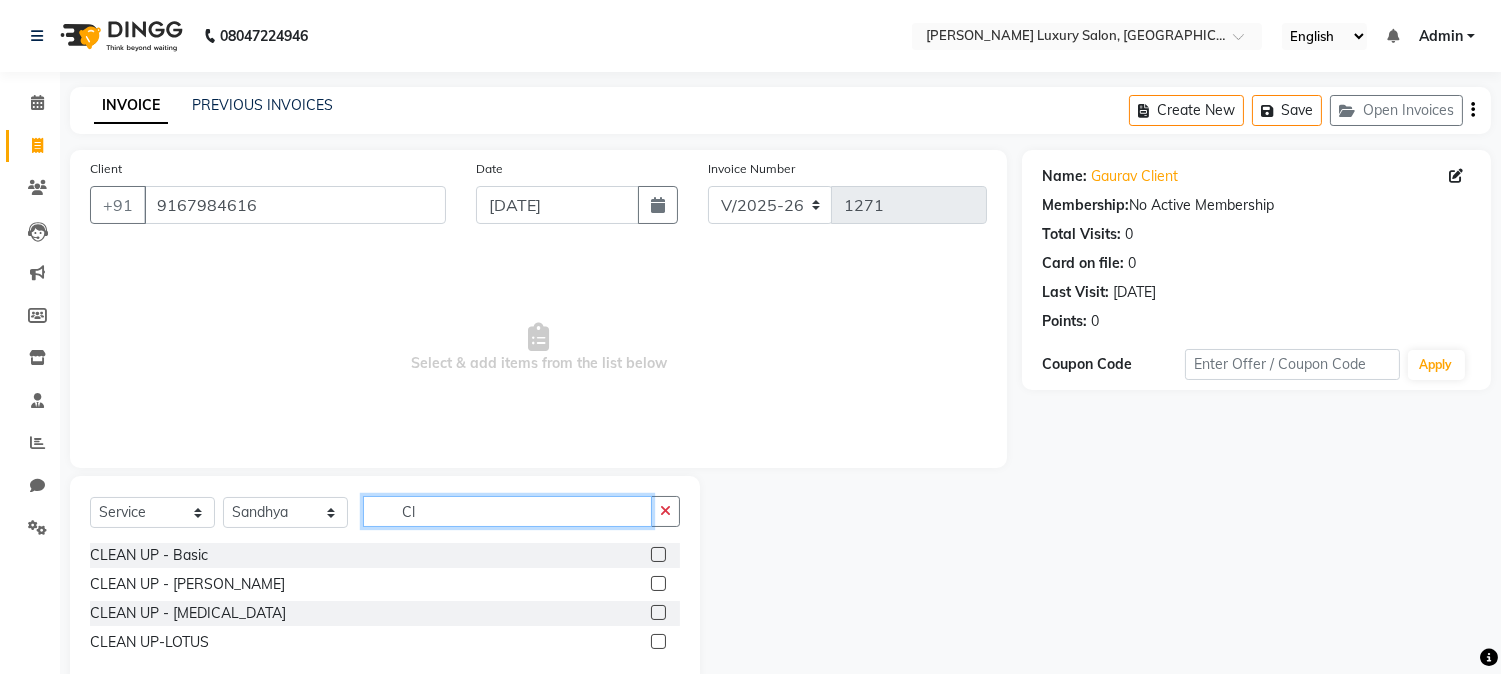 type on "C" 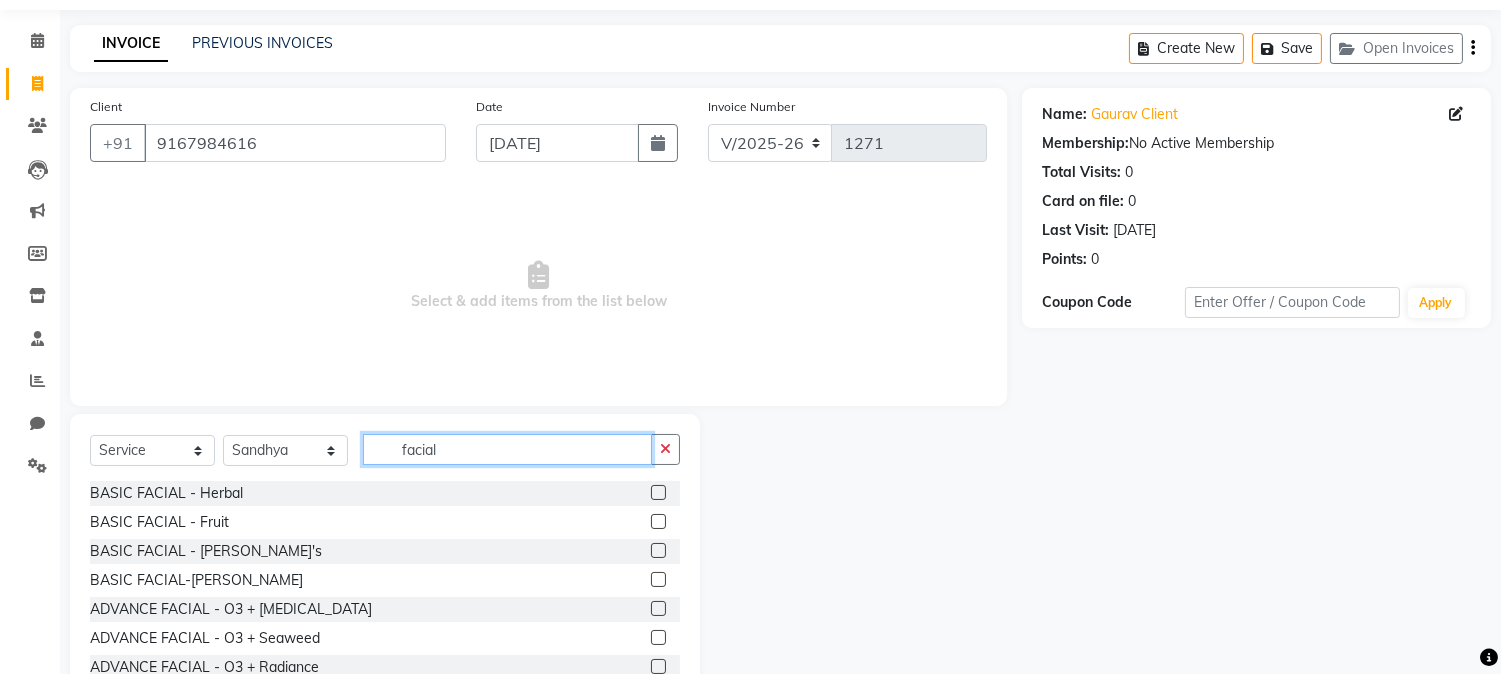 scroll, scrollTop: 111, scrollLeft: 0, axis: vertical 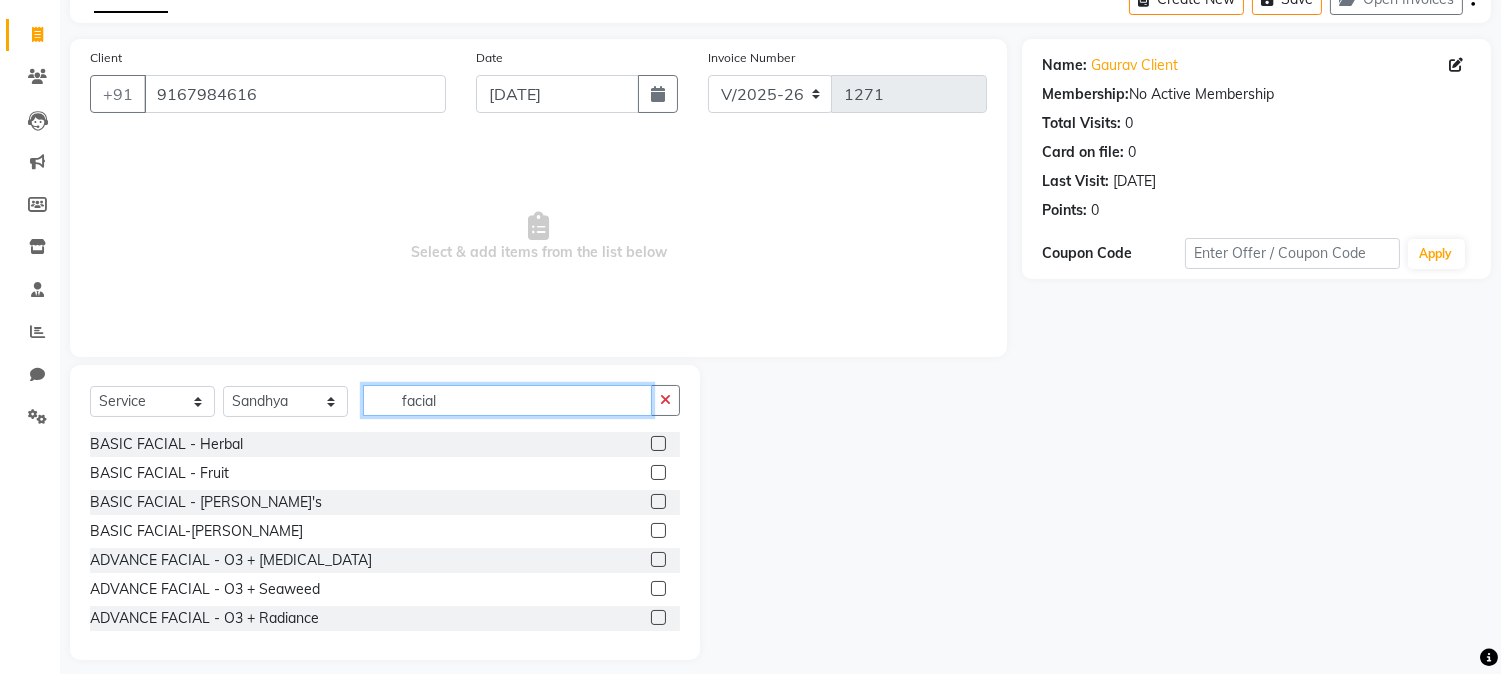 type on "facial" 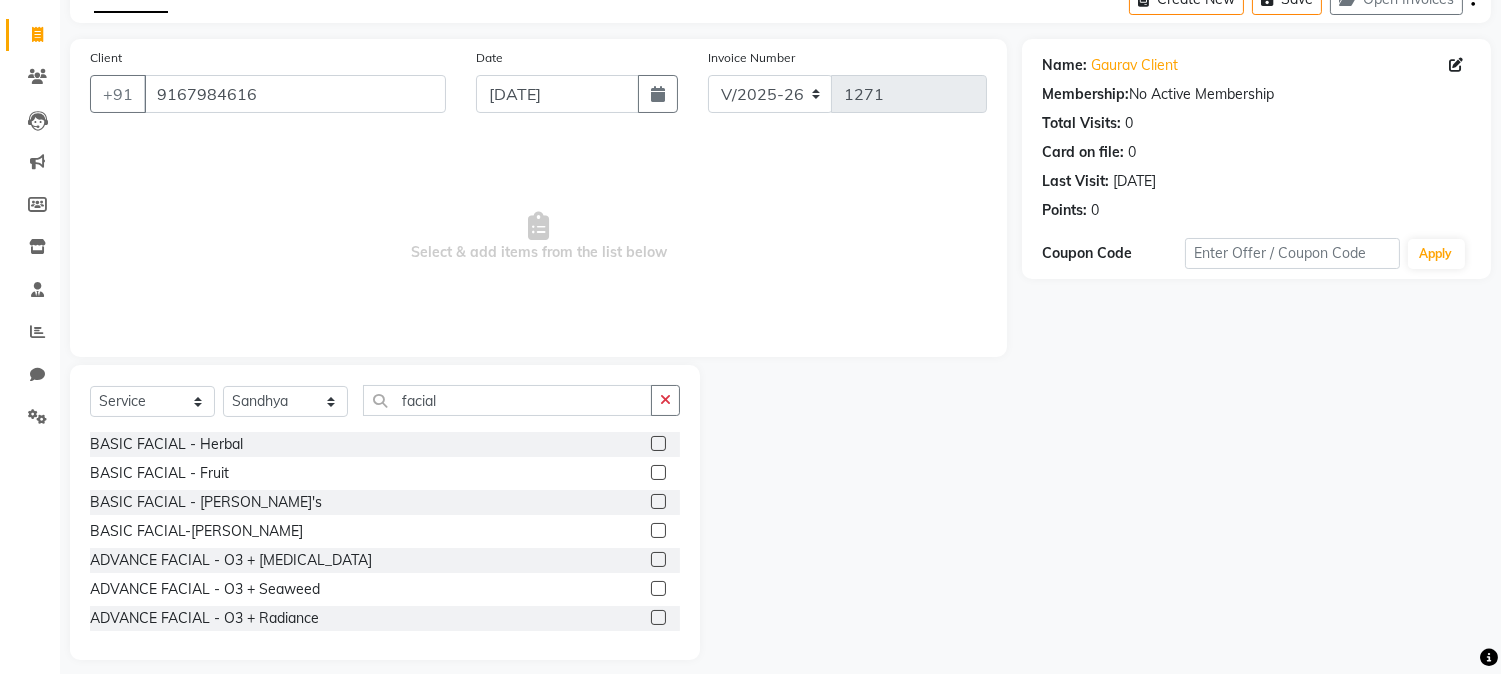click 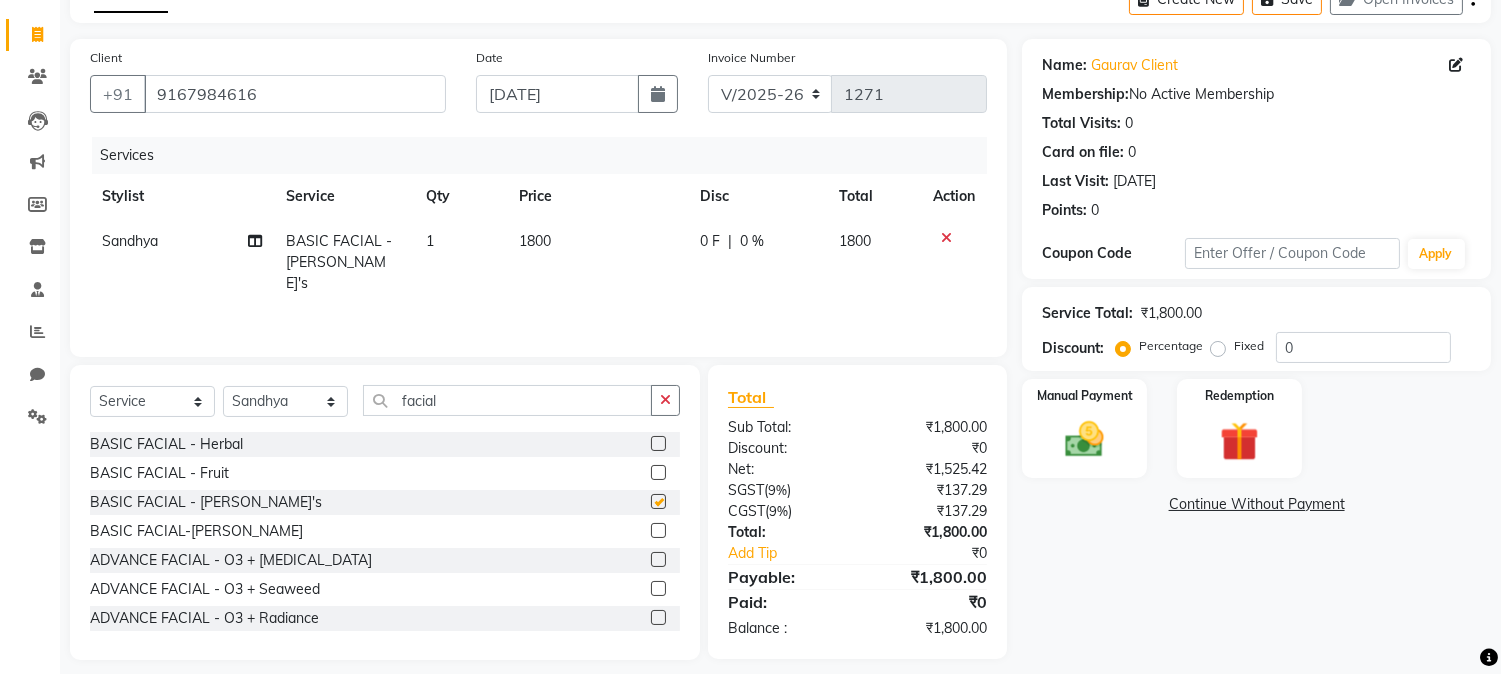 checkbox on "false" 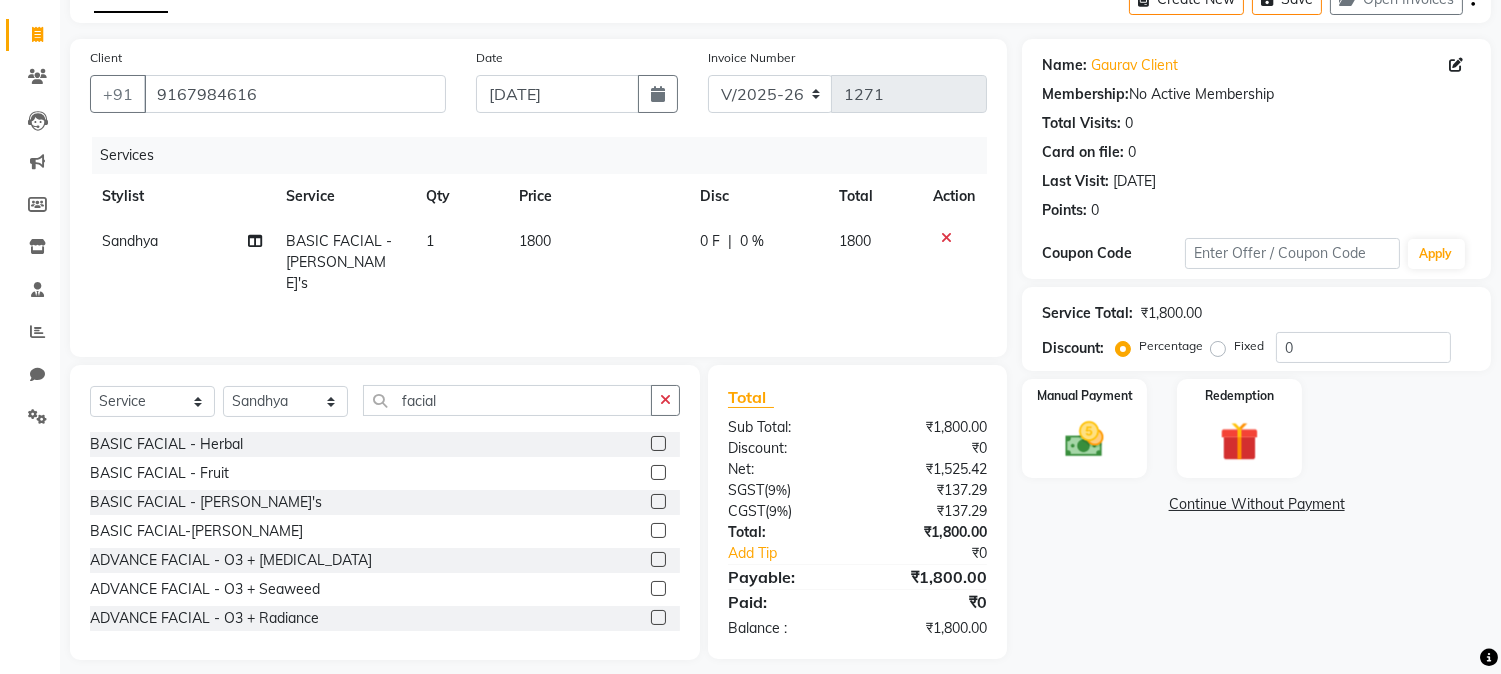 click on "1800" 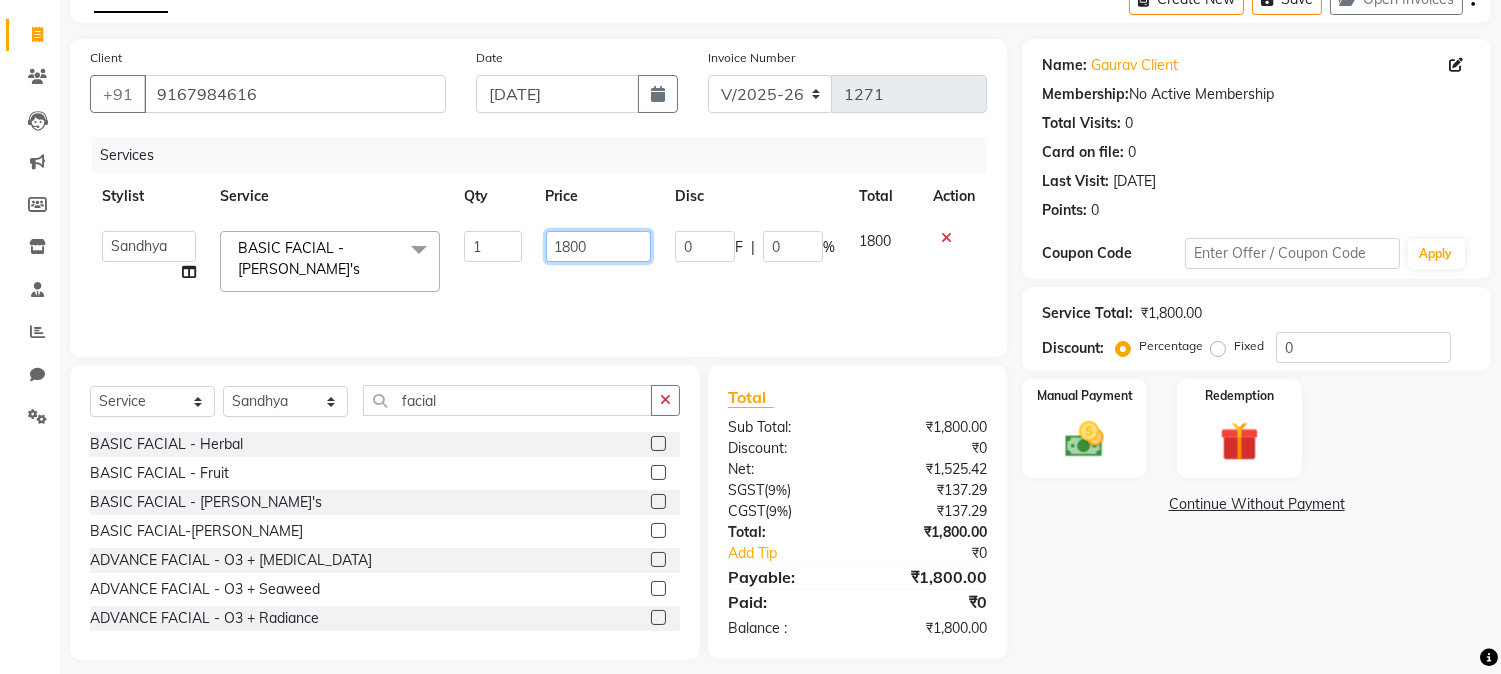 click on "1800" 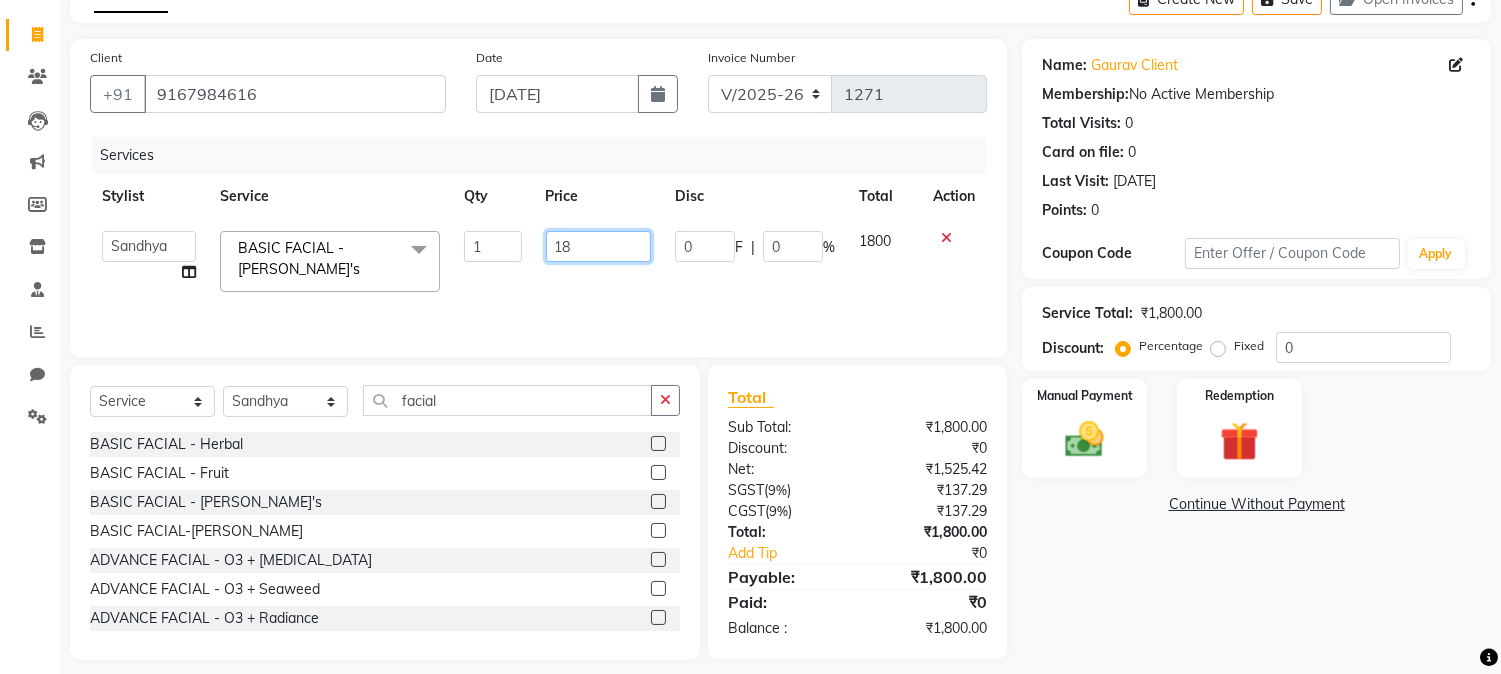 type on "1" 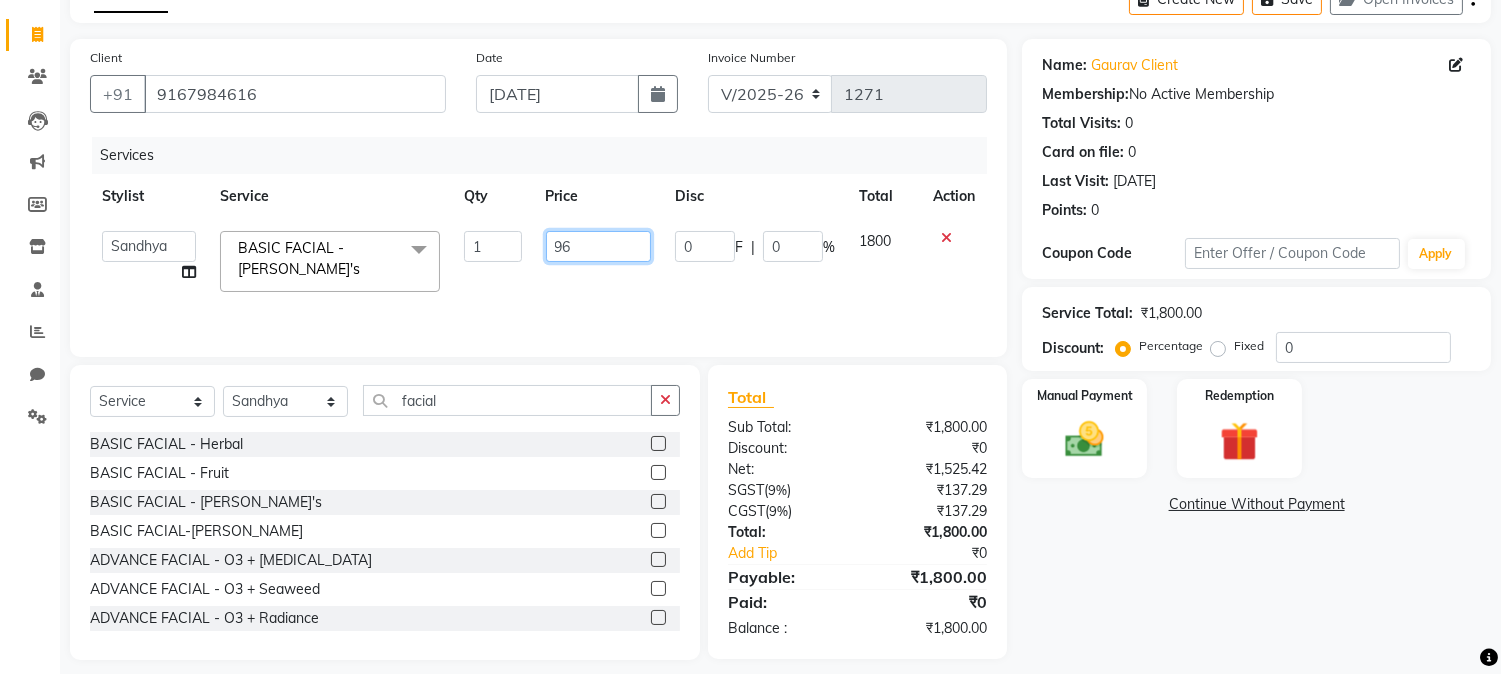 type on "960" 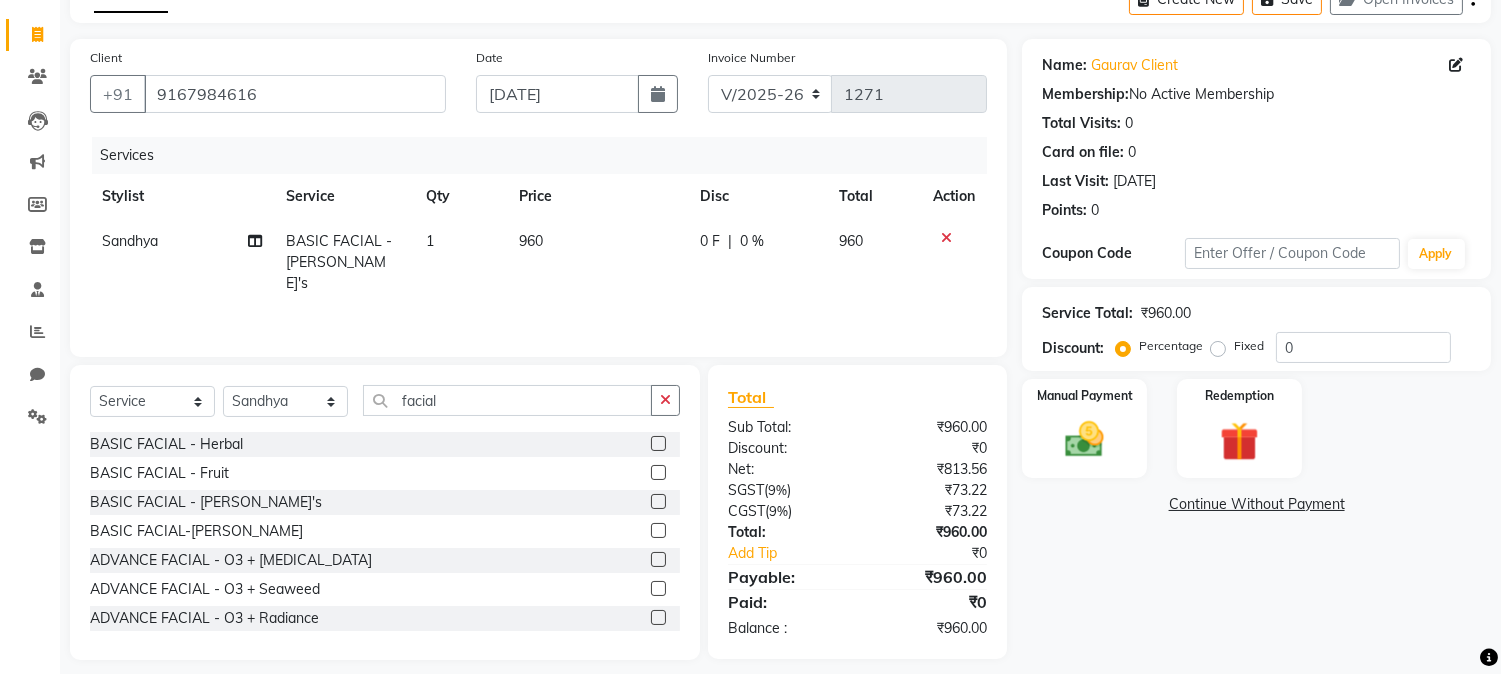 click on "Services Stylist Service Qty Price Disc Total Action Sandhya BASIC FACIAL - [PERSON_NAME]'s 1 960 0 F | 0 % 960" 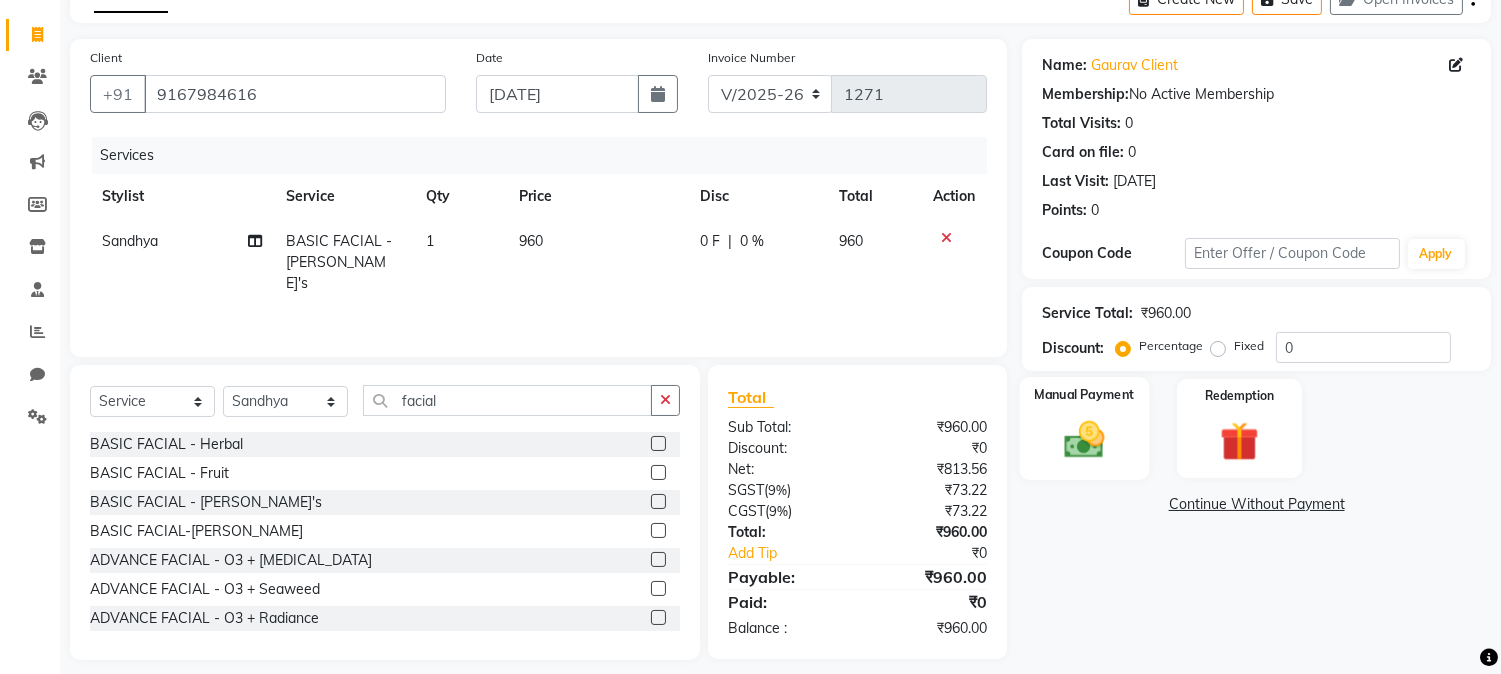 click 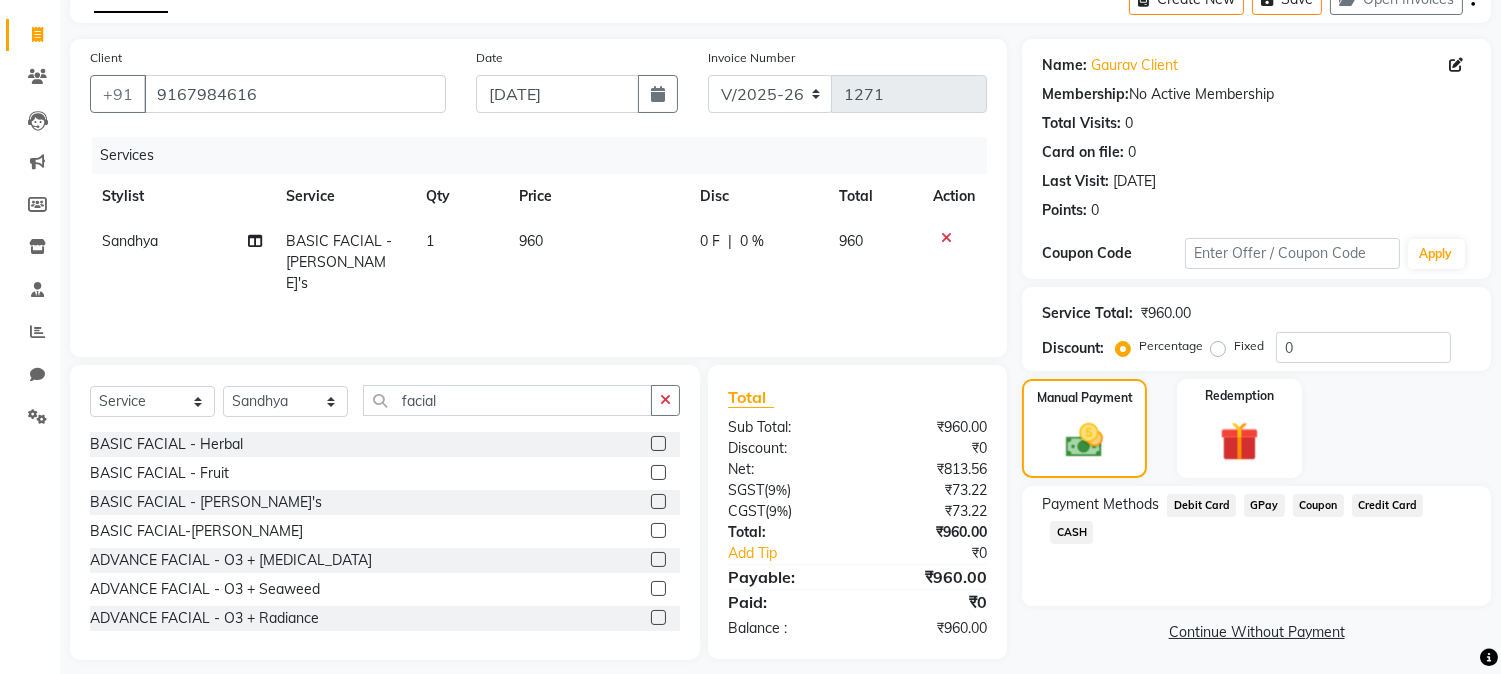 click on "GPay" 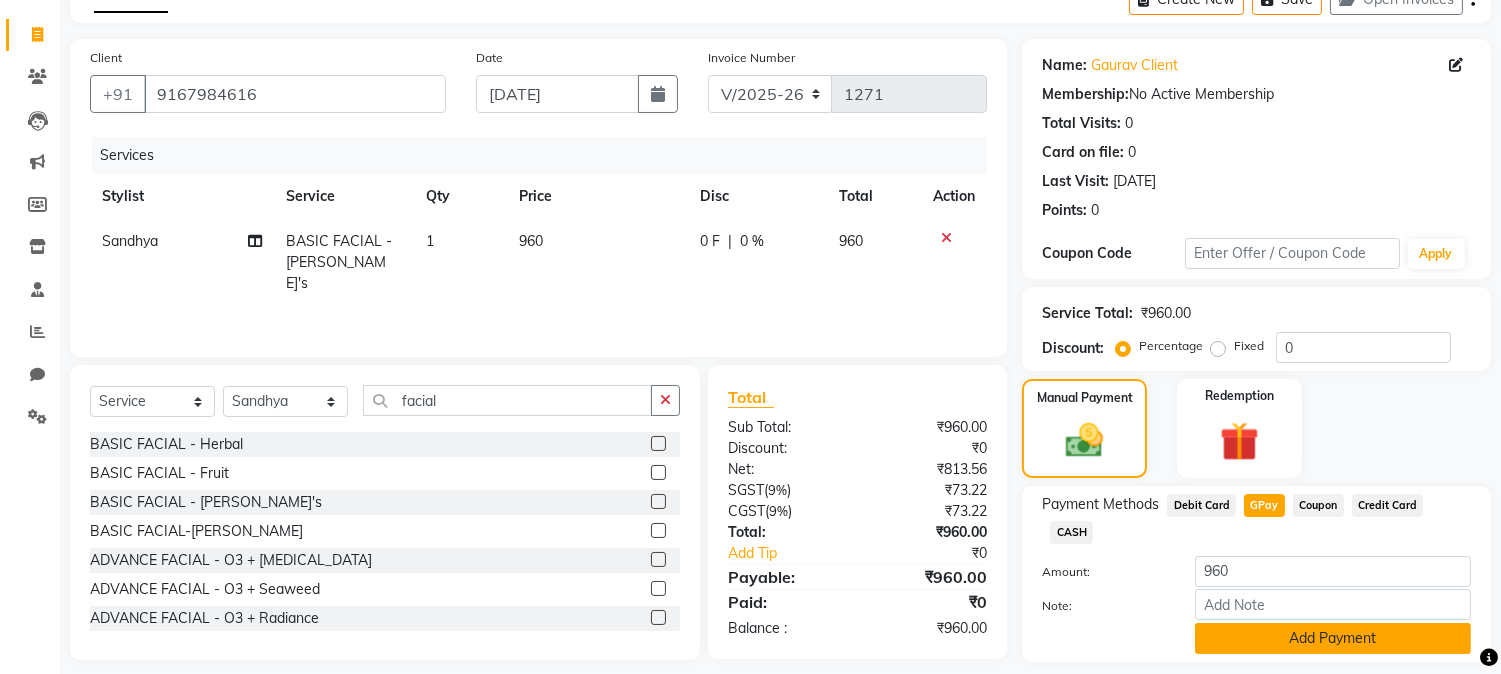 click on "Add Payment" 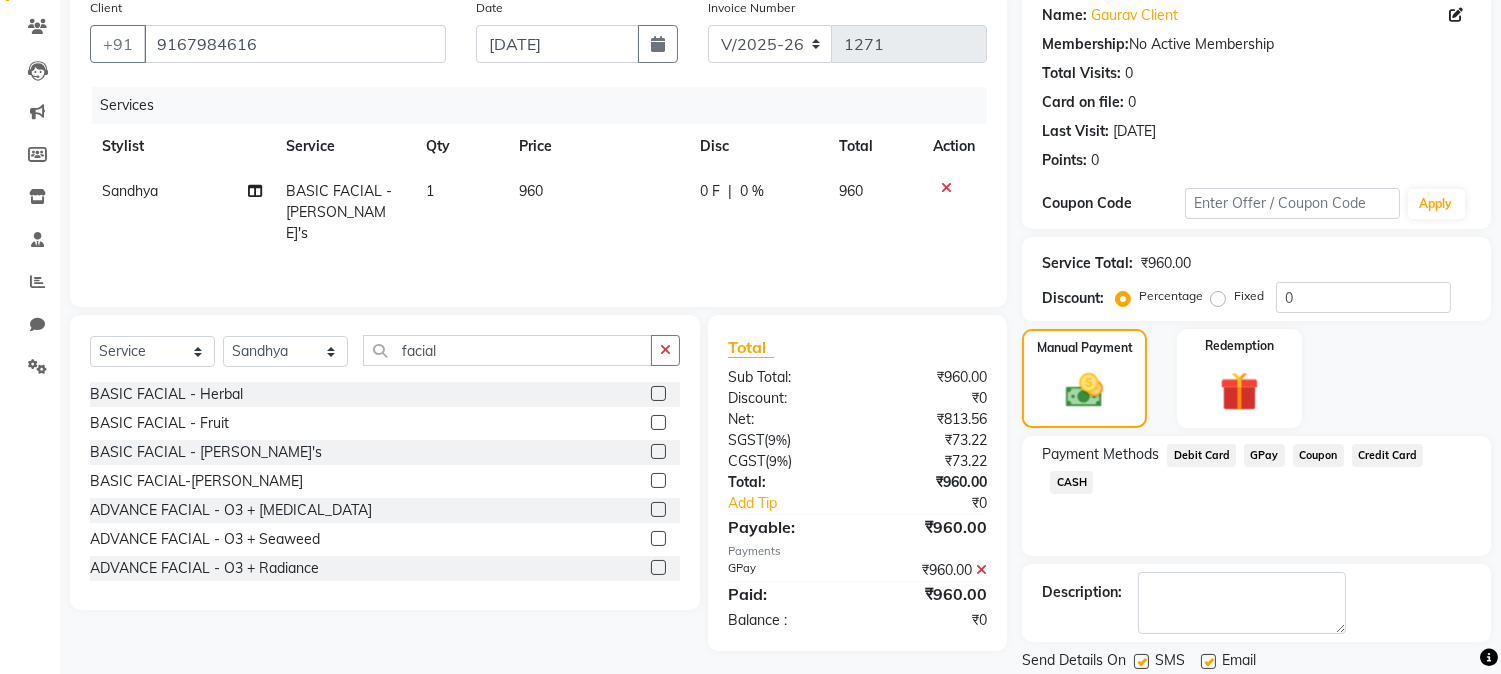 scroll, scrollTop: 225, scrollLeft: 0, axis: vertical 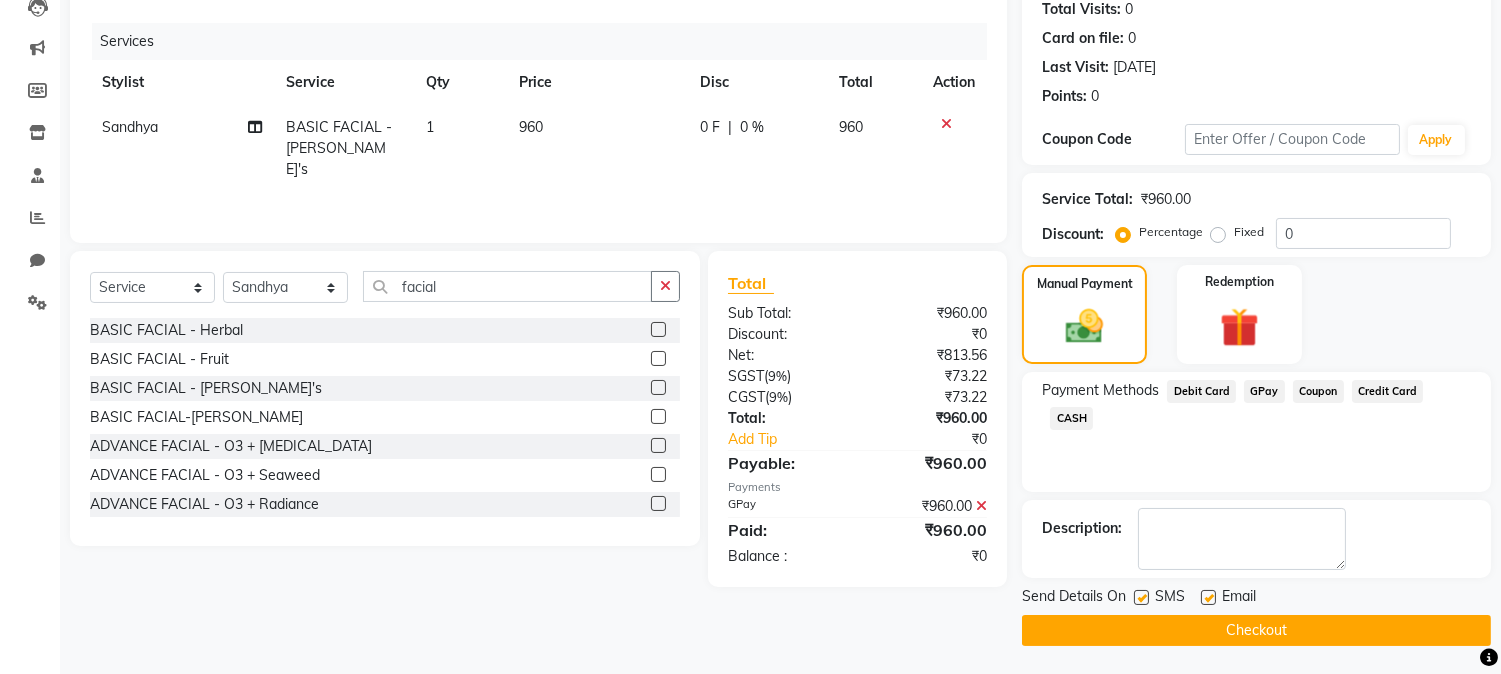 click on "Checkout" 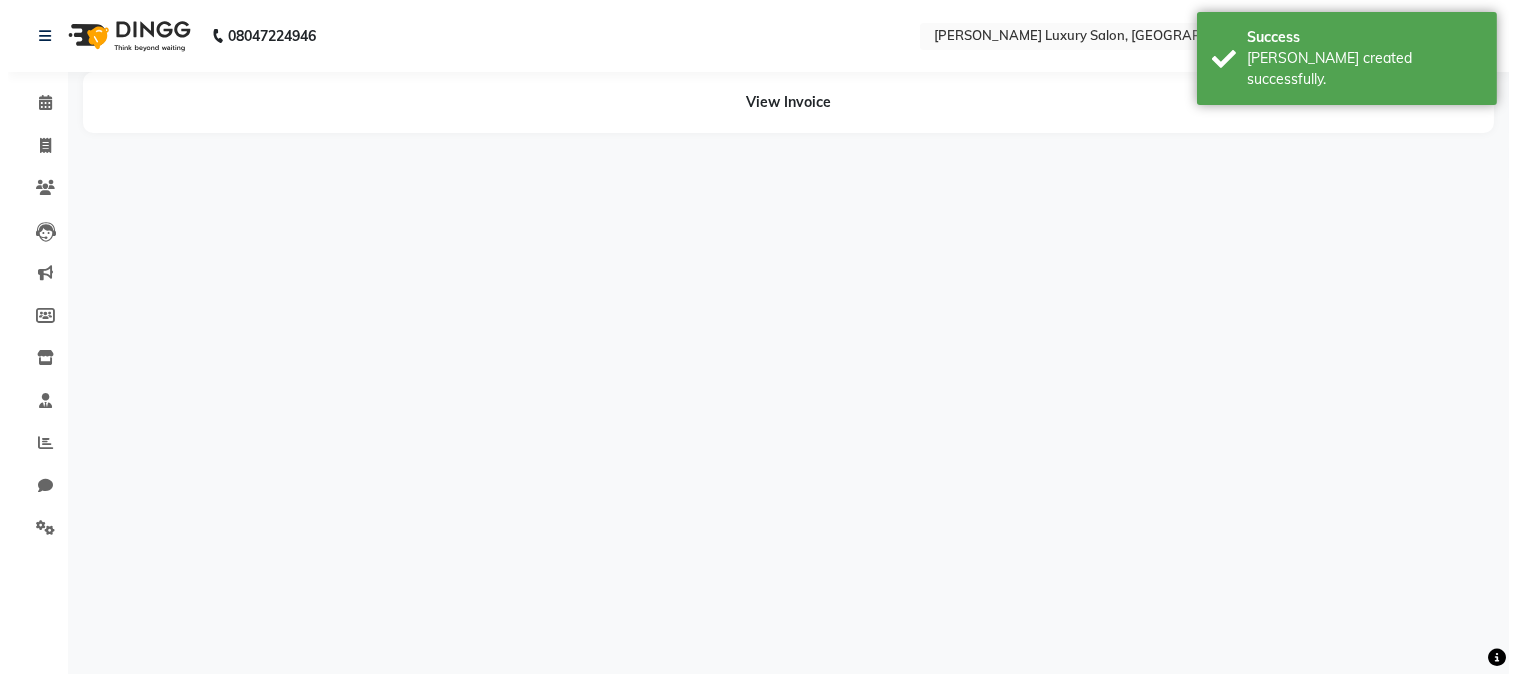scroll, scrollTop: 0, scrollLeft: 0, axis: both 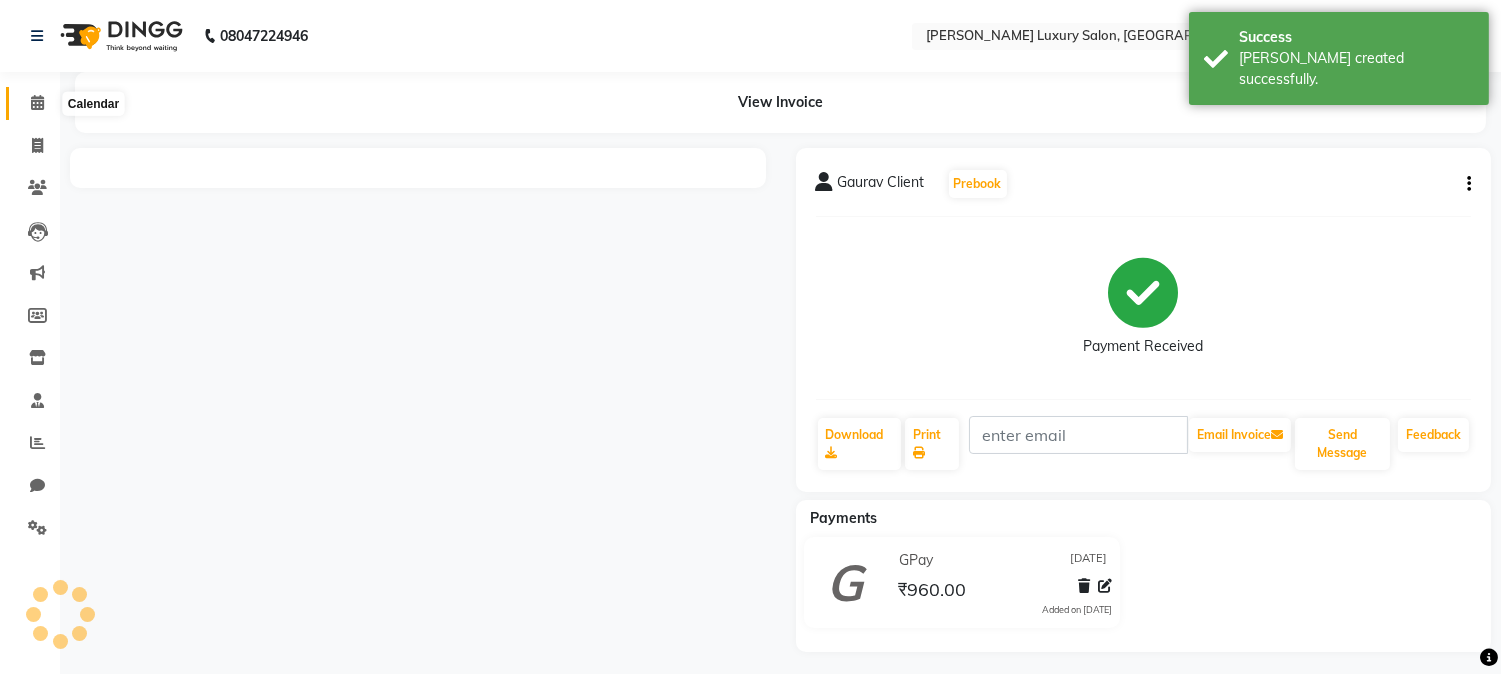 click 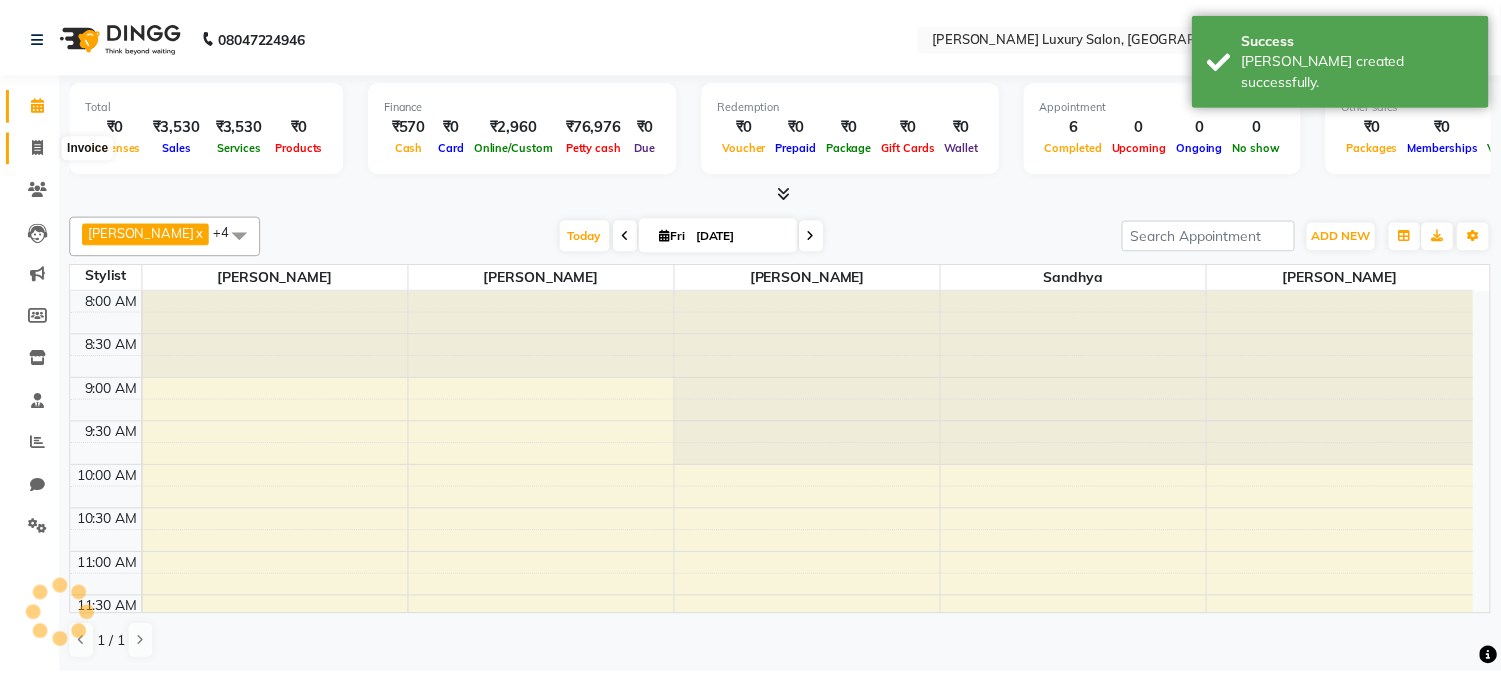 scroll, scrollTop: 0, scrollLeft: 0, axis: both 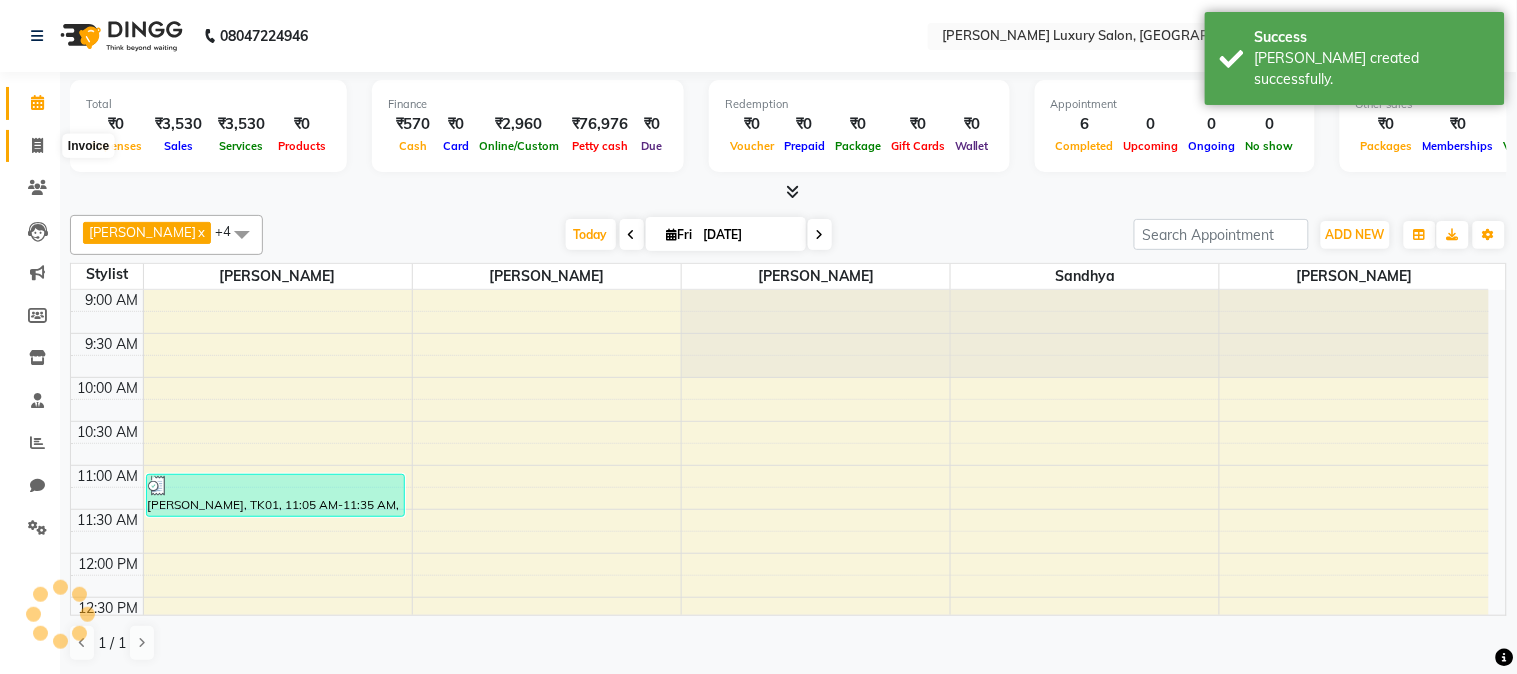 click 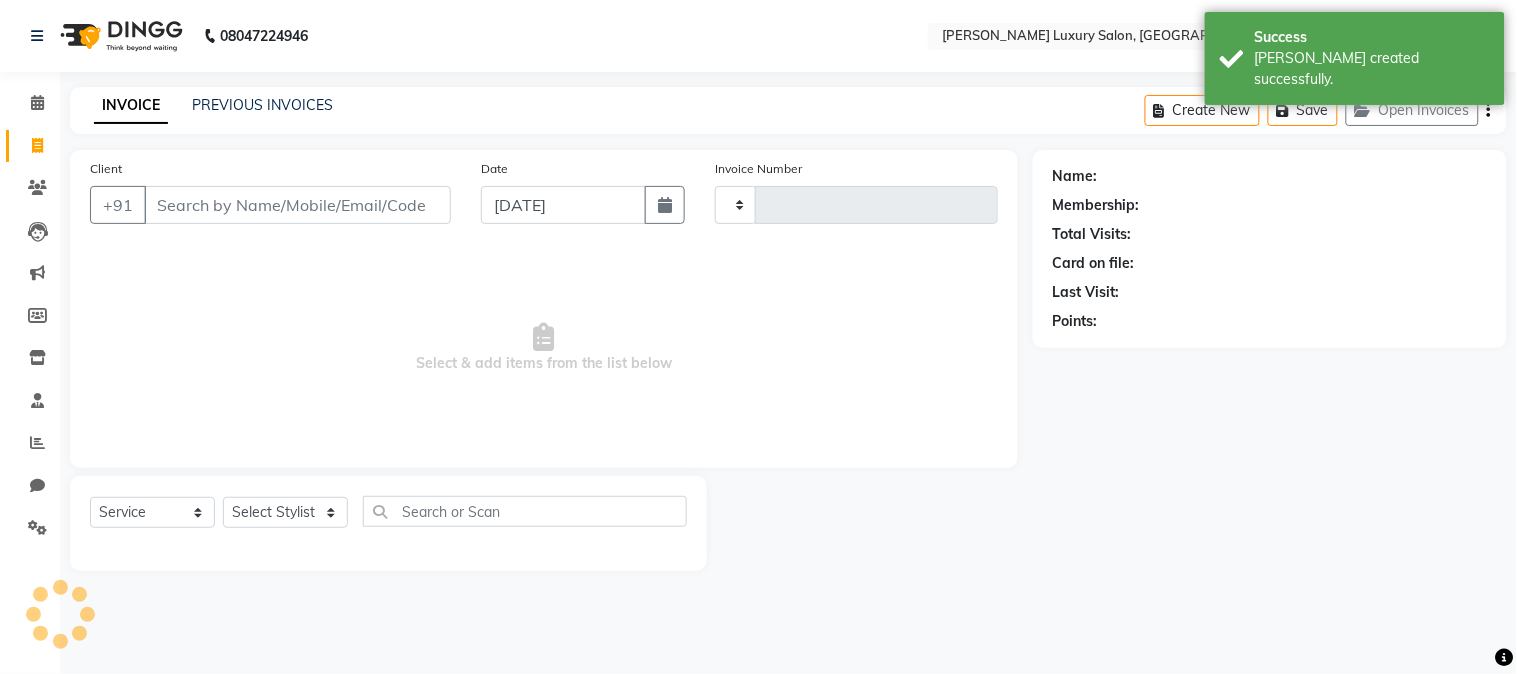 type on "1272" 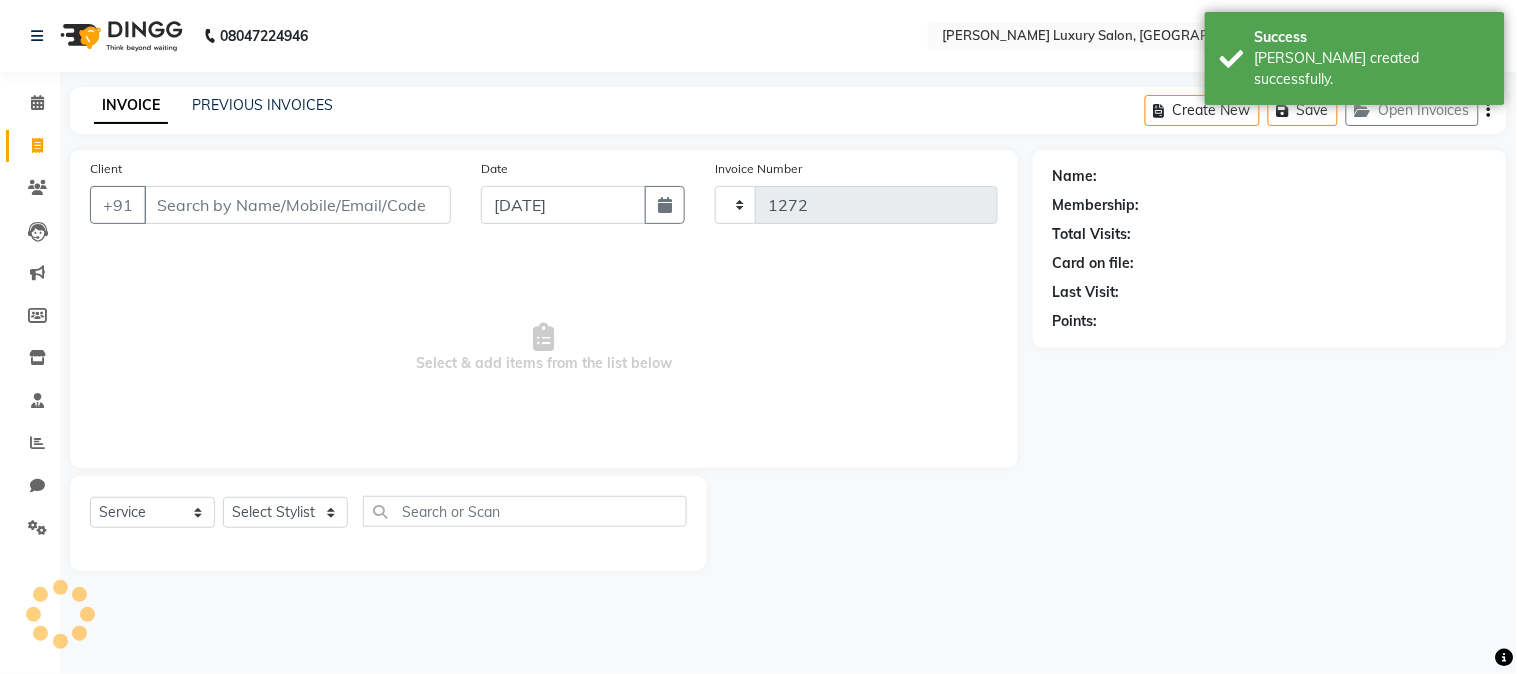 select on "7752" 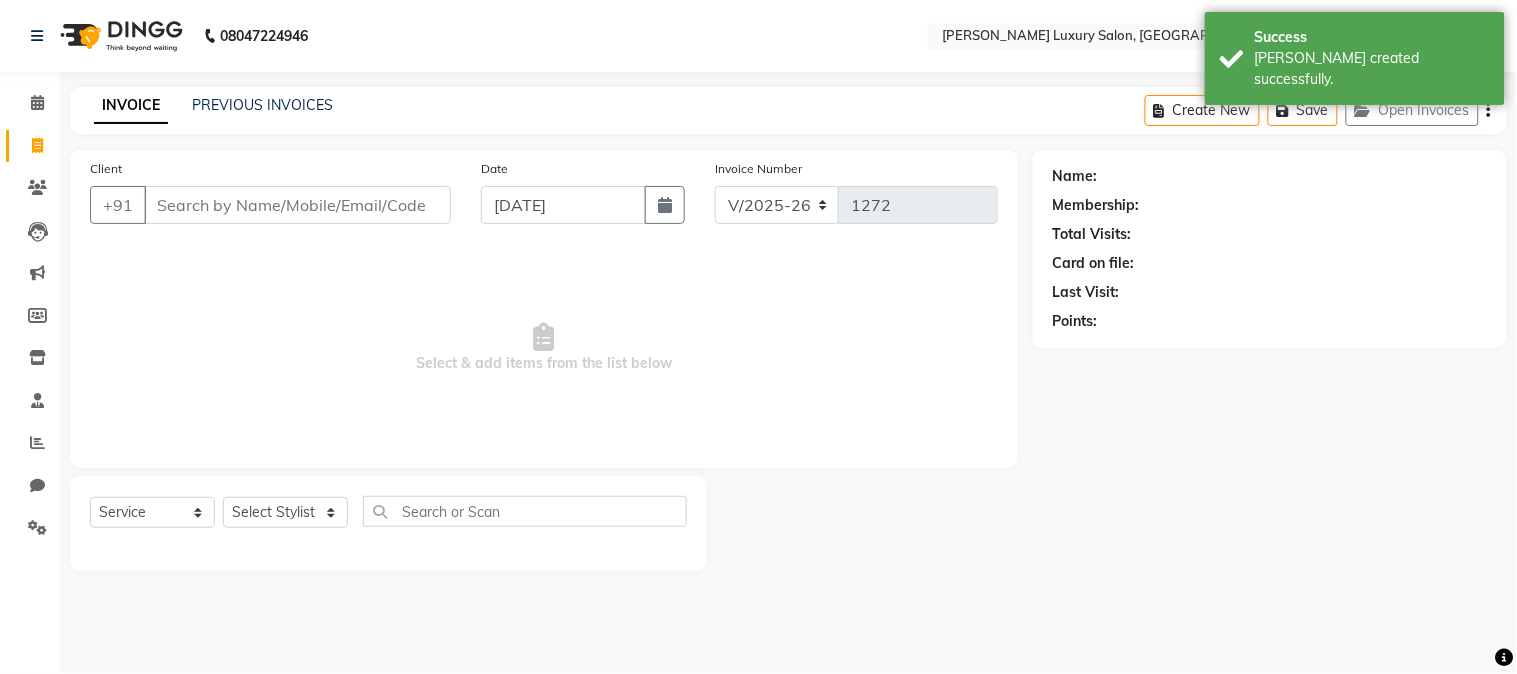 click on "Client" at bounding box center [297, 205] 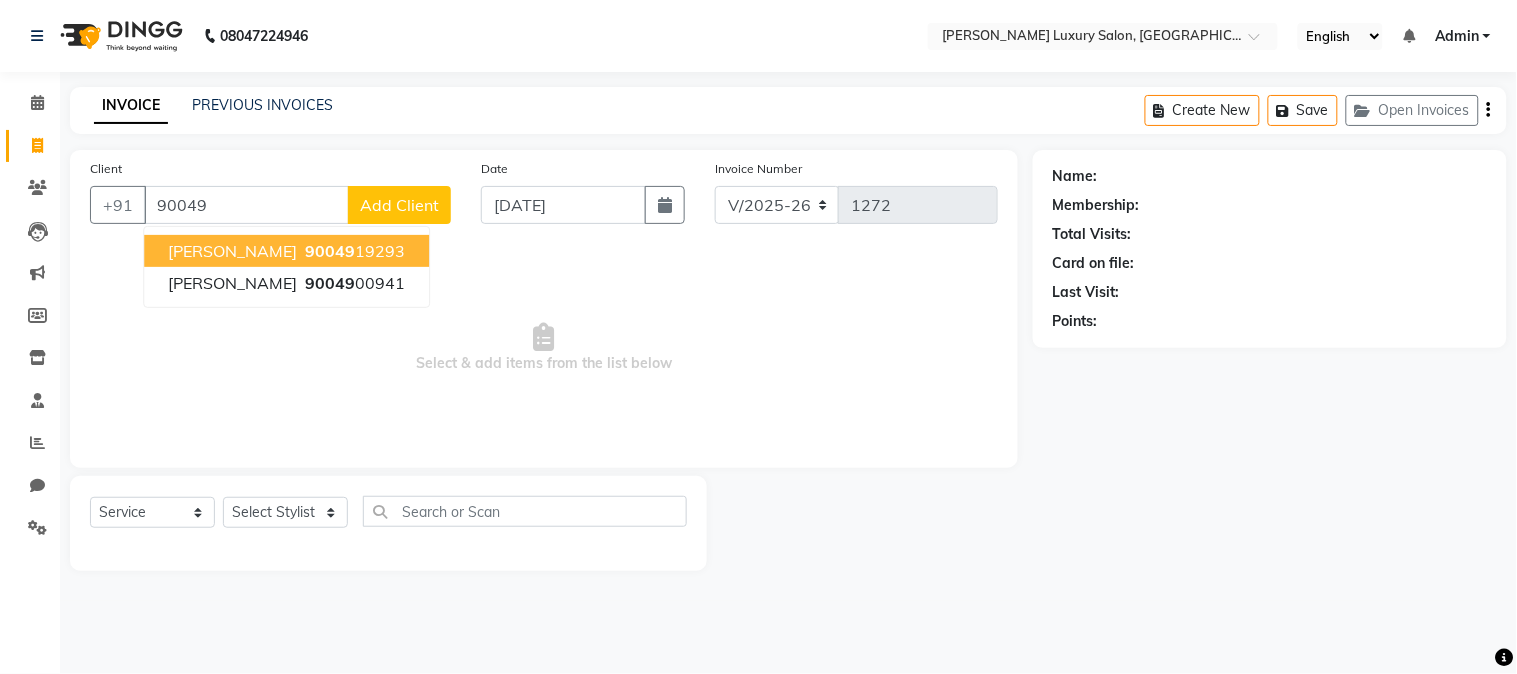 click on "90049" at bounding box center [330, 251] 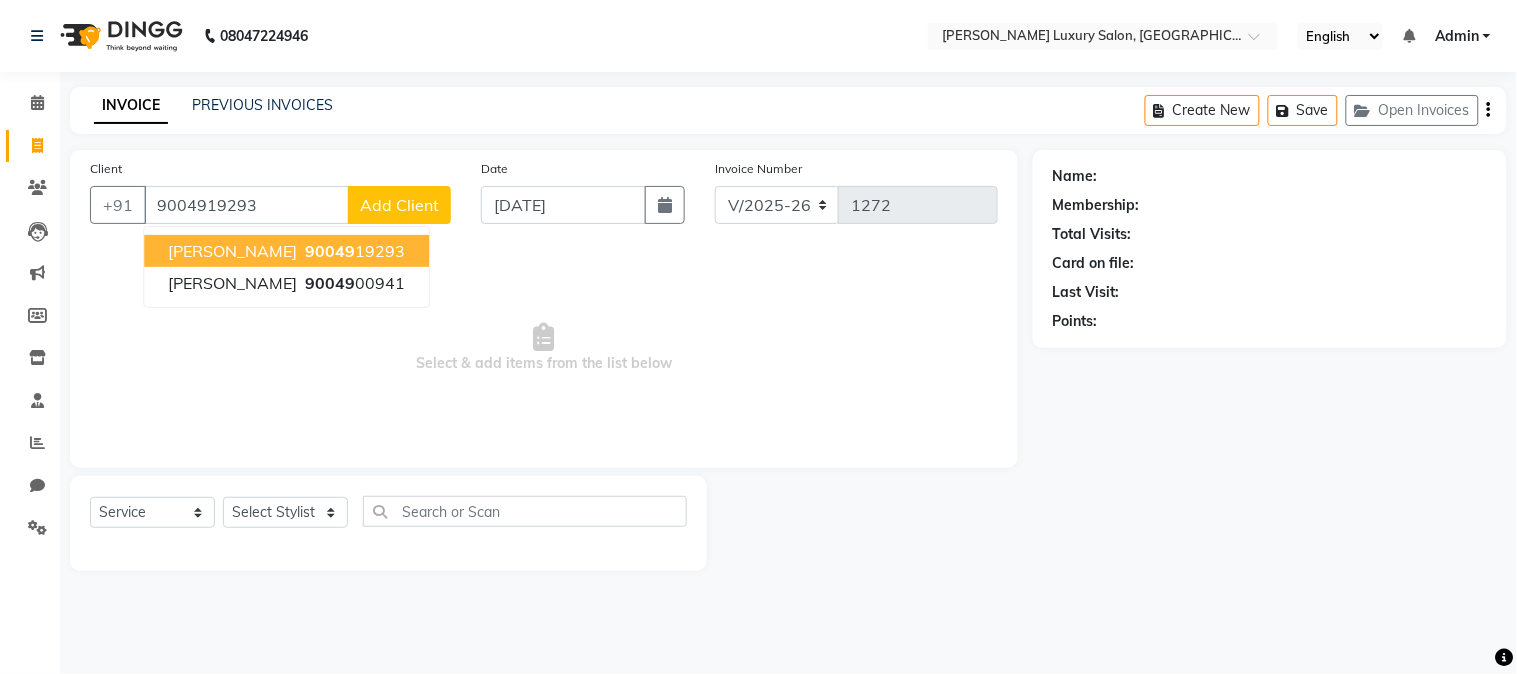 type on "9004919293" 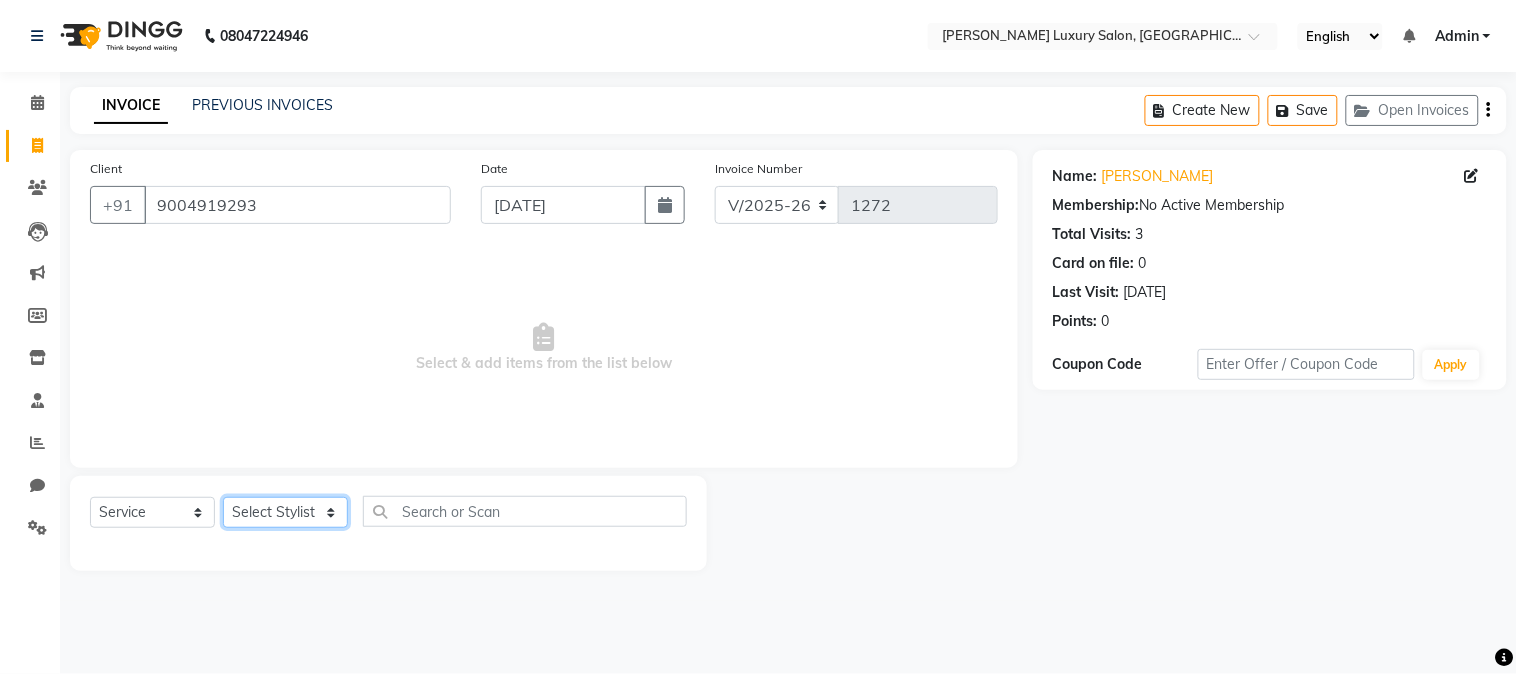 click on "Select Stylist [PERSON_NAME] [PERSON_NAME] neha [PERSON_NAME] Salon Sandhya [PERSON_NAME] [PERSON_NAME]" 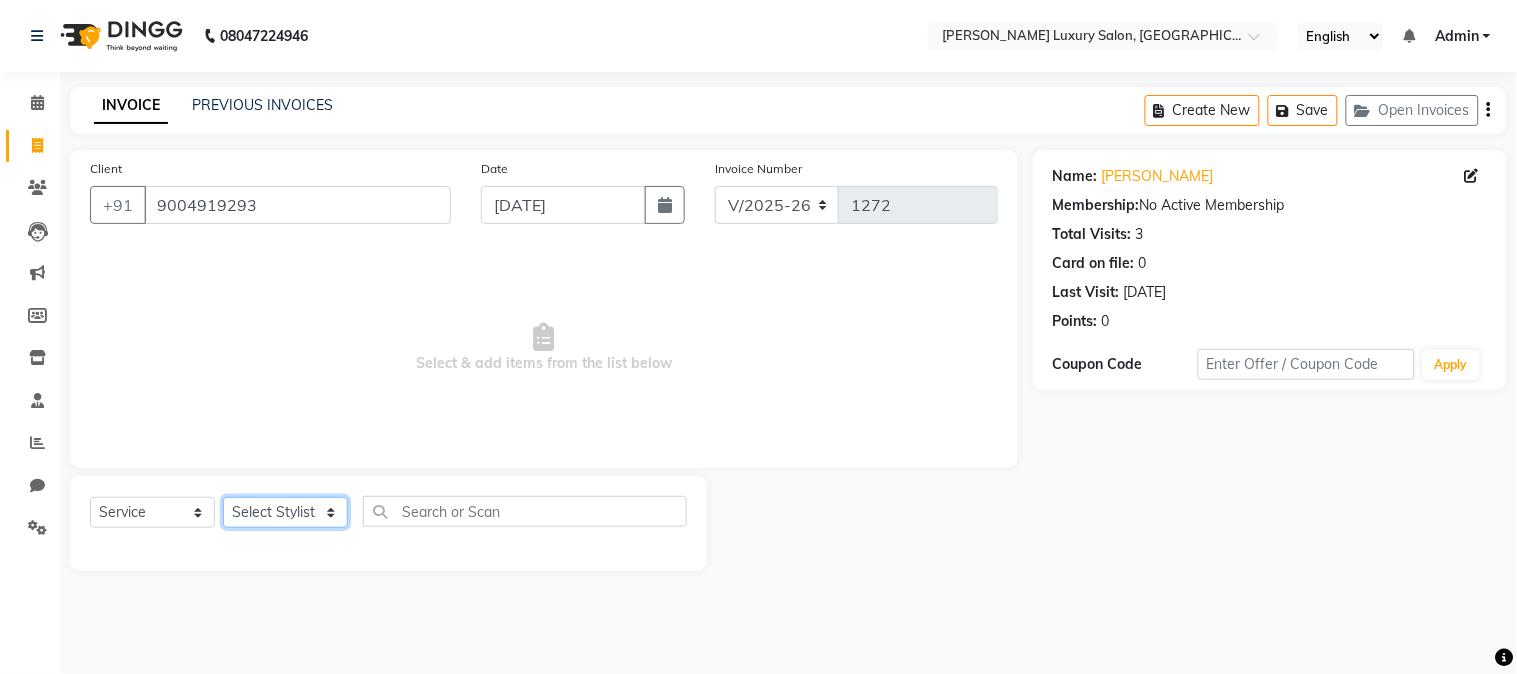 select on "69299" 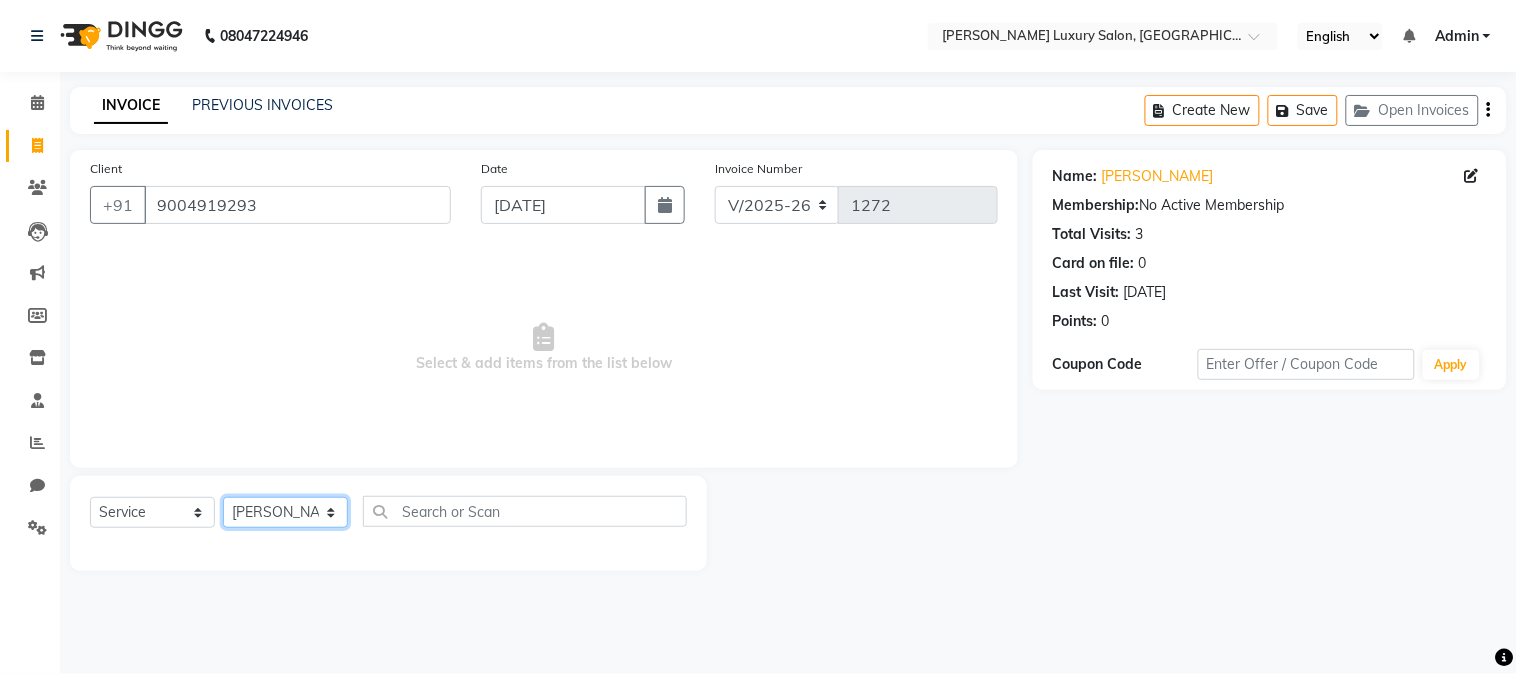 click on "Select Stylist [PERSON_NAME] [PERSON_NAME] neha [PERSON_NAME] Salon Sandhya [PERSON_NAME] [PERSON_NAME]" 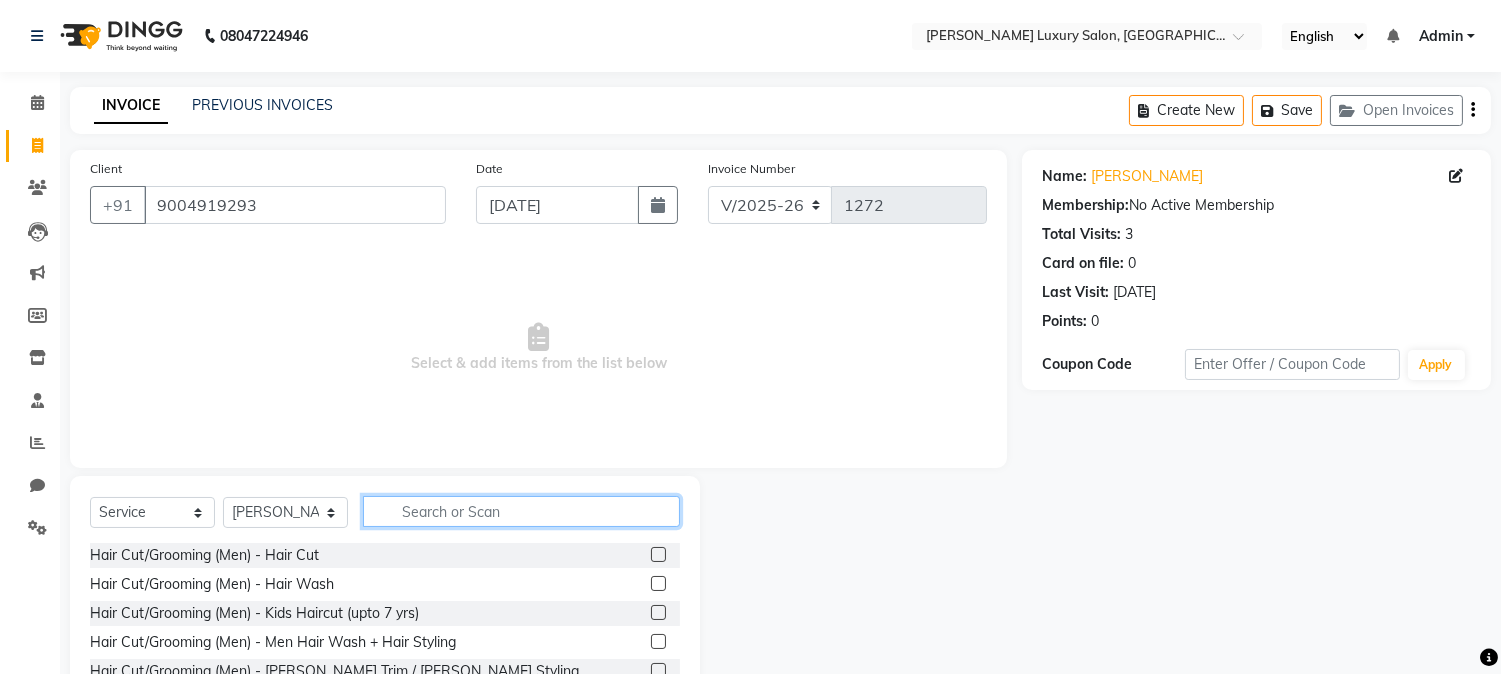 click 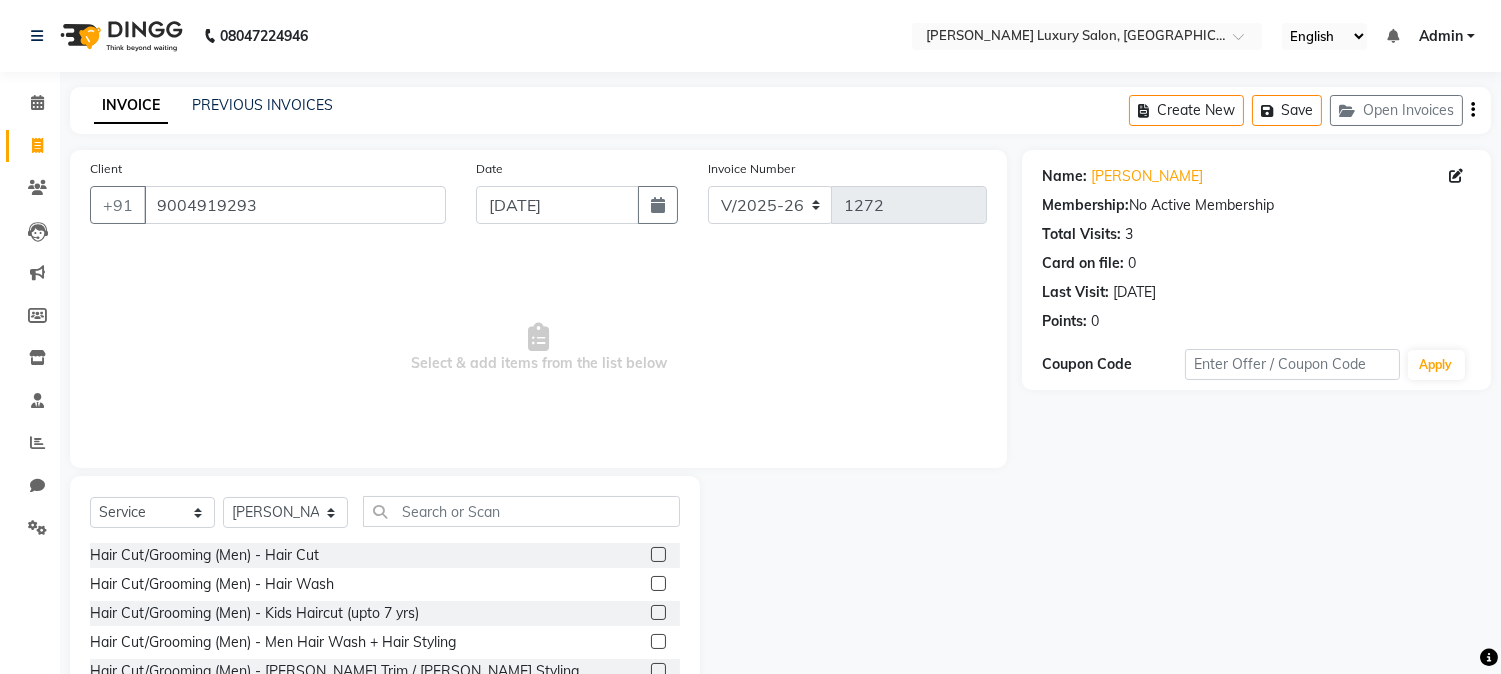 click 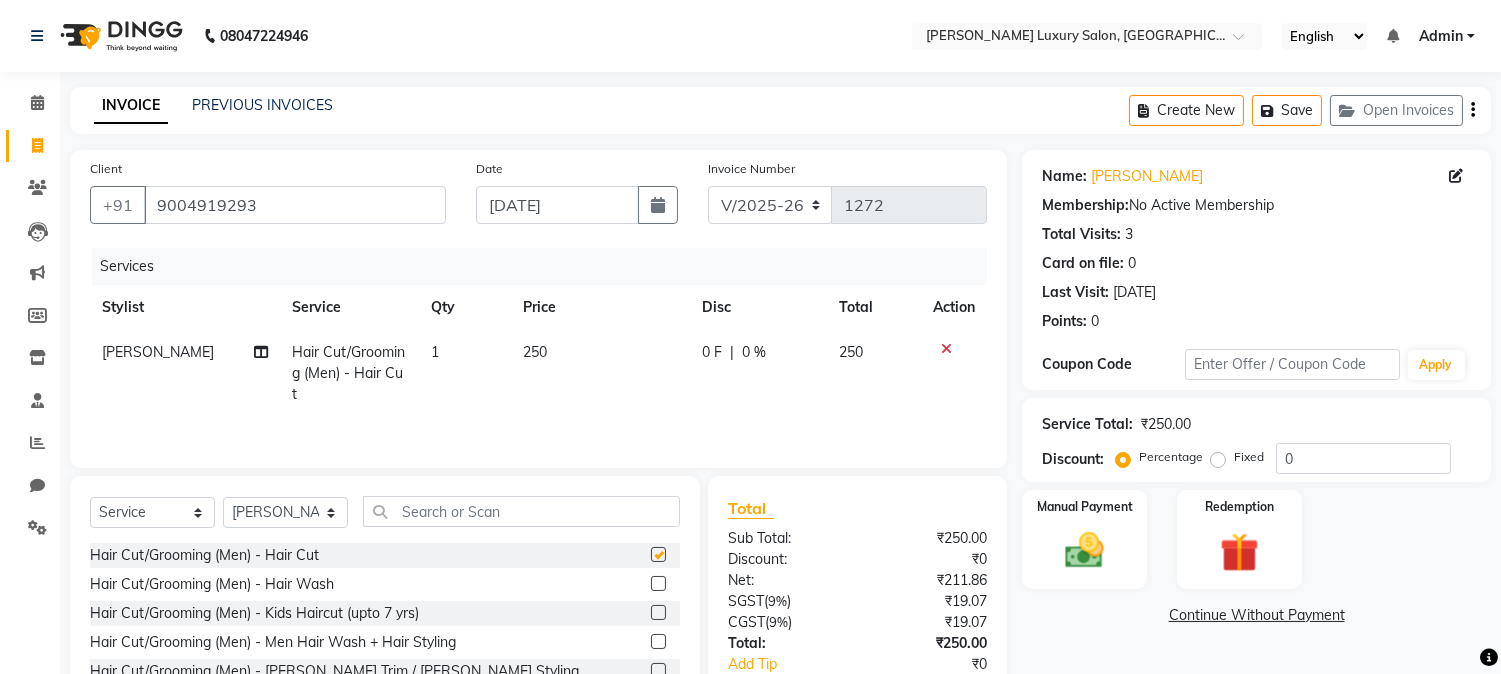 checkbox on "false" 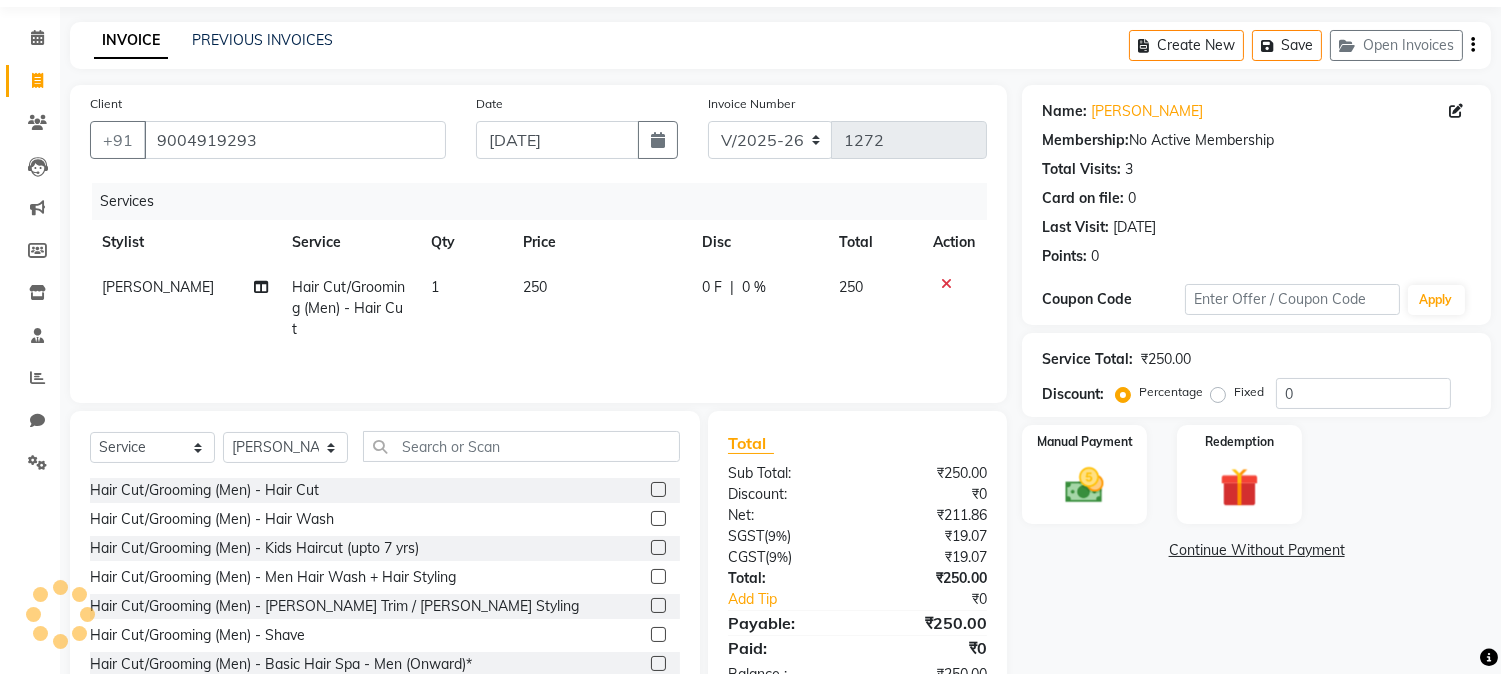scroll, scrollTop: 126, scrollLeft: 0, axis: vertical 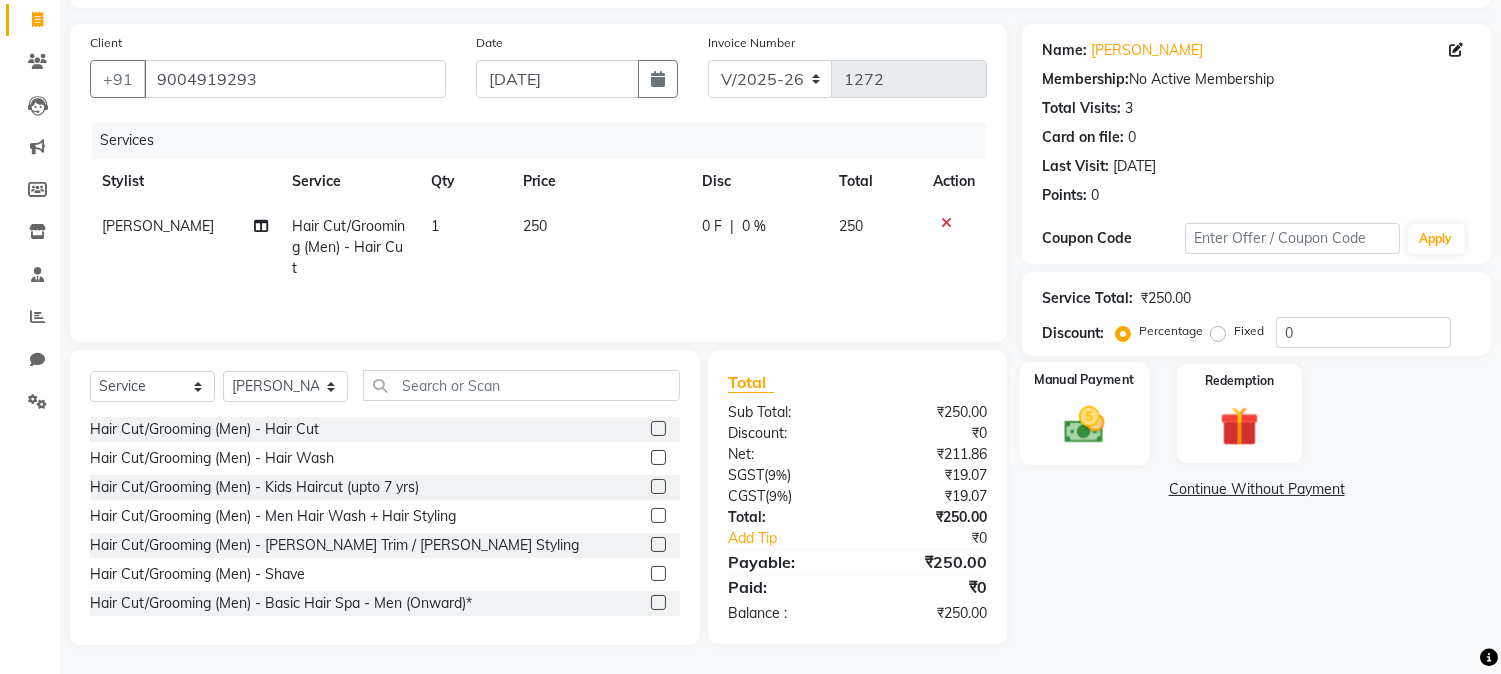 click 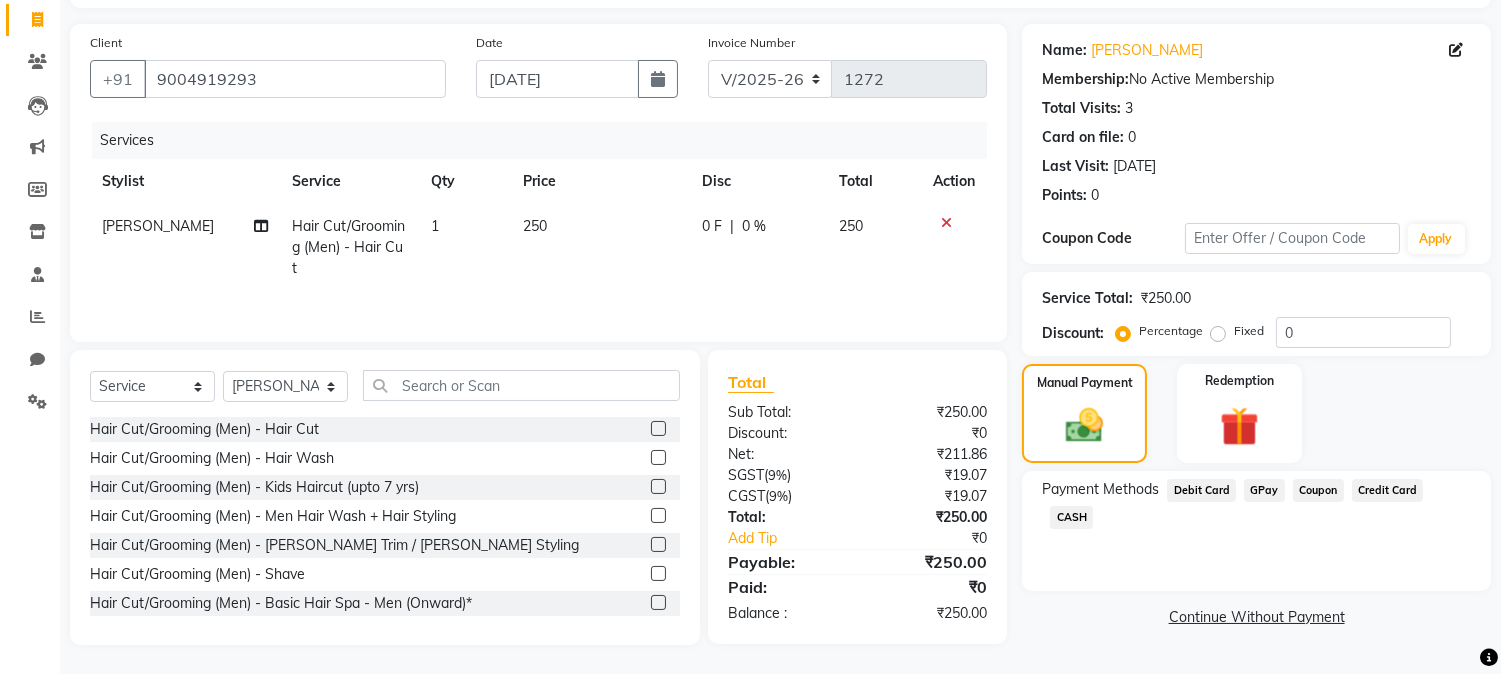 click on "CASH" 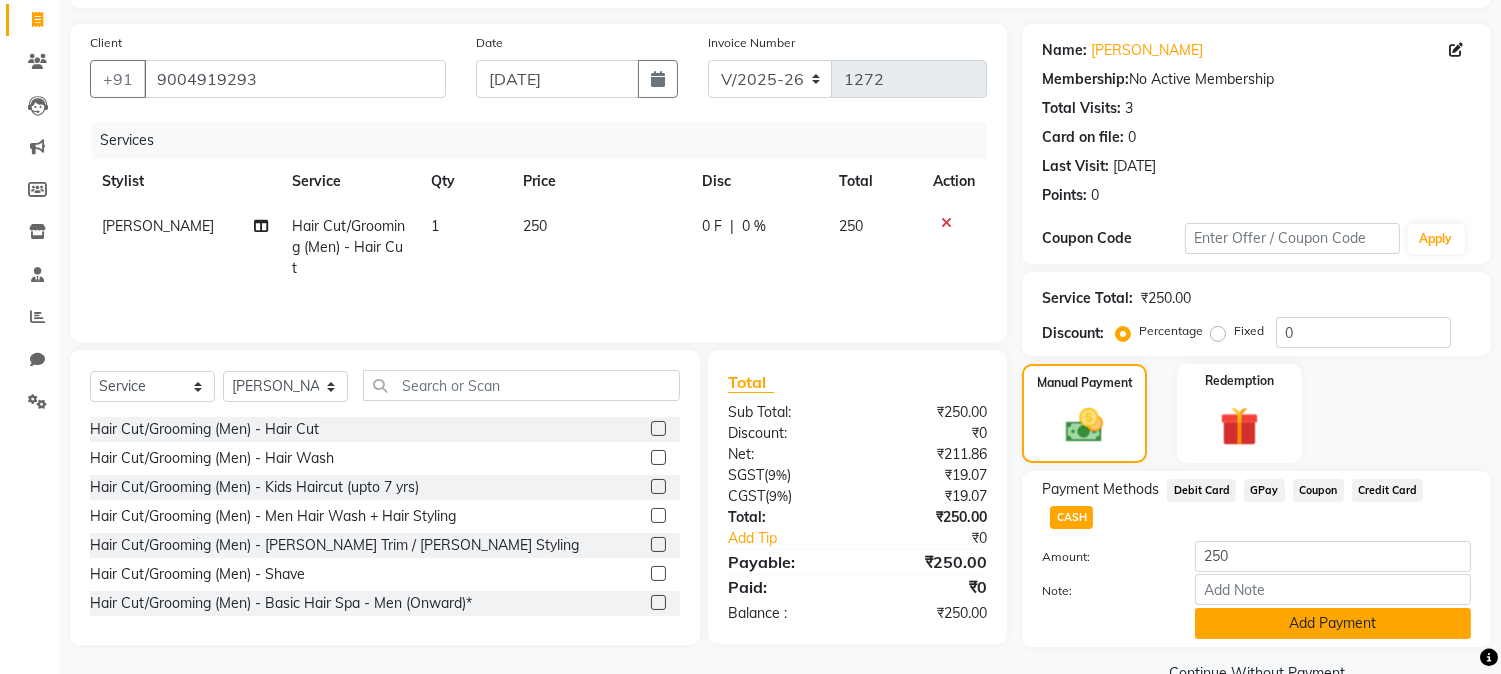 click on "Add Payment" 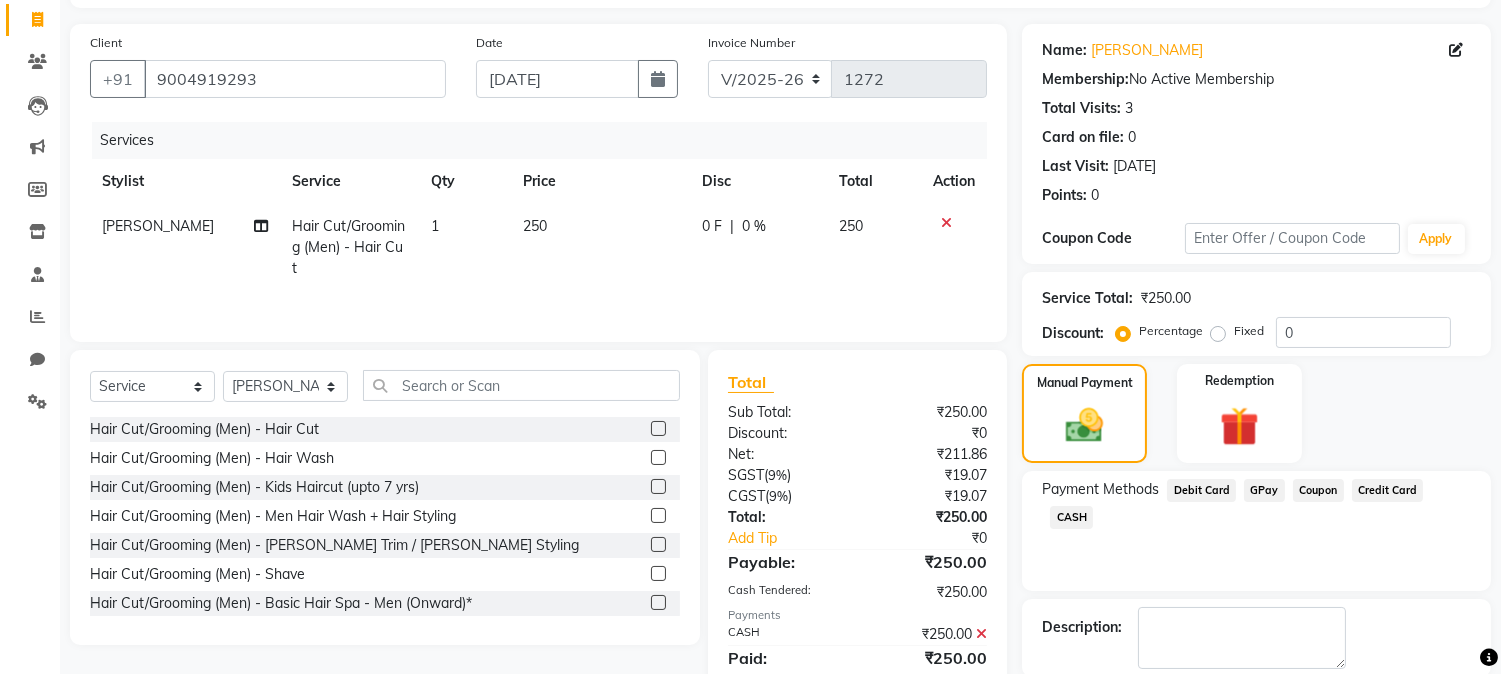 scroll, scrollTop: 225, scrollLeft: 0, axis: vertical 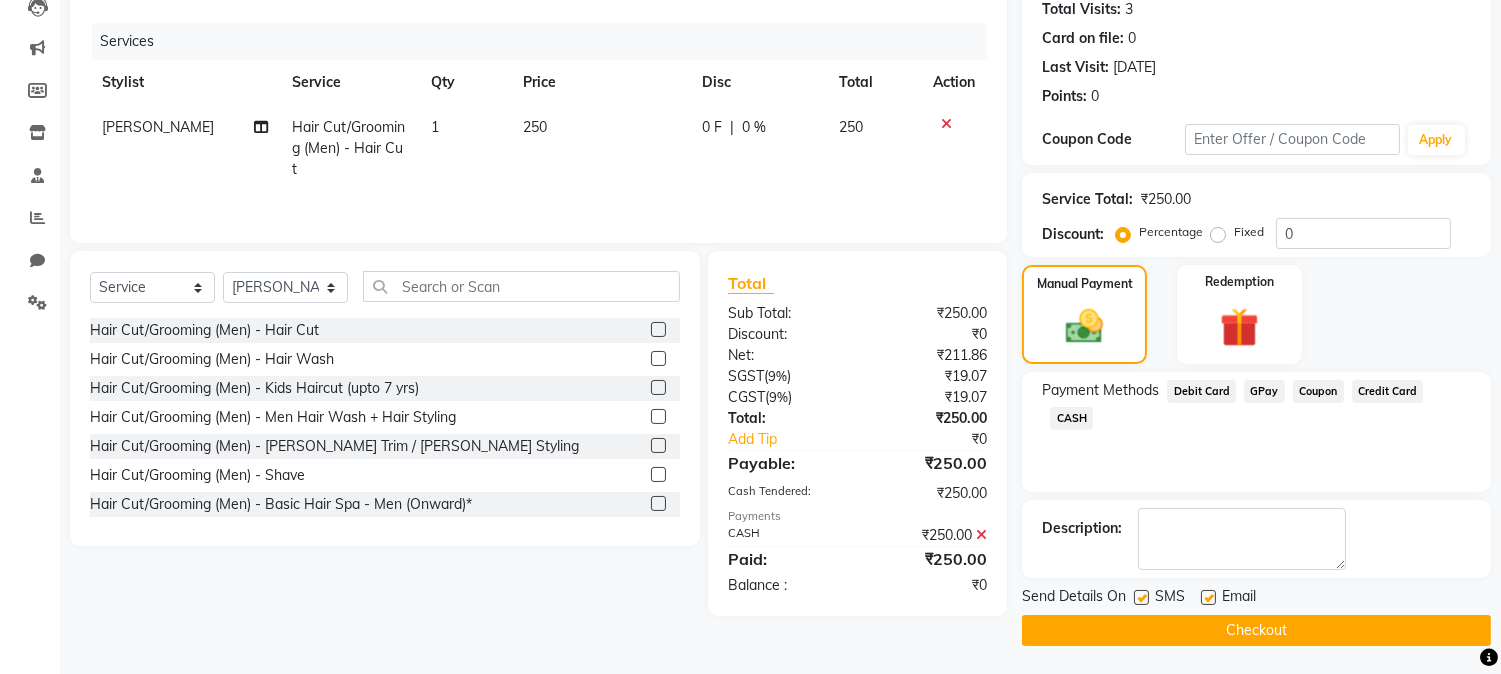 click on "Checkout" 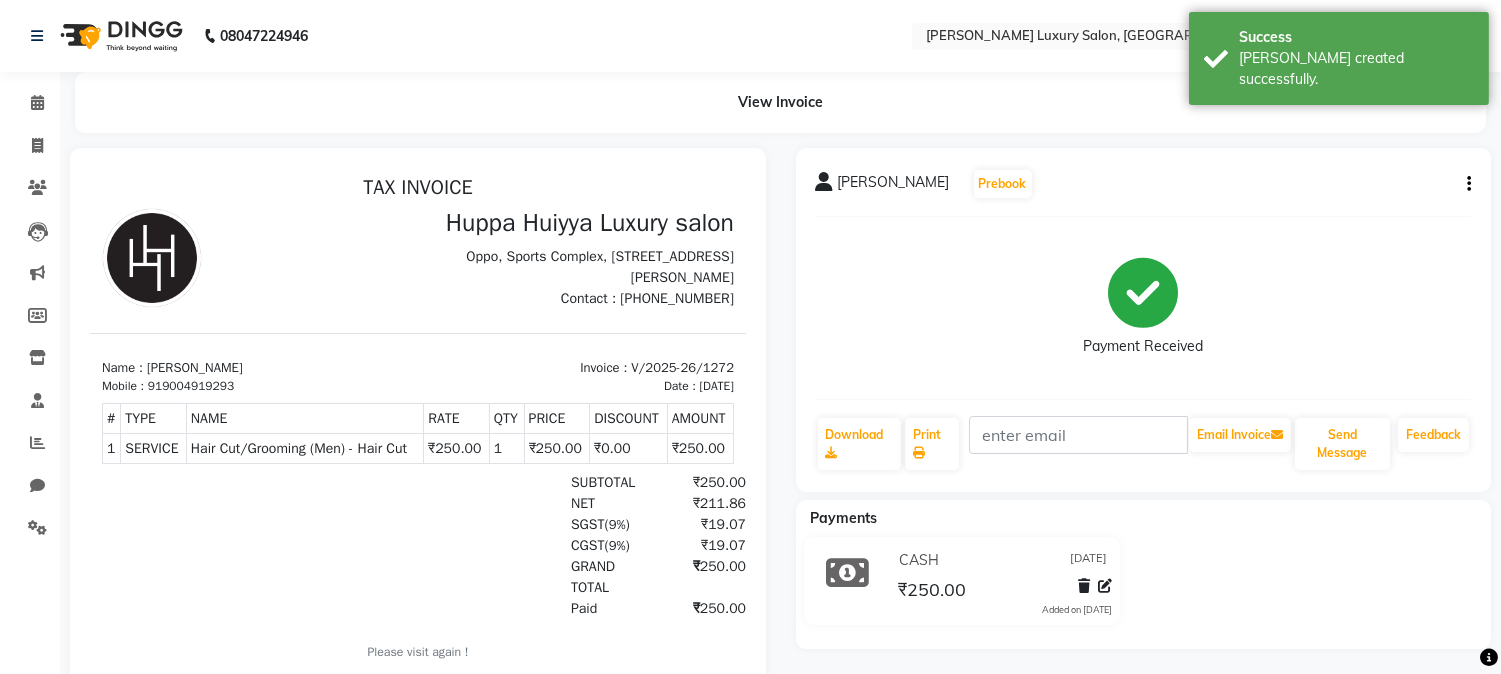 scroll, scrollTop: 0, scrollLeft: 0, axis: both 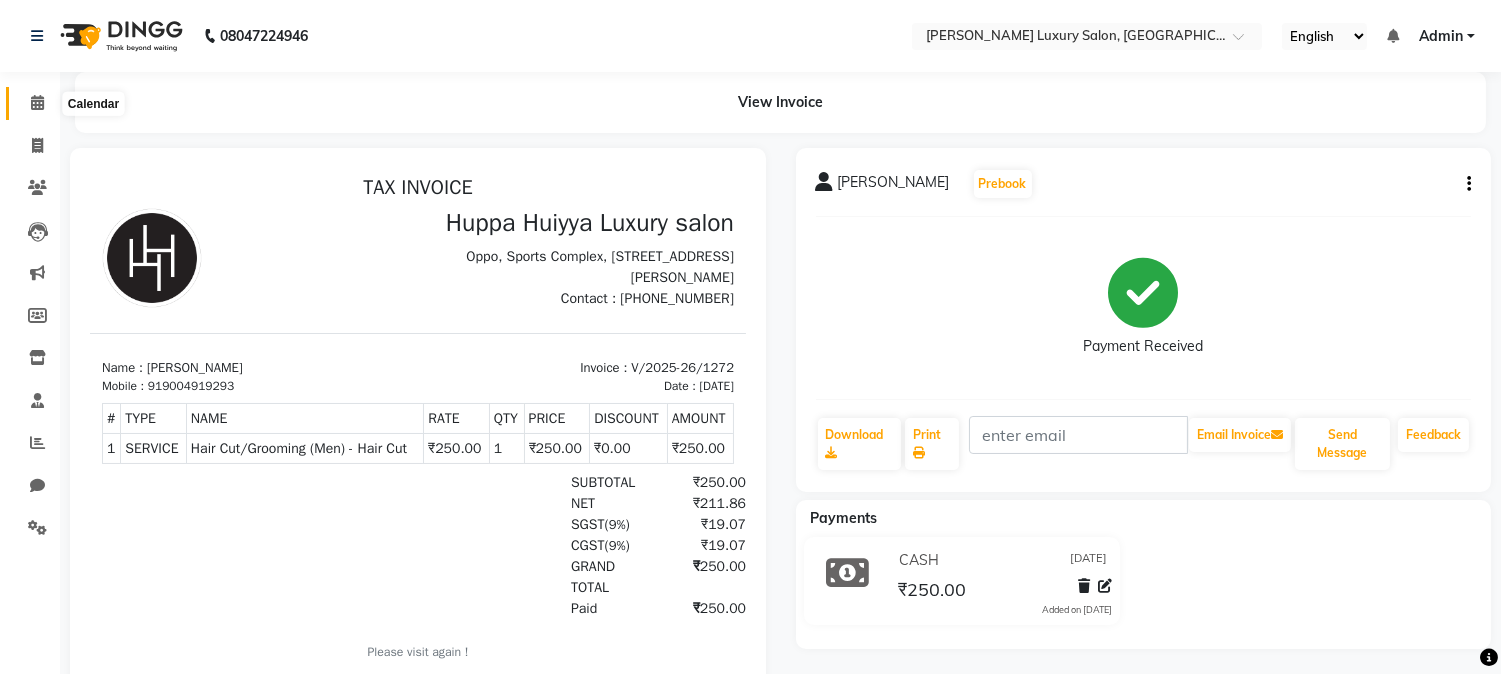 click 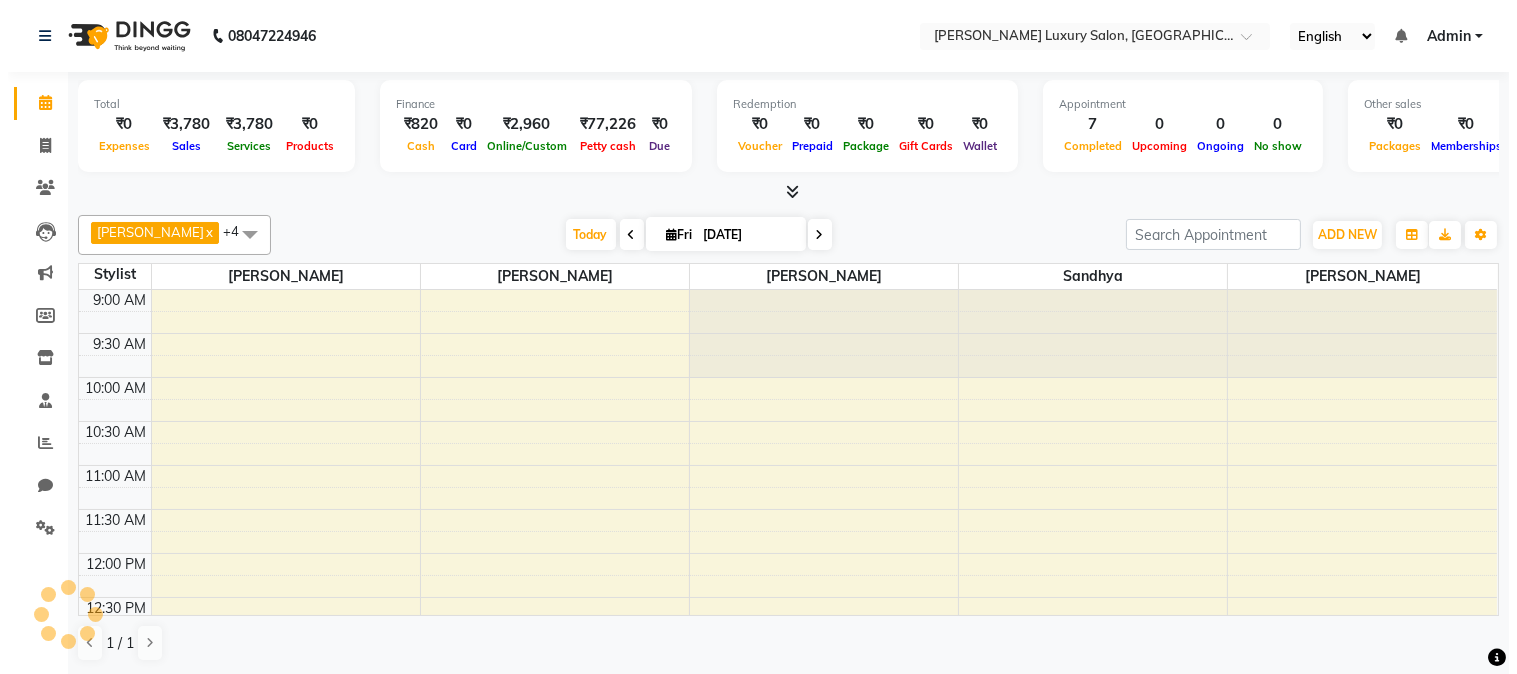 scroll, scrollTop: 0, scrollLeft: 0, axis: both 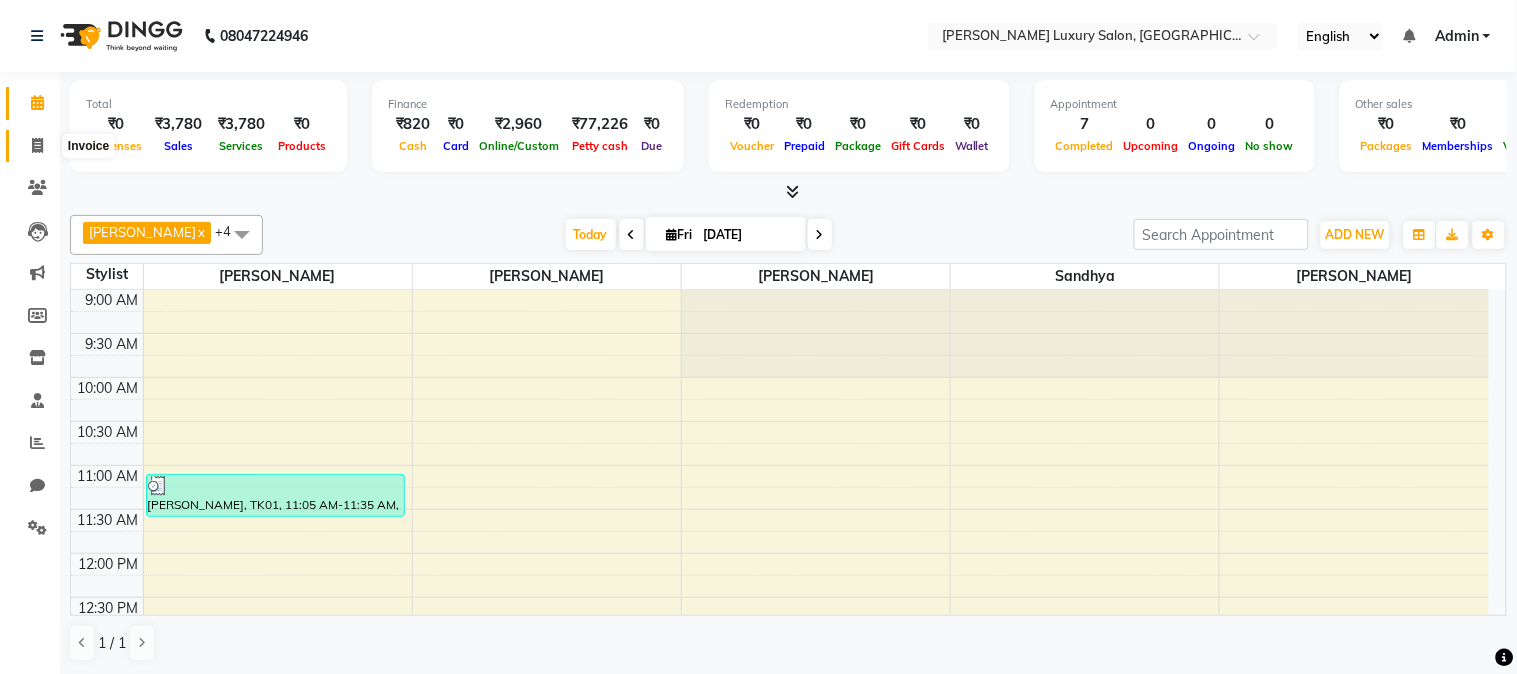 click 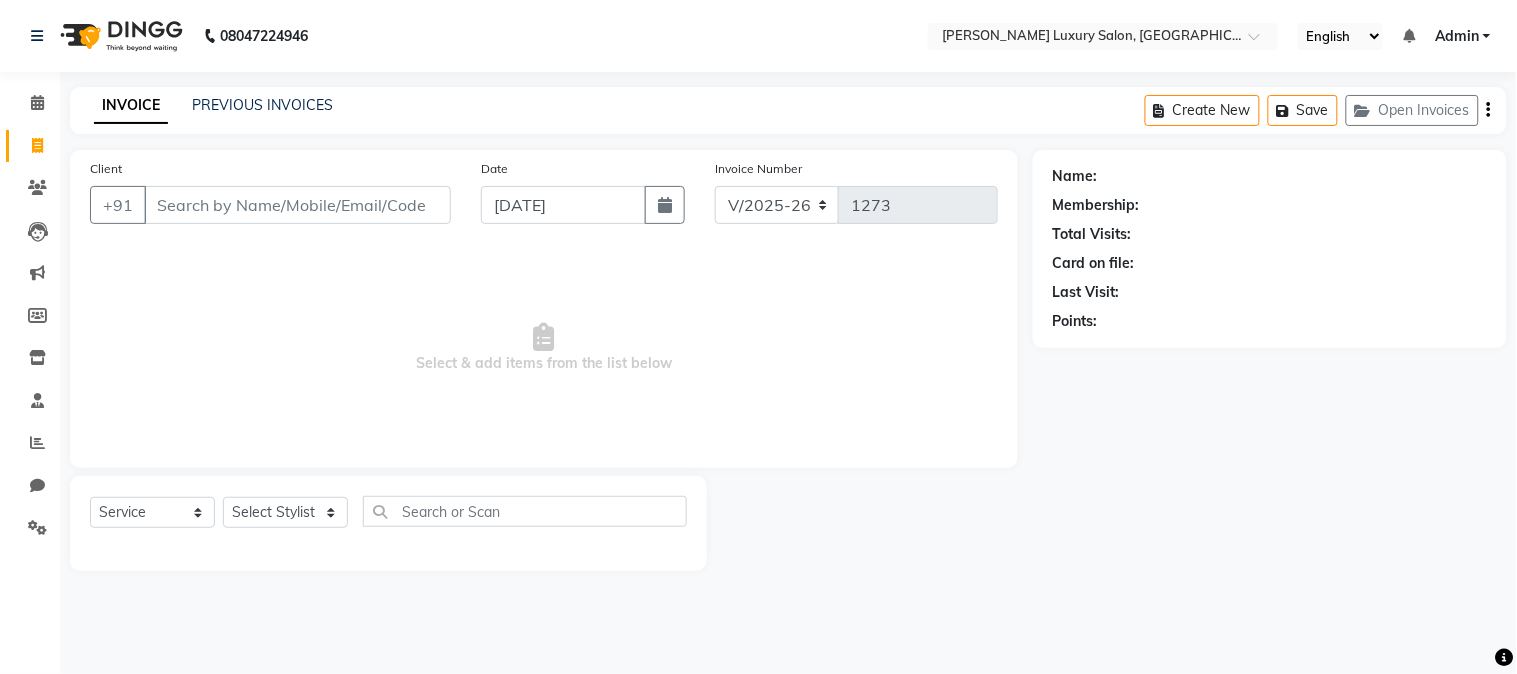click on "08047224946 Select Location × Huppa Huyya Luxury Salon, Andheri West English ENGLISH Español العربية मराठी हिंदी ગુજરાતી தமிழ் 中文 Notifications nothing to show Admin Manage Profile Change Password Sign out  Version:3.15.4" 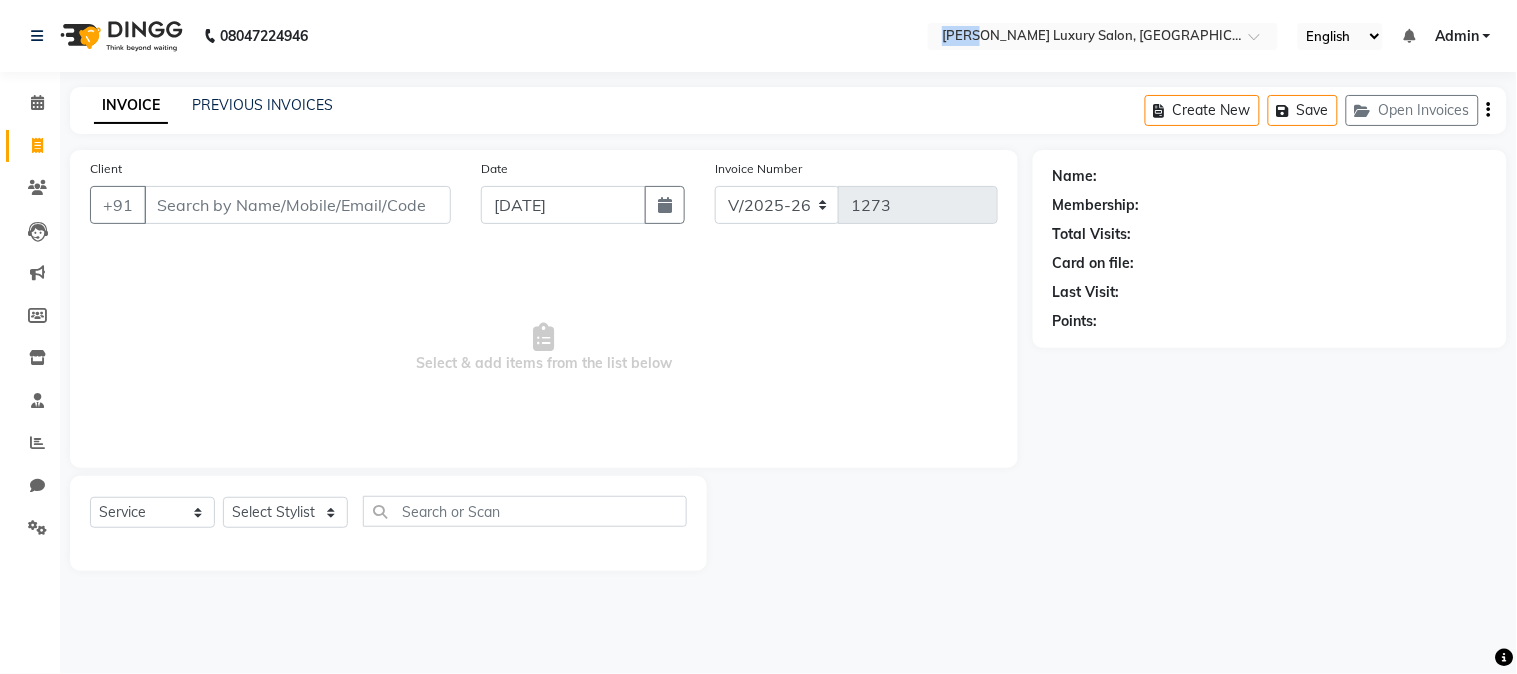 click on "08047224946 Select Location × Huppa Huyya Luxury Salon, Andheri West English ENGLISH Español العربية मराठी हिंदी ગુજરાતી தமிழ் 中文 Notifications nothing to show Admin Manage Profile Change Password Sign out  Version:3.15.4" 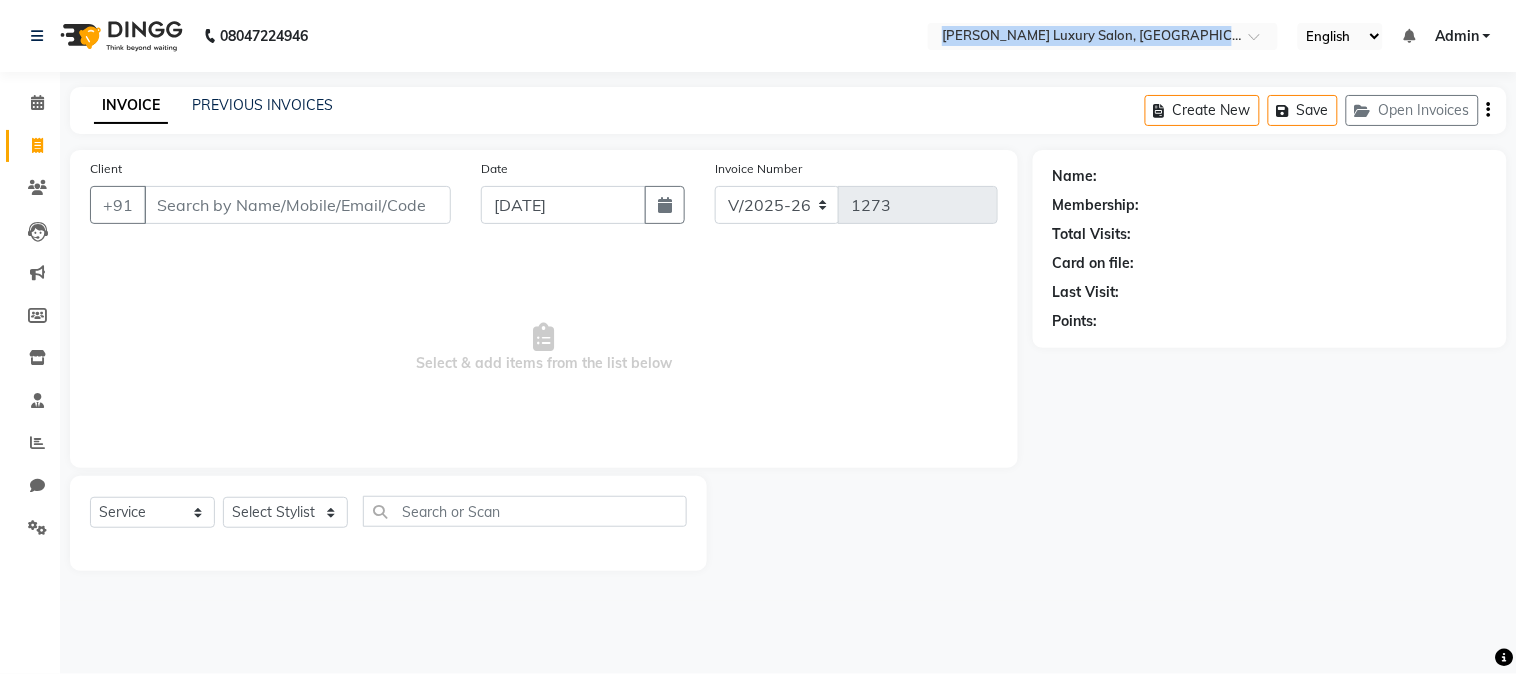 click on "08047224946 Select Location × Huppa Huyya Luxury Salon, Andheri West English ENGLISH Español العربية मराठी हिंदी ગુજરાતી தமிழ் 中文 Notifications nothing to show Admin Manage Profile Change Password Sign out  Version:3.15.4" 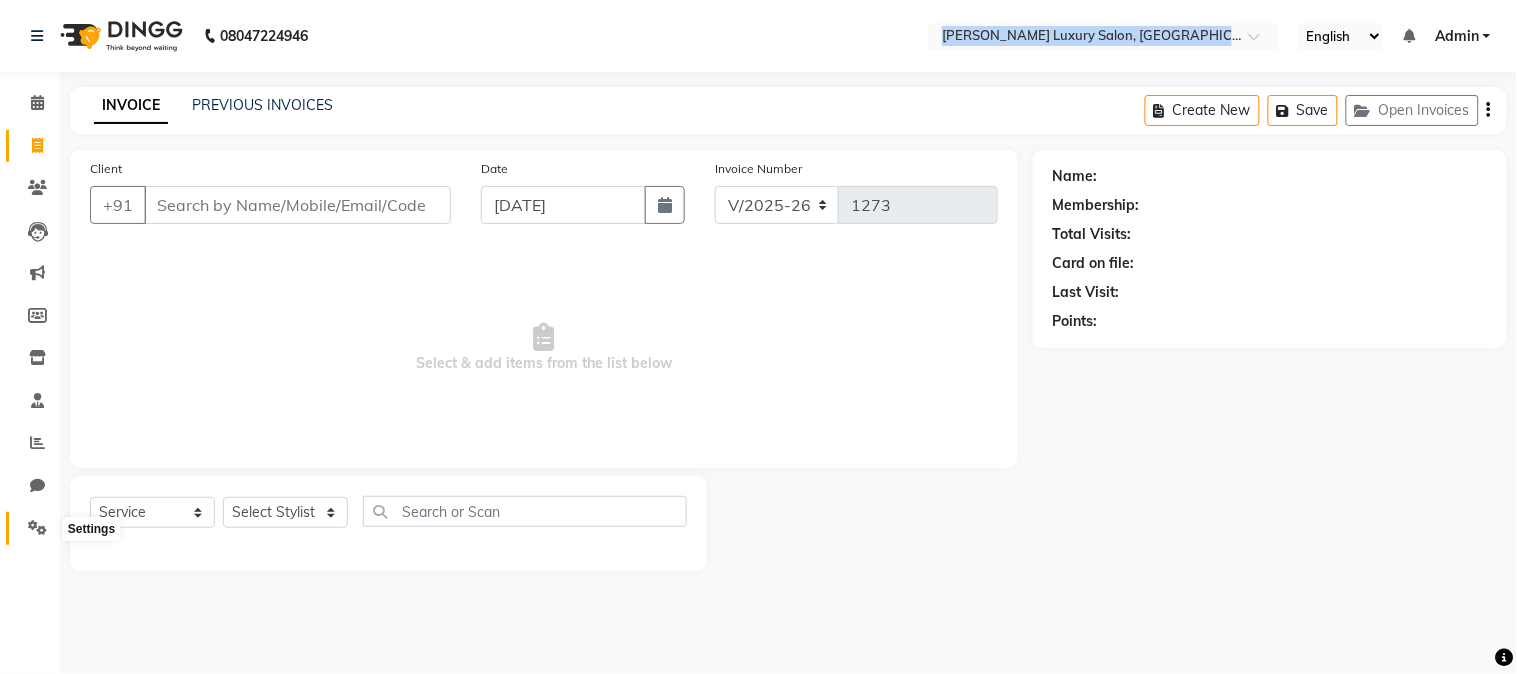 click 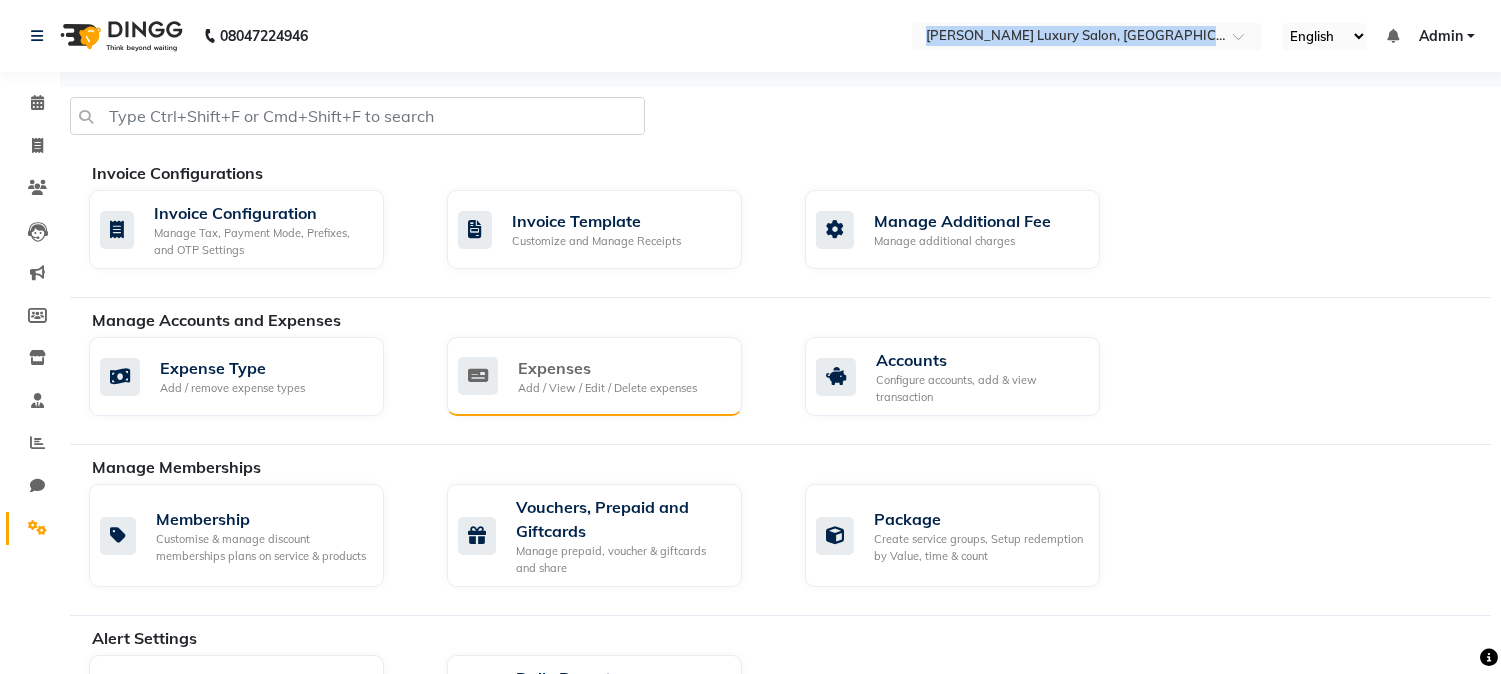 click on "Expenses" 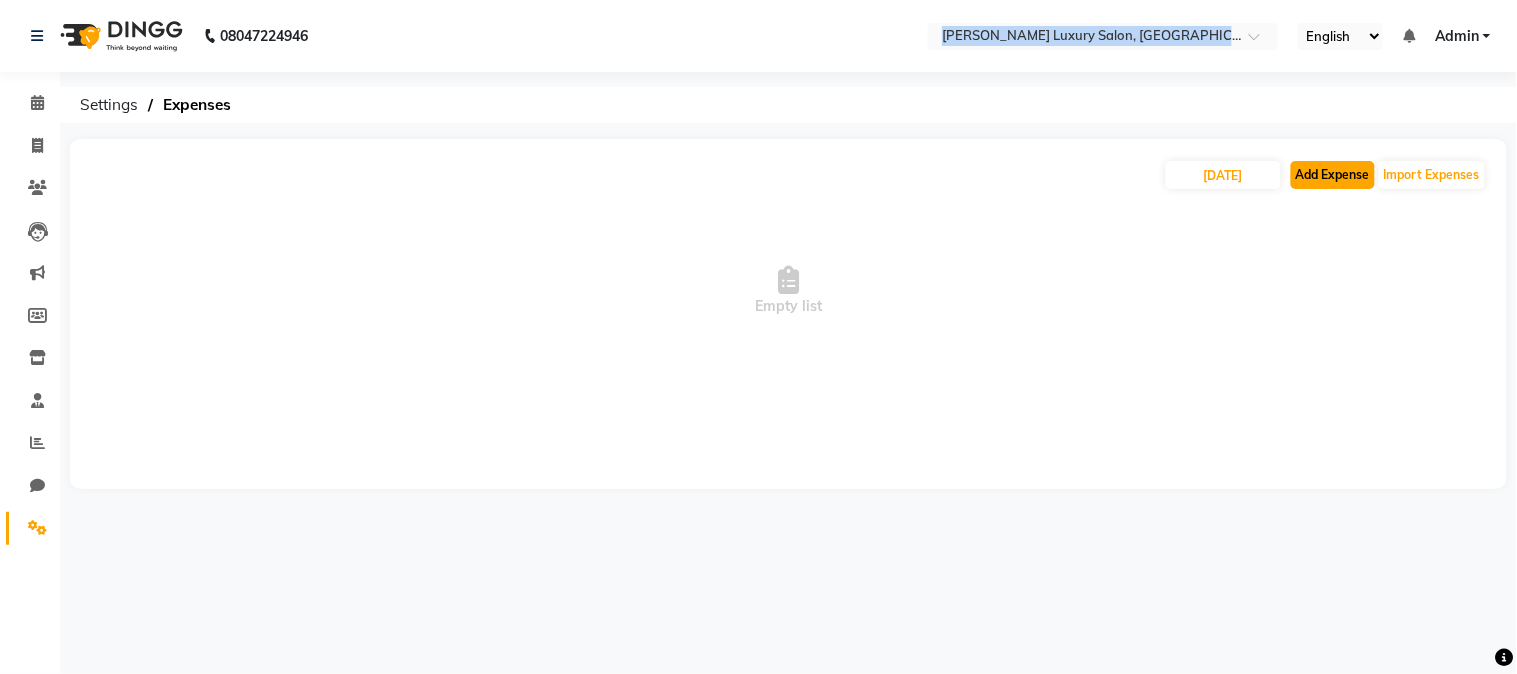click on "Add Expense" 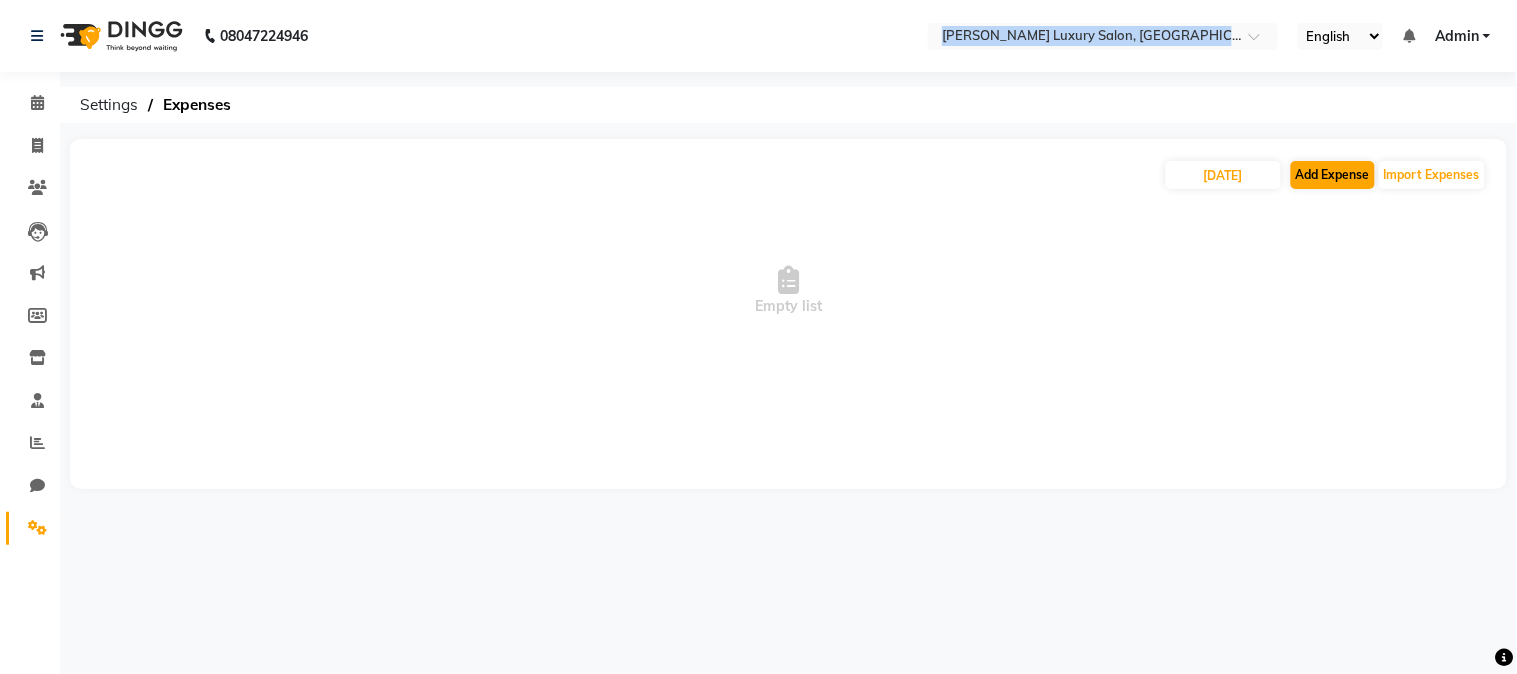select on "1" 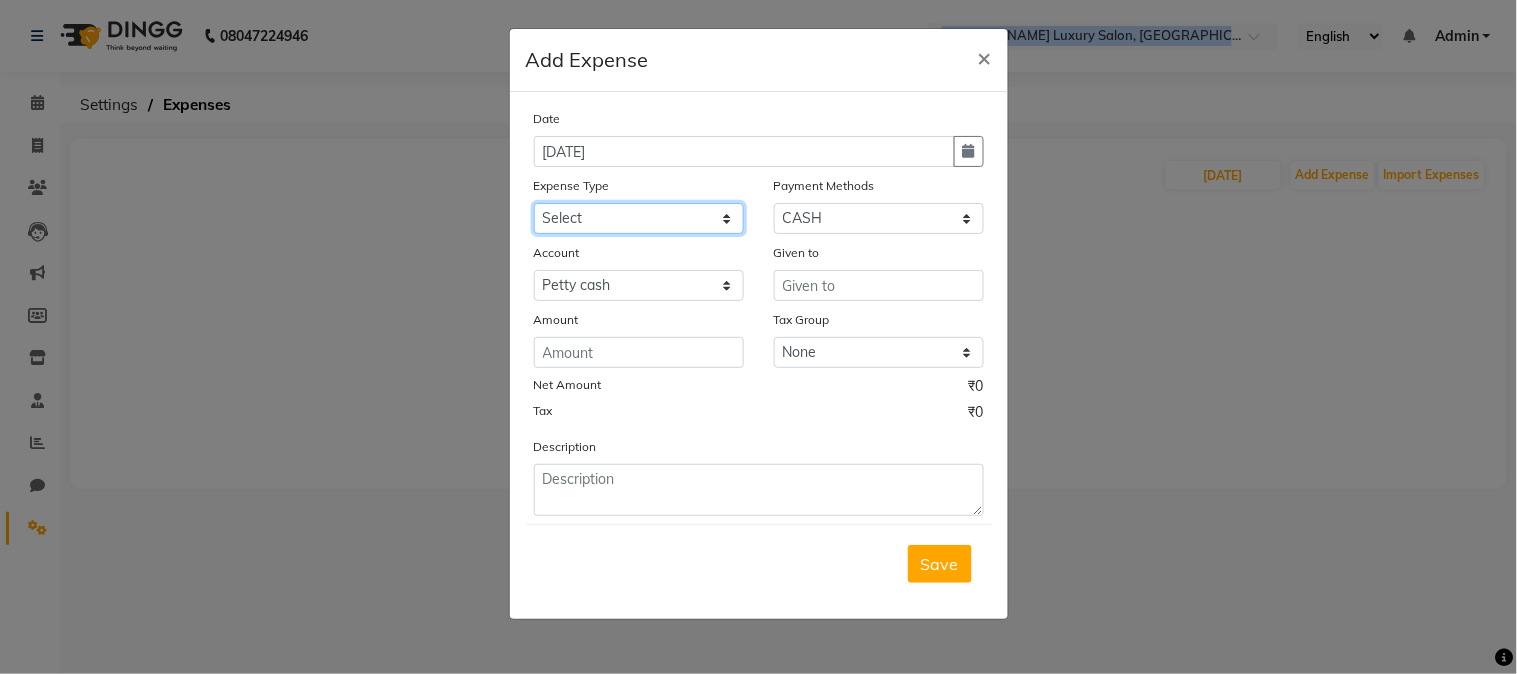 click on "Select Advance money Advance Salary besleri water Client Snacks Clinical charges Equipment Maintenance Marketing Membership sale Membership sale Other Pantry Product Rent Salary Staff Snacks Tax tip- Utilities" 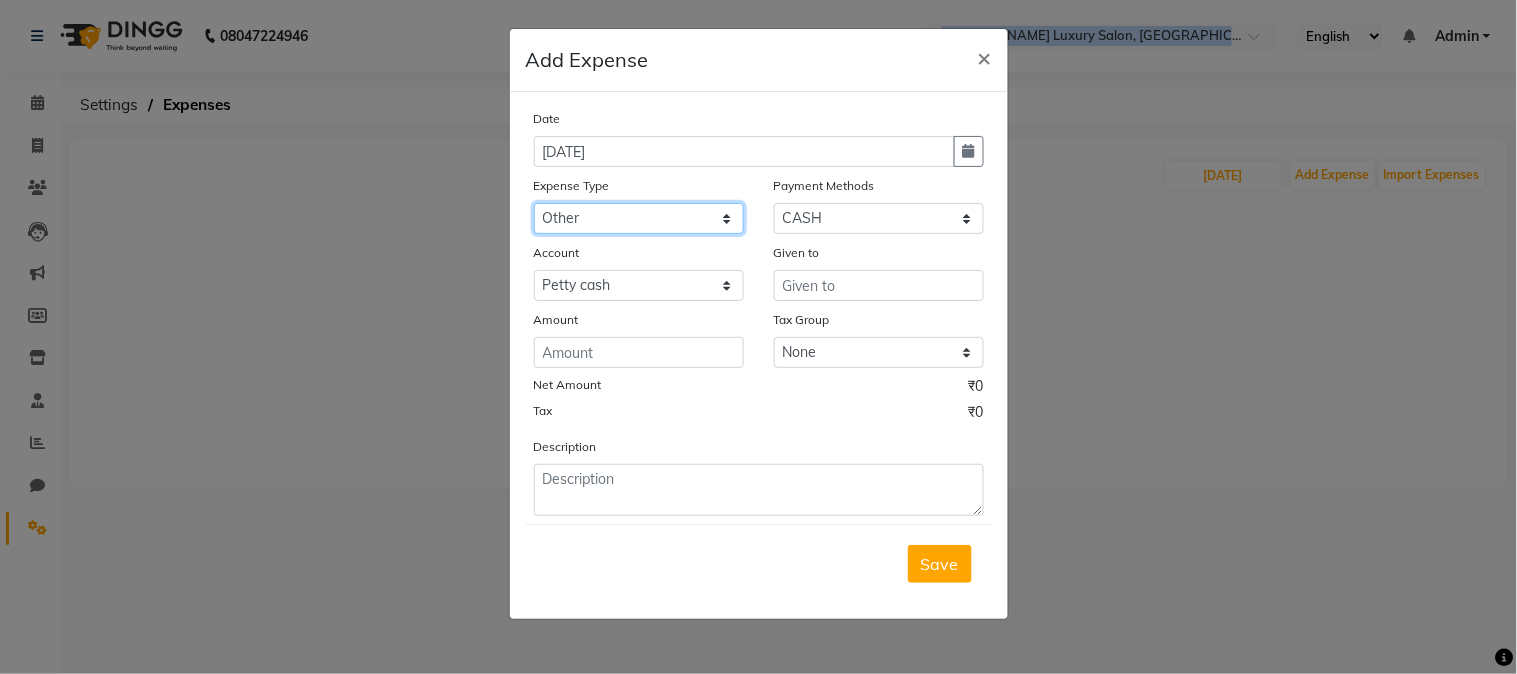 click on "Select Advance money Advance Salary besleri water Client Snacks Clinical charges Equipment Maintenance Marketing Membership sale Membership sale Other Pantry Product Rent Salary Staff Snacks Tax tip- Utilities" 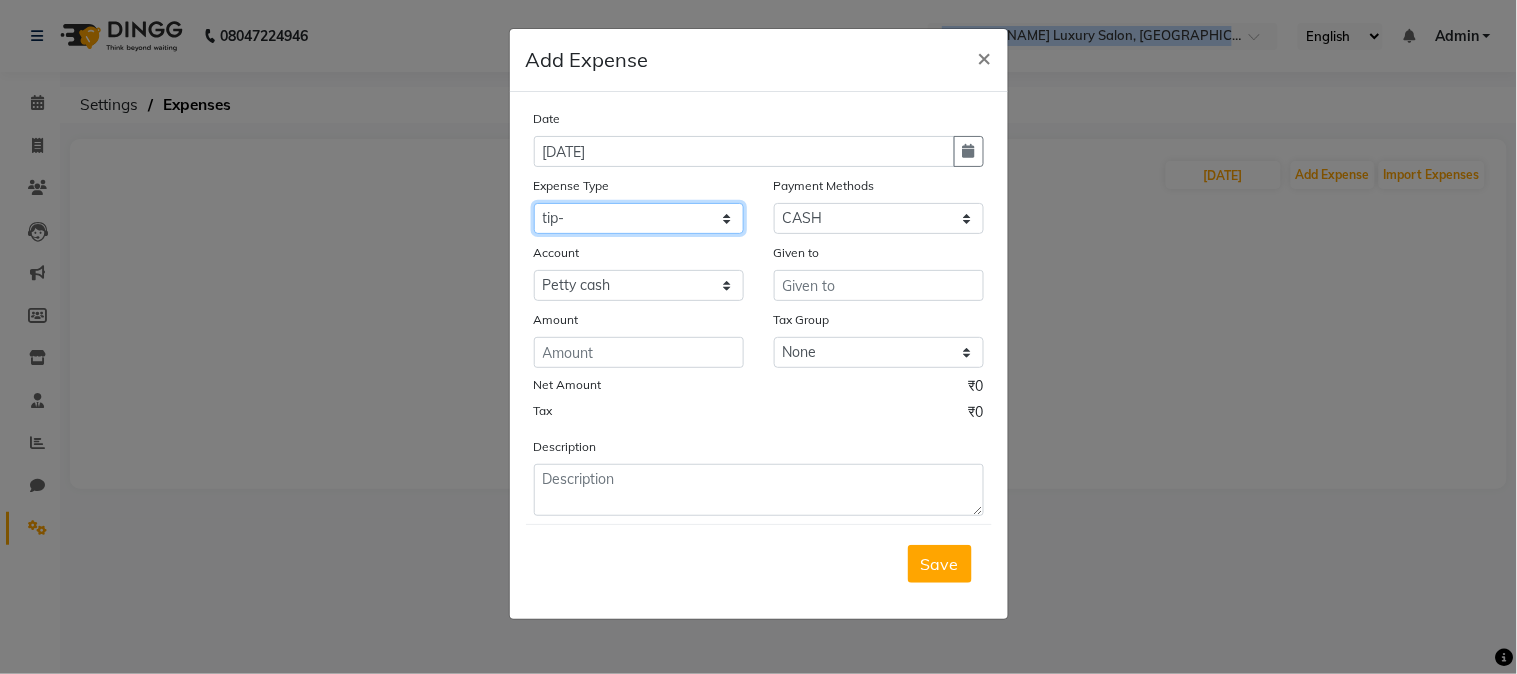 click on "Select Advance money Advance Salary besleri water Client Snacks Clinical charges Equipment Maintenance Marketing Membership sale Membership sale Other Pantry Product Rent Salary Staff Snacks Tax tip- Utilities" 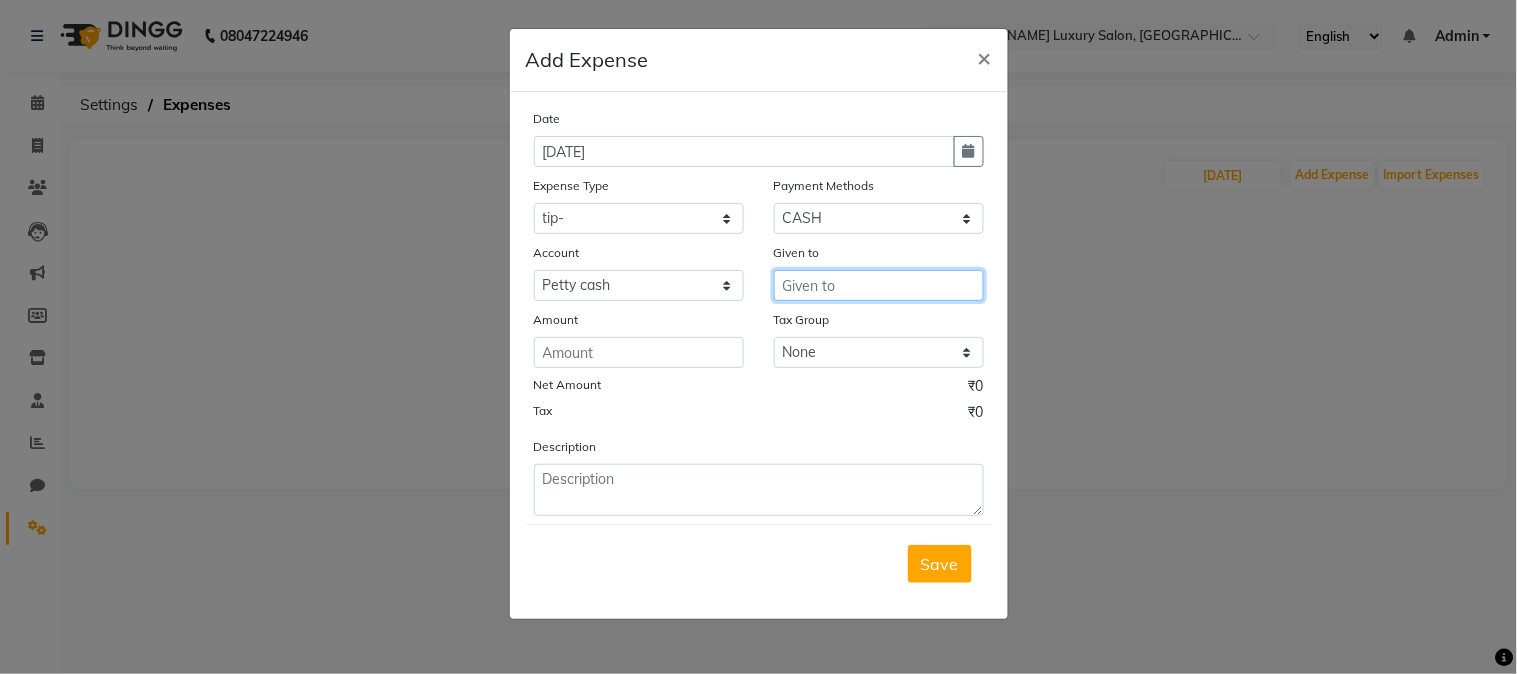 click at bounding box center (879, 285) 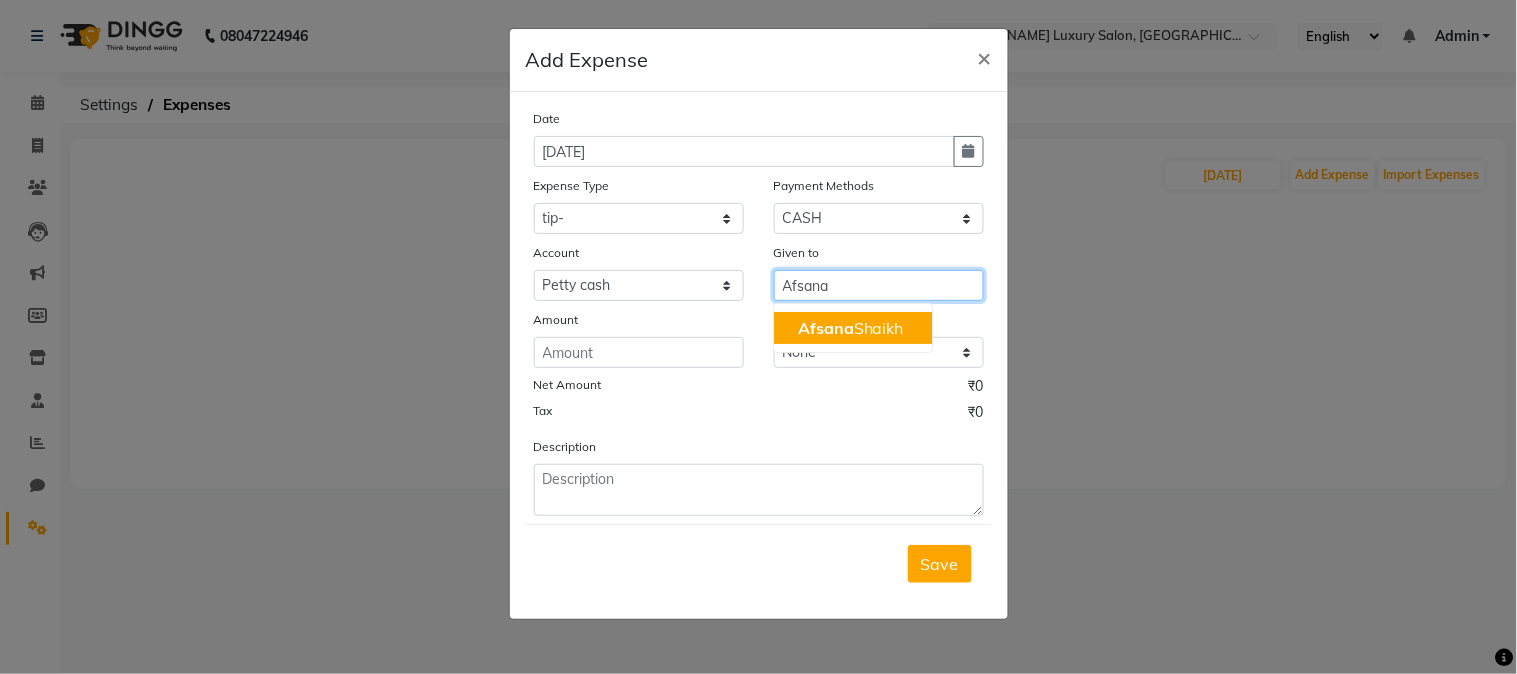 click on "Afsana" 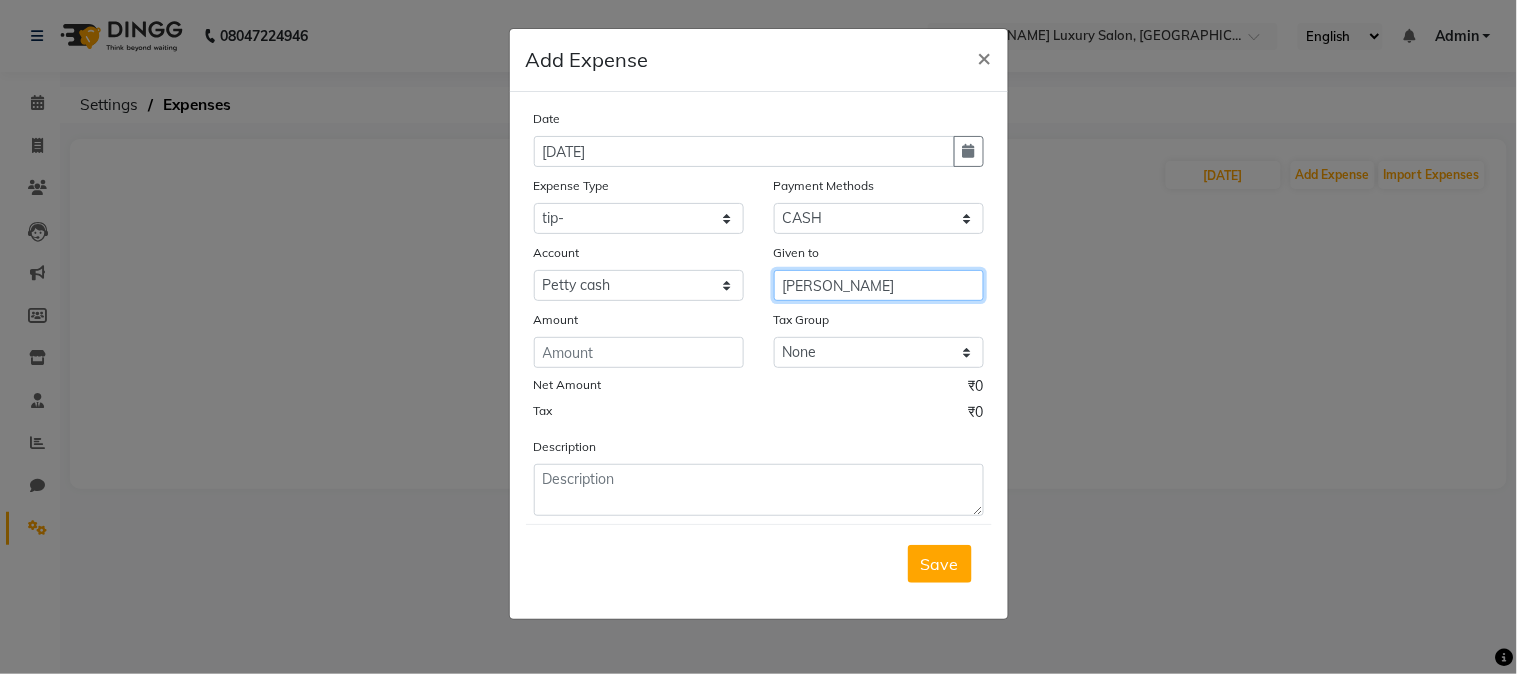 type on "[PERSON_NAME]" 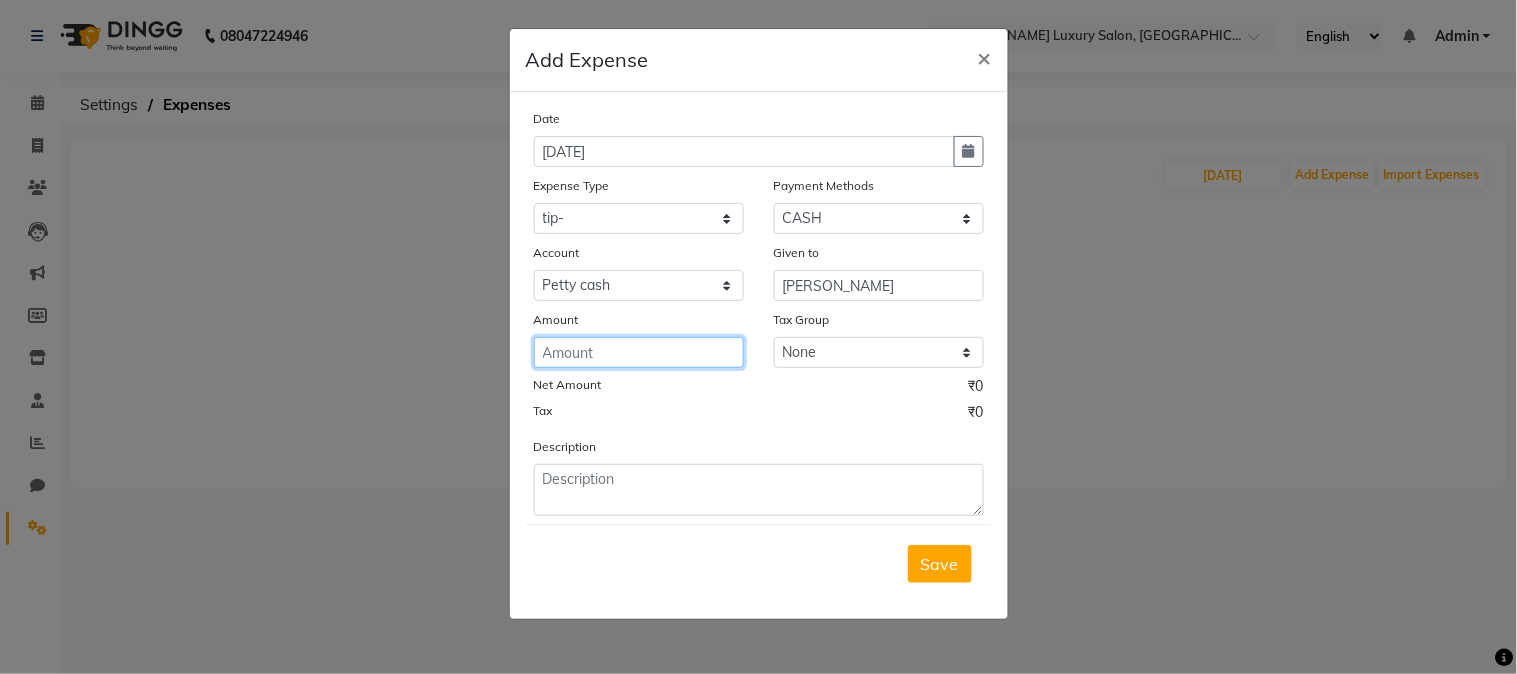 click 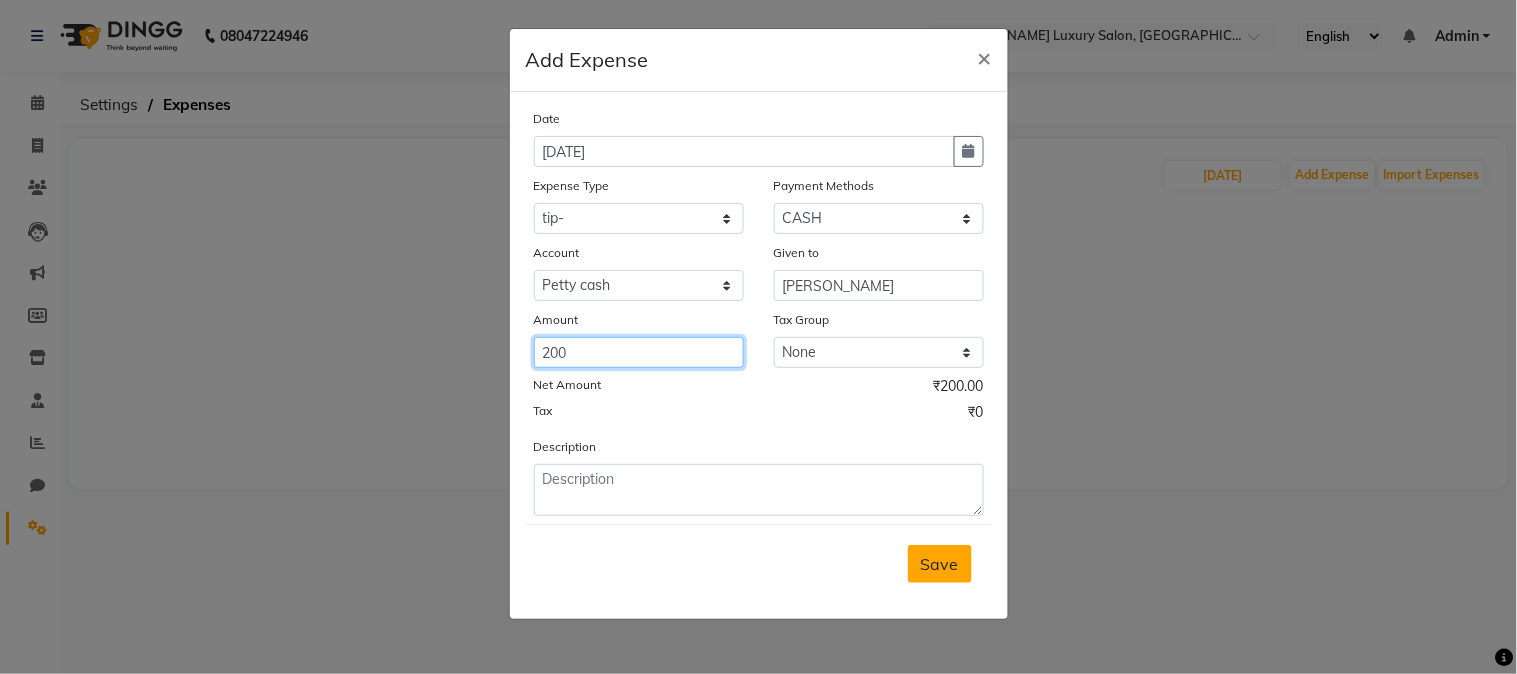 type on "200" 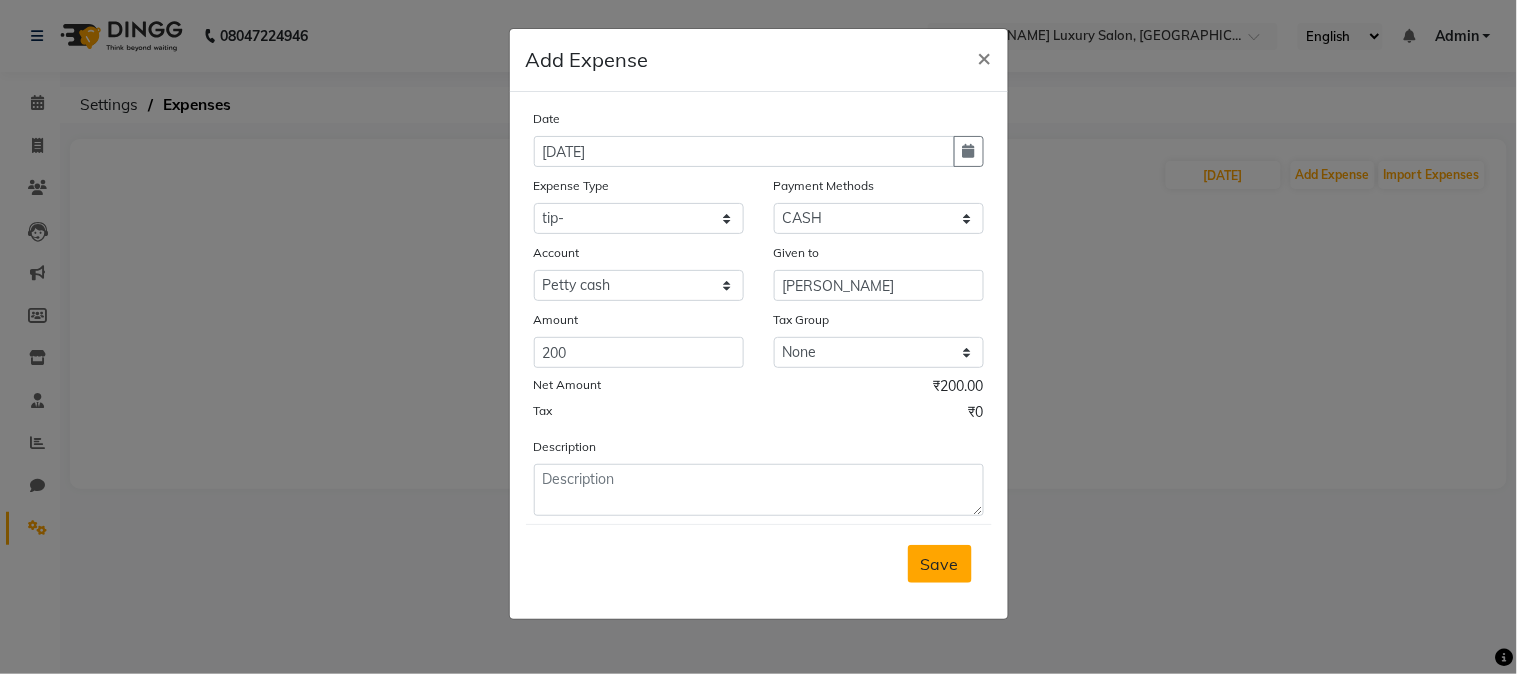 click on "Save" at bounding box center (940, 564) 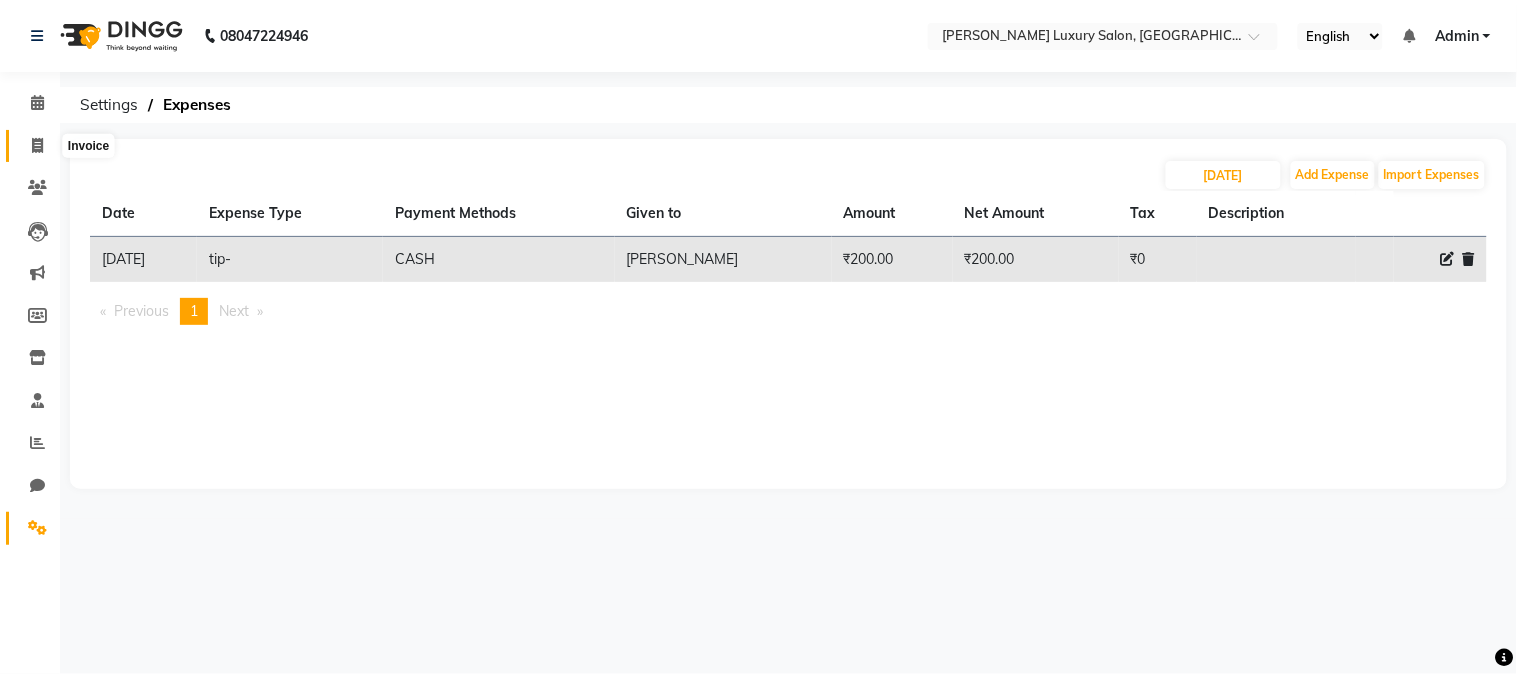 click 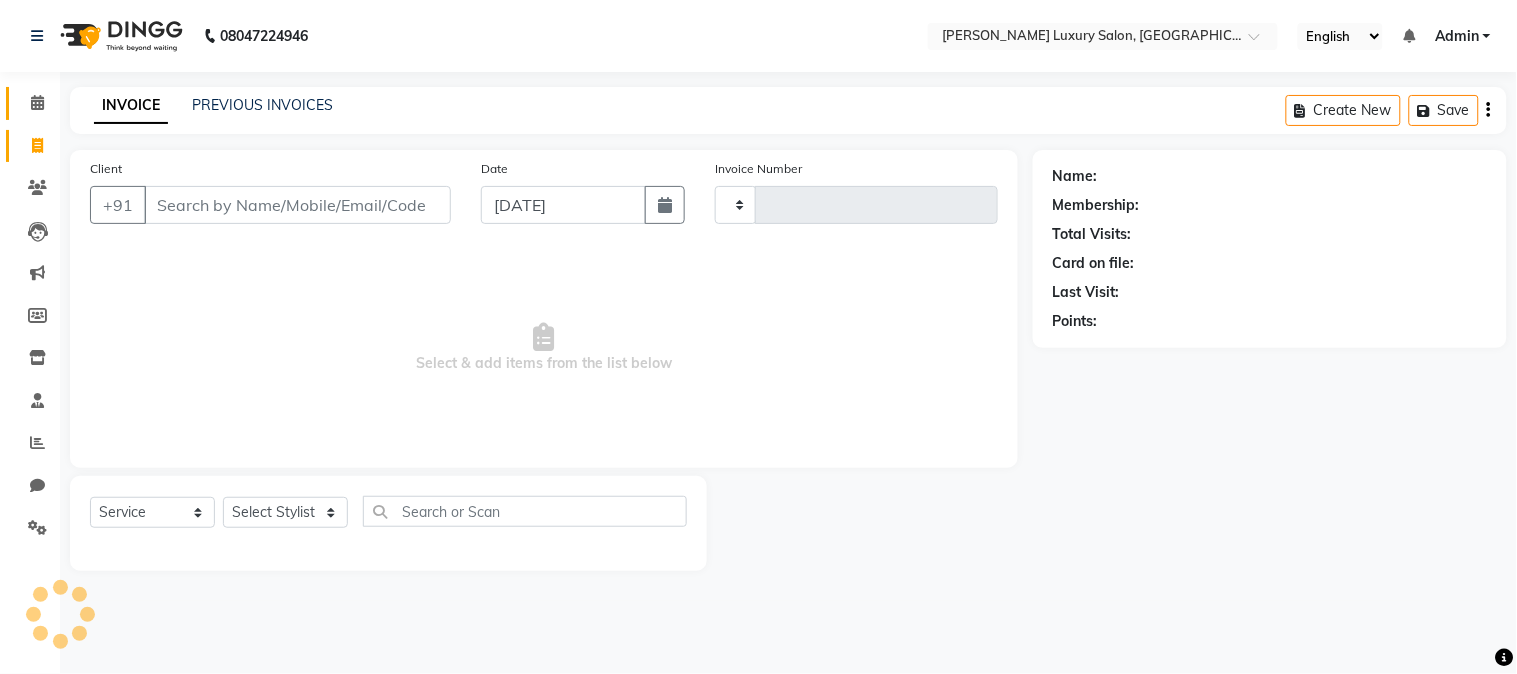 type on "1273" 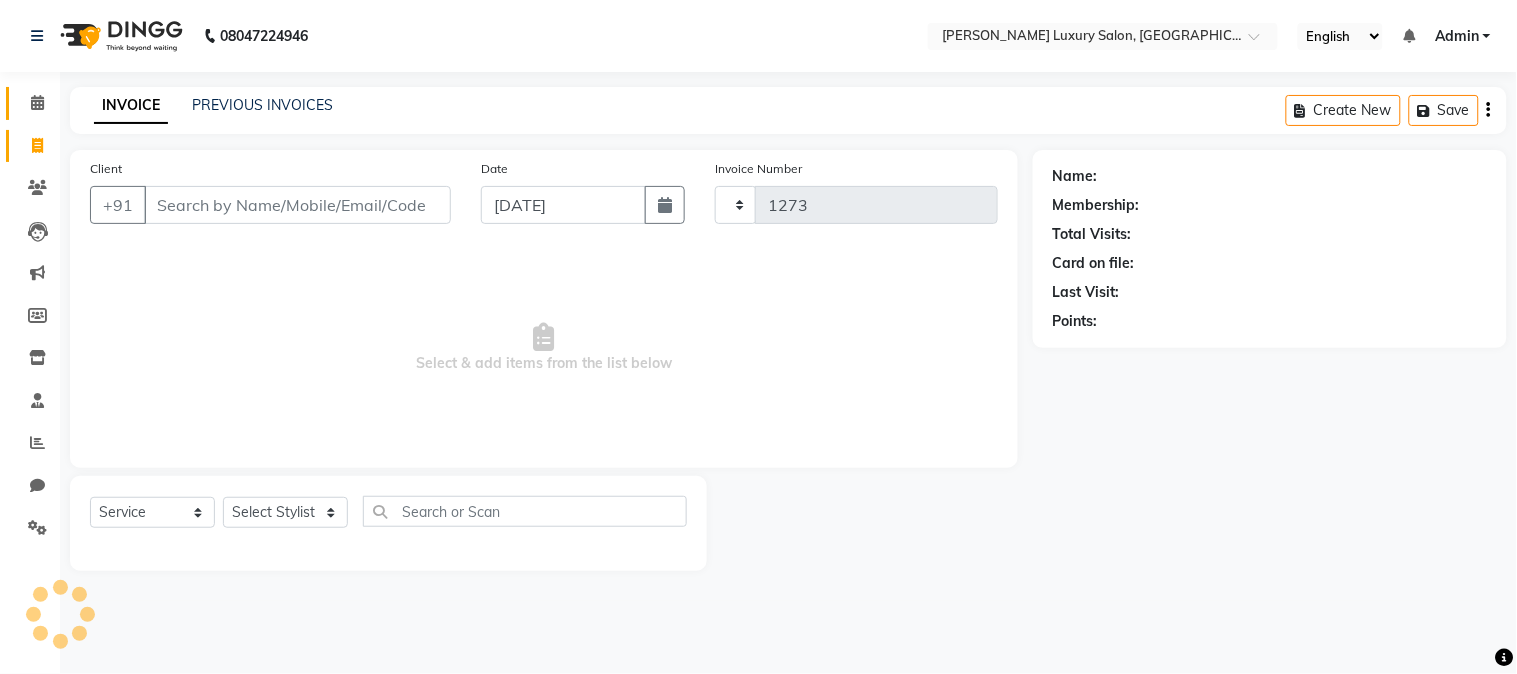 select on "7752" 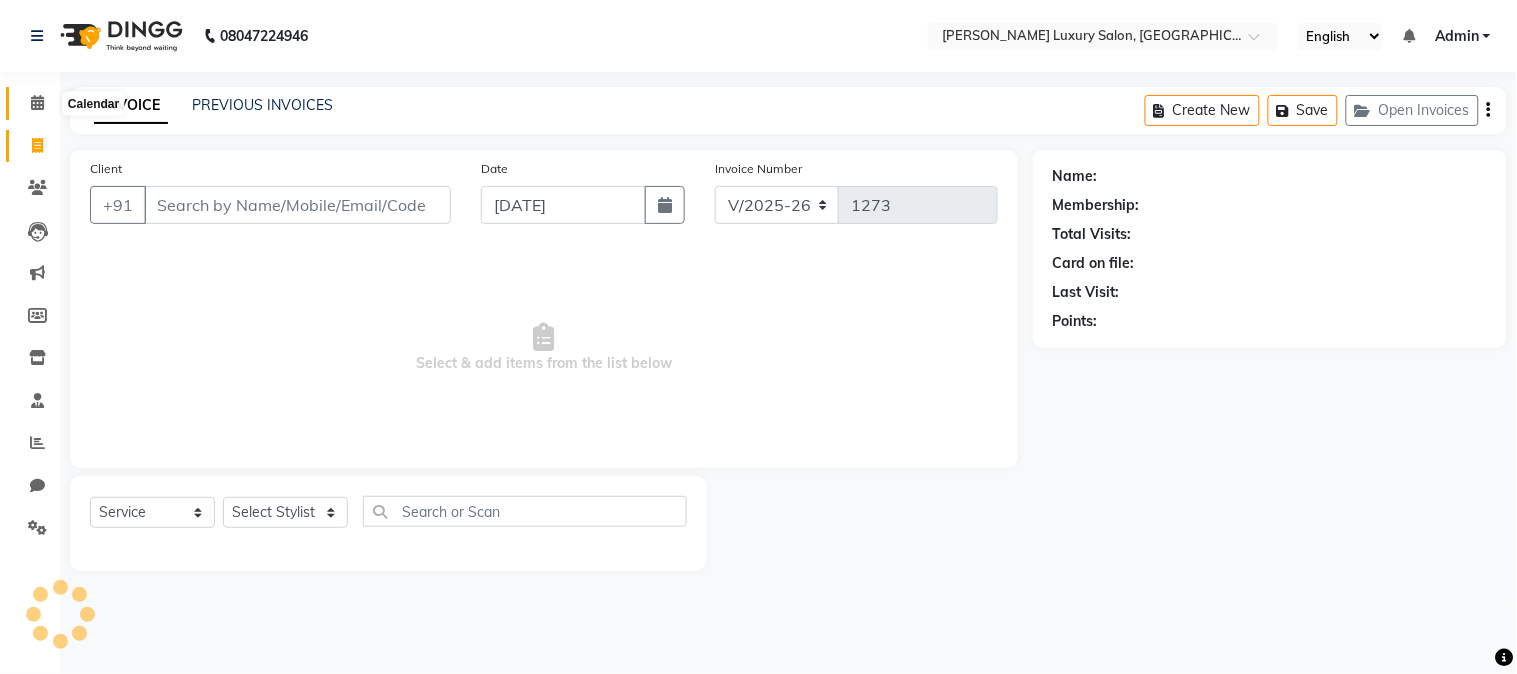 click 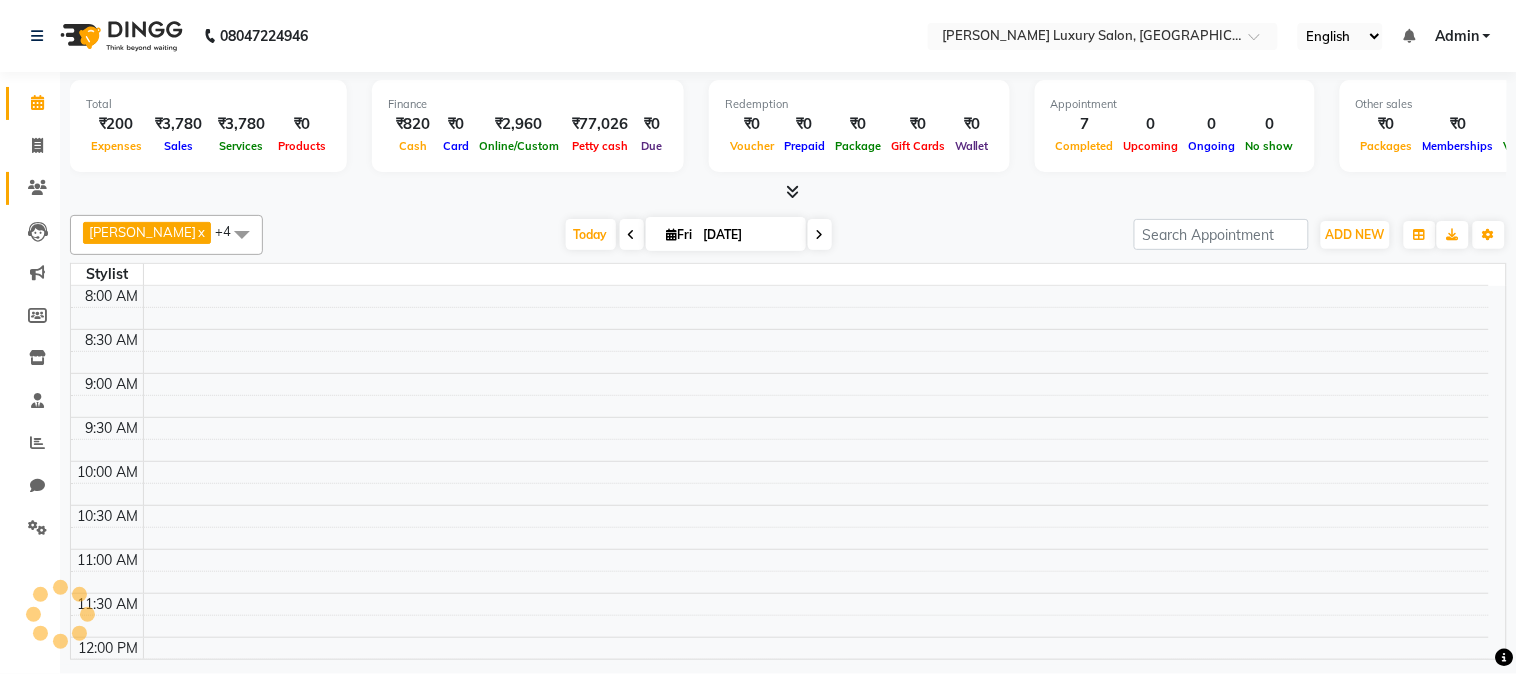 scroll, scrollTop: 796, scrollLeft: 0, axis: vertical 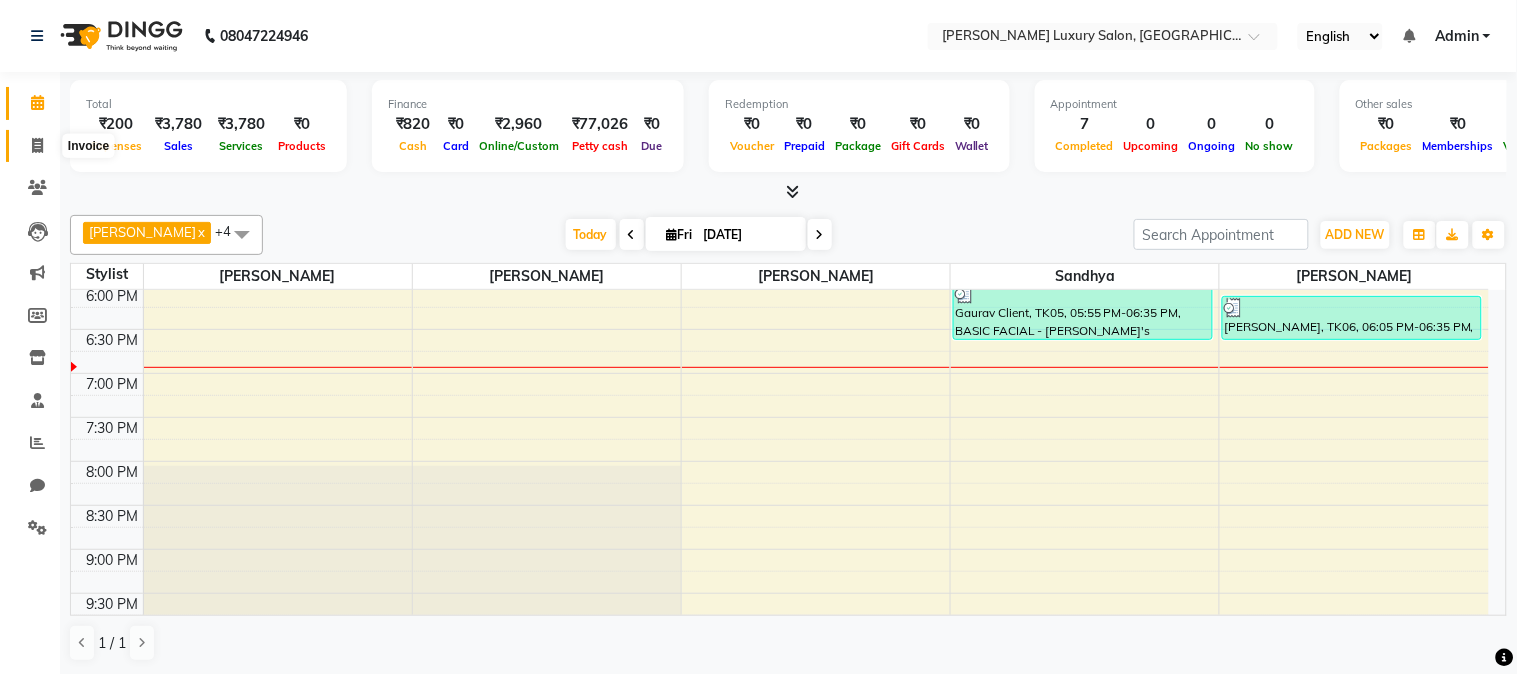 click 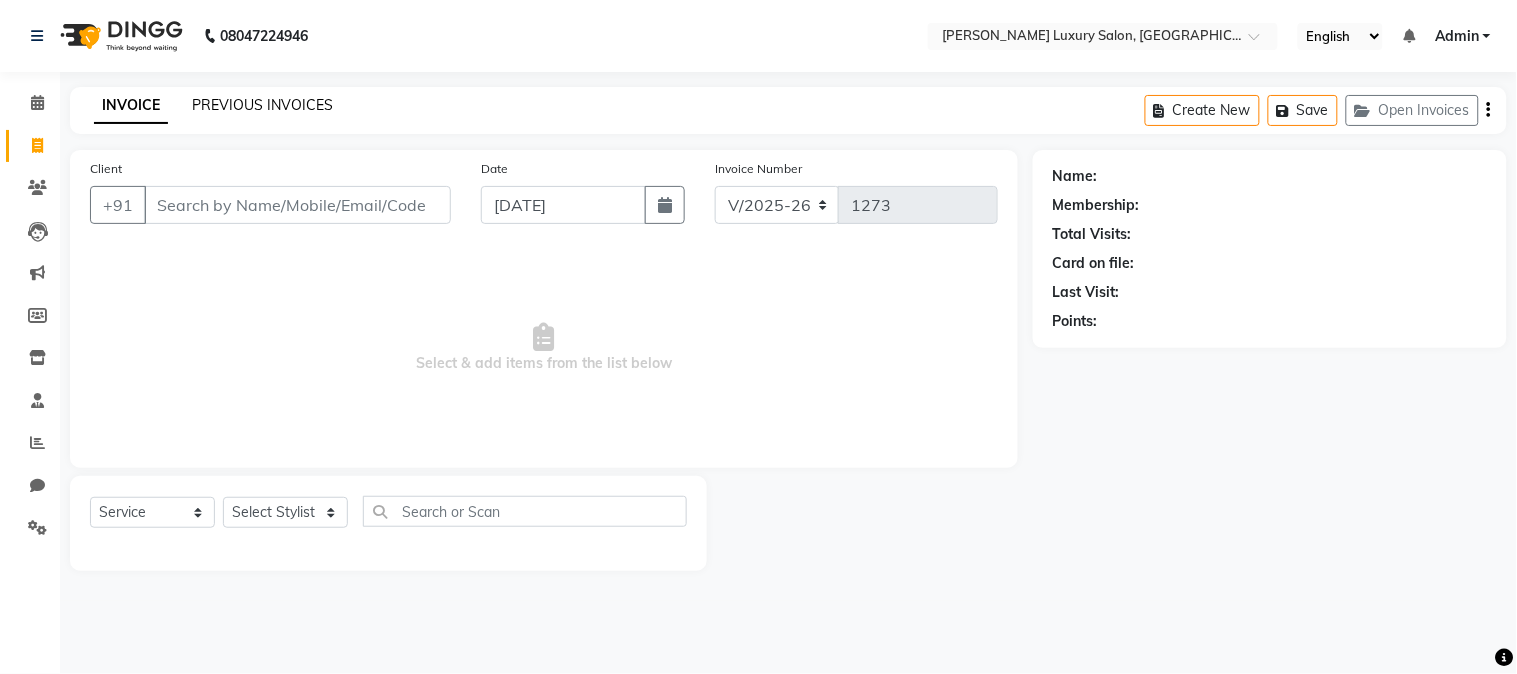 click on "PREVIOUS INVOICES" 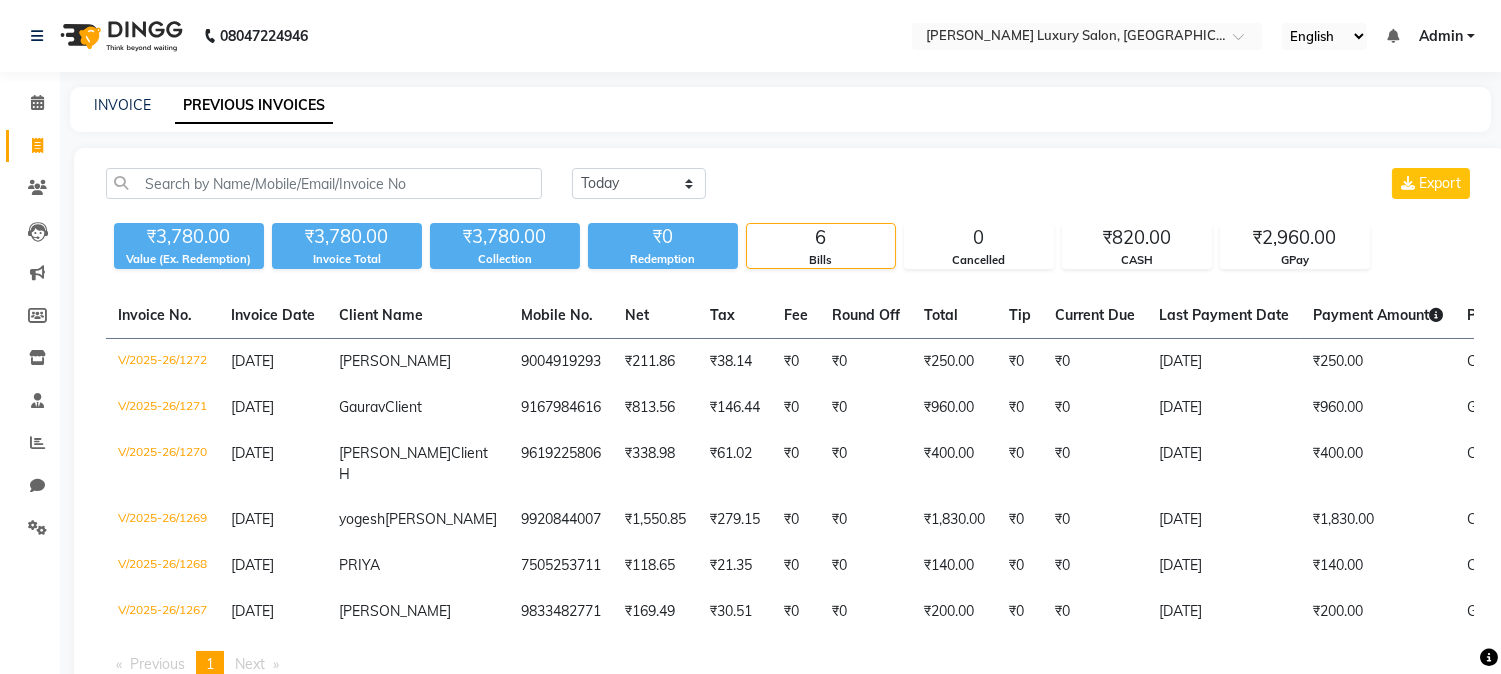 click on "INVOICE PREVIOUS INVOICES" 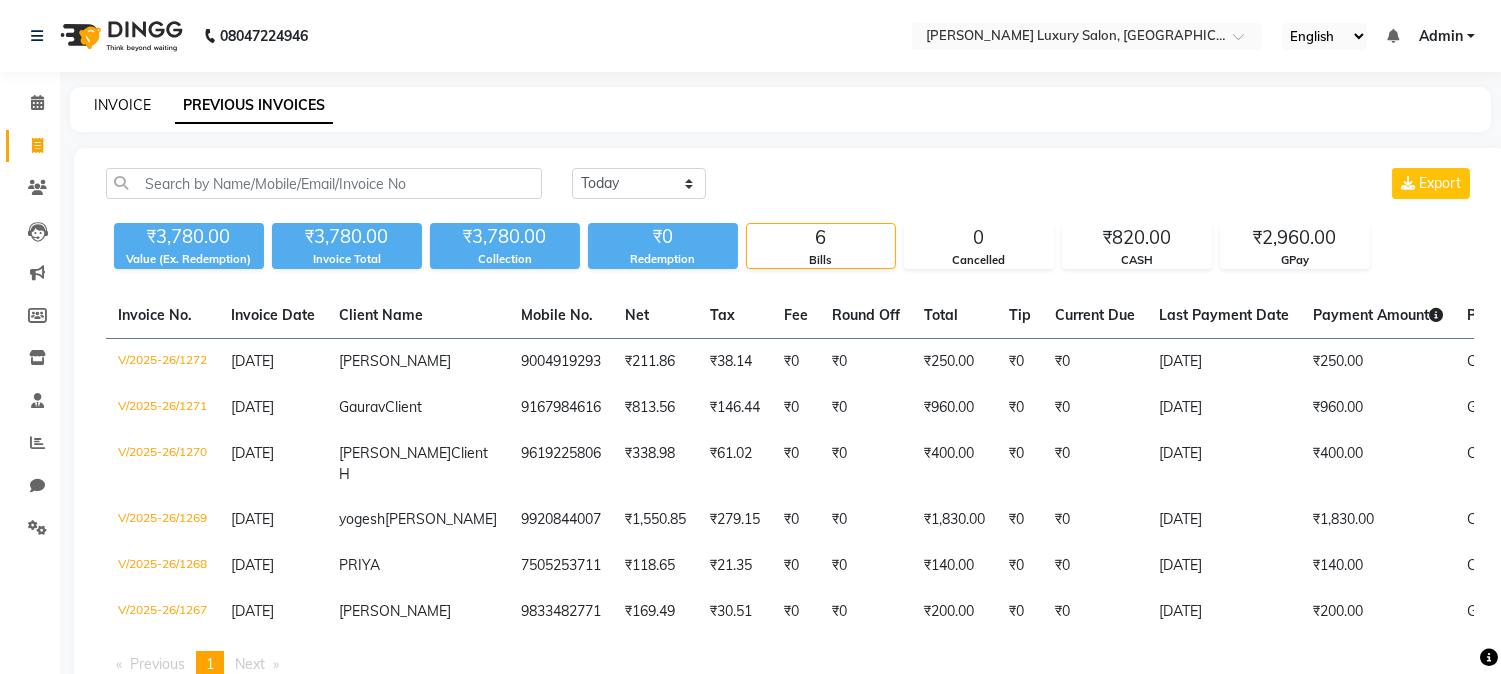 click on "INVOICE" 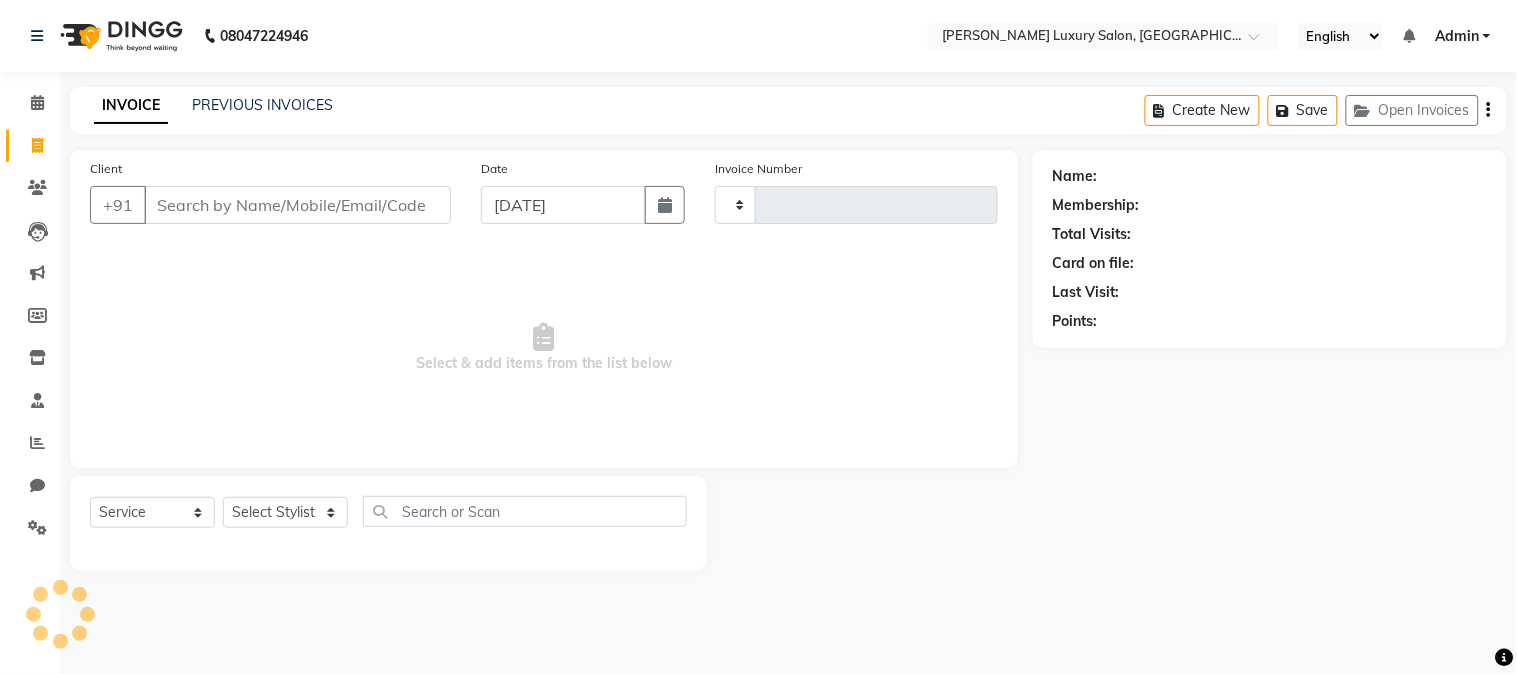 type on "1273" 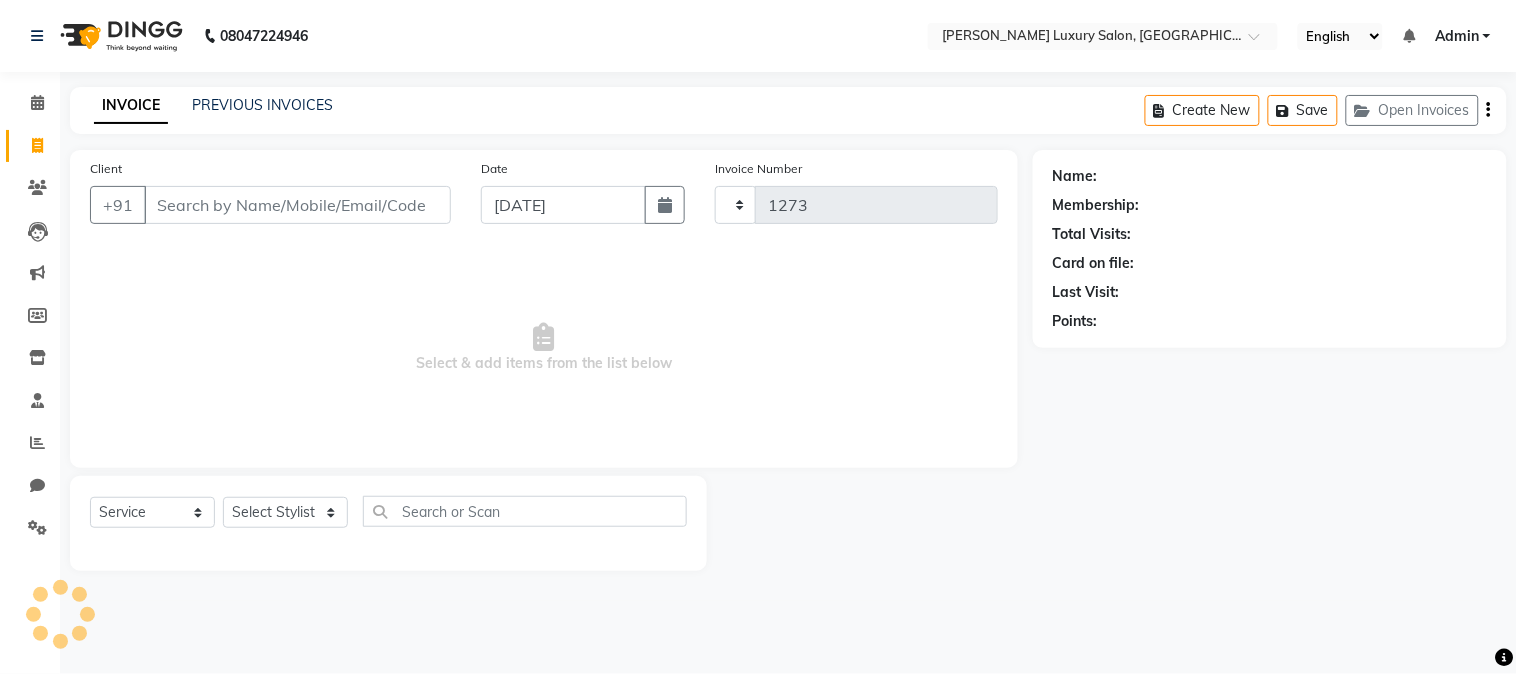select on "7752" 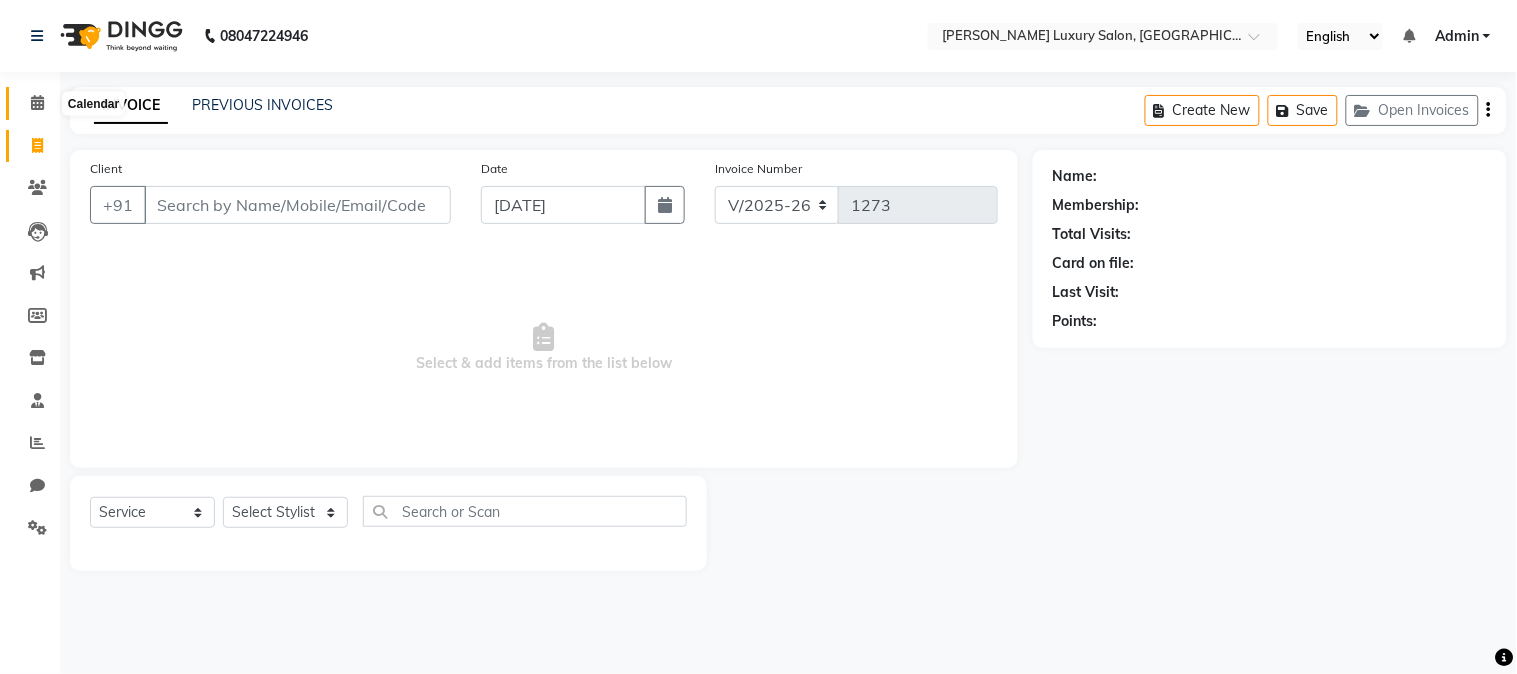 click 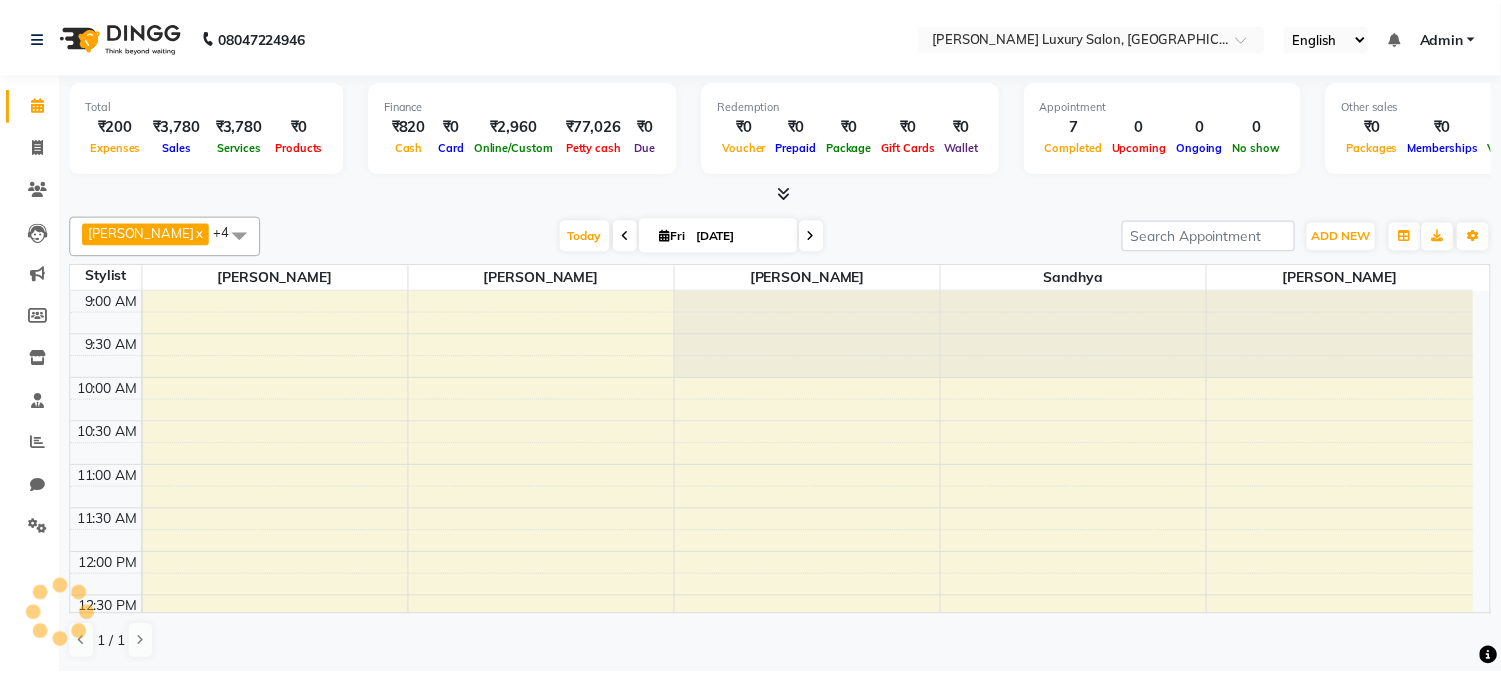 scroll, scrollTop: 0, scrollLeft: 0, axis: both 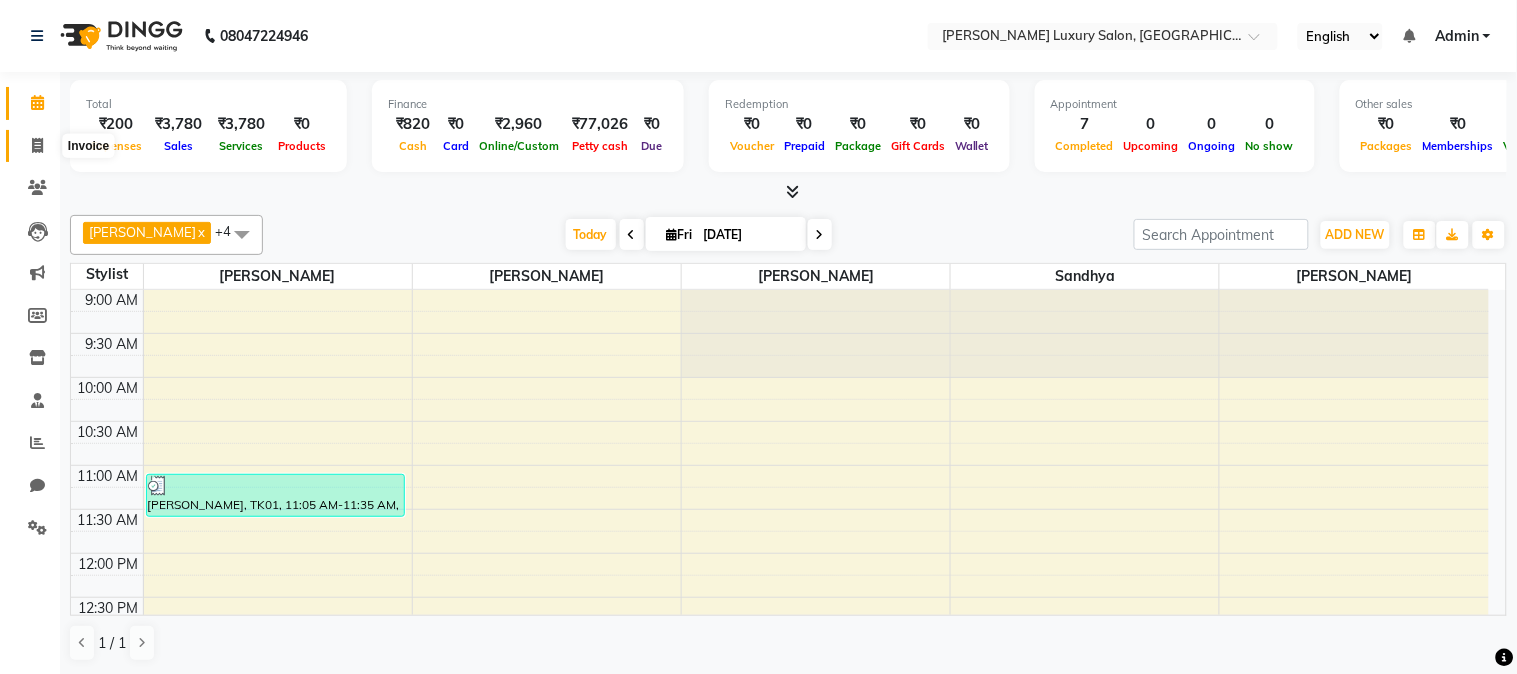 click 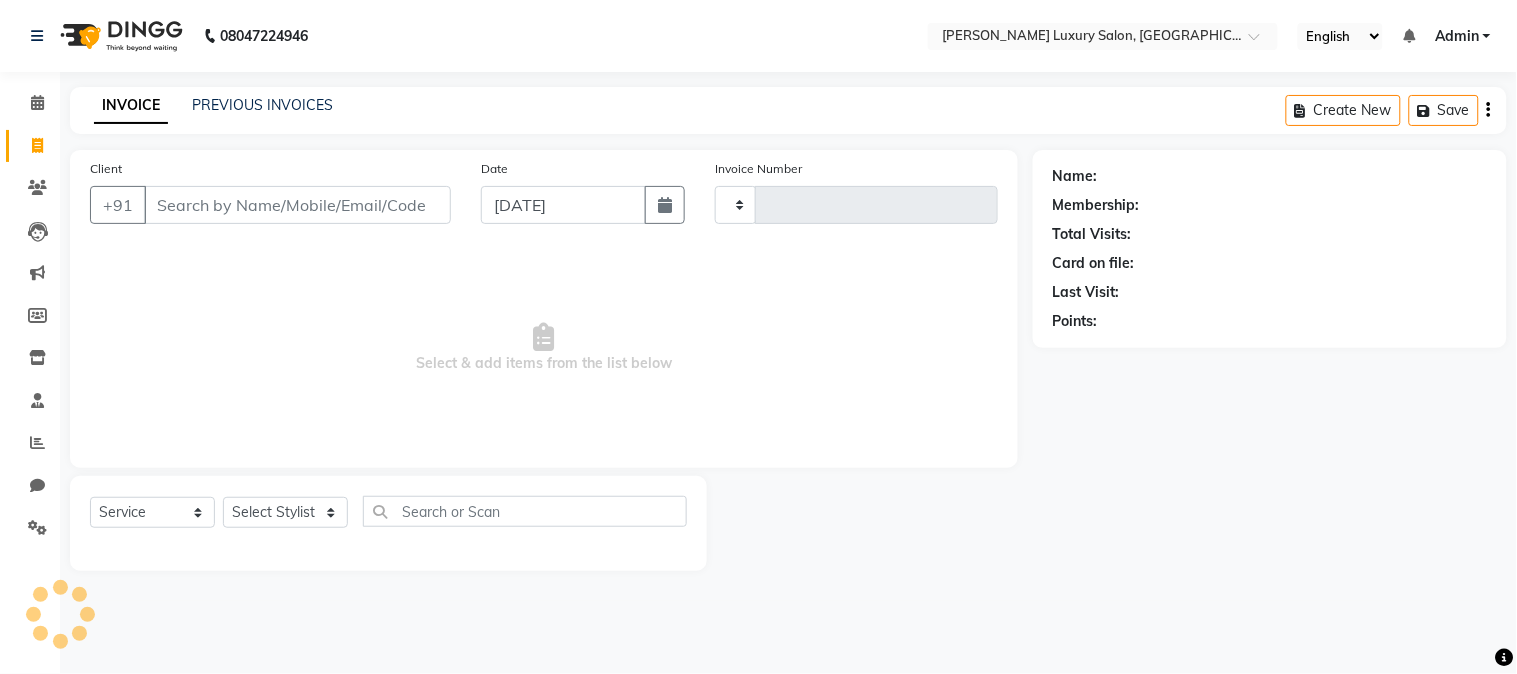 type on "1273" 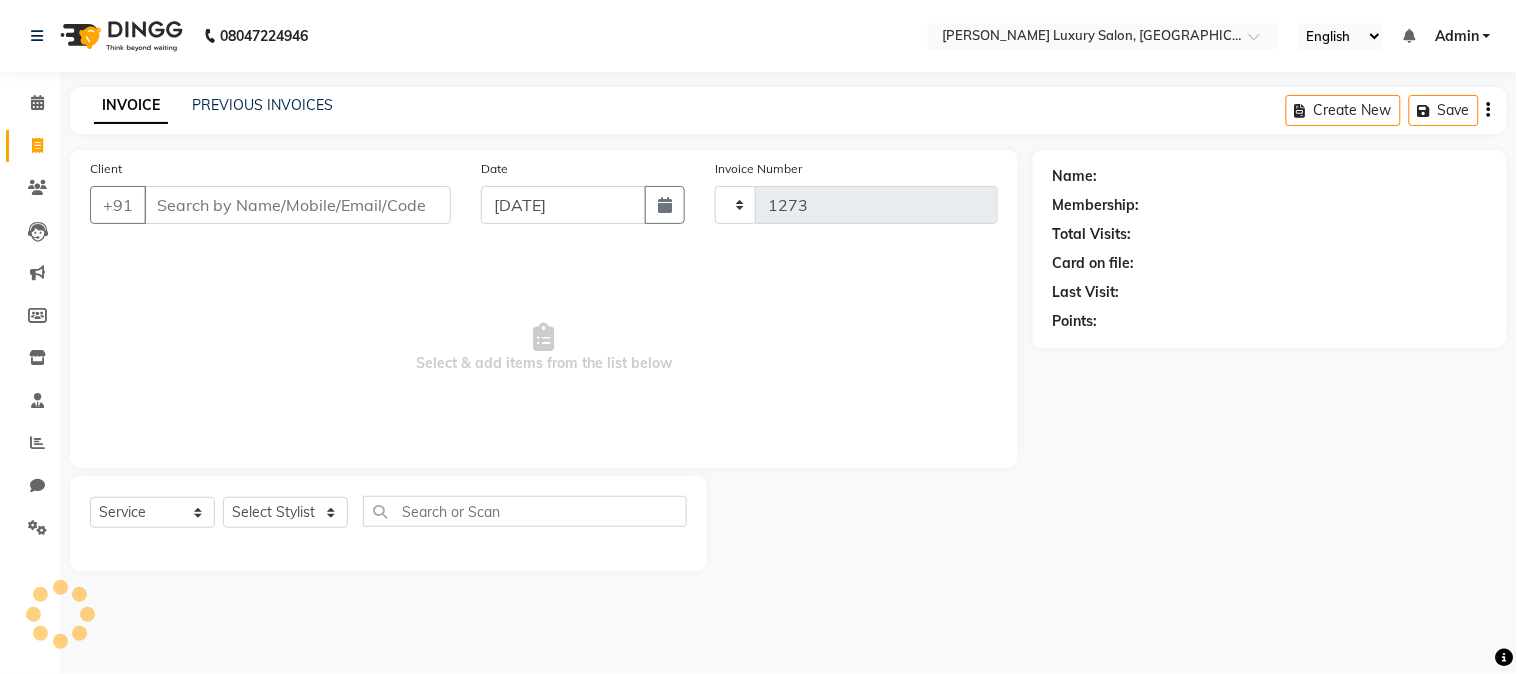select on "7752" 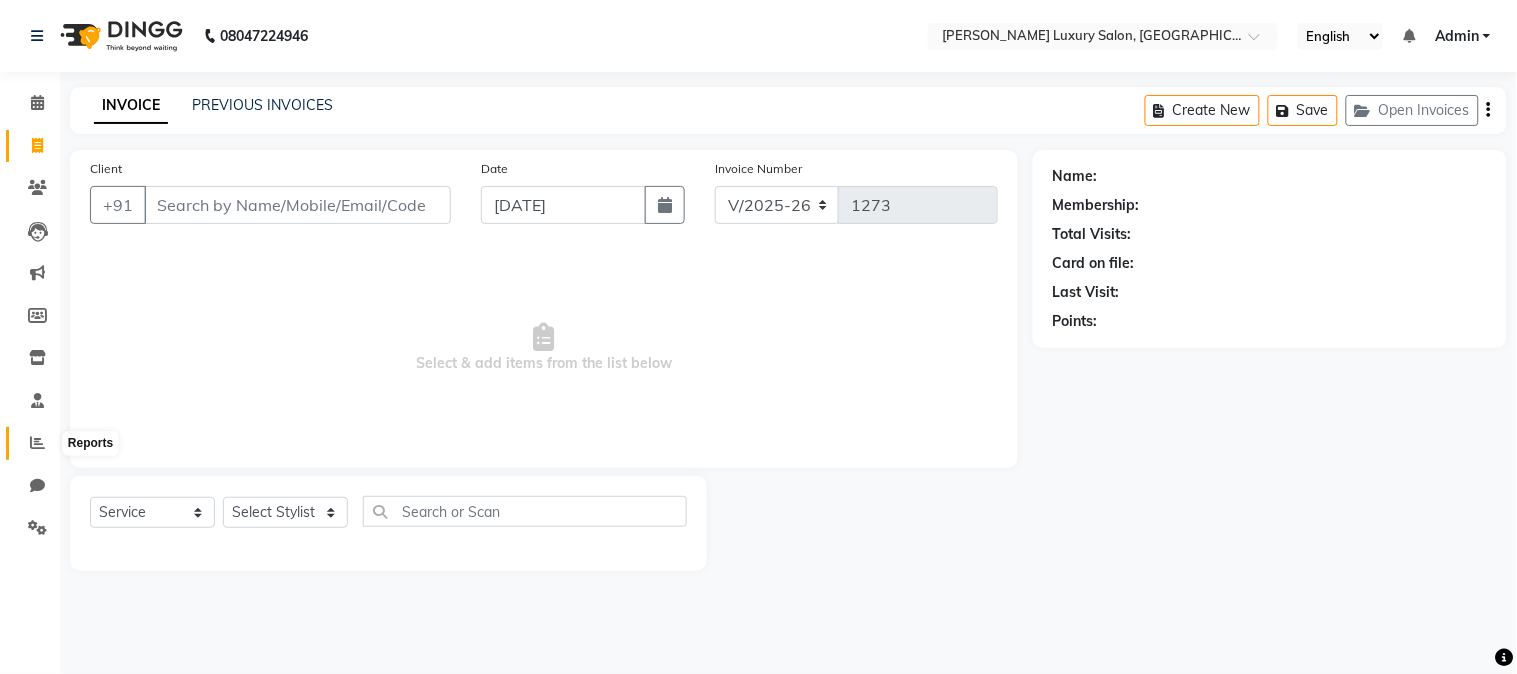 click 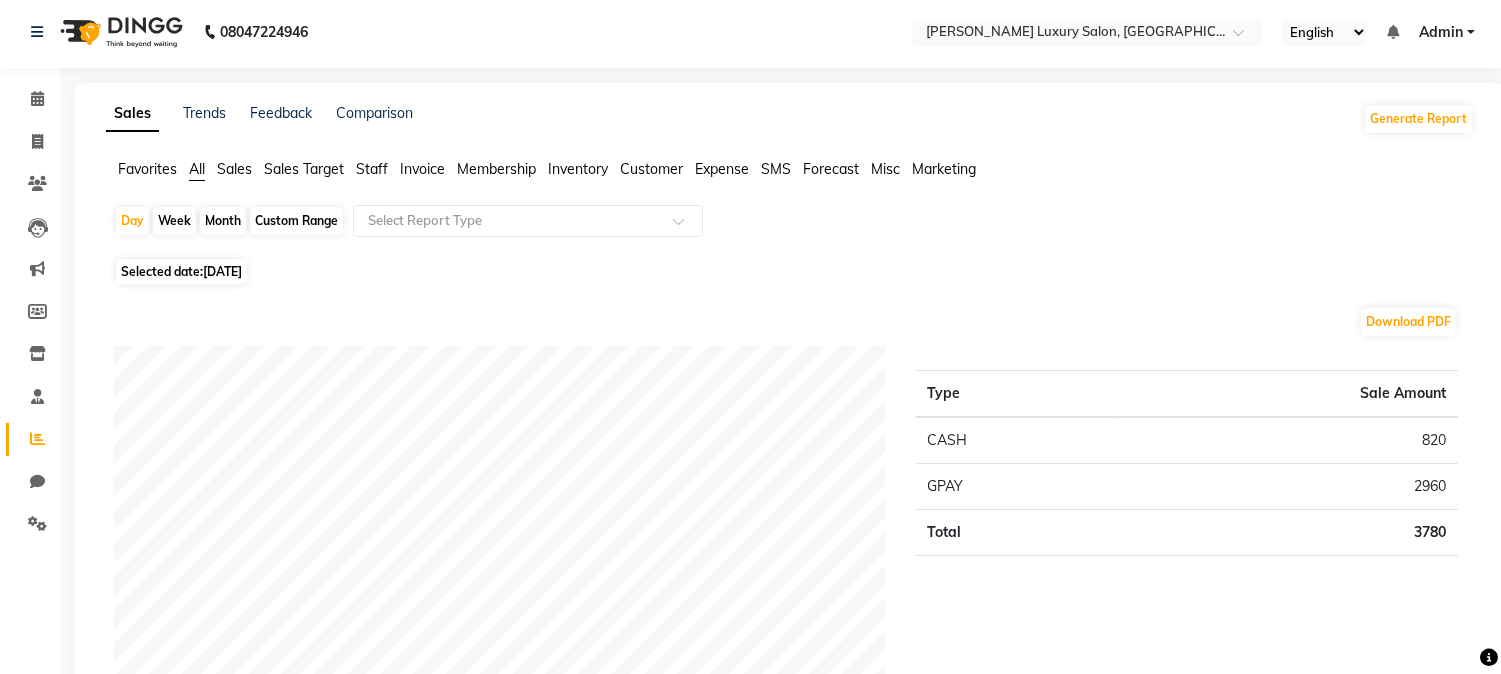 scroll, scrollTop: 0, scrollLeft: 0, axis: both 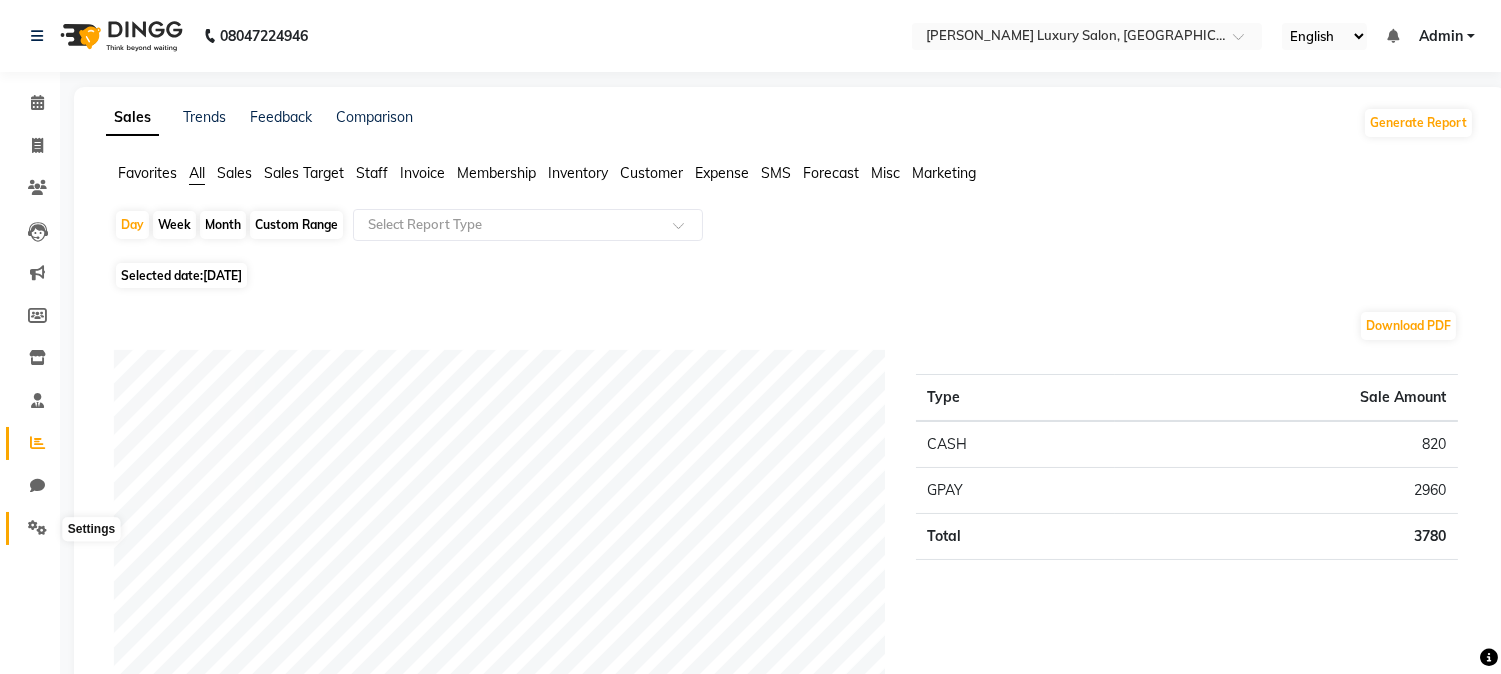 click 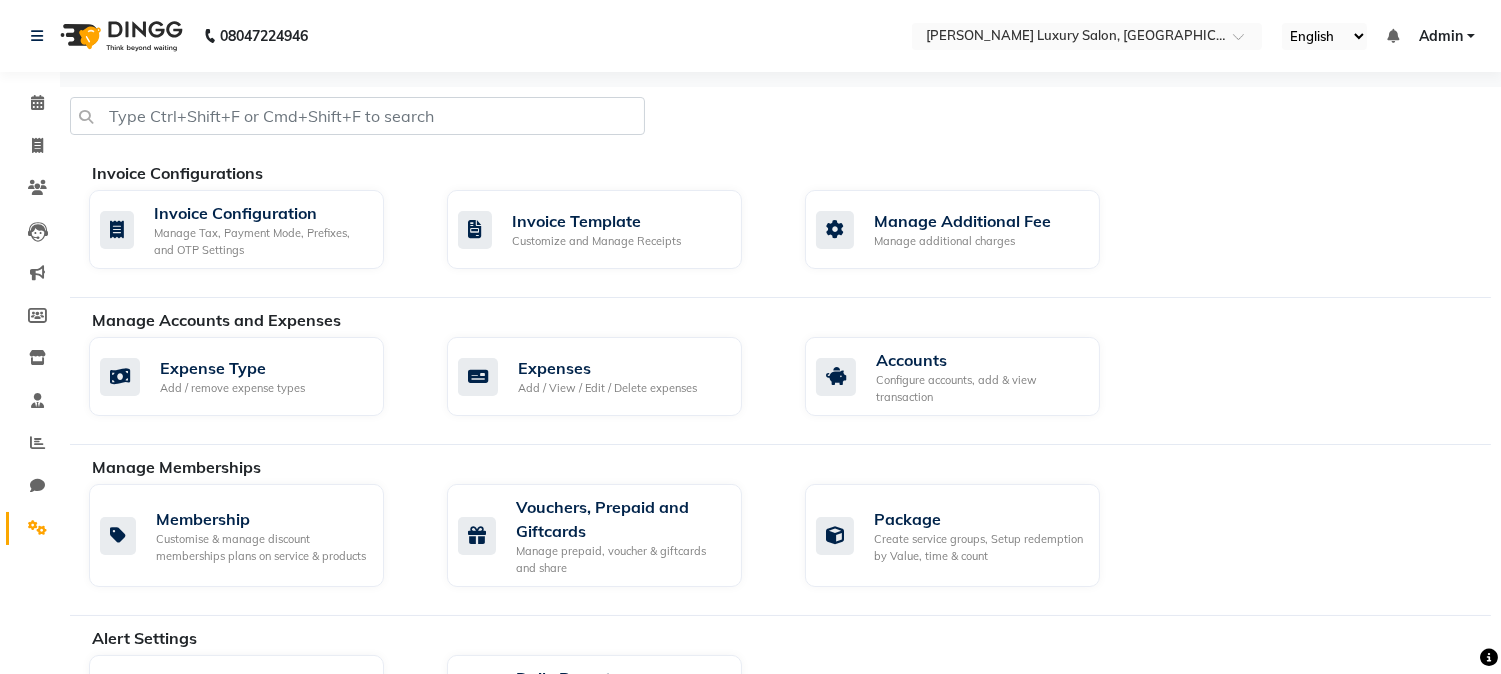 click 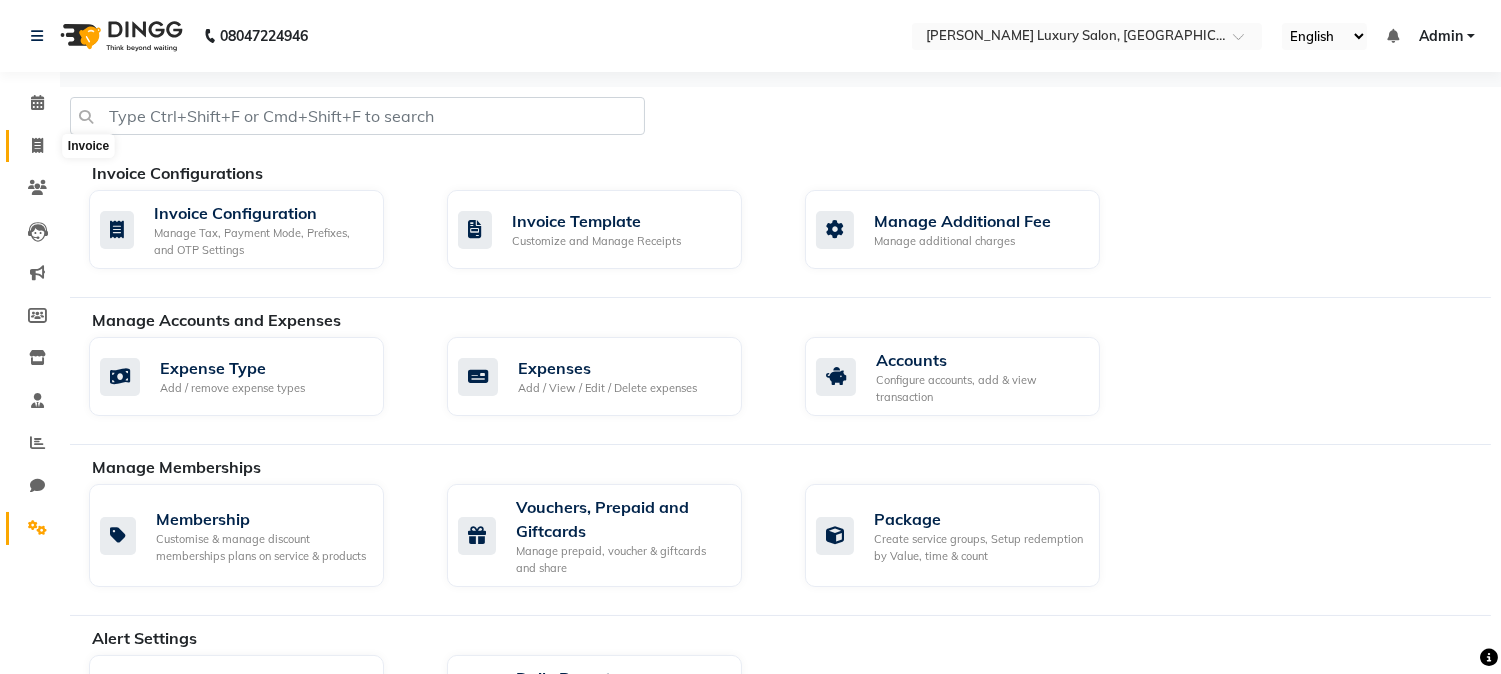 click 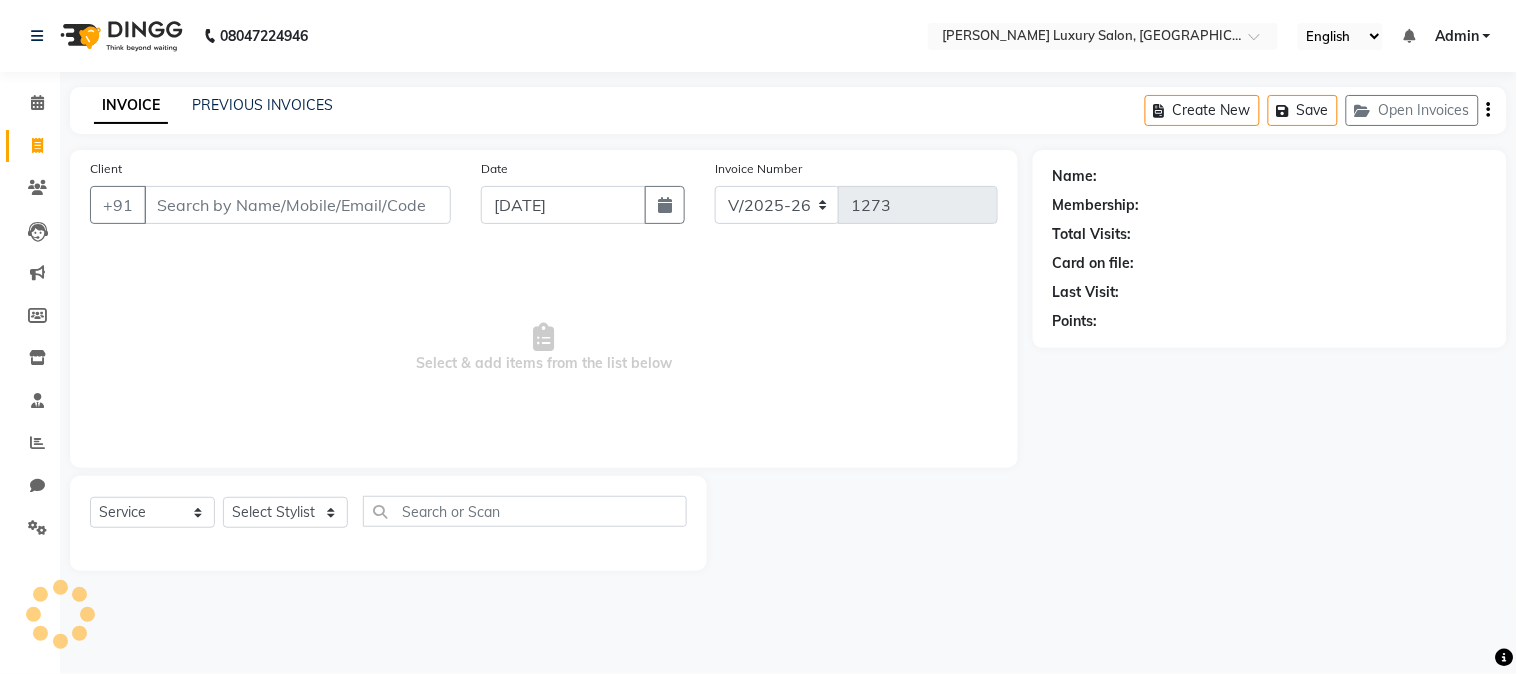 click on "Client" at bounding box center (297, 205) 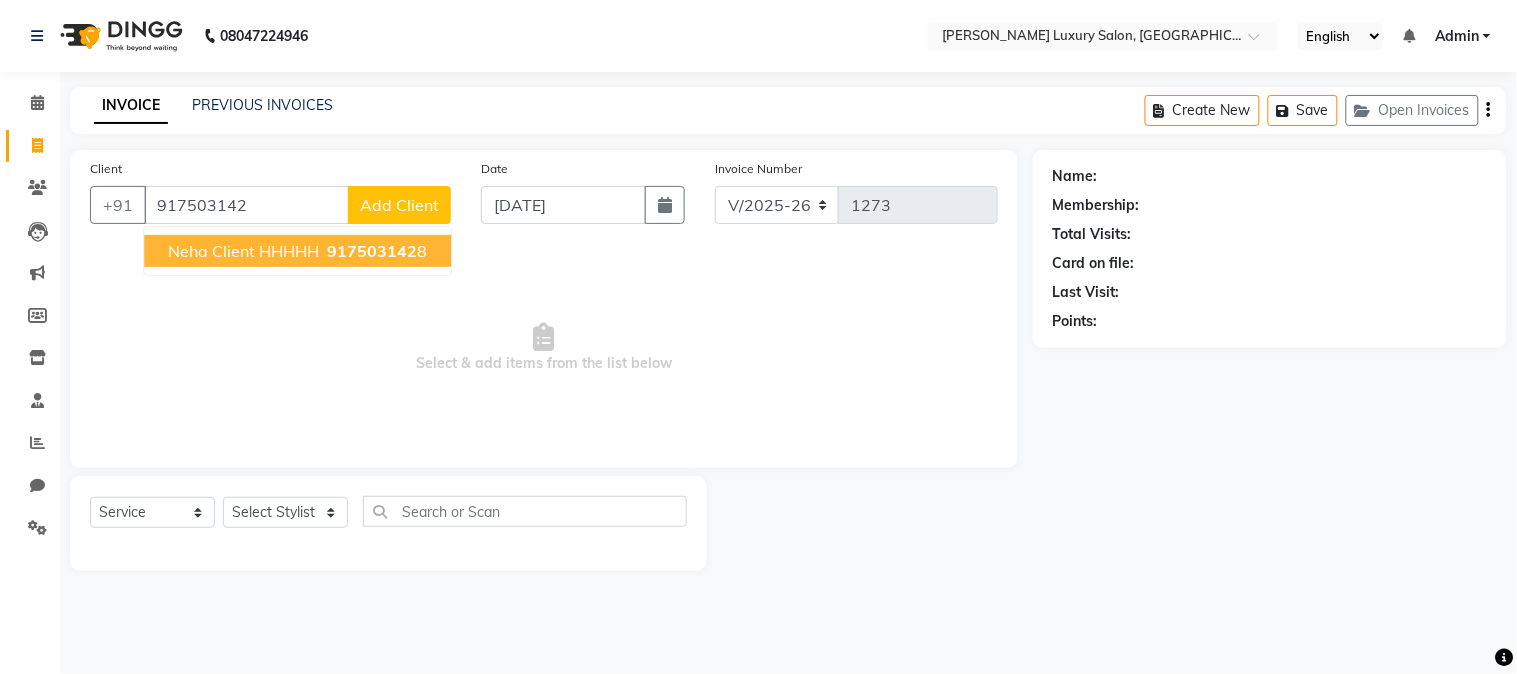 click on "Neha Client HHHHH" at bounding box center (243, 251) 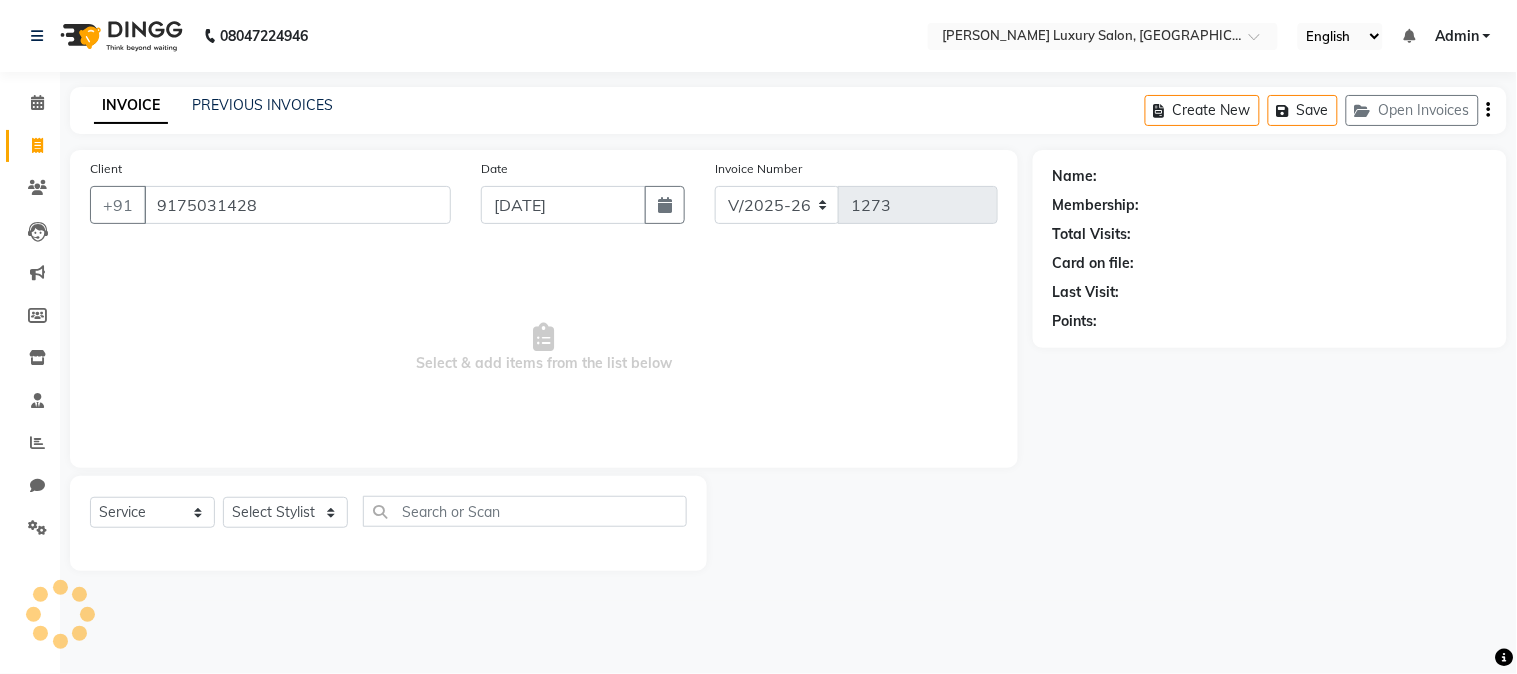type on "9175031428" 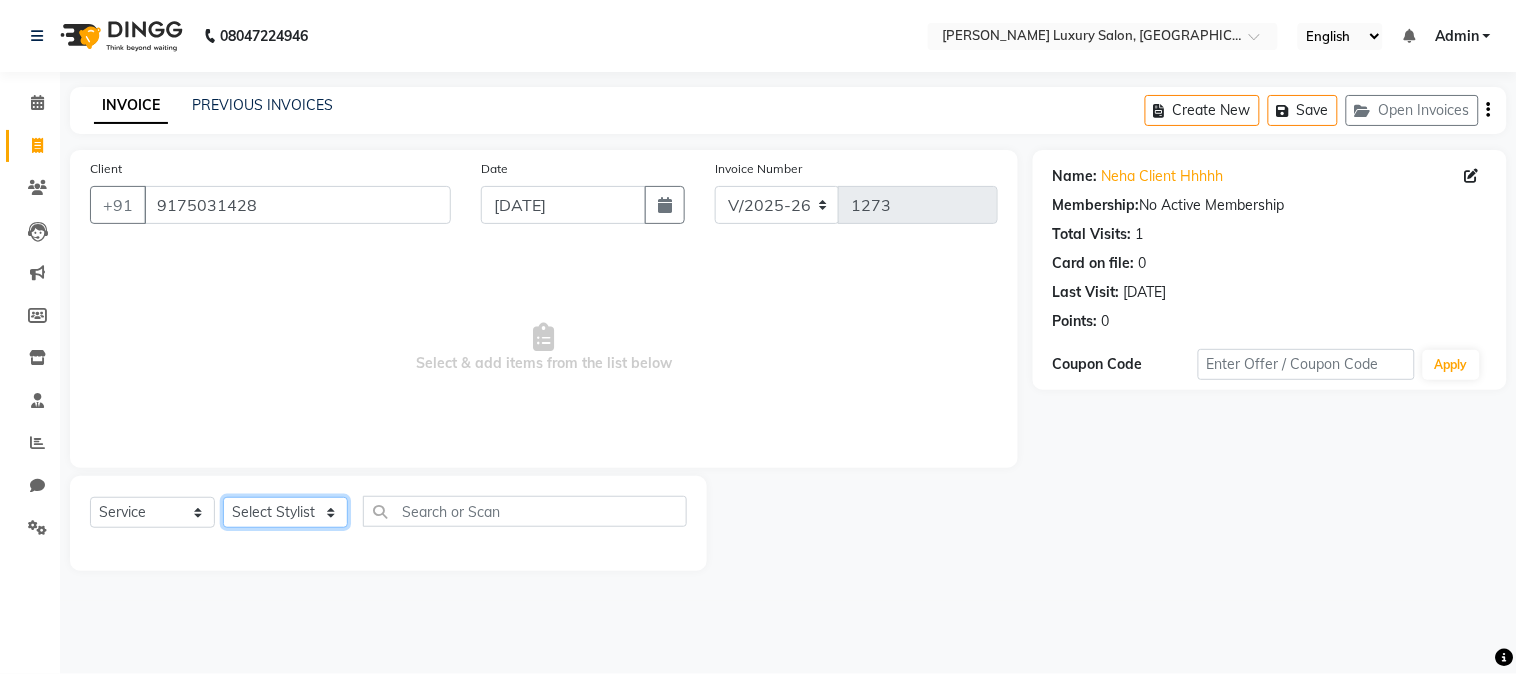 click on "Select Stylist [PERSON_NAME] [PERSON_NAME] neha [PERSON_NAME] Salon Sandhya [PERSON_NAME] [PERSON_NAME]" 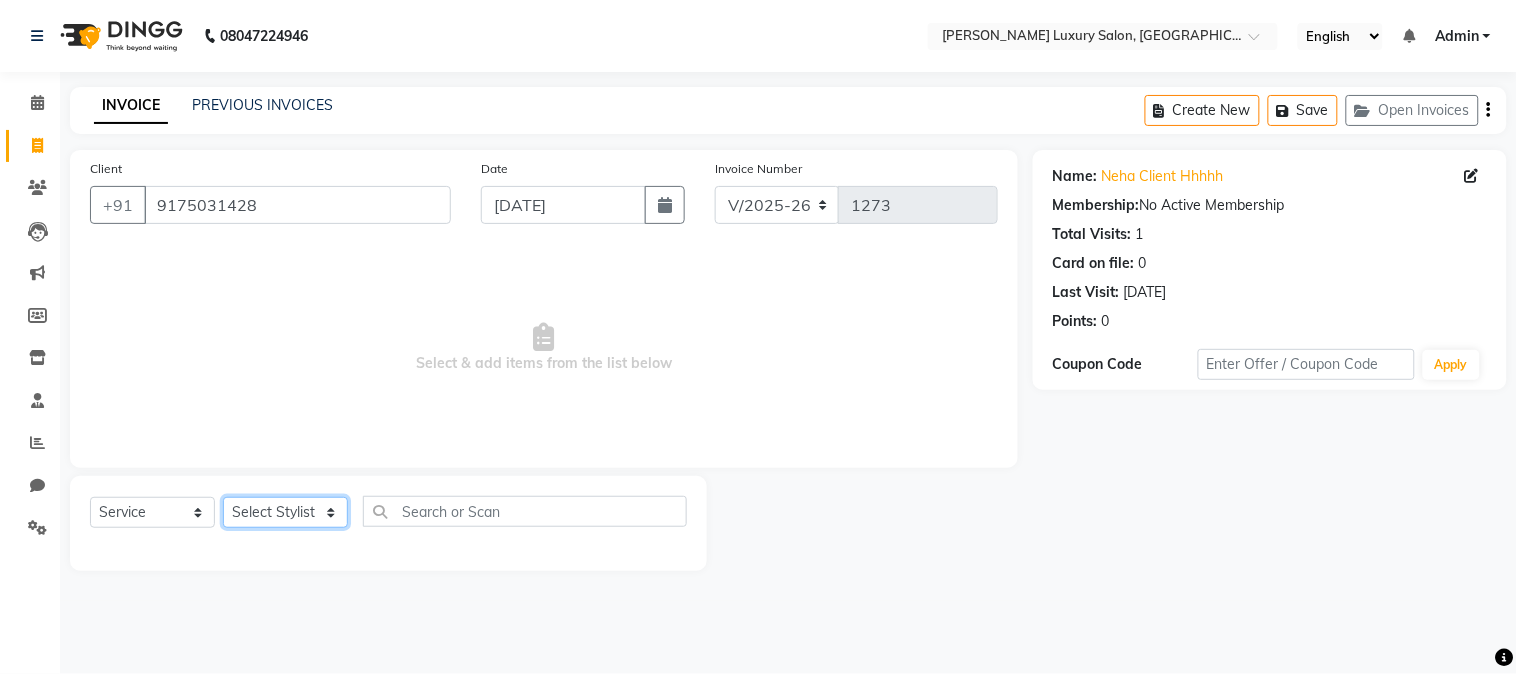 select on "69297" 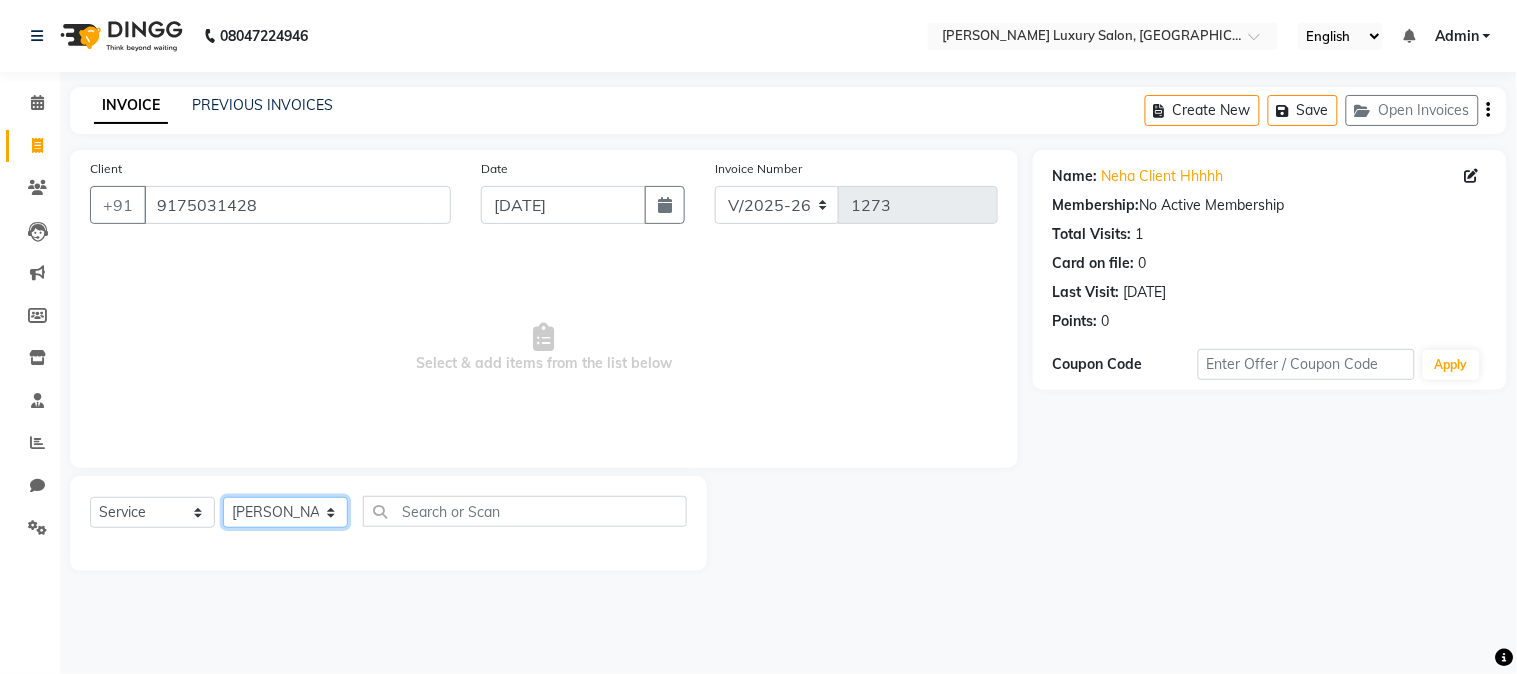 click on "Select Stylist [PERSON_NAME] [PERSON_NAME] neha [PERSON_NAME] Salon Sandhya [PERSON_NAME] [PERSON_NAME]" 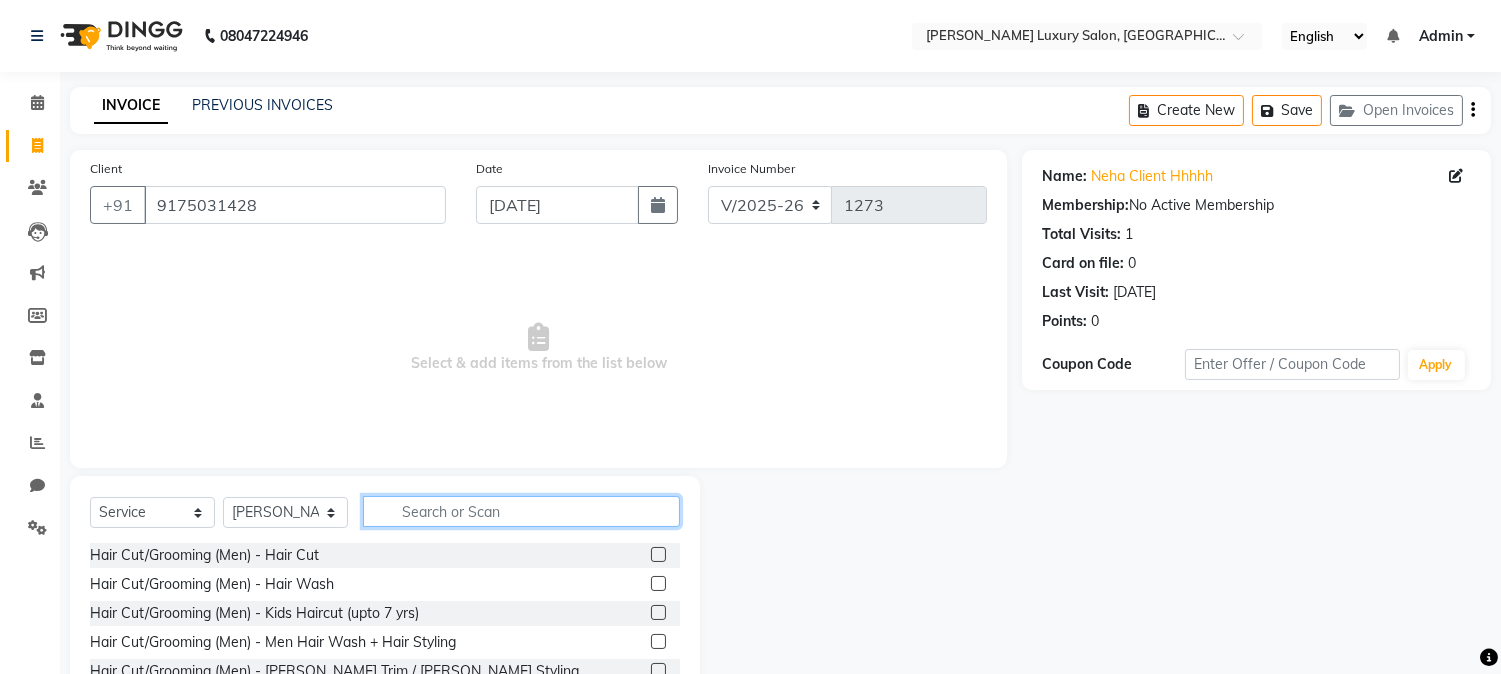 click 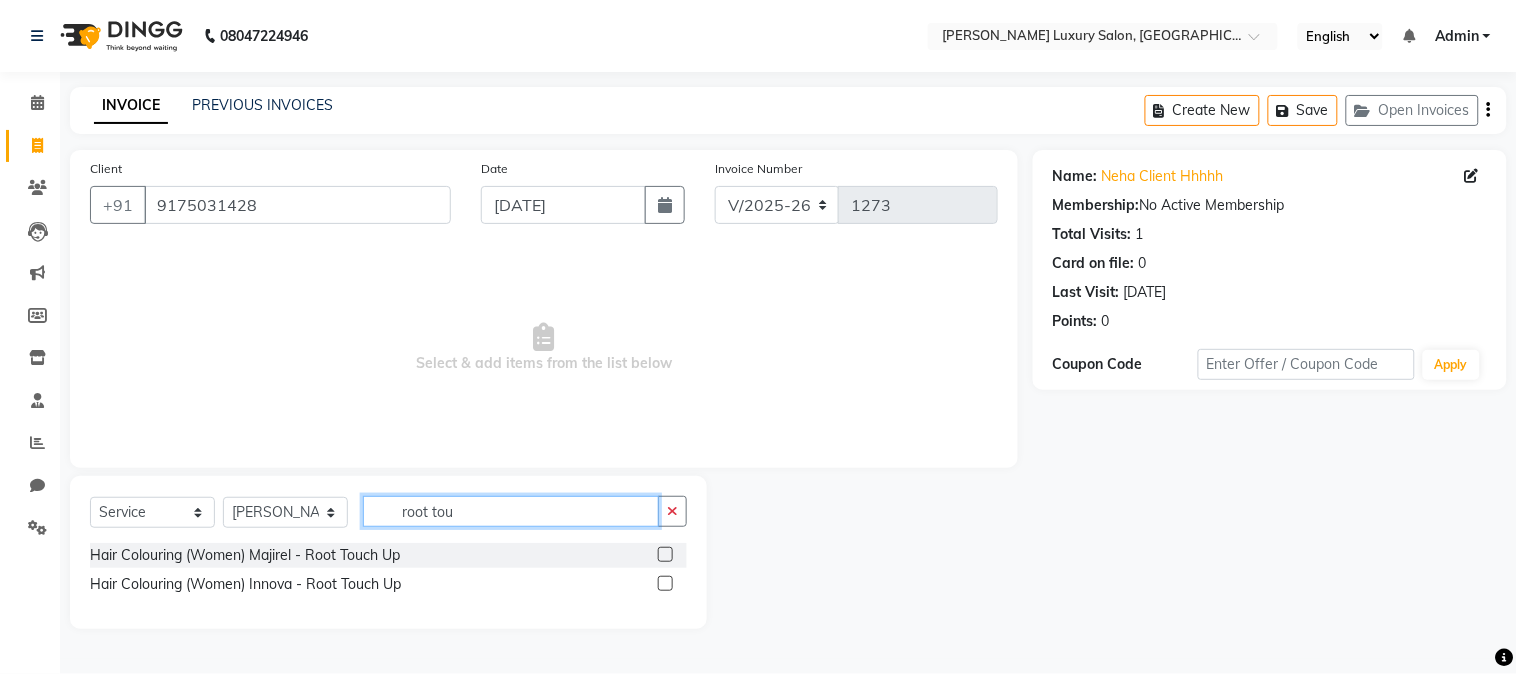 type on "root tou" 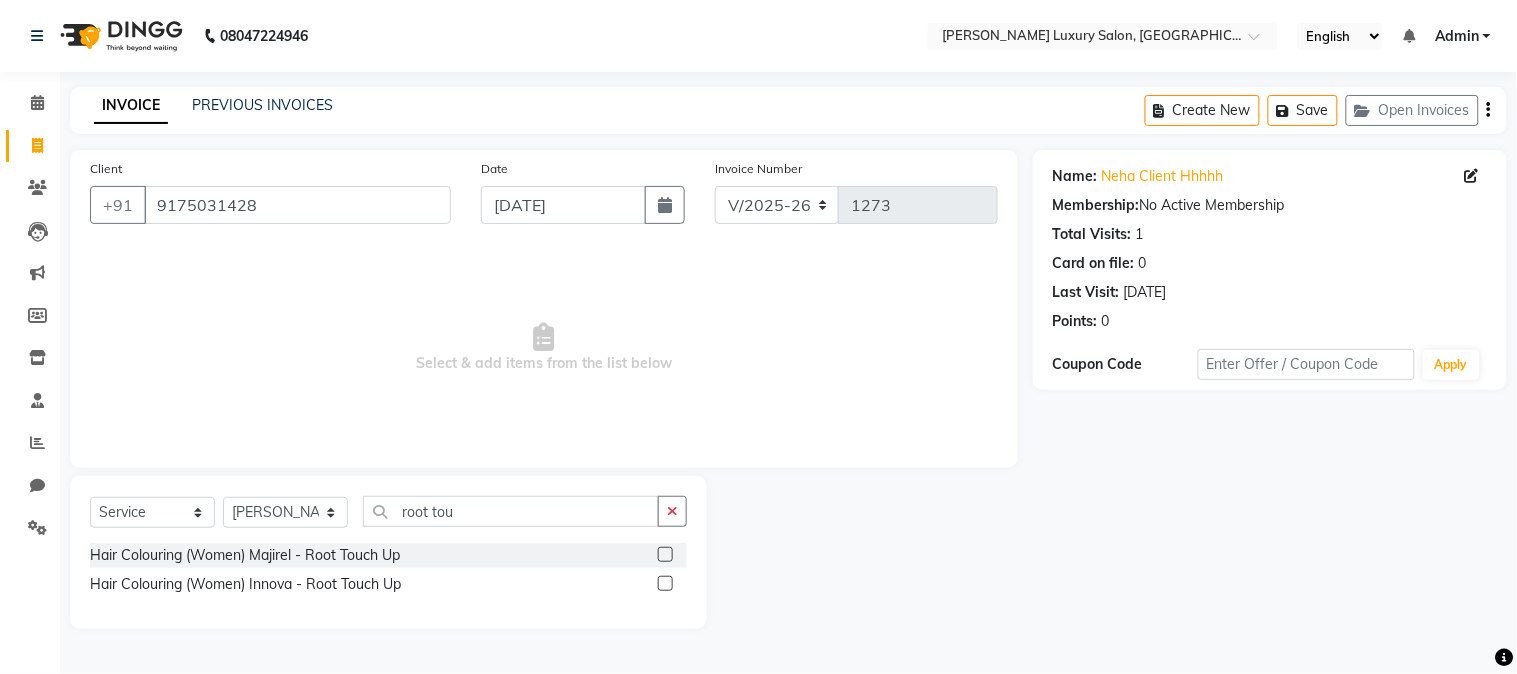 click 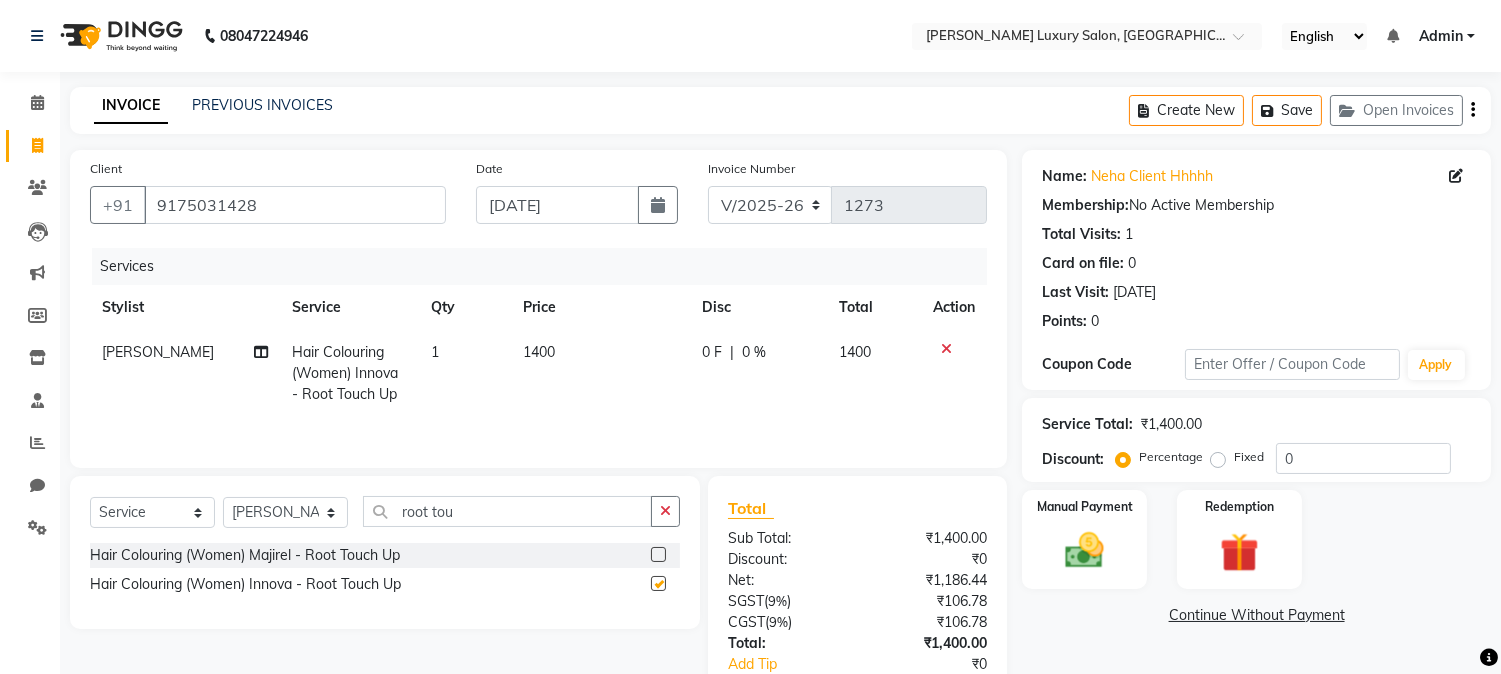 checkbox on "false" 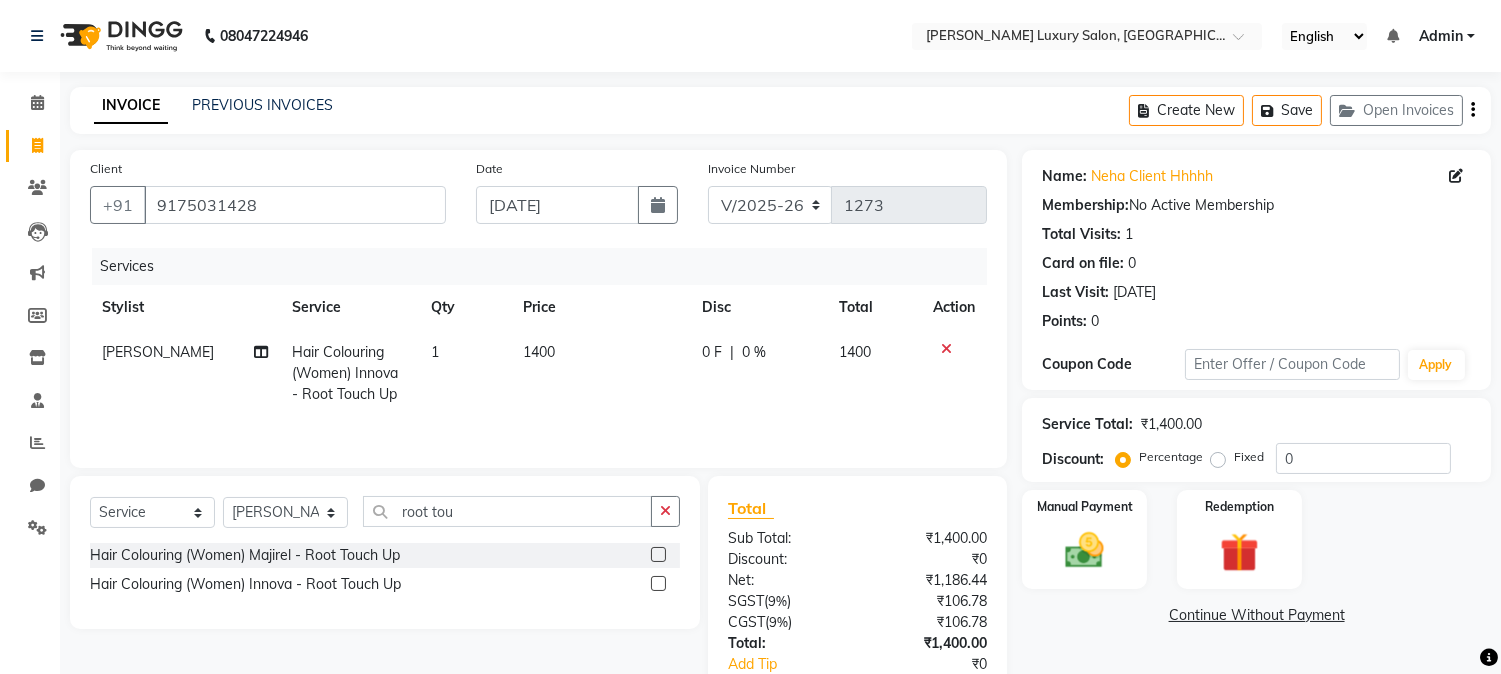 click on "0 %" 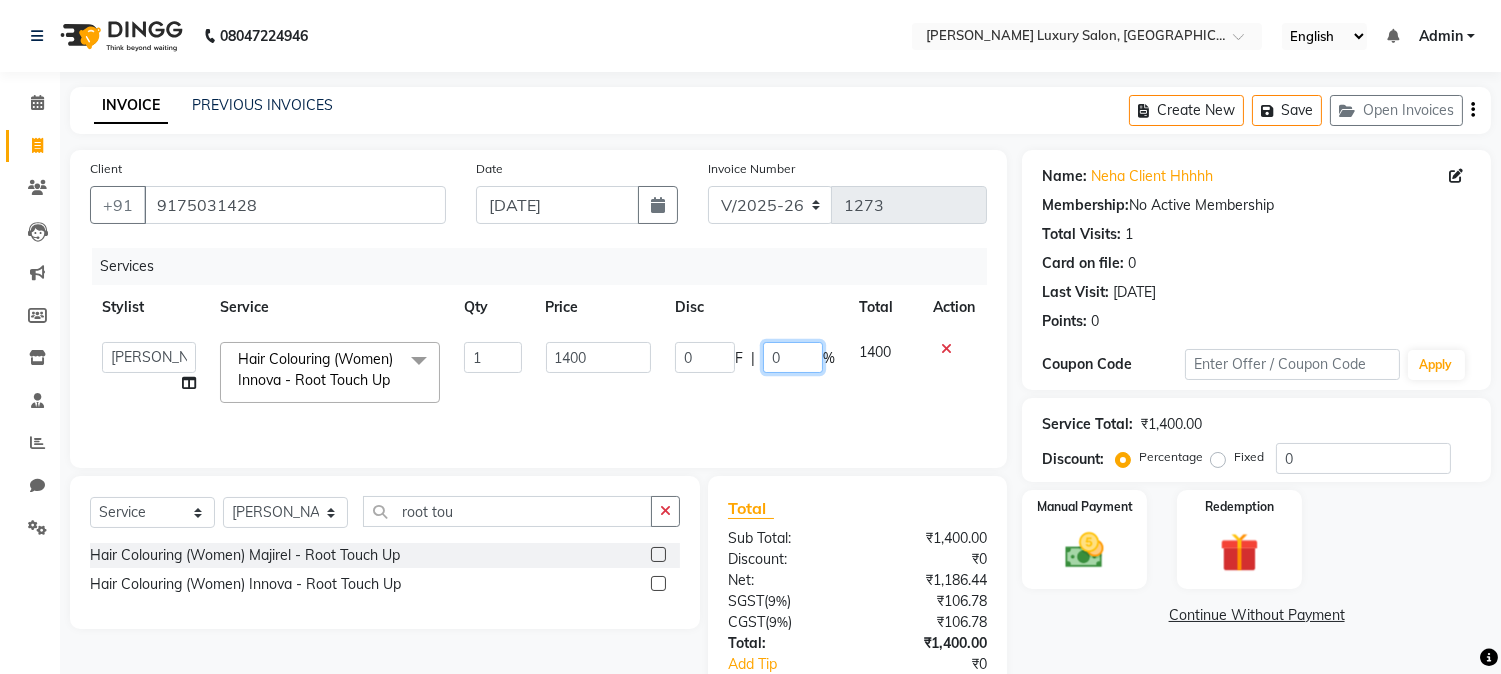 click on "0" 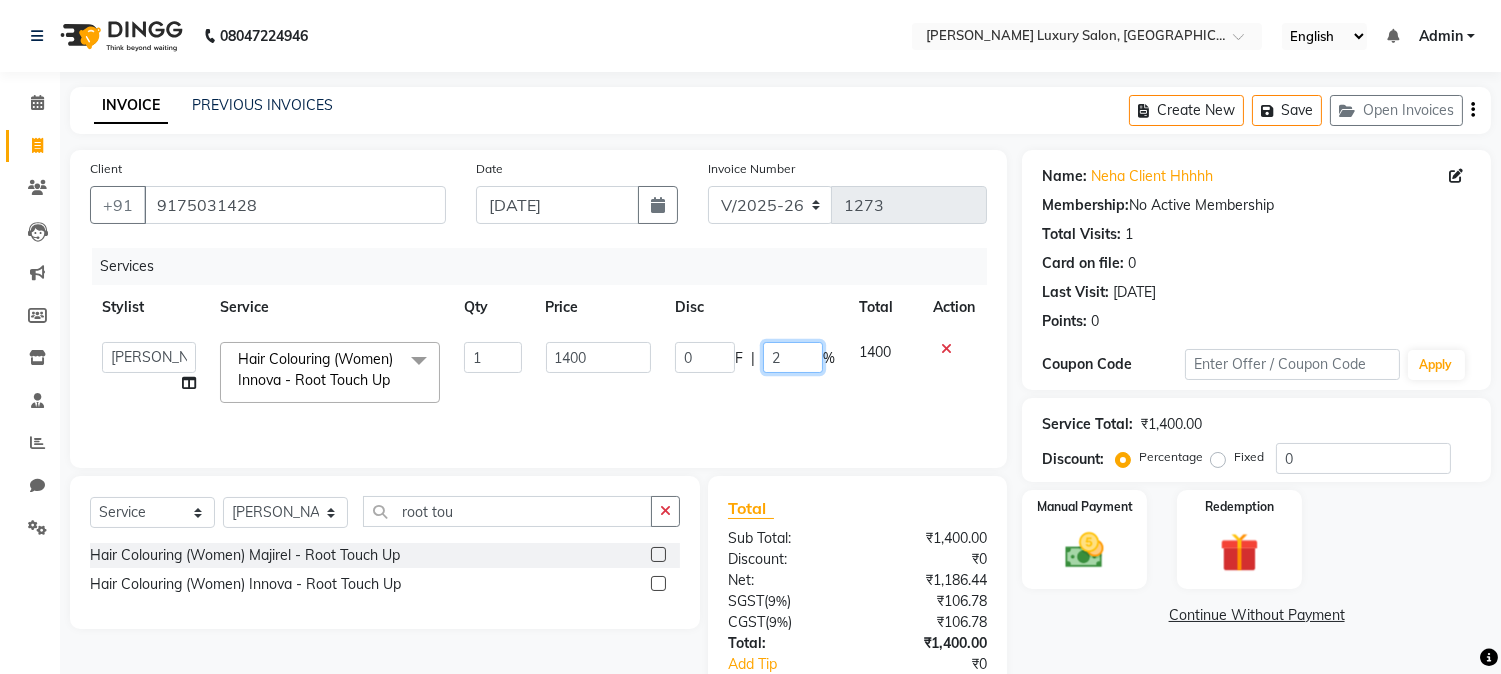 type on "20" 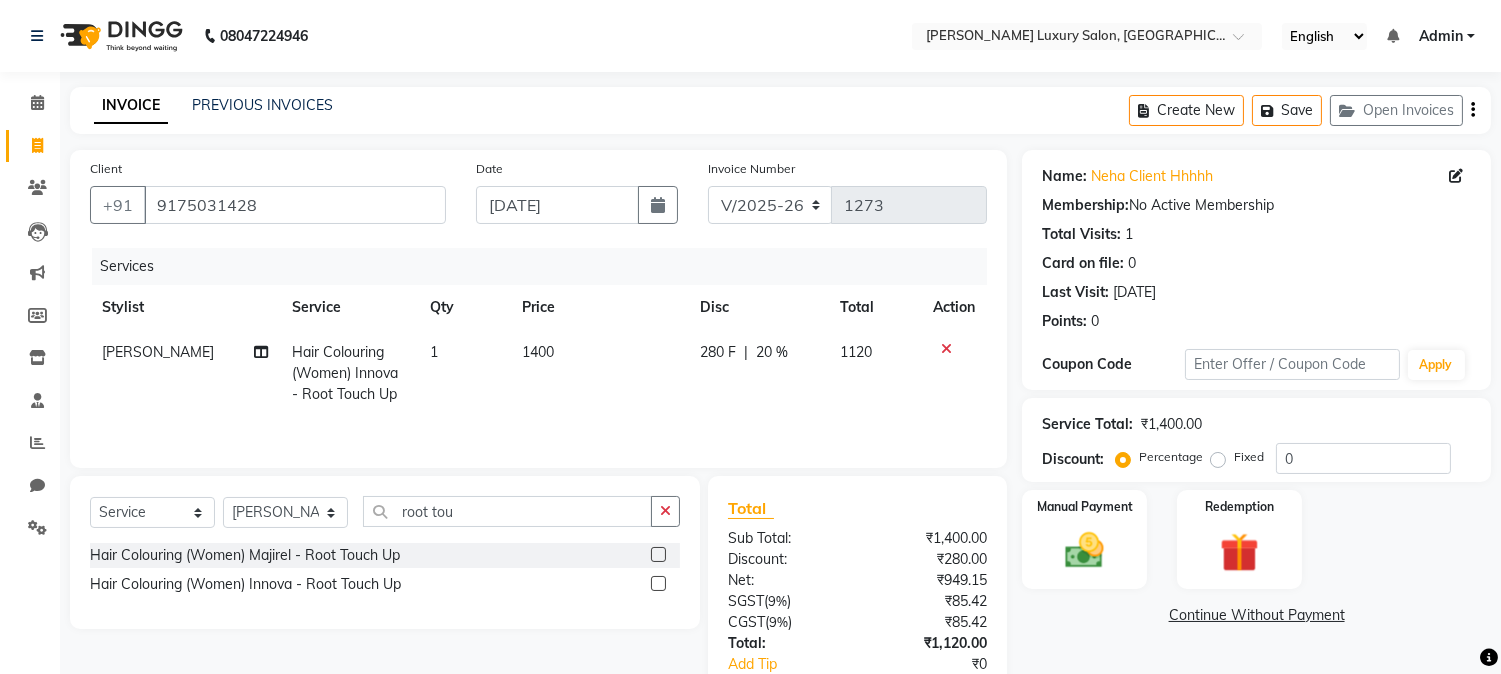 click on "Services Stylist Service Qty Price Disc Total Action [PERSON_NAME] Hair Colouring (Women) Innova - Root Touch Up 1 1400 280 F | 20 % 1120" 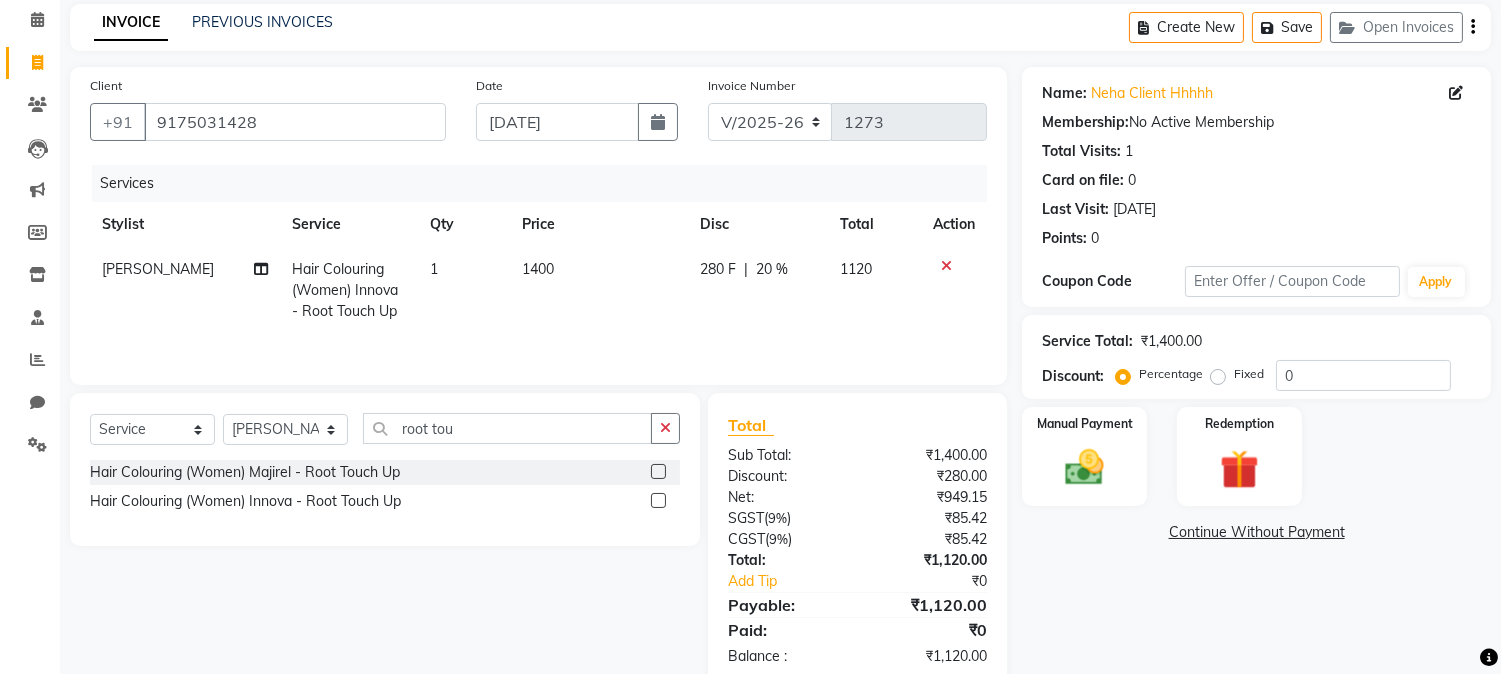 scroll, scrollTop: 127, scrollLeft: 0, axis: vertical 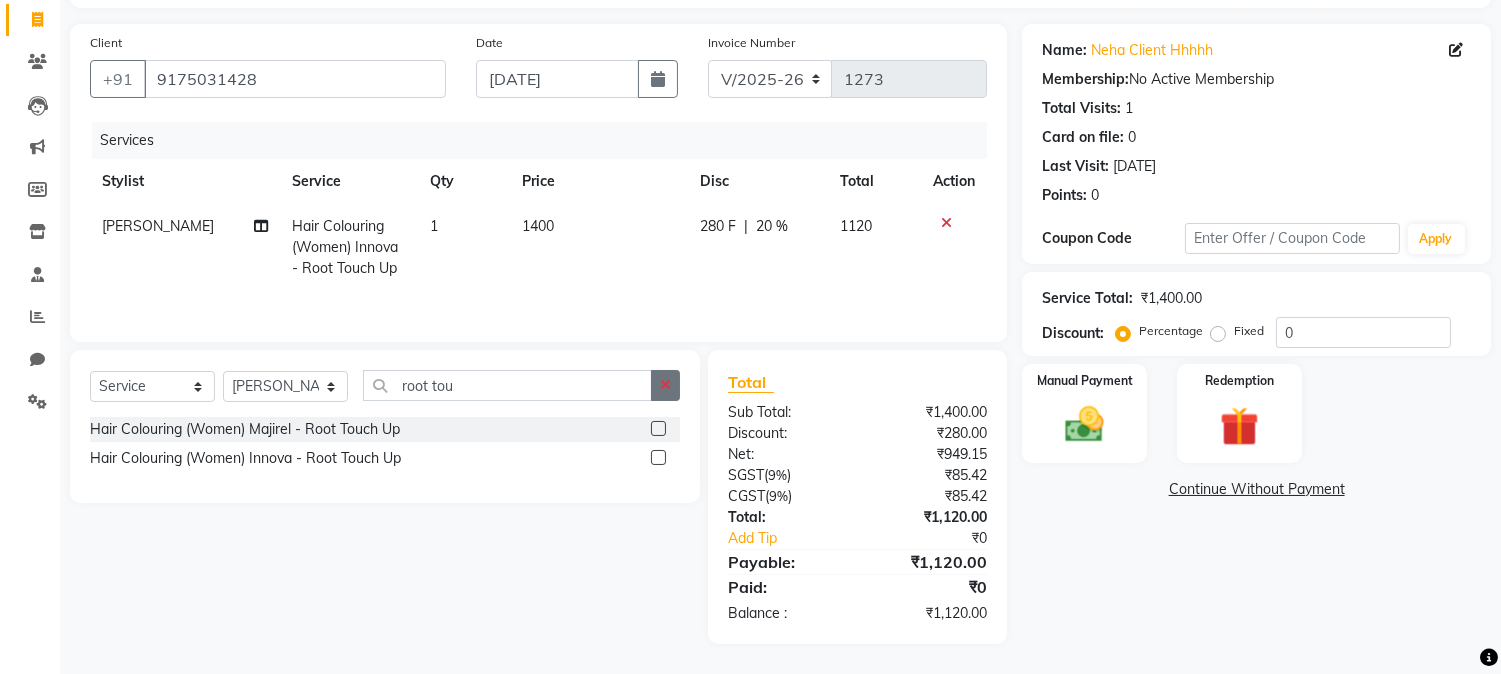 drag, startPoint x: 668, startPoint y: 386, endPoint x: 405, endPoint y: 348, distance: 265.73108 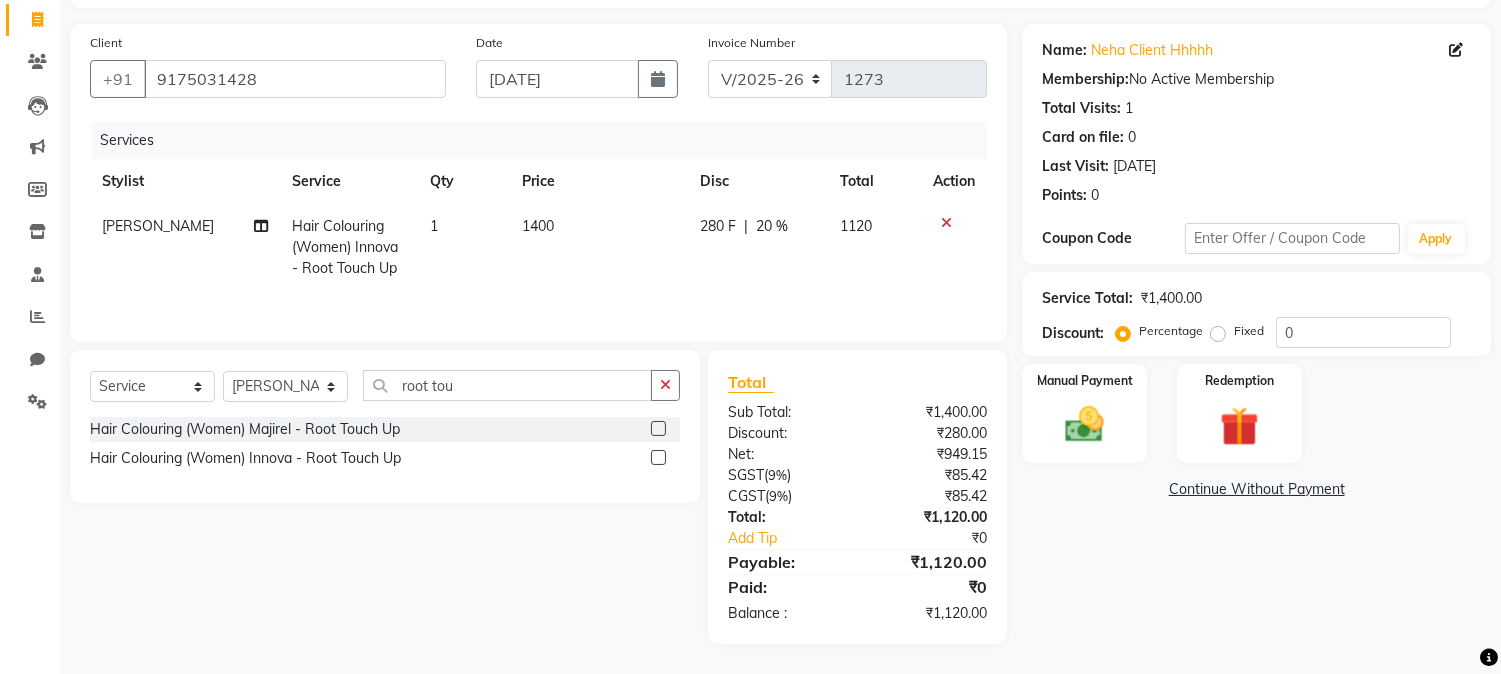 click 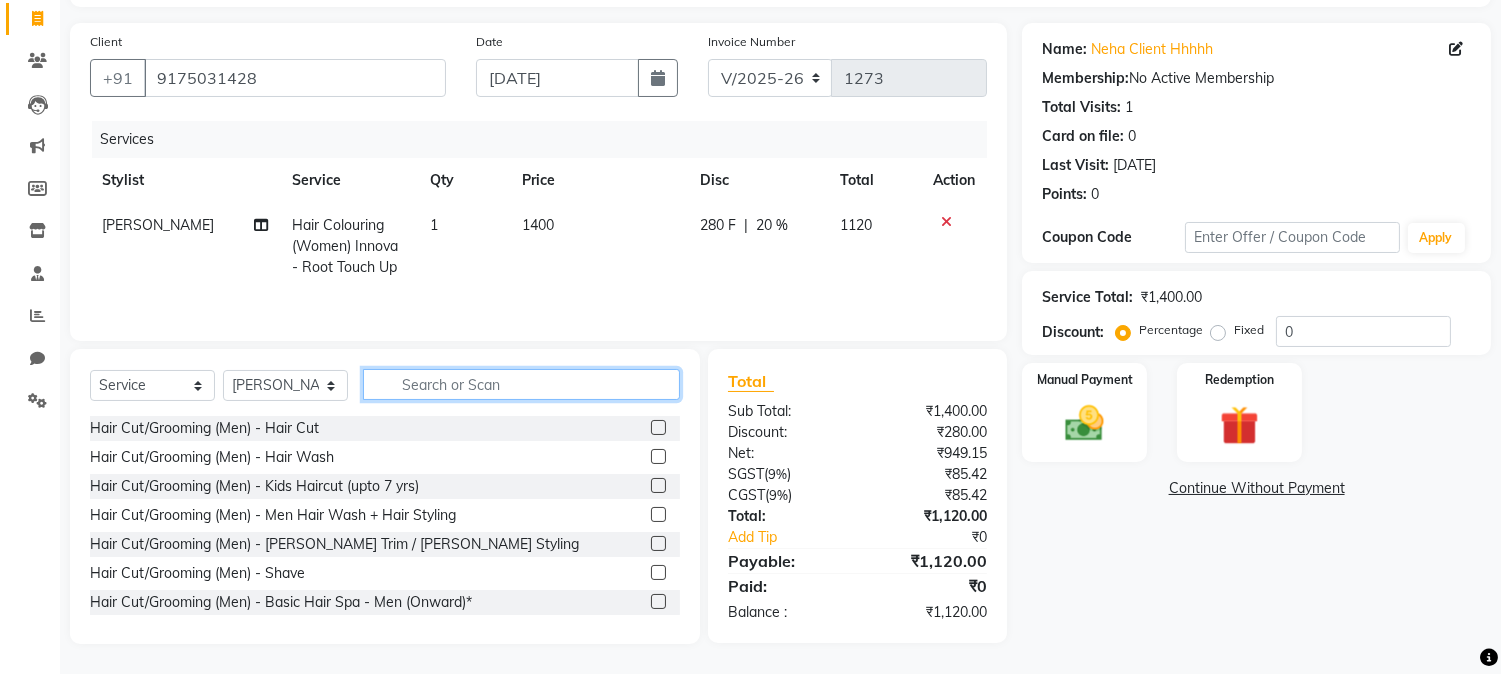 click 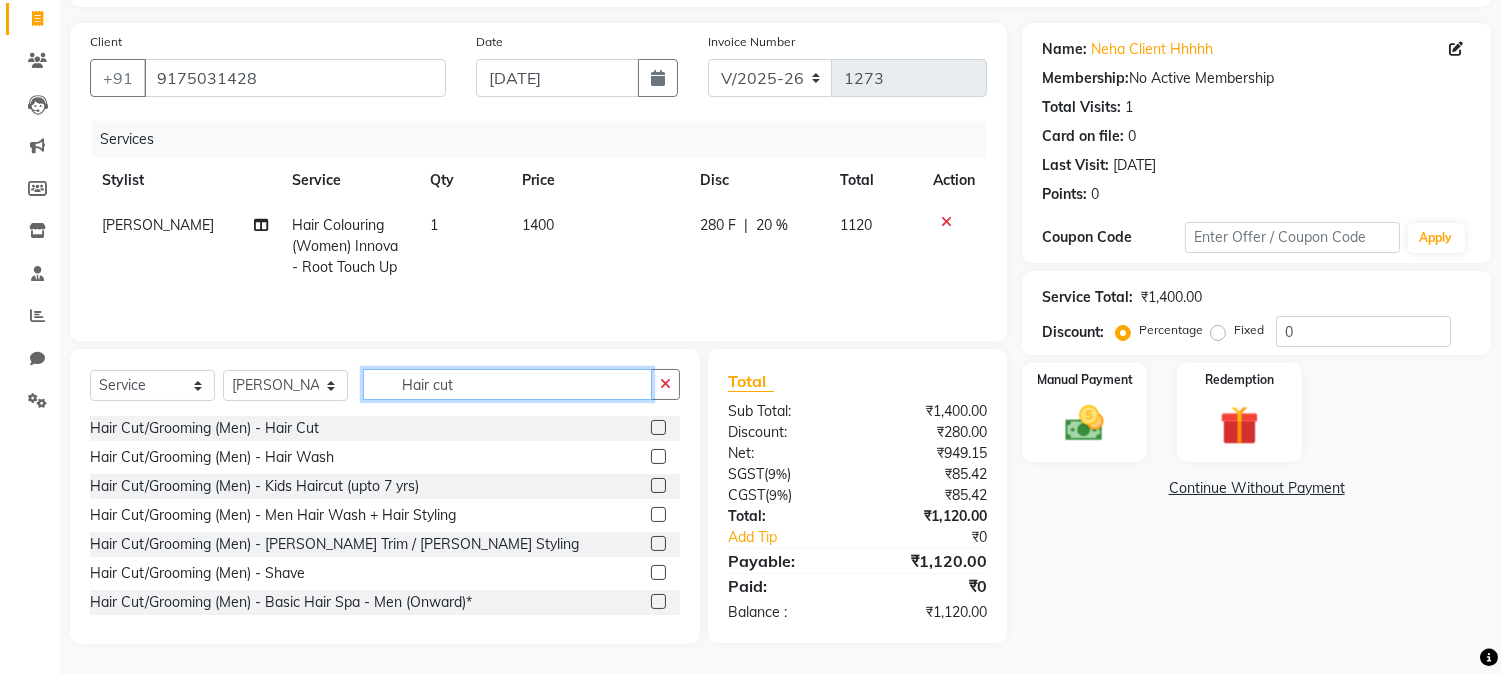 scroll, scrollTop: 111, scrollLeft: 0, axis: vertical 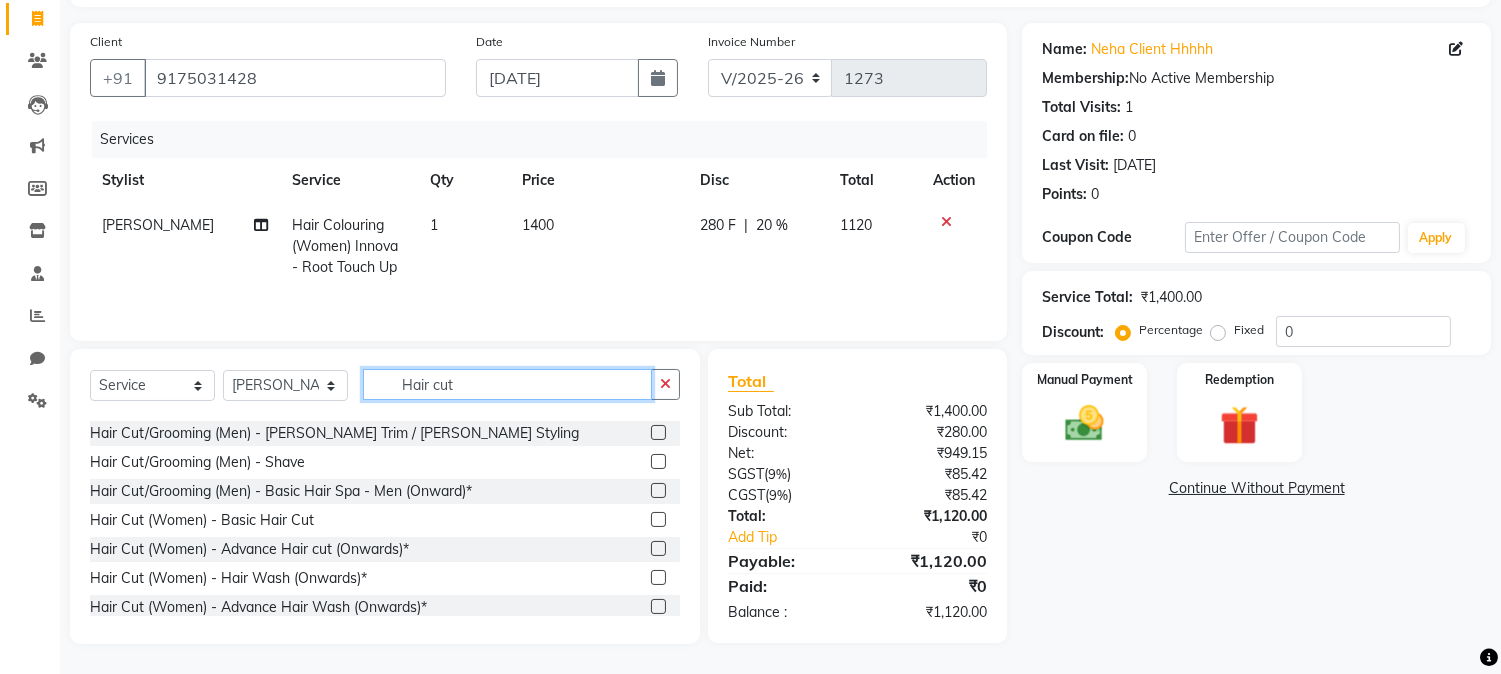 type on "Hair cut" 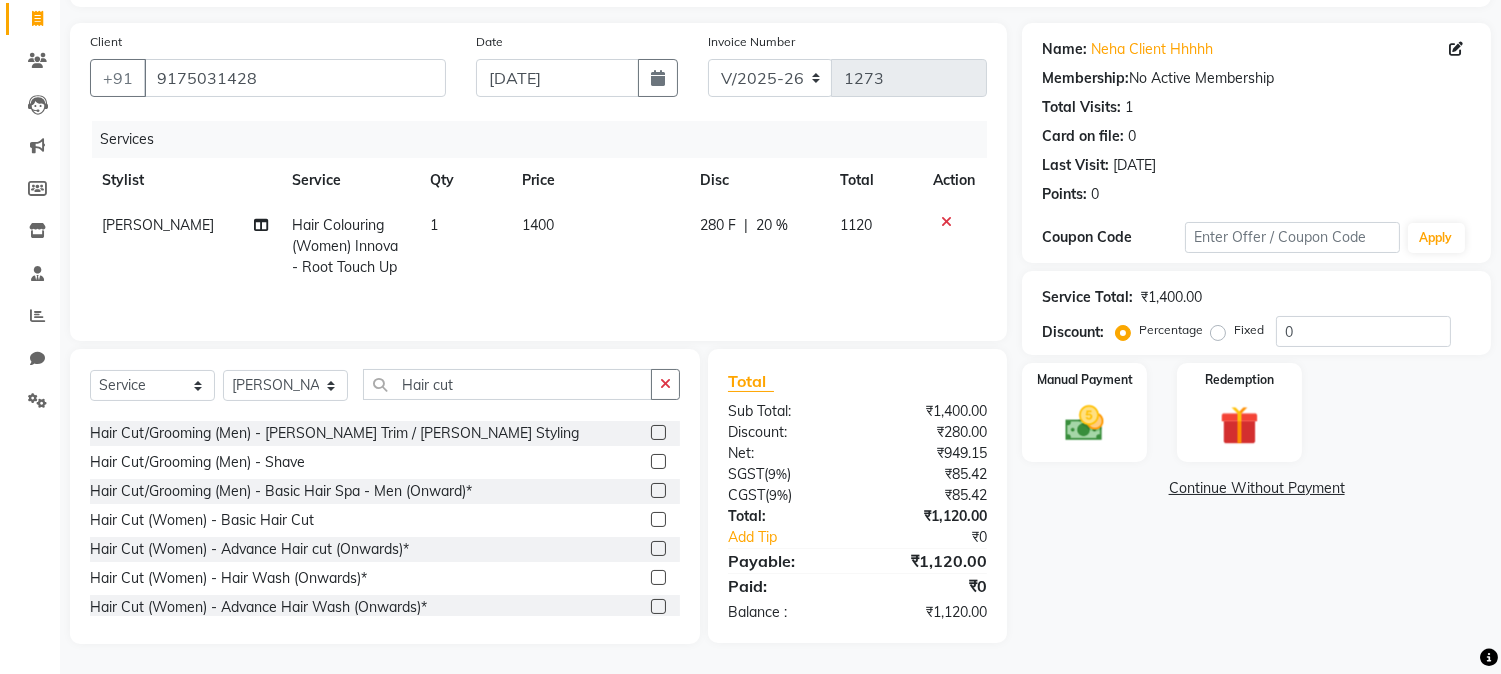 click 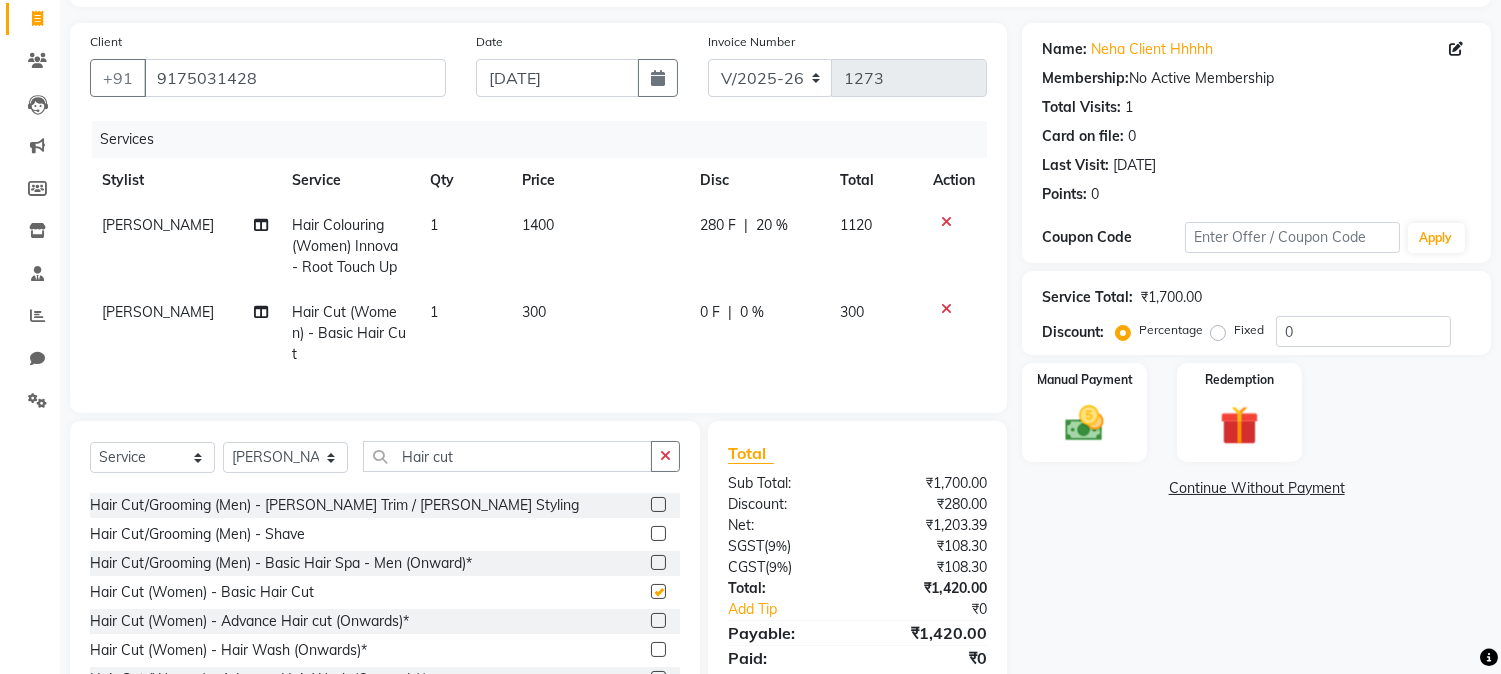 checkbox on "false" 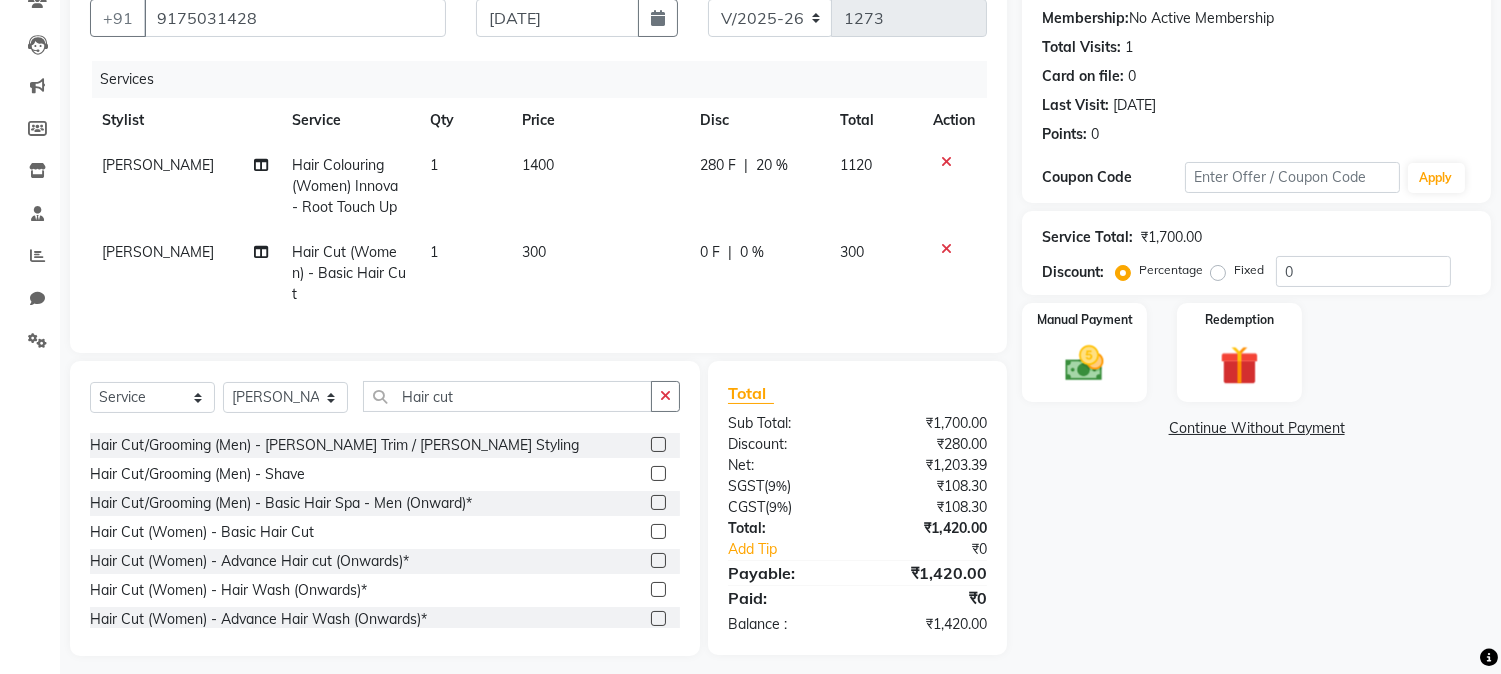 scroll, scrollTop: 215, scrollLeft: 0, axis: vertical 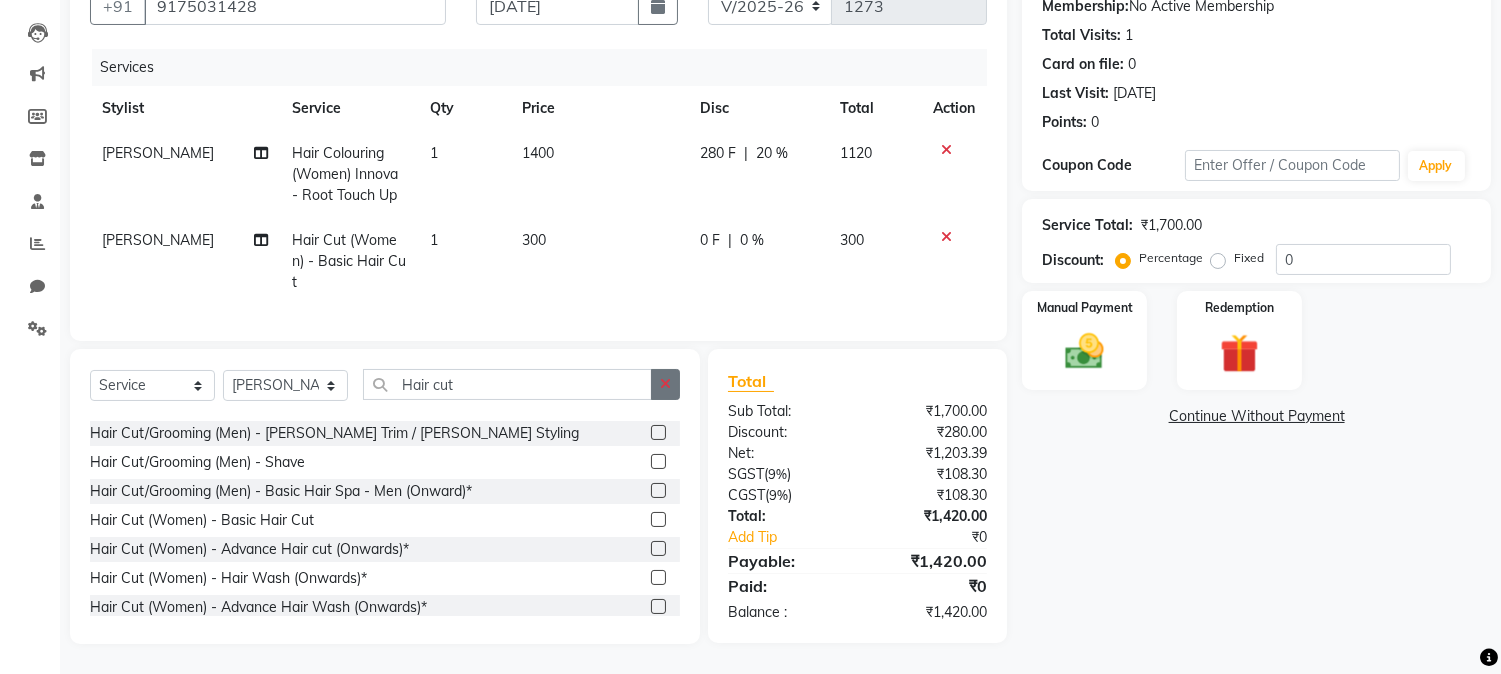 click 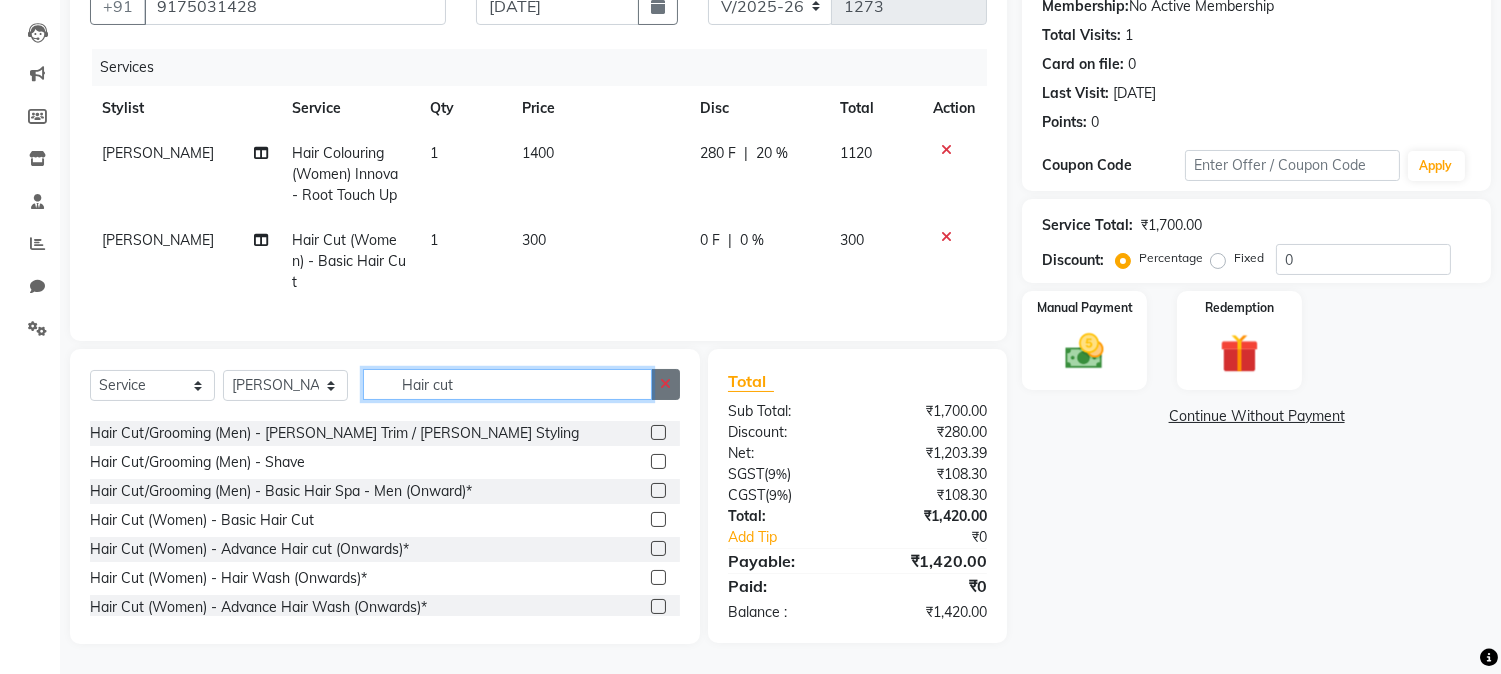 type 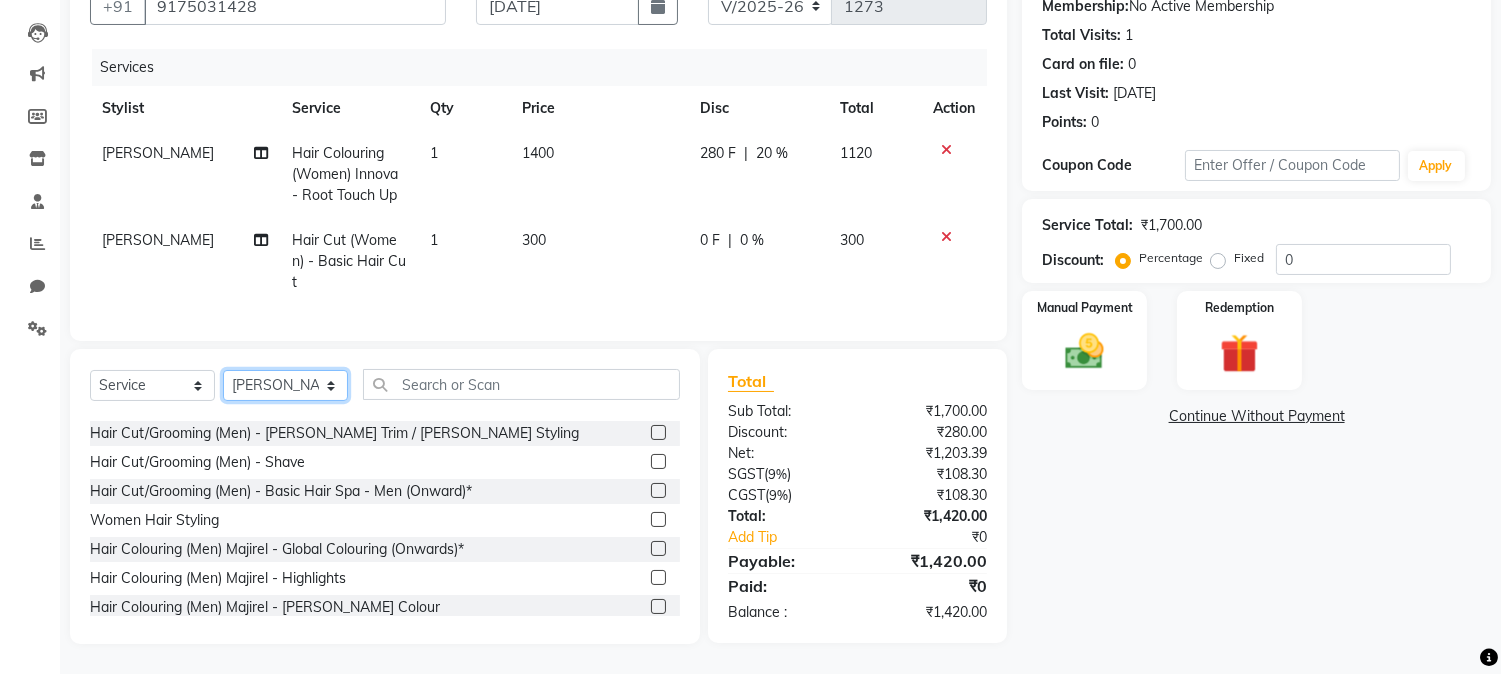 click on "Select Stylist [PERSON_NAME] [PERSON_NAME] neha [PERSON_NAME] Salon Sandhya [PERSON_NAME] [PERSON_NAME]" 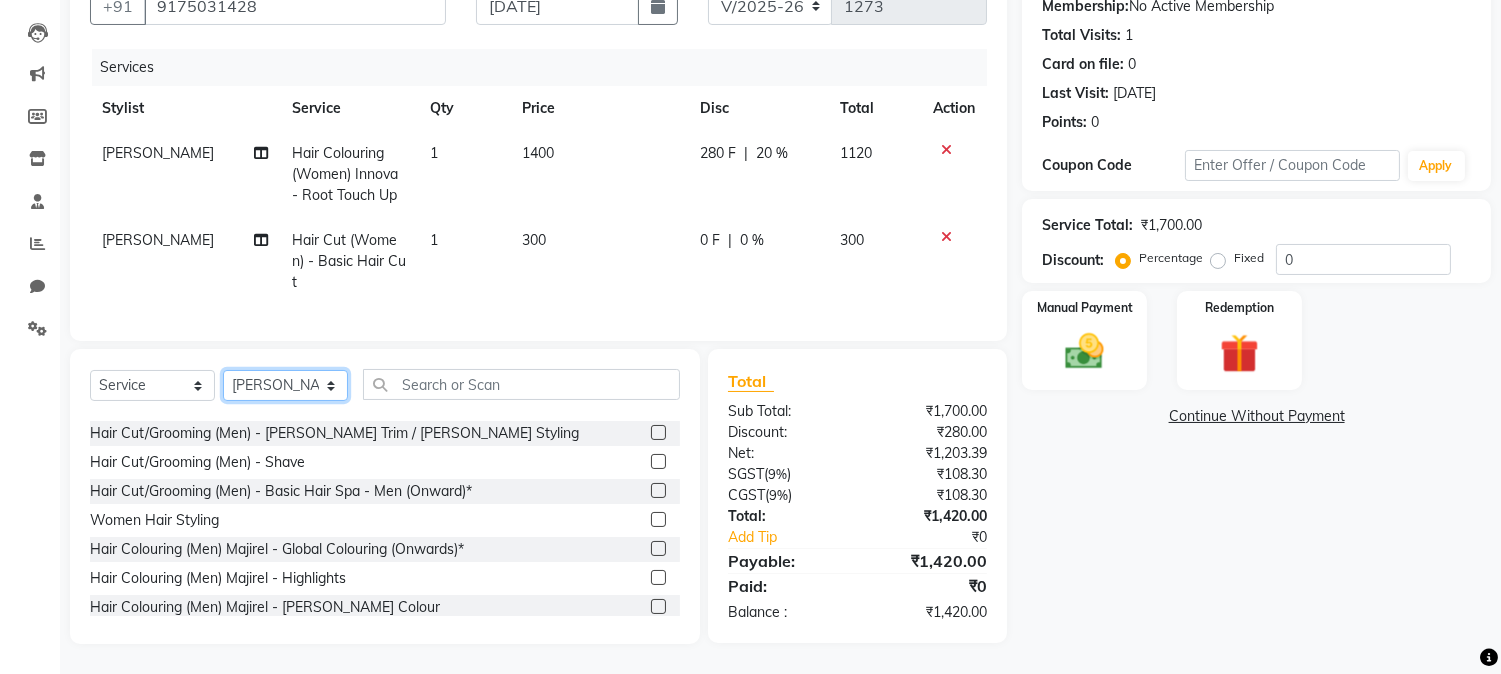 select on "69299" 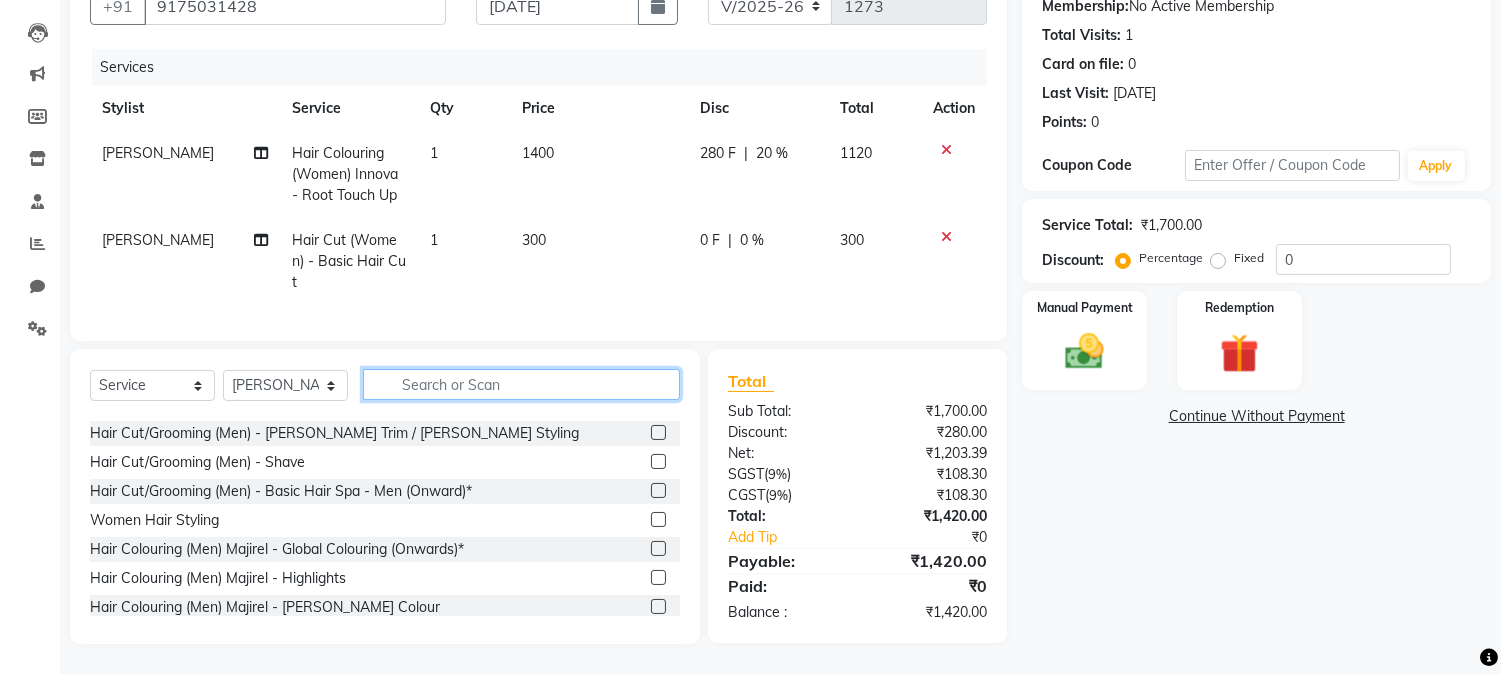 click 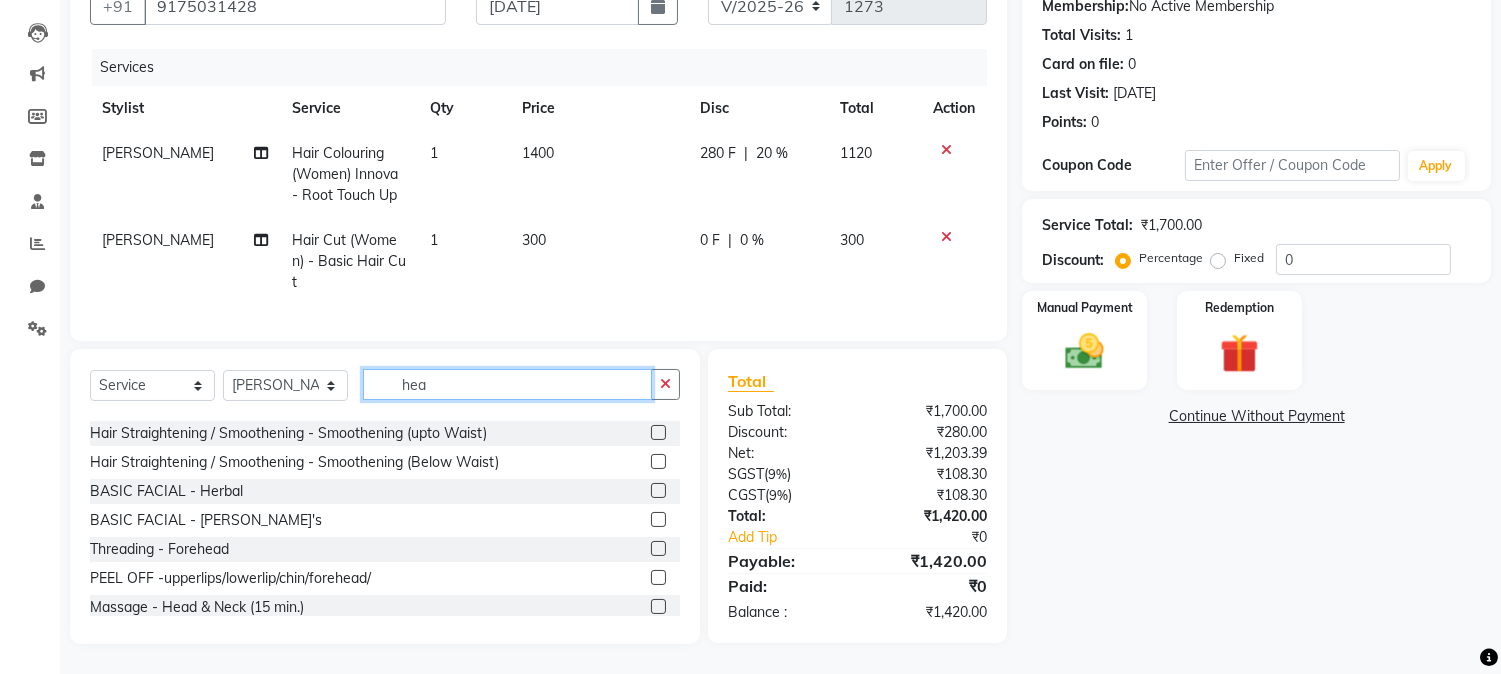 scroll, scrollTop: 0, scrollLeft: 0, axis: both 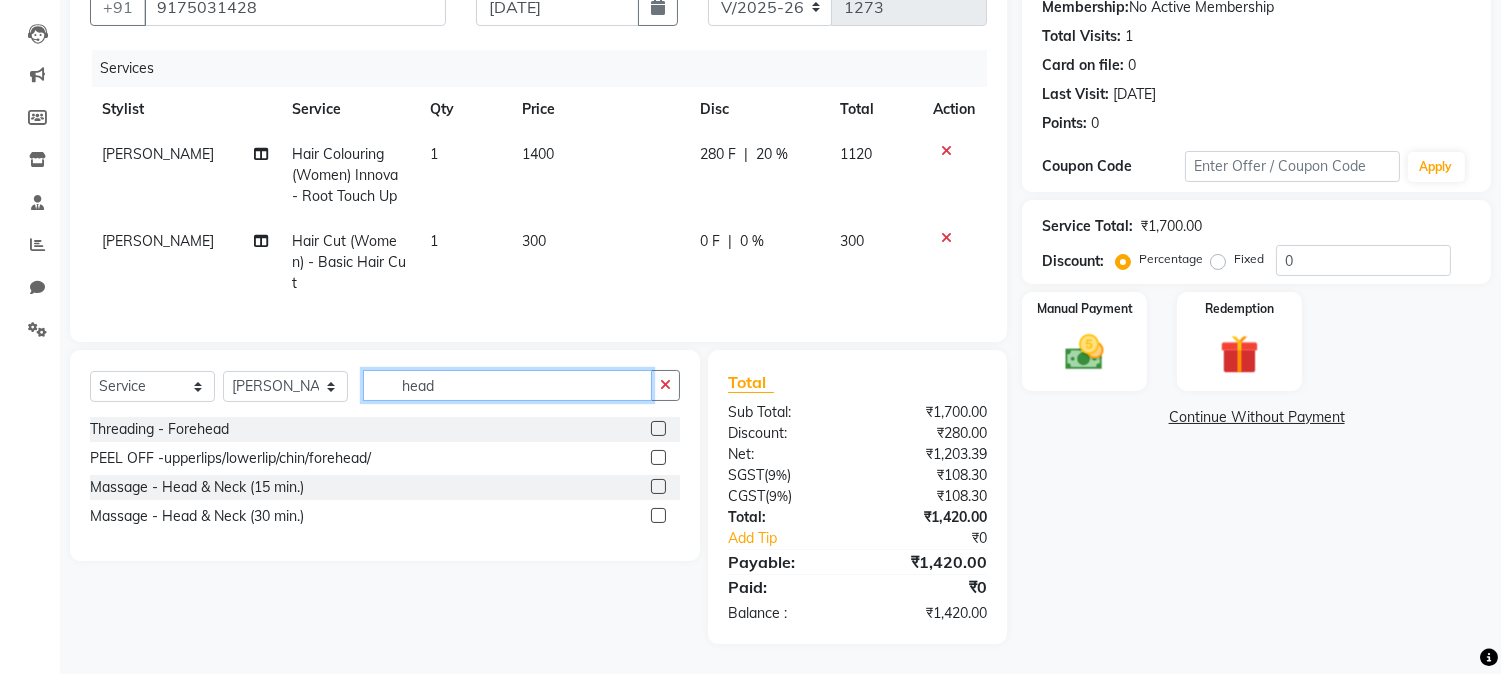 type on "head" 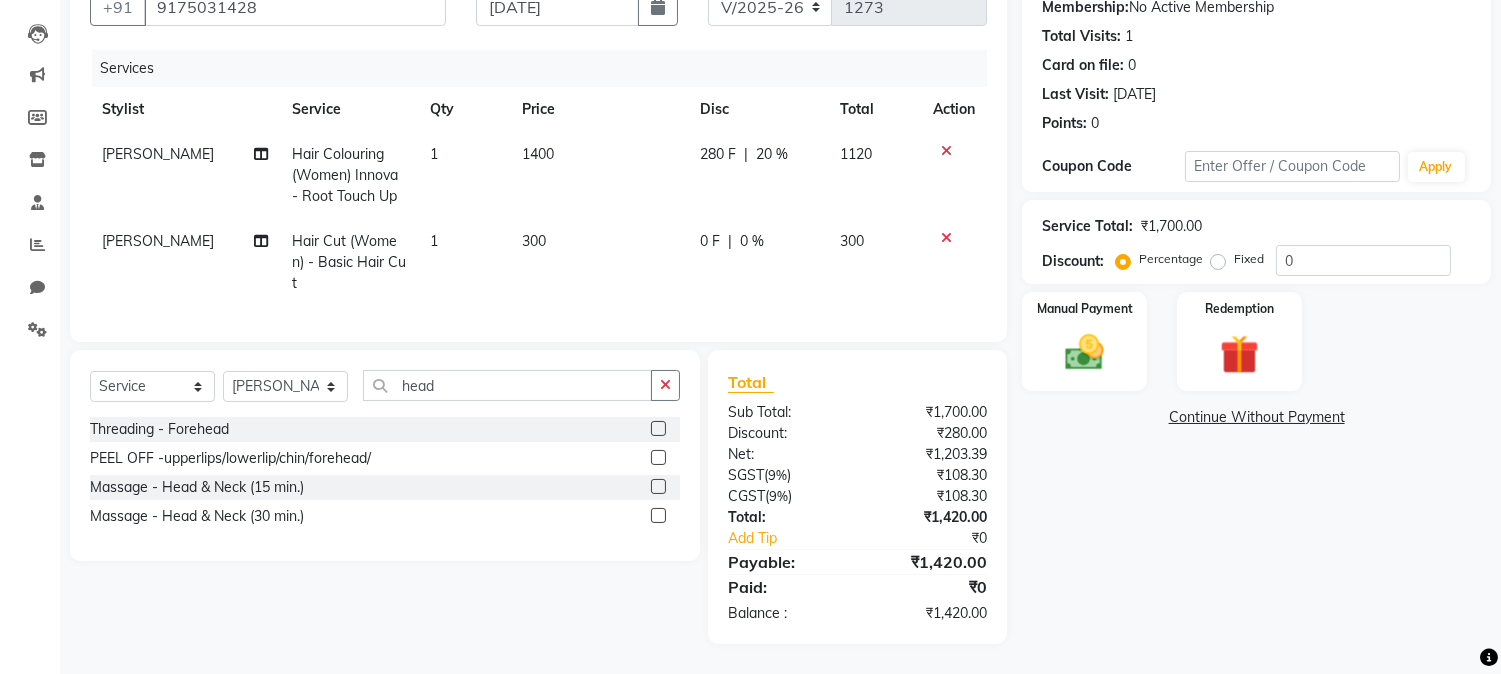 click 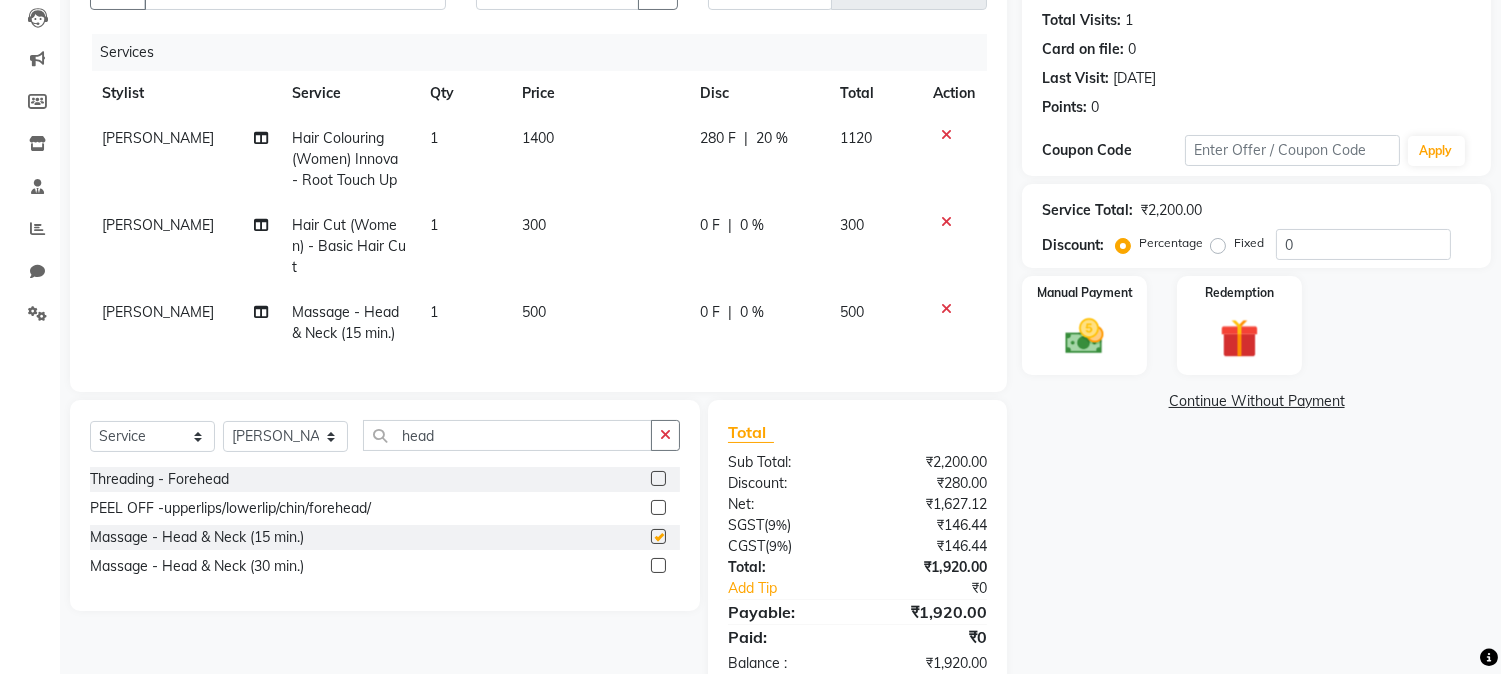 checkbox on "false" 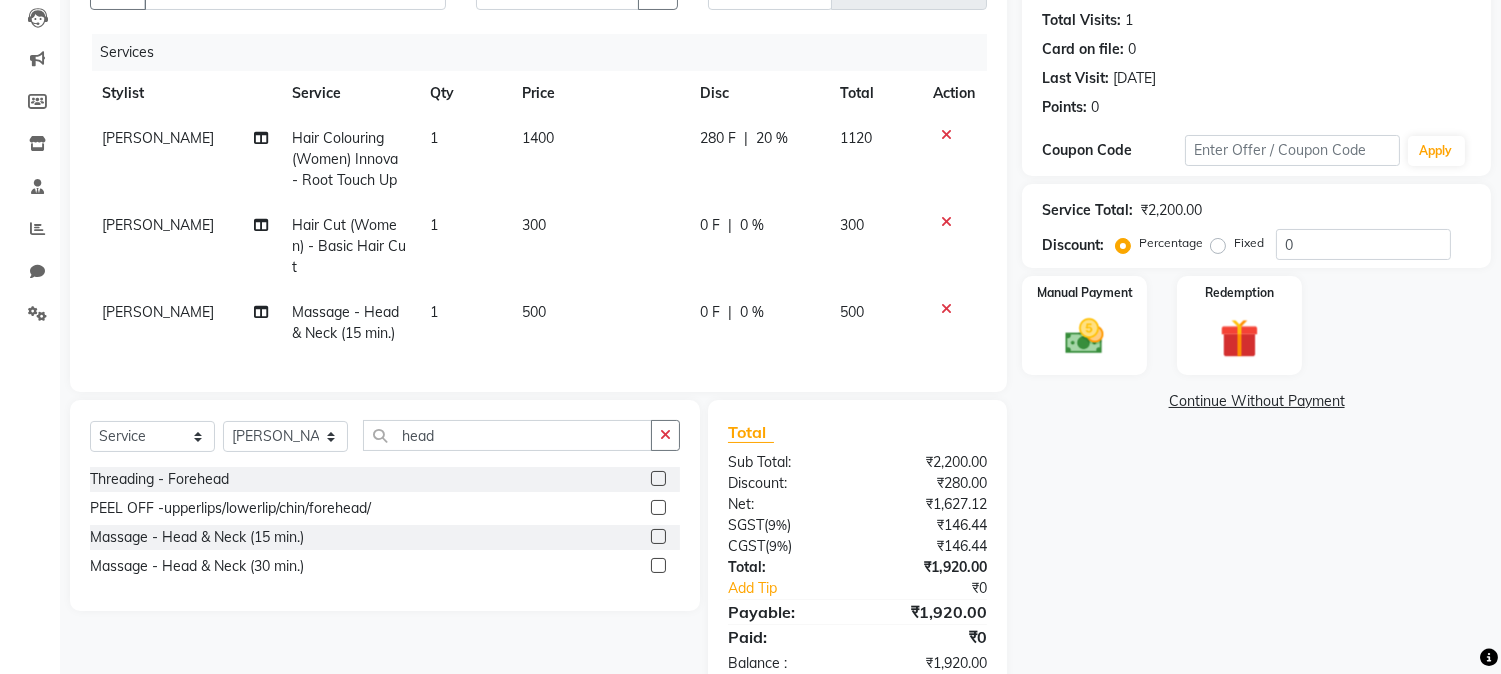 click on "0 %" 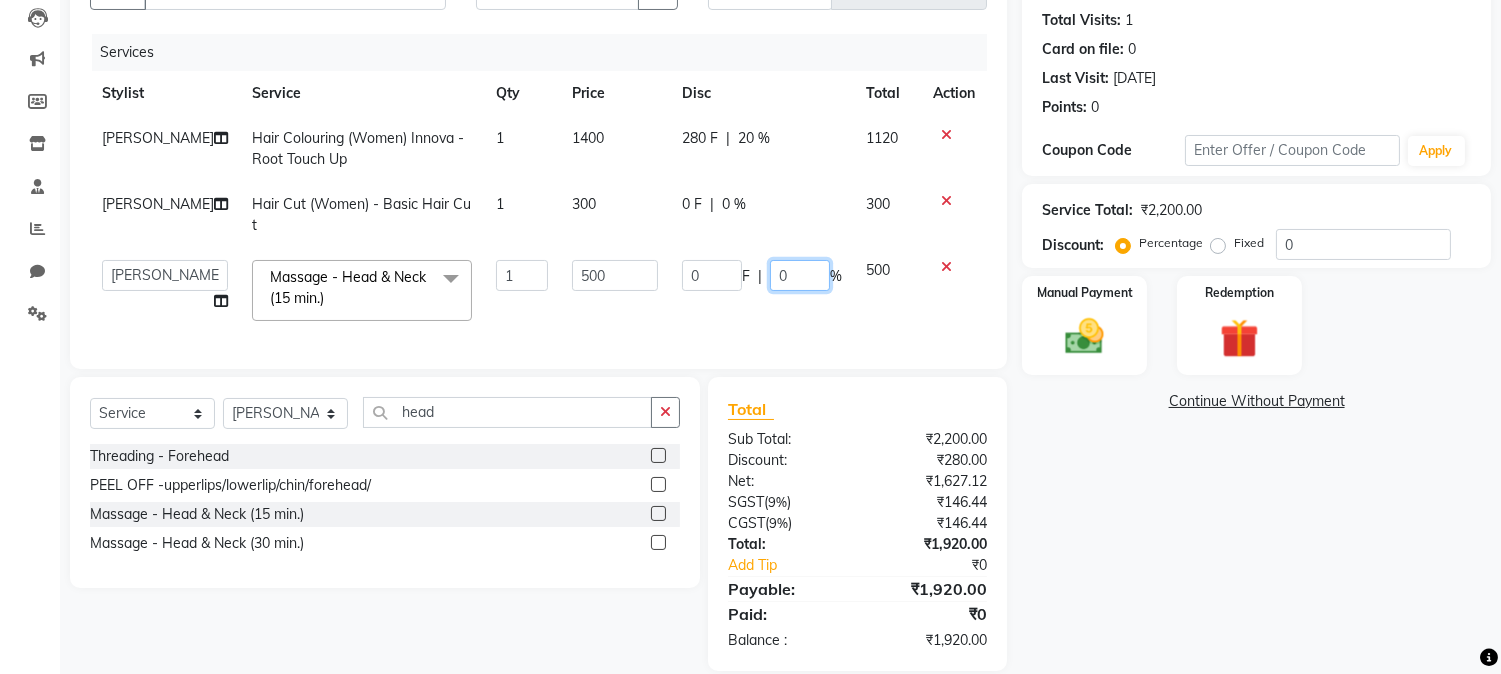 click on "0" 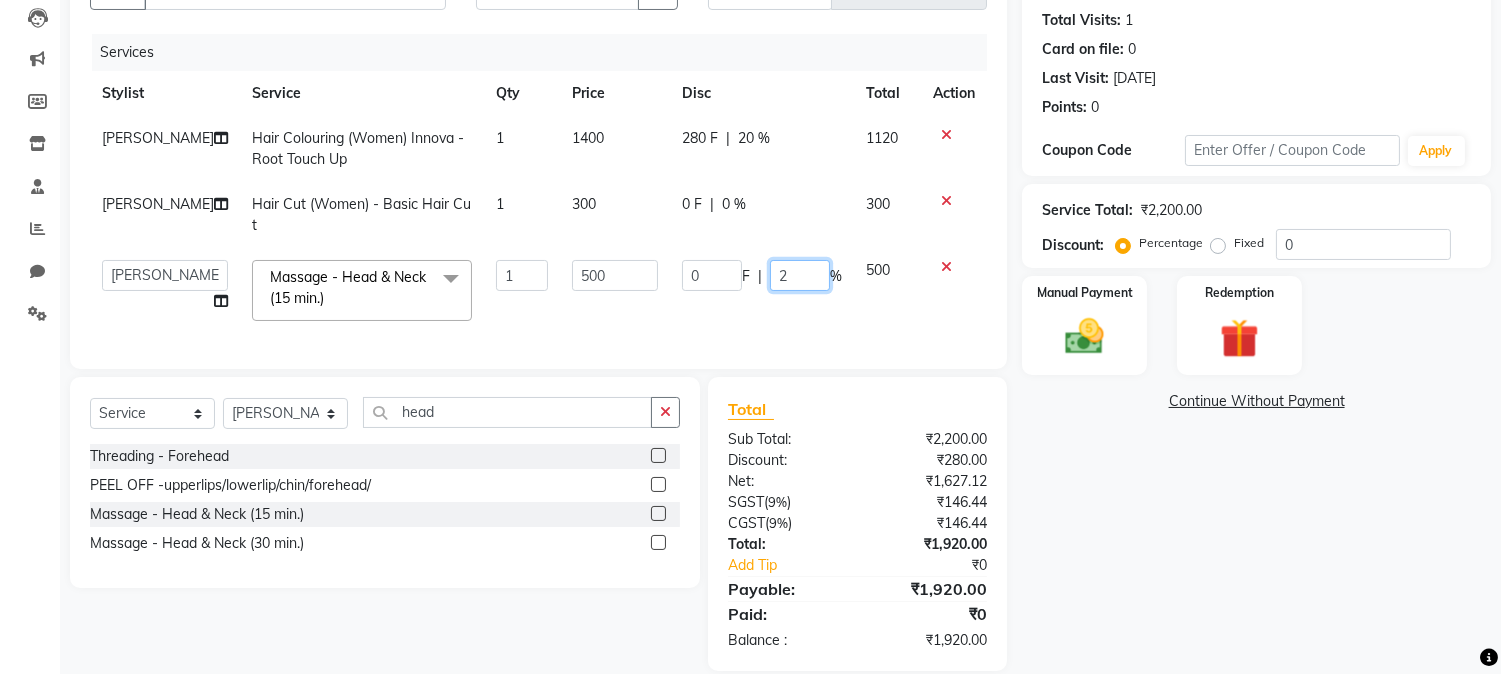 type on "20" 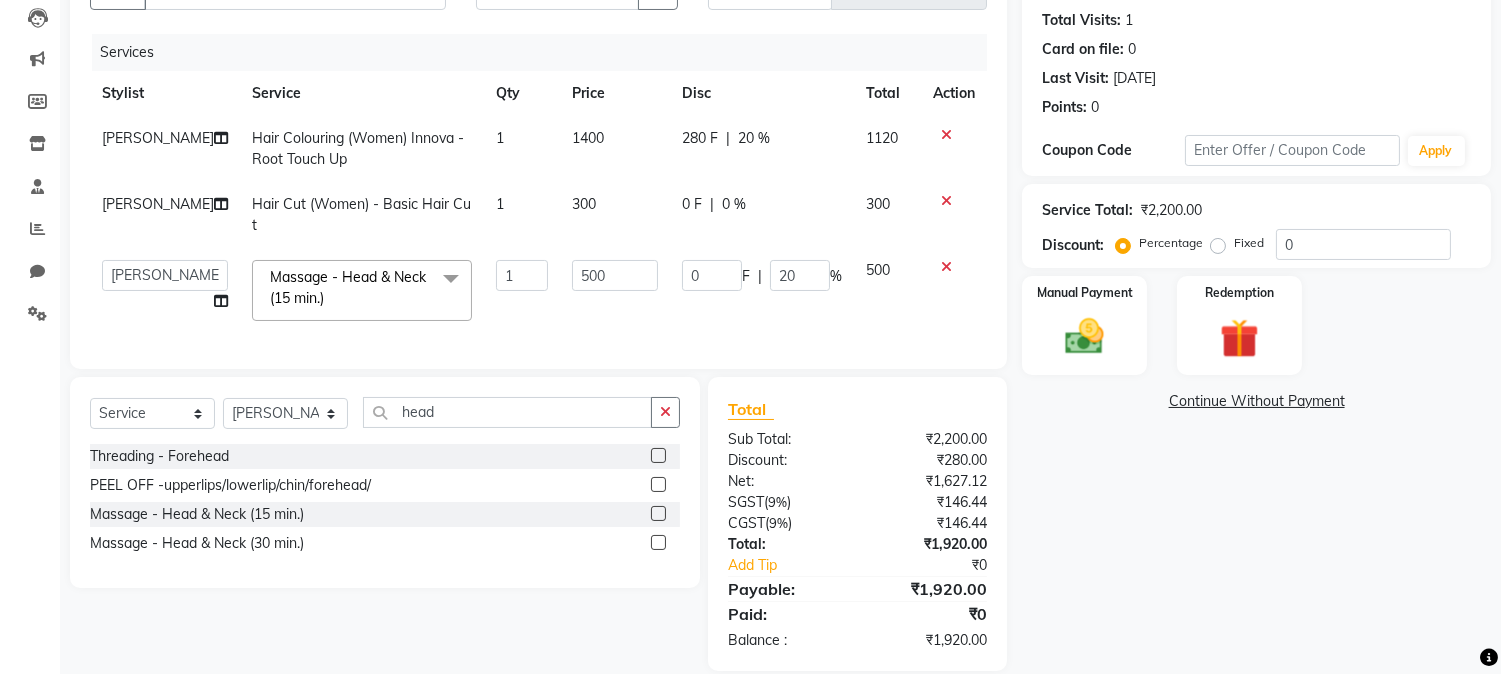 click on "0 F | 20 %" 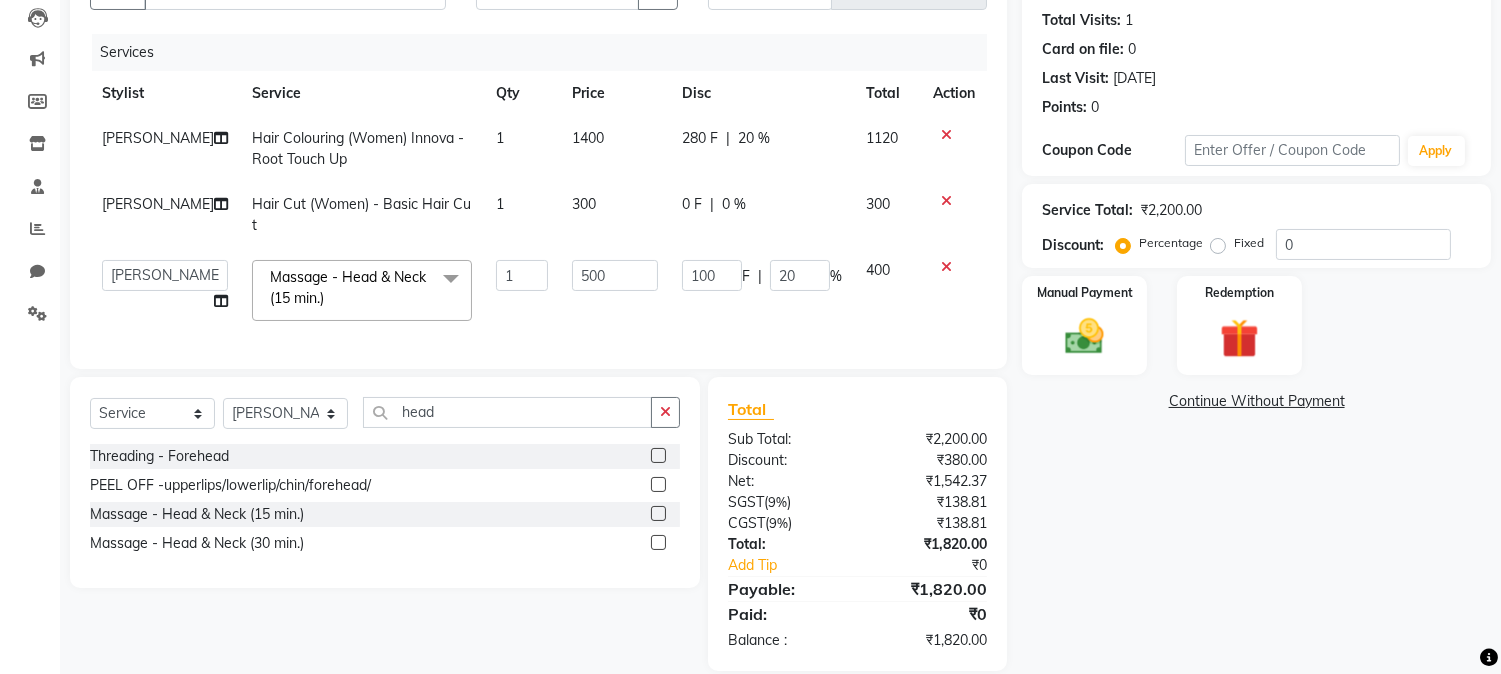 scroll, scrollTop: 257, scrollLeft: 0, axis: vertical 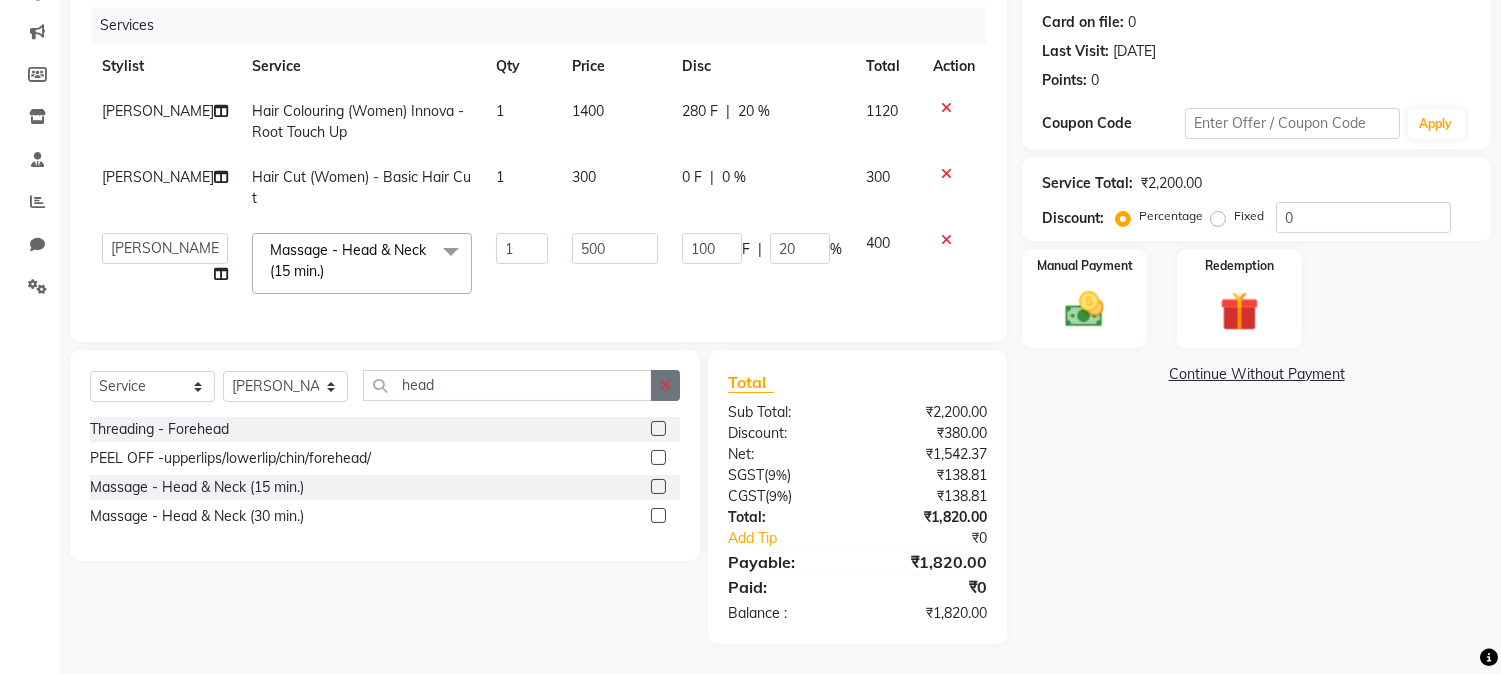 click 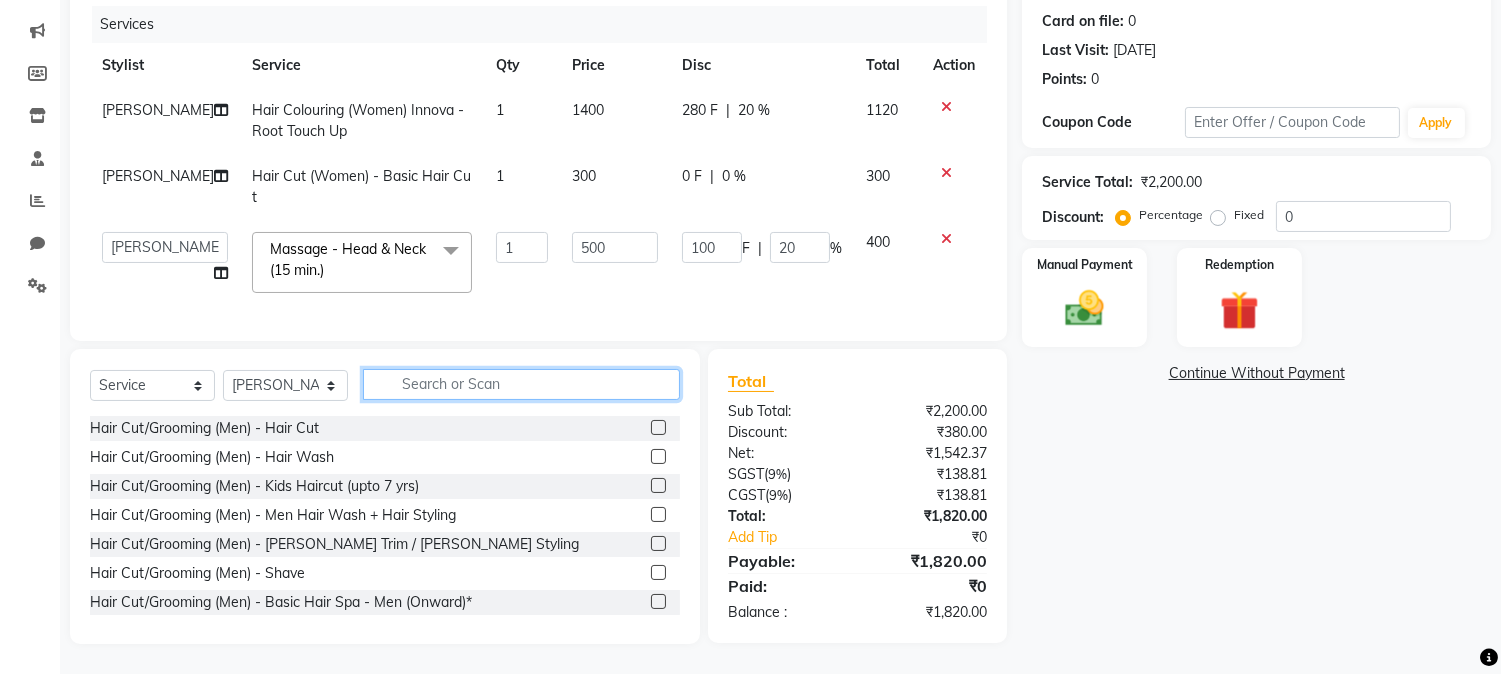 click 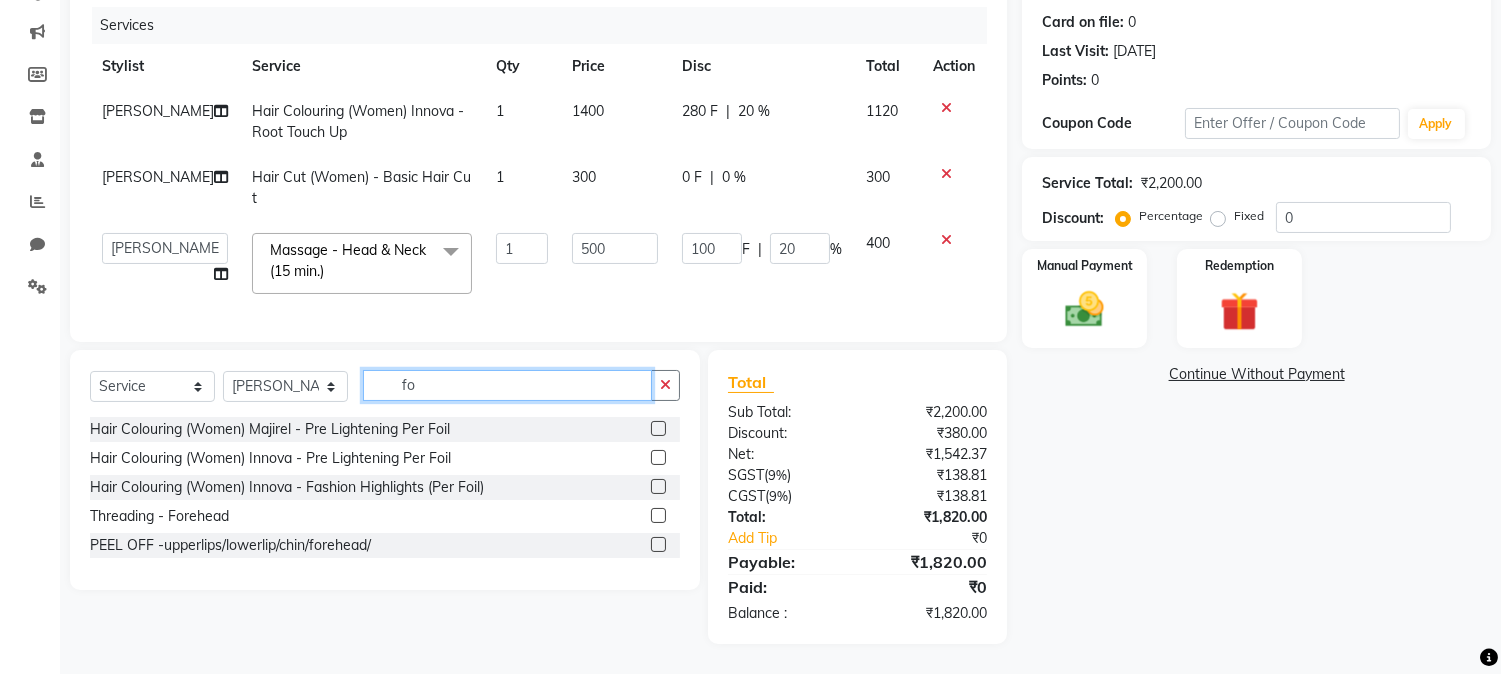 type on "f" 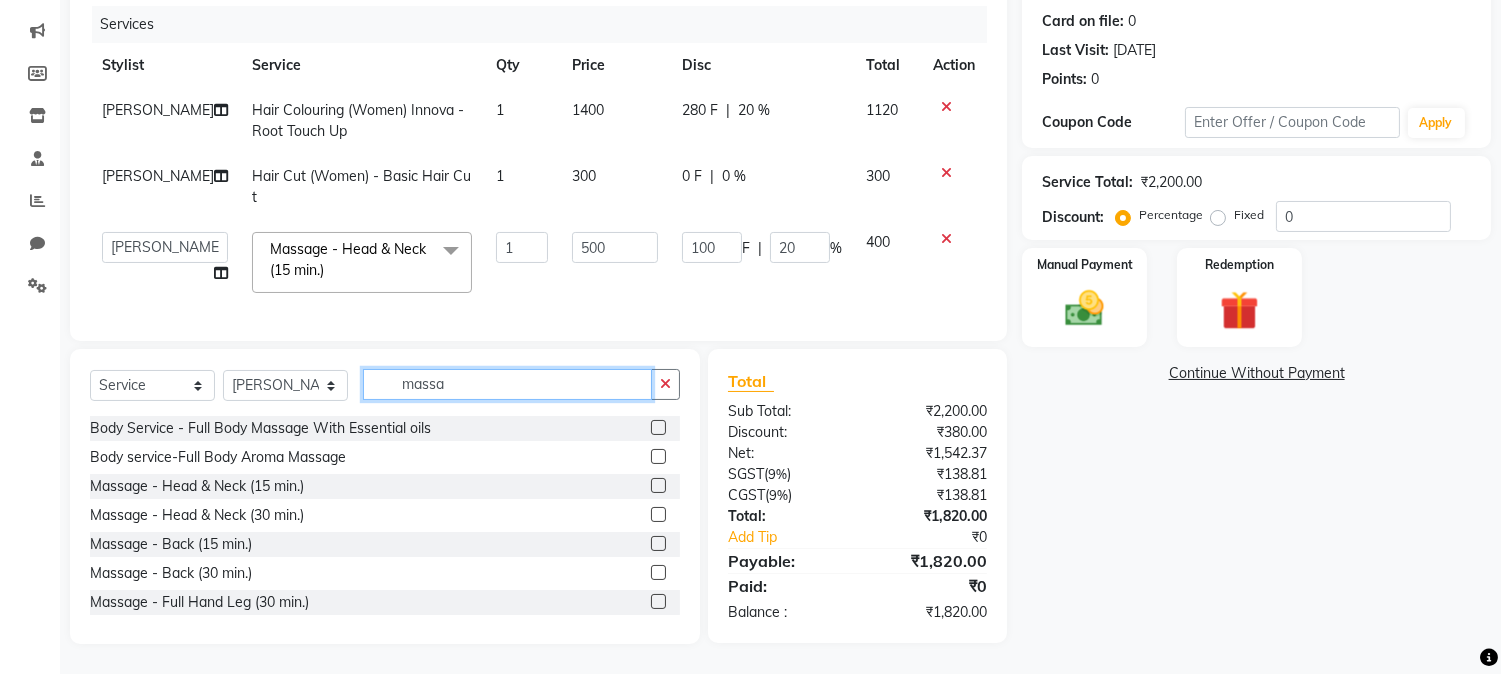 type on "massa" 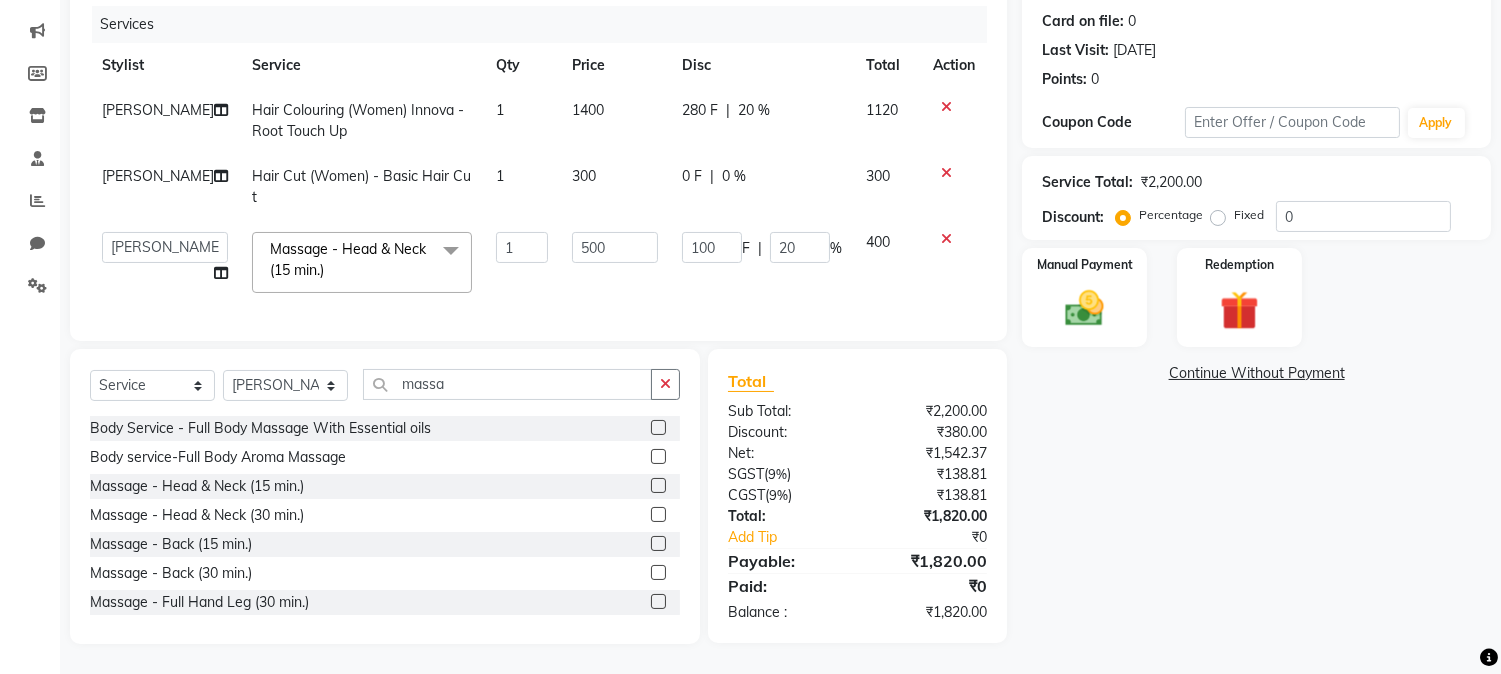 click 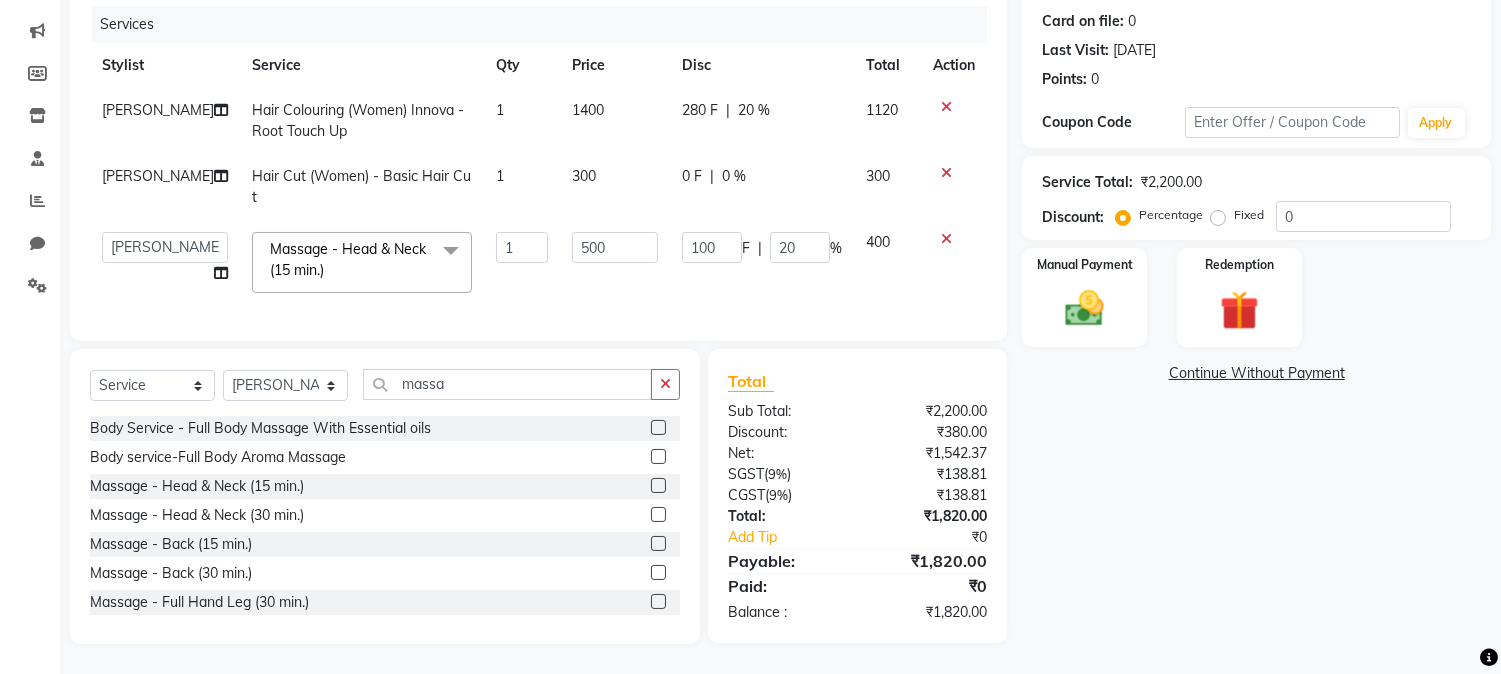 click at bounding box center [657, 602] 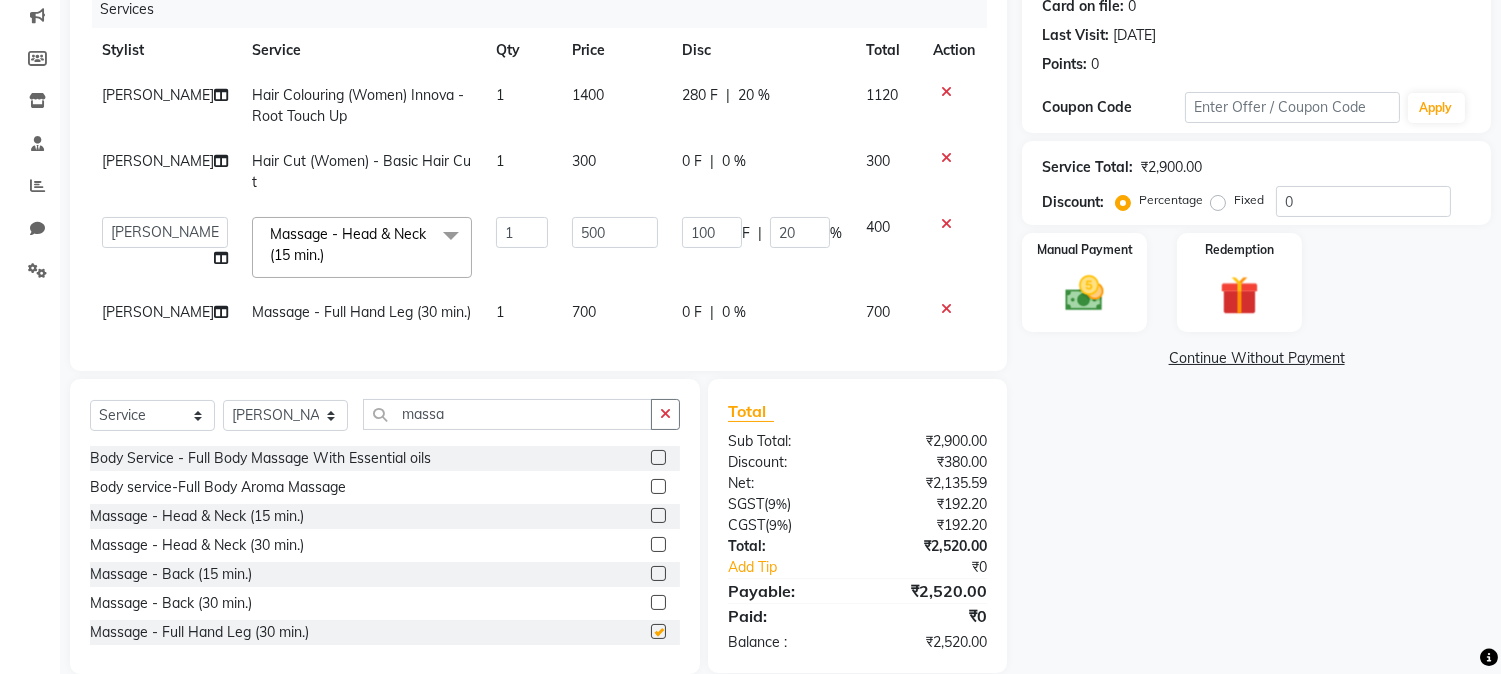 checkbox on "false" 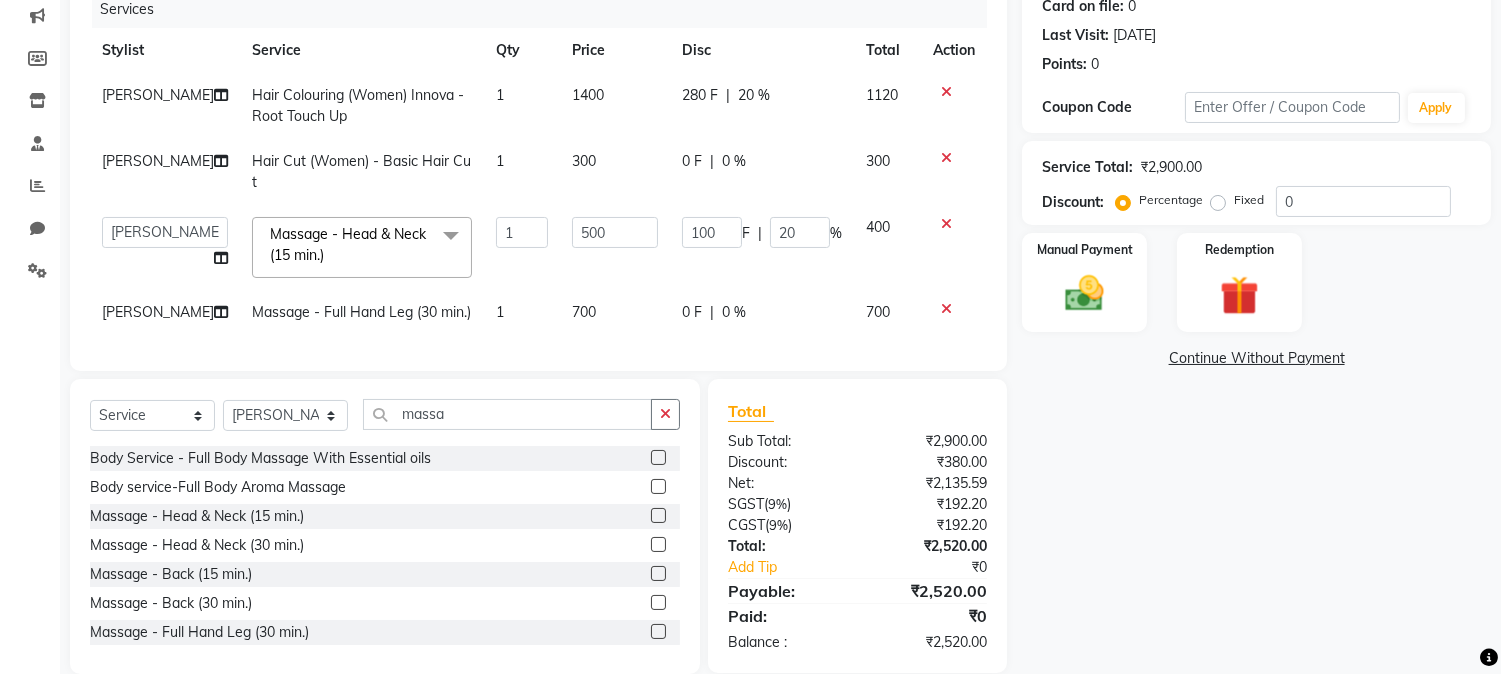 click on "700" 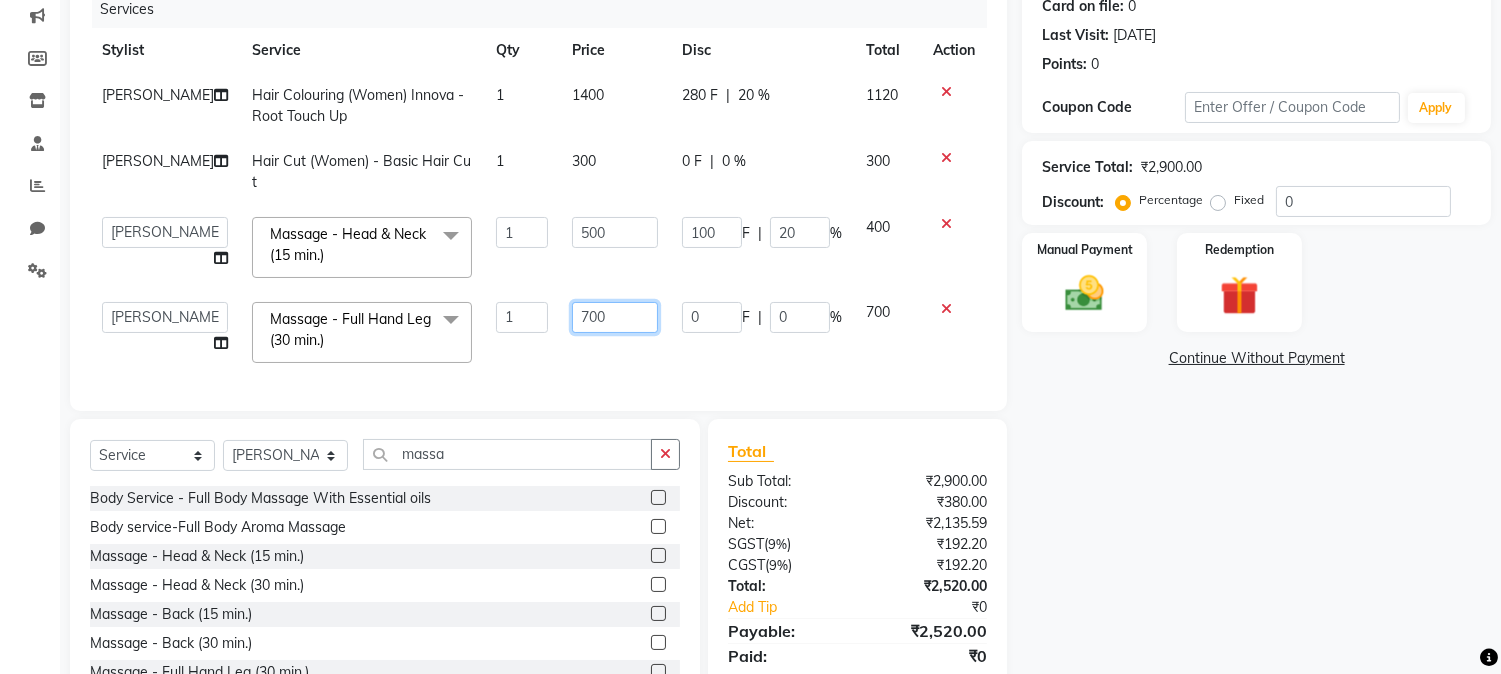 click on "700" 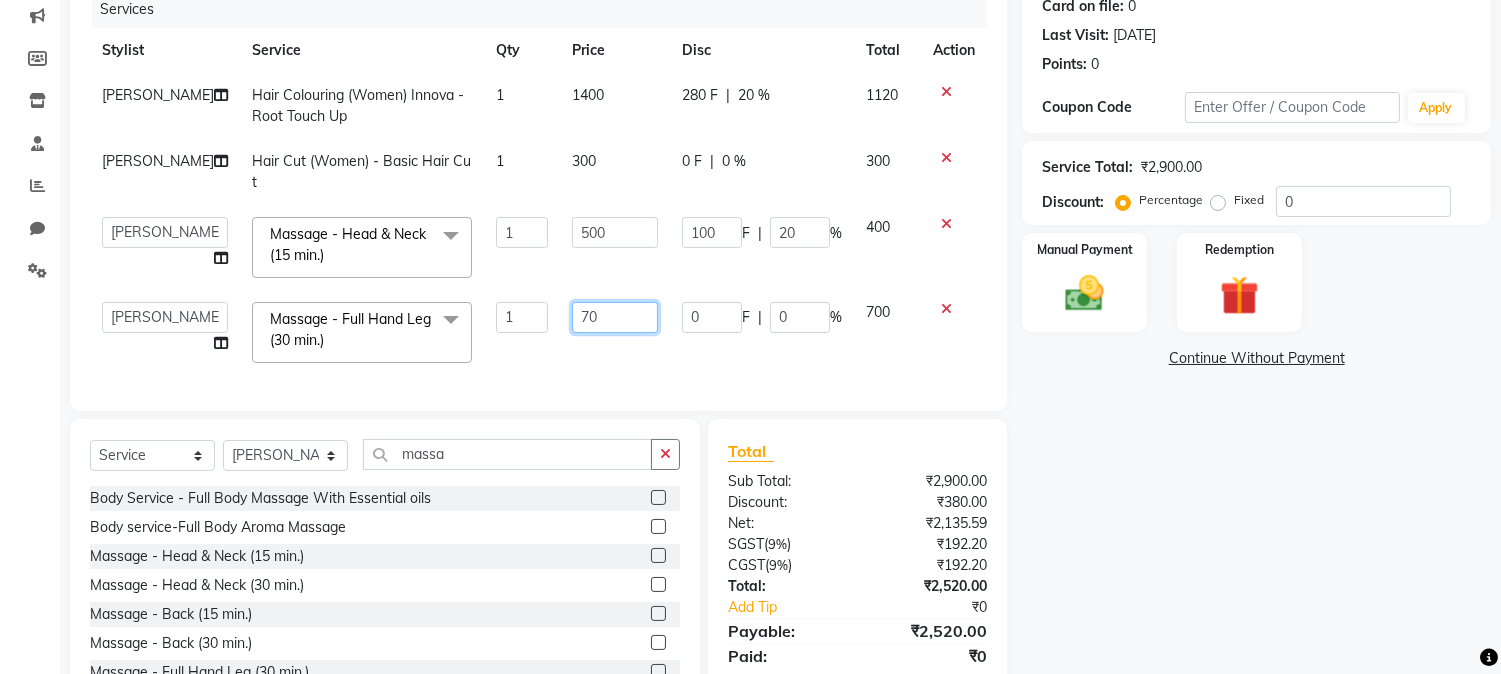 type on "7" 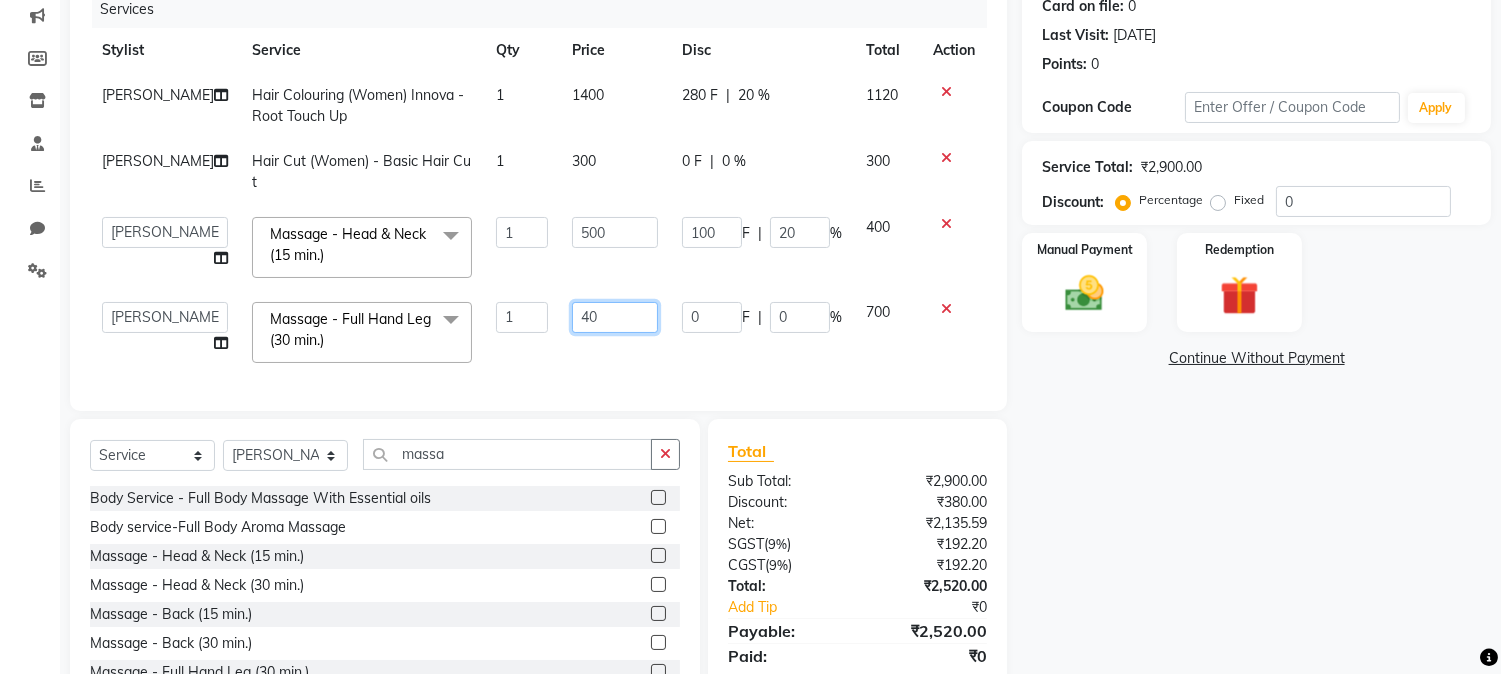 type on "400" 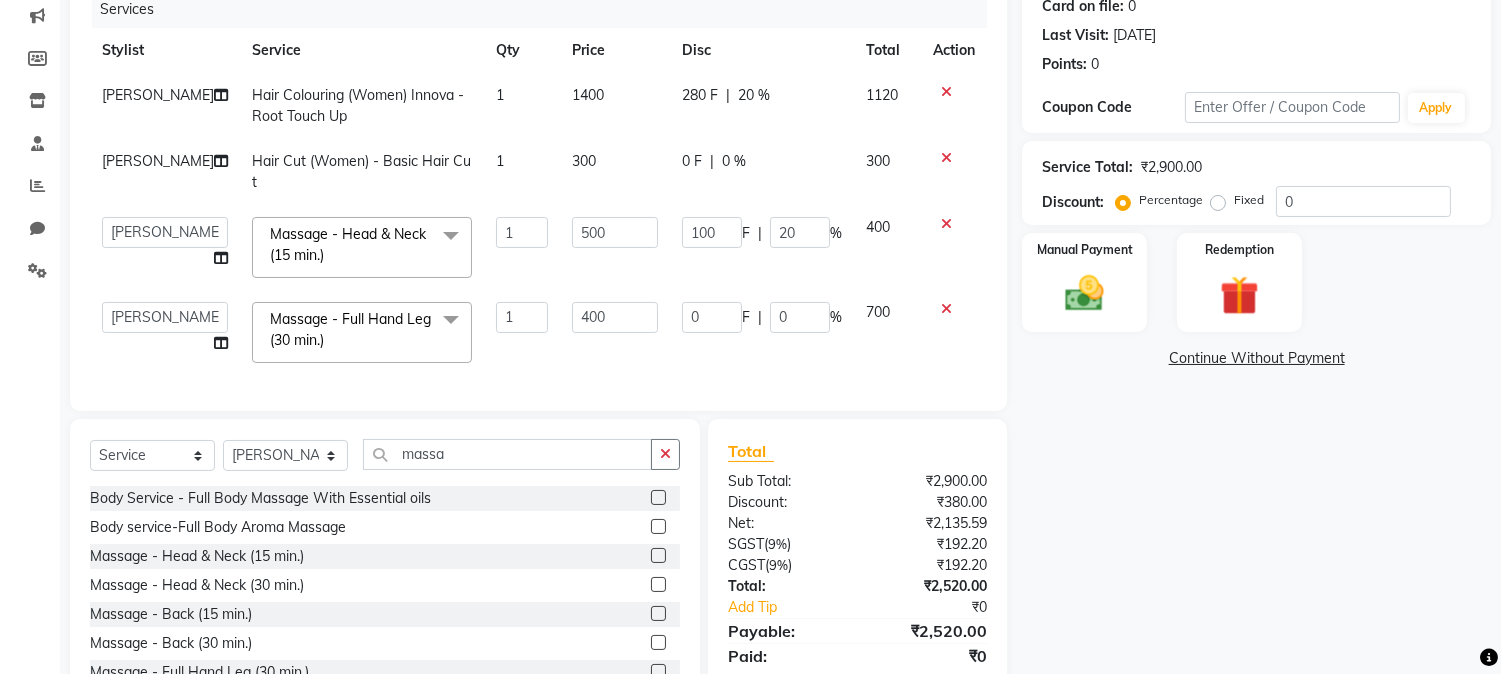 click on "Services Stylist Service Qty Price Disc Total Action [PERSON_NAME] Hair Colouring (Women) Innova - Root Touch Up 1 1400 280 F | 20 % 1120 [PERSON_NAME] Hair Cut (Women) - Basic Hair Cut 1 300 0 F | 0 % 300  [PERSON_NAME]   [PERSON_NAME]   neha   [PERSON_NAME]   Salon   Sandhya   [PERSON_NAME]   [PERSON_NAME]  Massage - Head & Neck (15 min.)  x Hair Cut/Grooming (Men) - Hair Cut Hair Cut/Grooming (Men) - Hair Wash Hair Cut/Grooming (Men) - Kids Haircut (upto 7 yrs) Hair Cut/Grooming (Men) - Men Hair Wash + Hair Styling Hair Cut/Grooming (Men) - [PERSON_NAME] Trim / [PERSON_NAME] Styling Hair Cut/Grooming (Men) - Shave Hair Cut/Grooming (Men) - Basic Hair Spa - Men (Onward)* Women Hair Styling Hair Colouring (Men) Majirel - Global Colouring (Onwards)* Hair Colouring (Men) Majirel - Highlights Hair Colouring (Men) Majirel - [PERSON_NAME] Colour Hair Colouring (Men) - Inoa [MEDICAL_DATA] Free - Global Colouring - (Onward)* Hair Colouring (Men) - Inoa [MEDICAL_DATA] Free - Hightlights Hair Colouring (Men) - Inoa [MEDICAL_DATA] Free - [PERSON_NAME] Colour 1 500 F" 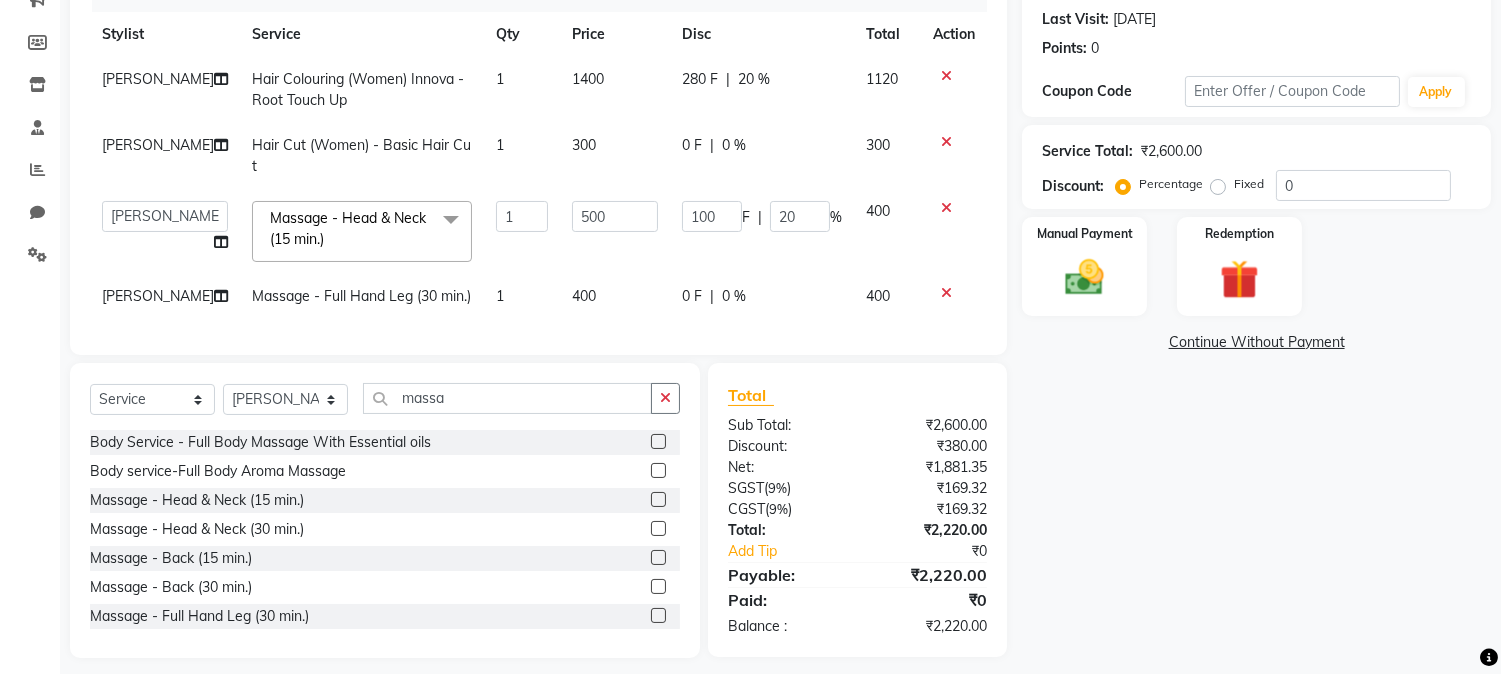 scroll, scrollTop: 324, scrollLeft: 0, axis: vertical 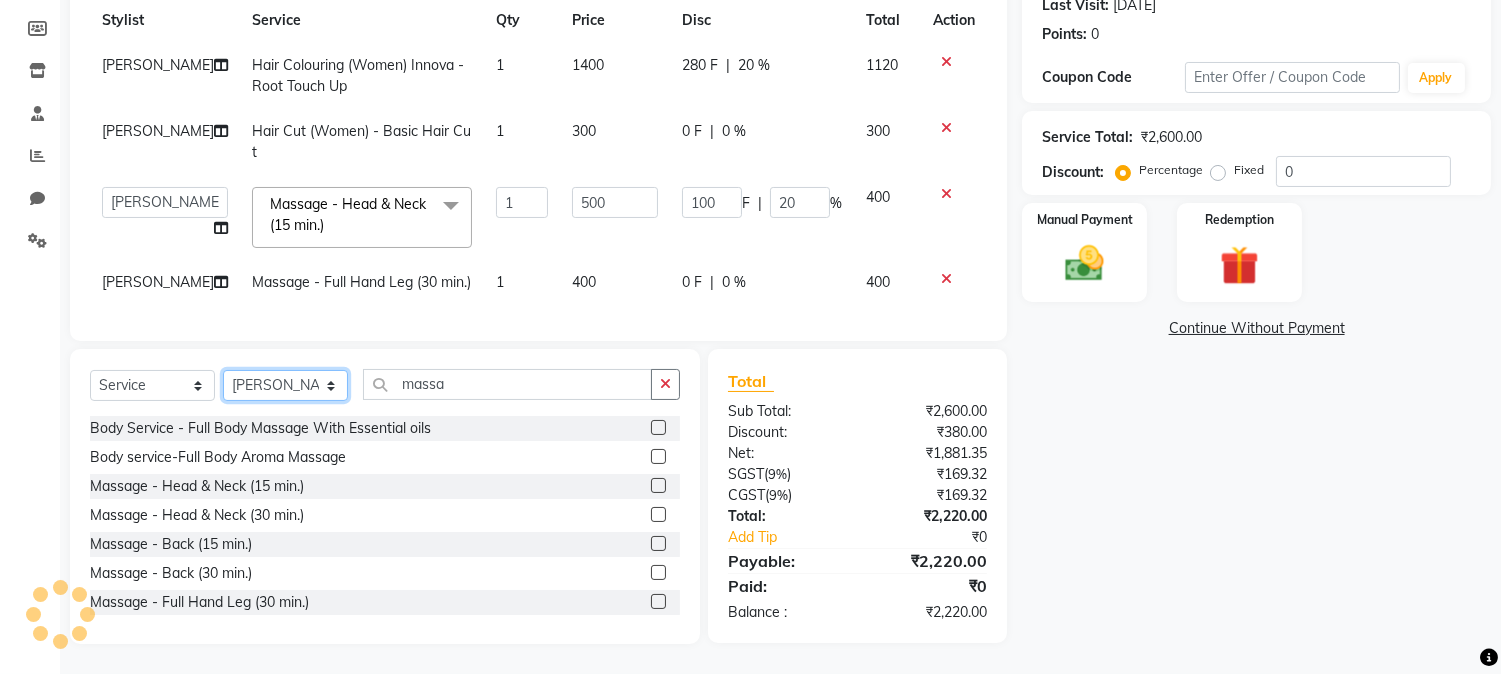 click on "Select Stylist [PERSON_NAME] [PERSON_NAME] neha [PERSON_NAME] Salon Sandhya [PERSON_NAME] [PERSON_NAME]" 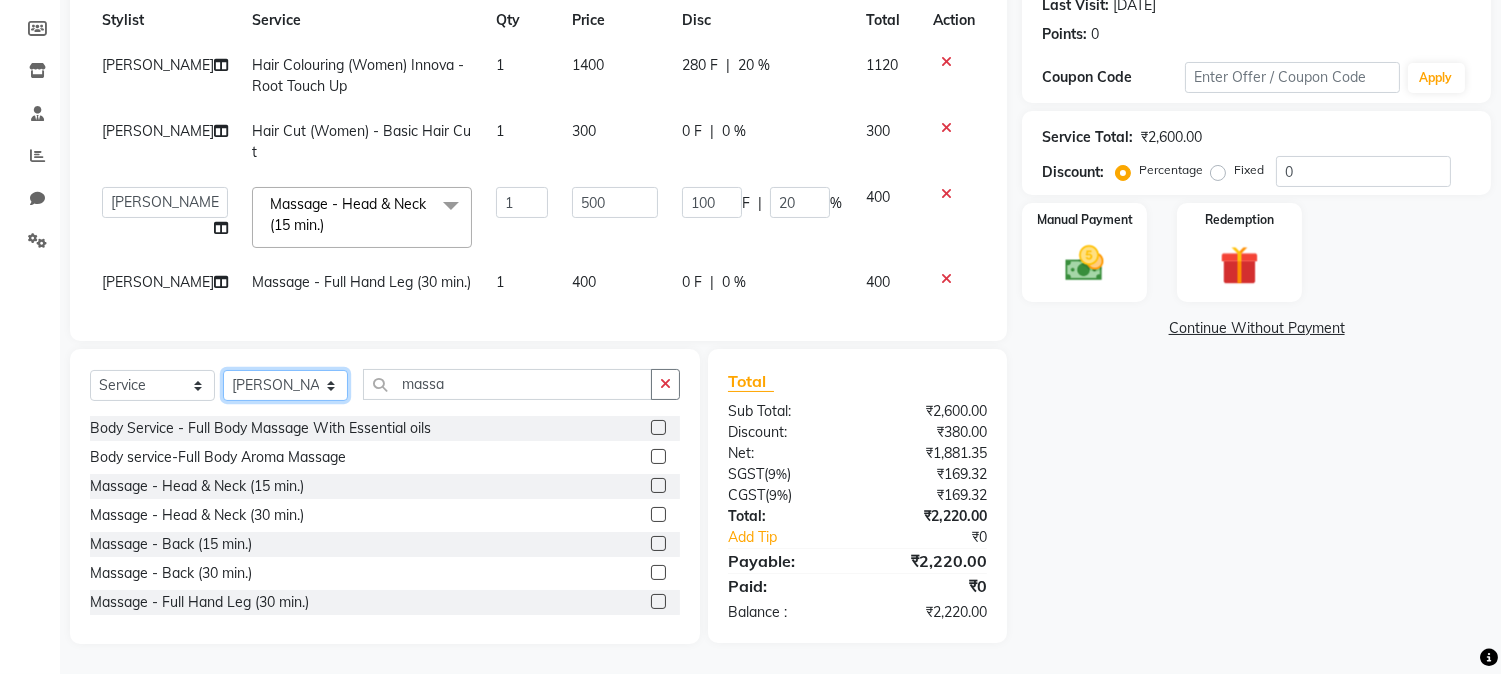 select on "71507" 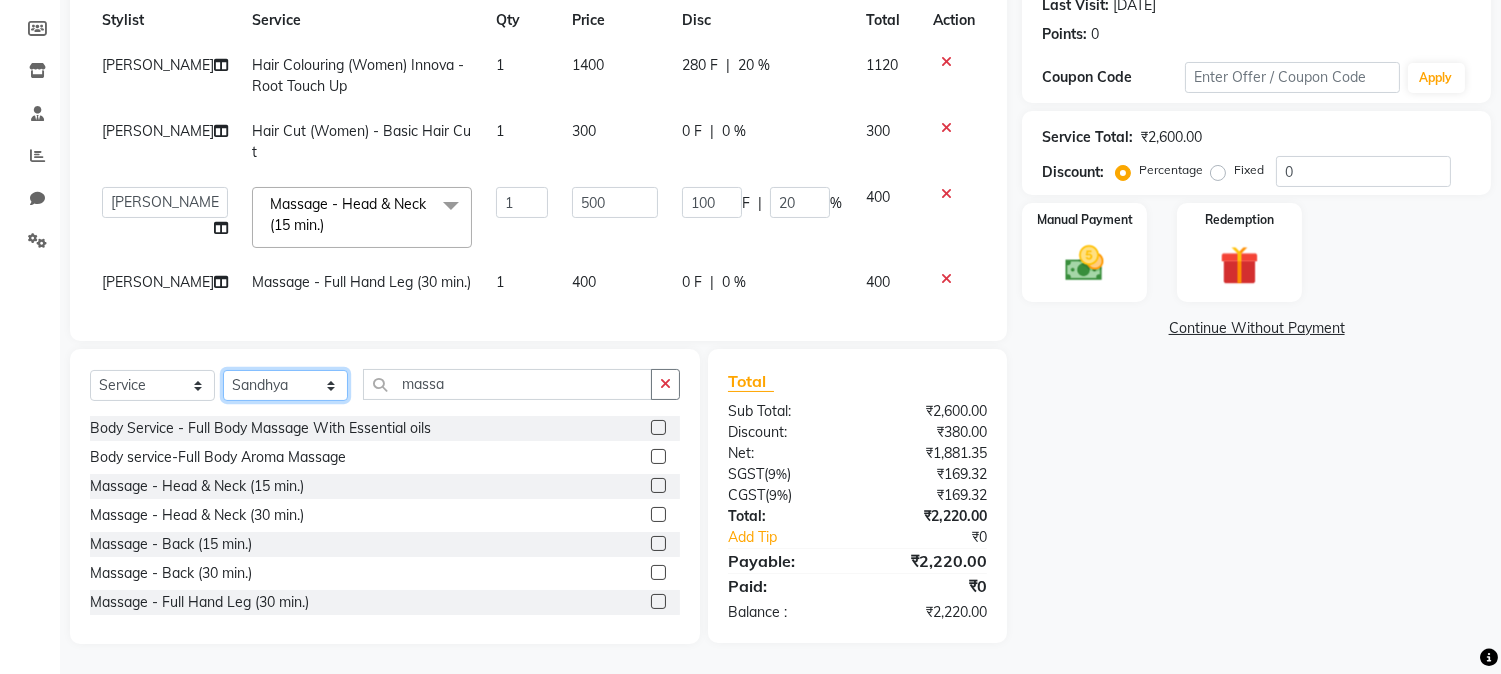 click on "Select Stylist [PERSON_NAME] [PERSON_NAME] neha [PERSON_NAME] Salon Sandhya [PERSON_NAME] [PERSON_NAME]" 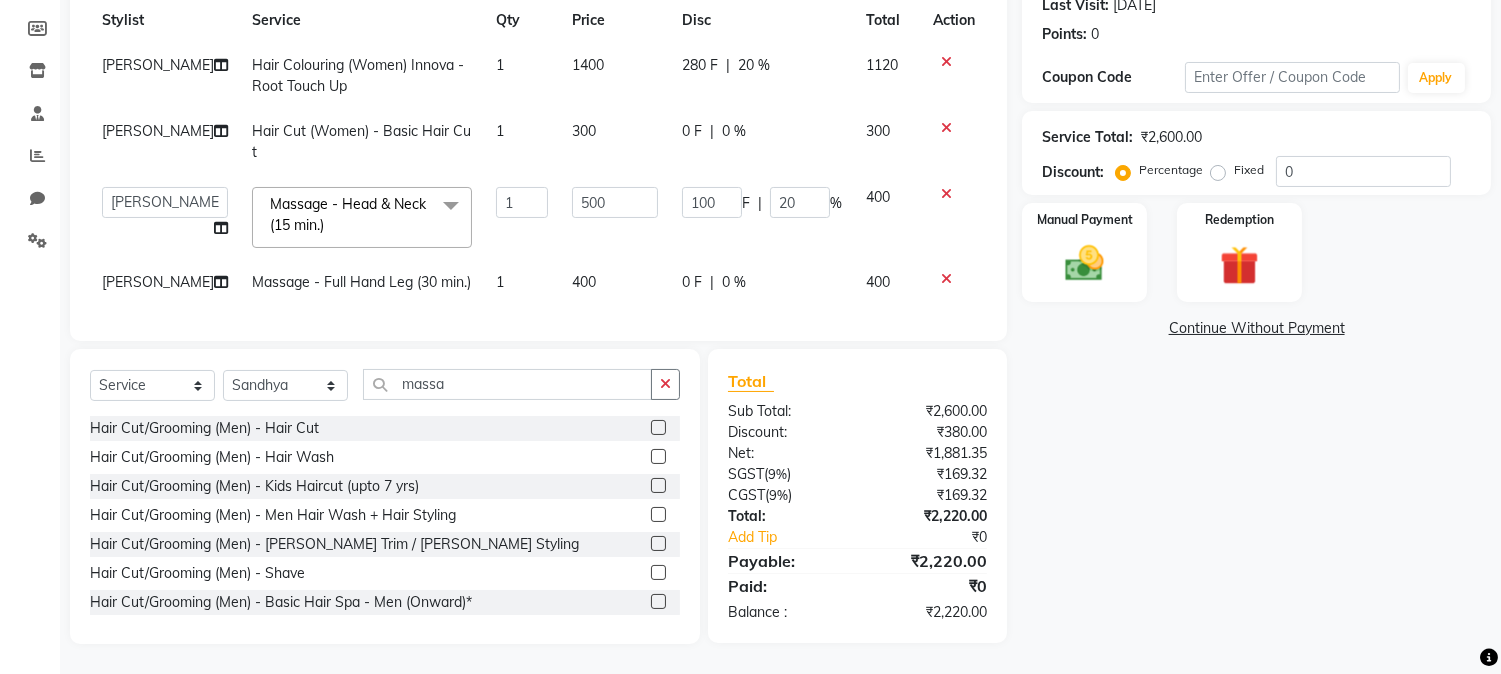 click on "[PERSON_NAME]" 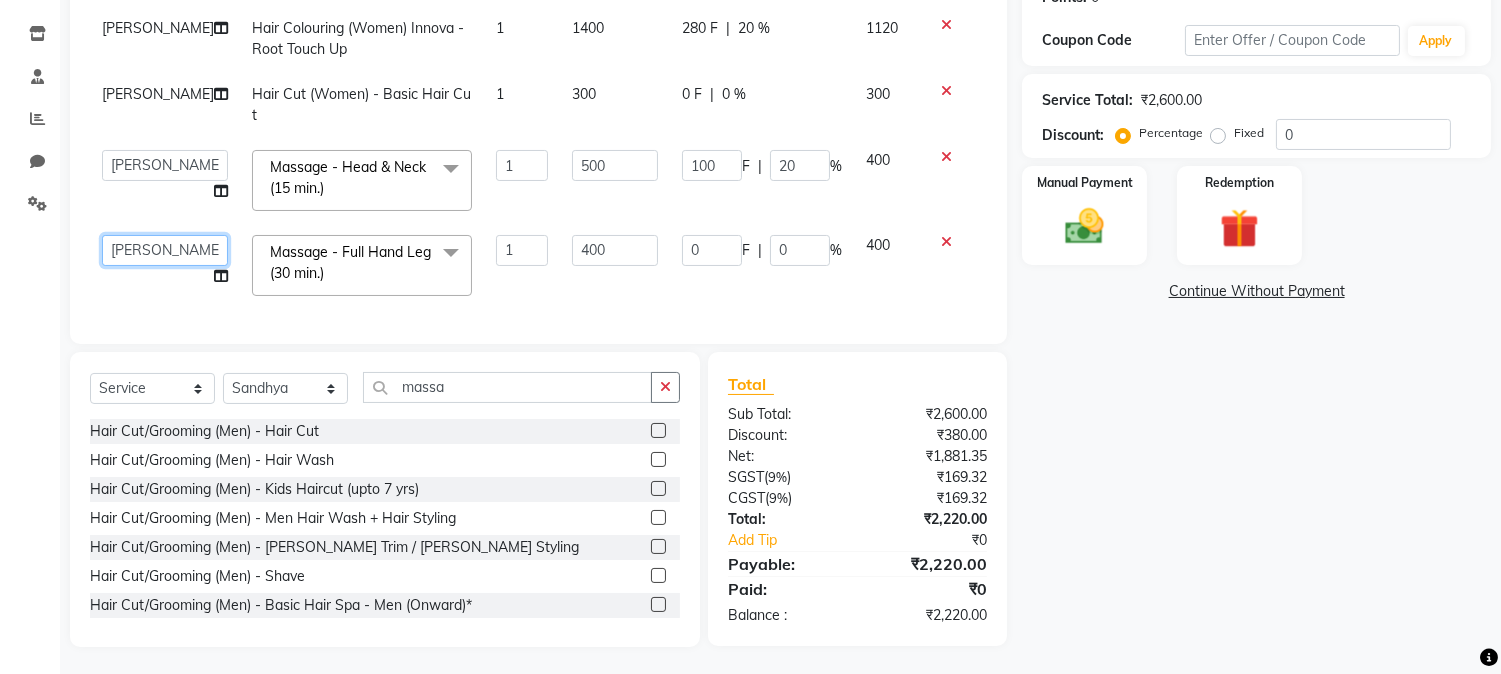 click on "[PERSON_NAME]   [PERSON_NAME]   [PERSON_NAME]   Salon   Sandhya   [PERSON_NAME]   [PERSON_NAME]" 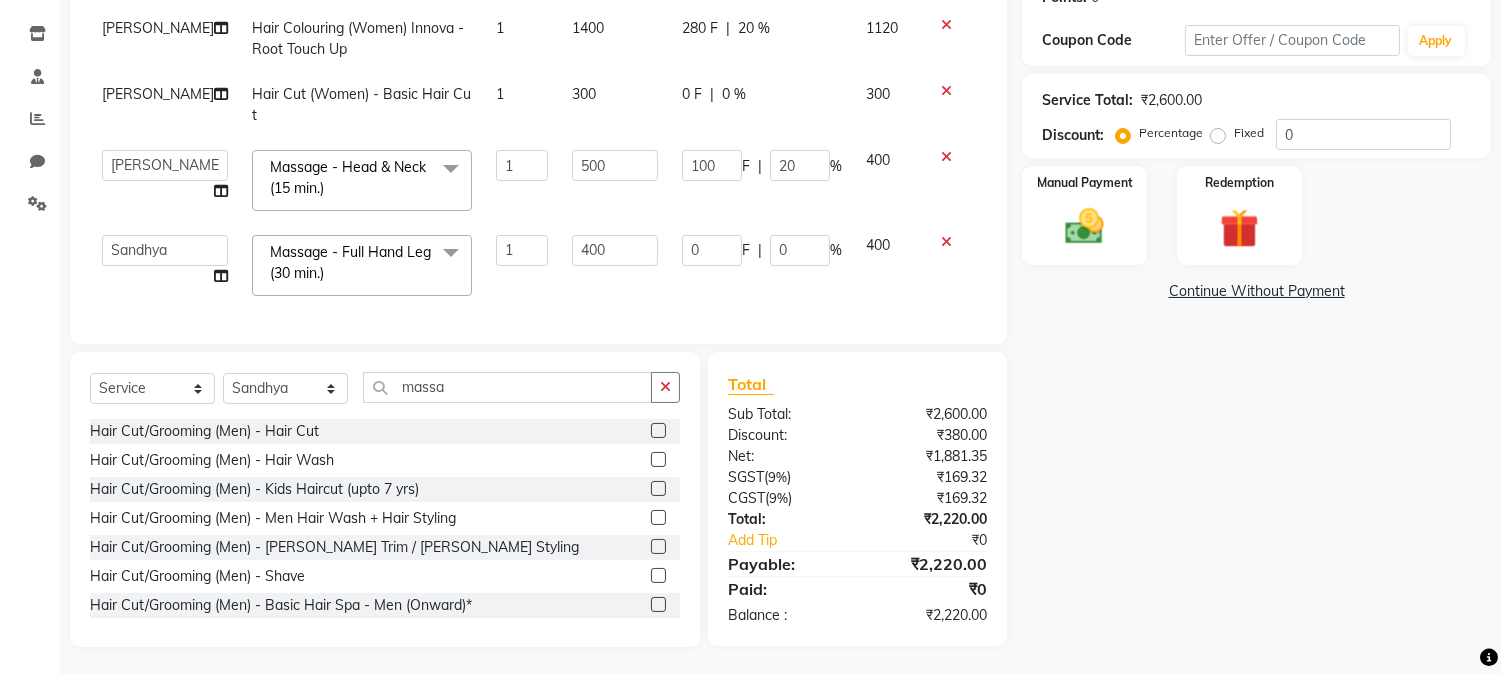 select on "71507" 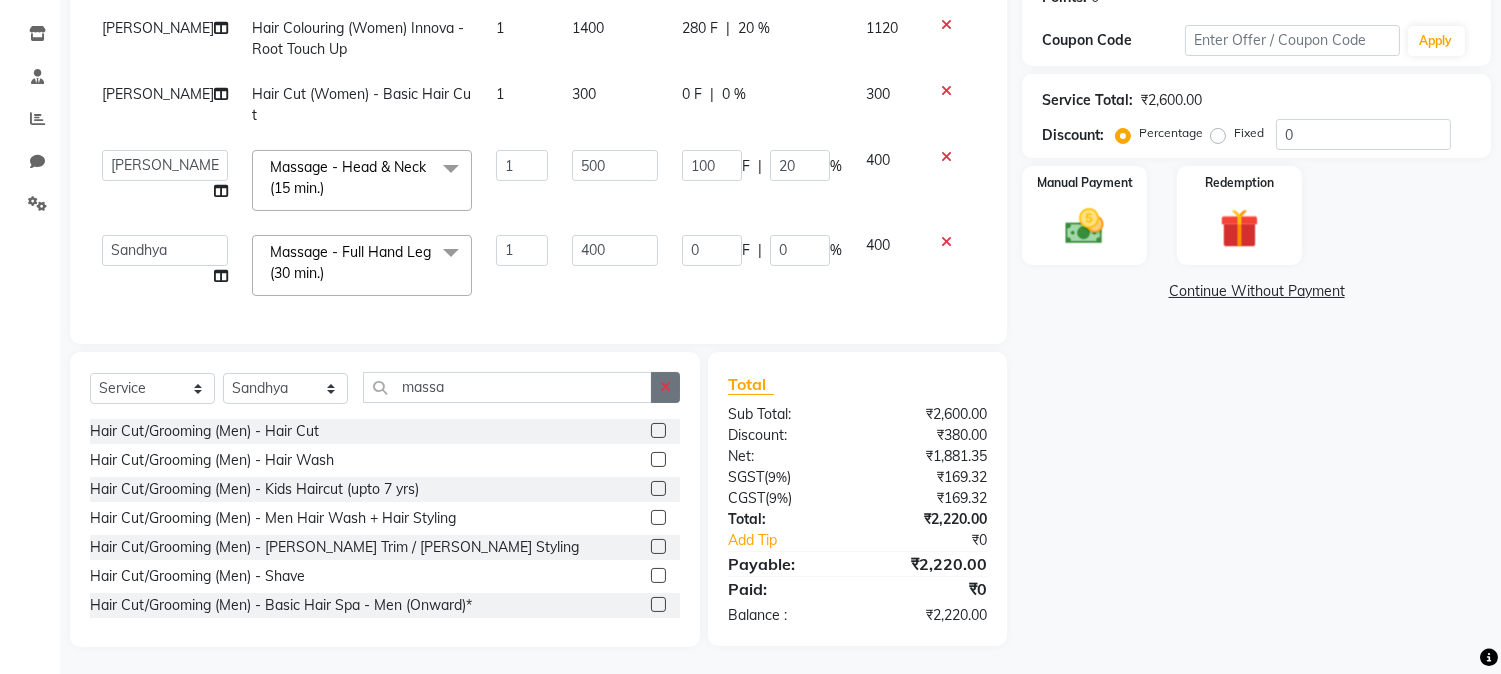 click 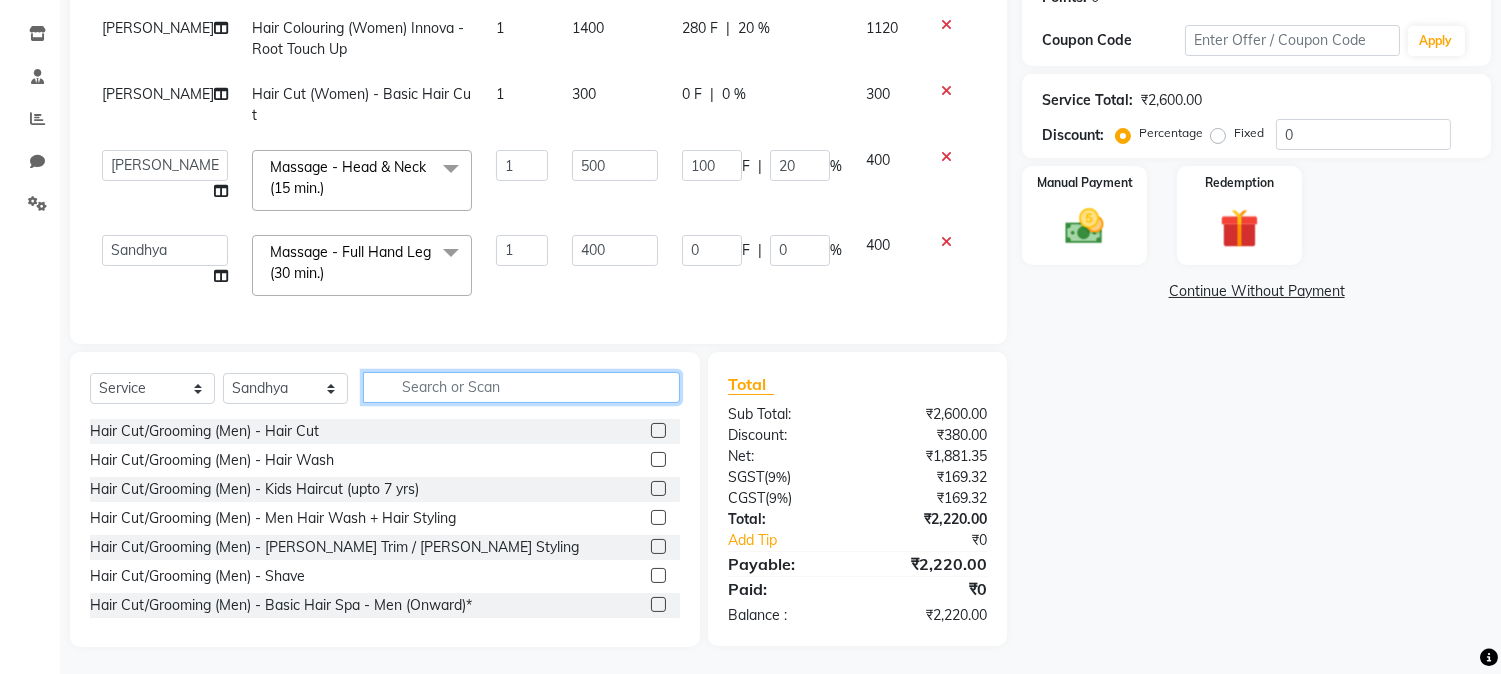 click 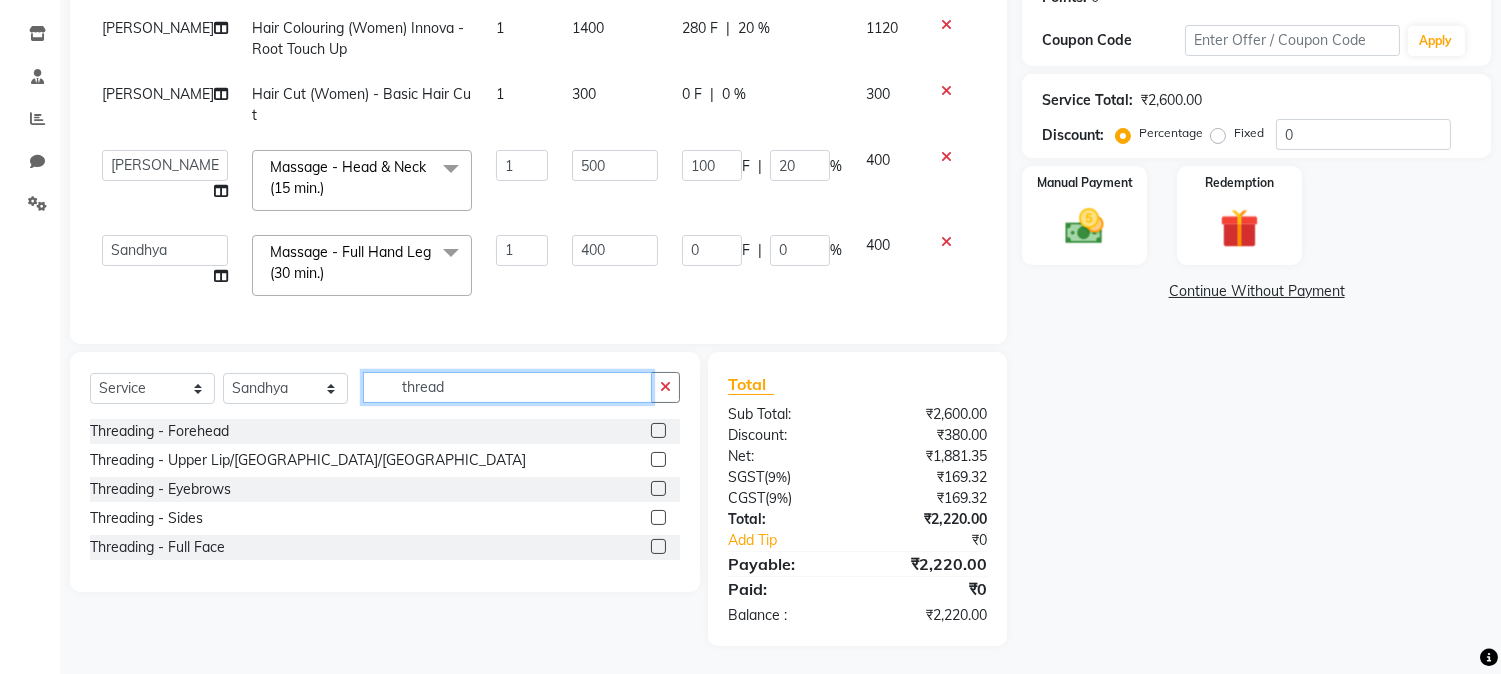 type on "thread" 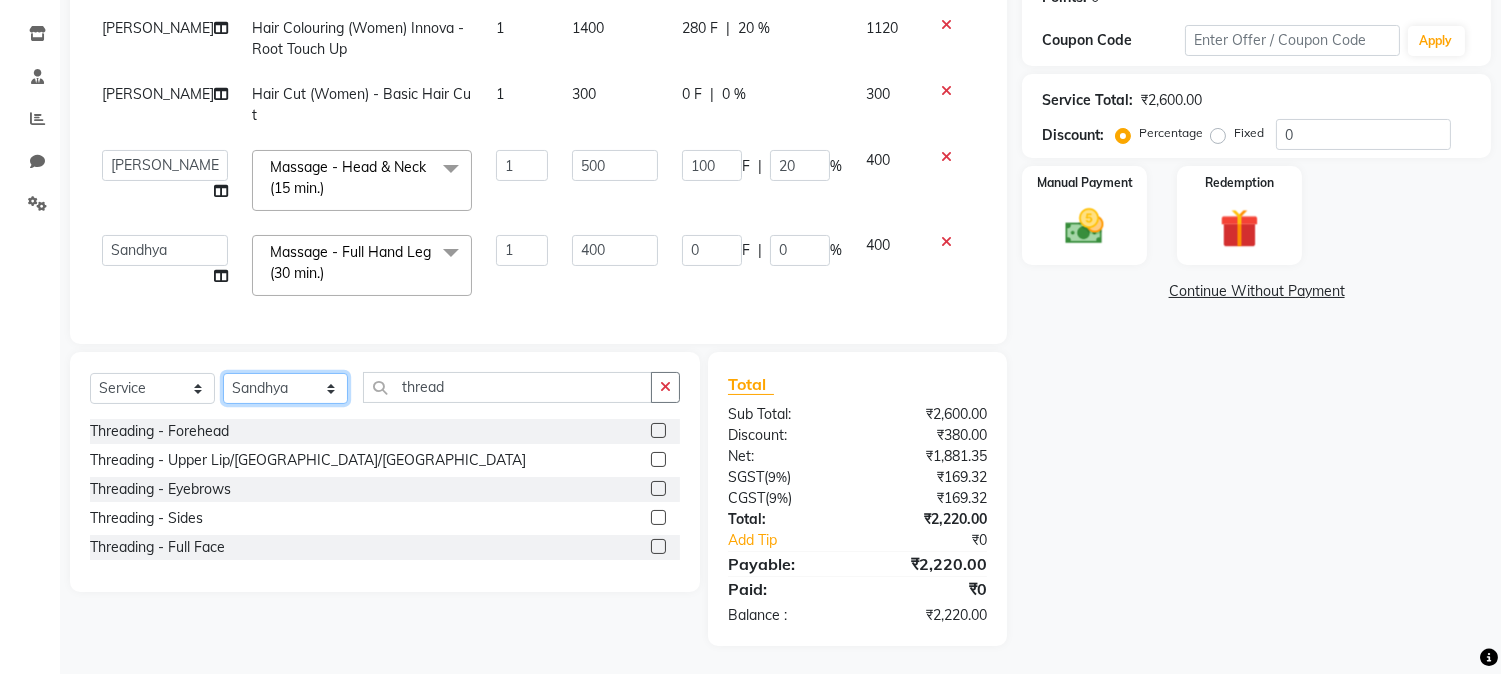 click on "Select Stylist [PERSON_NAME] [PERSON_NAME] neha [PERSON_NAME] Salon Sandhya [PERSON_NAME] [PERSON_NAME]" 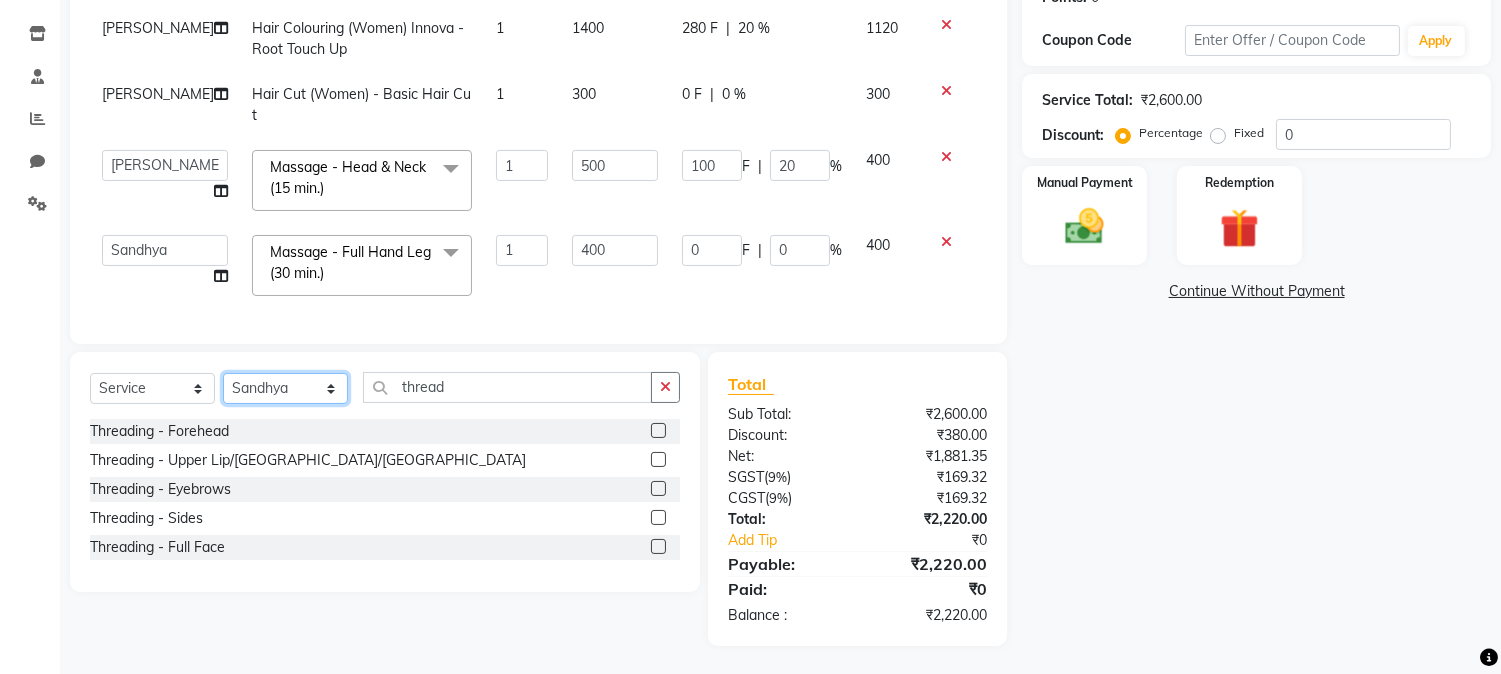 select on "69292" 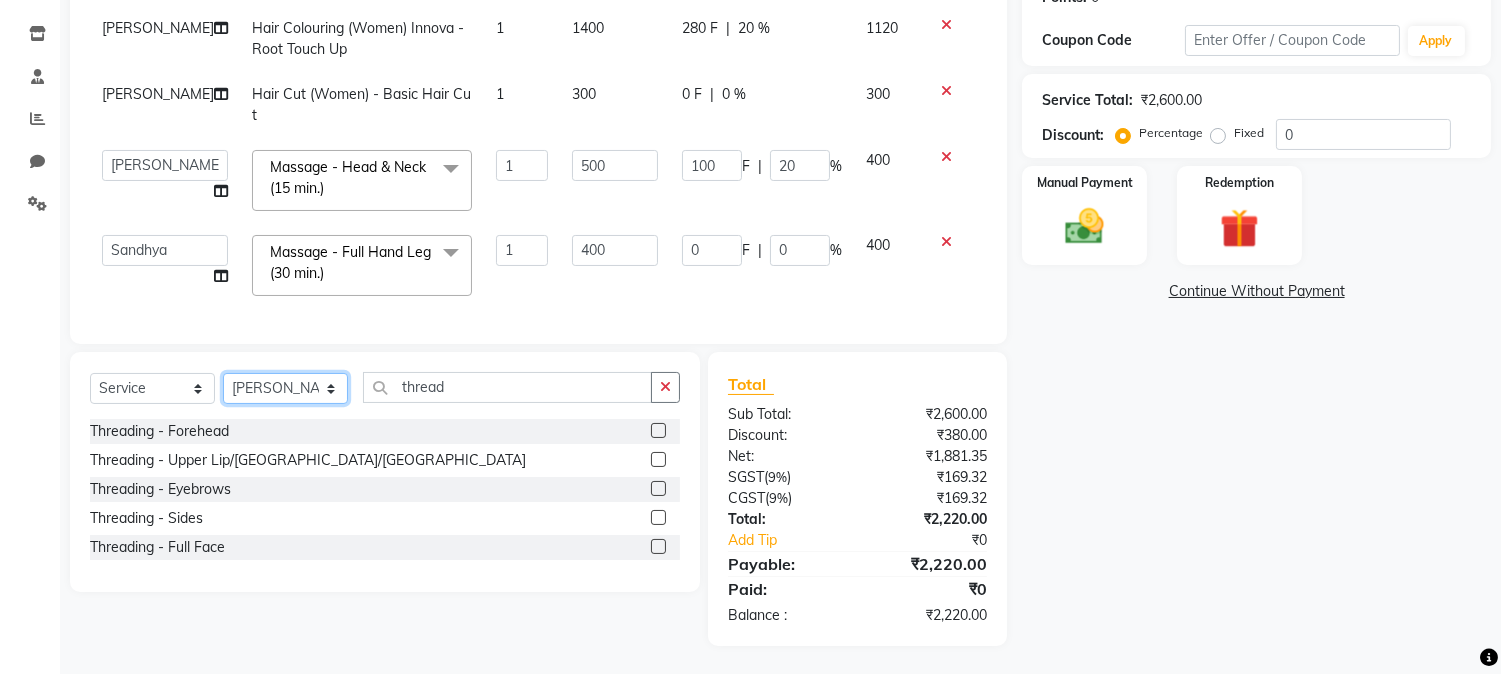 click on "Select Stylist [PERSON_NAME] [PERSON_NAME] neha [PERSON_NAME] Salon Sandhya [PERSON_NAME] [PERSON_NAME]" 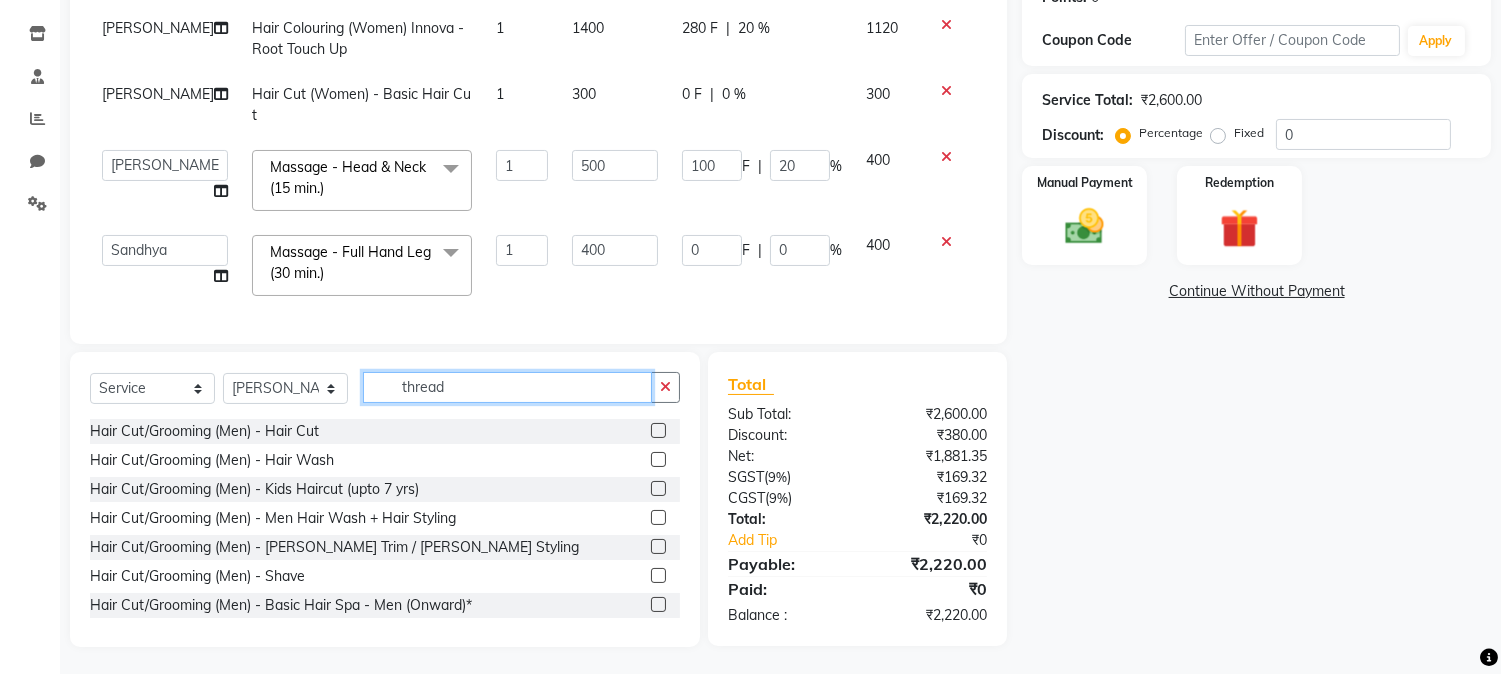 click on "thread" 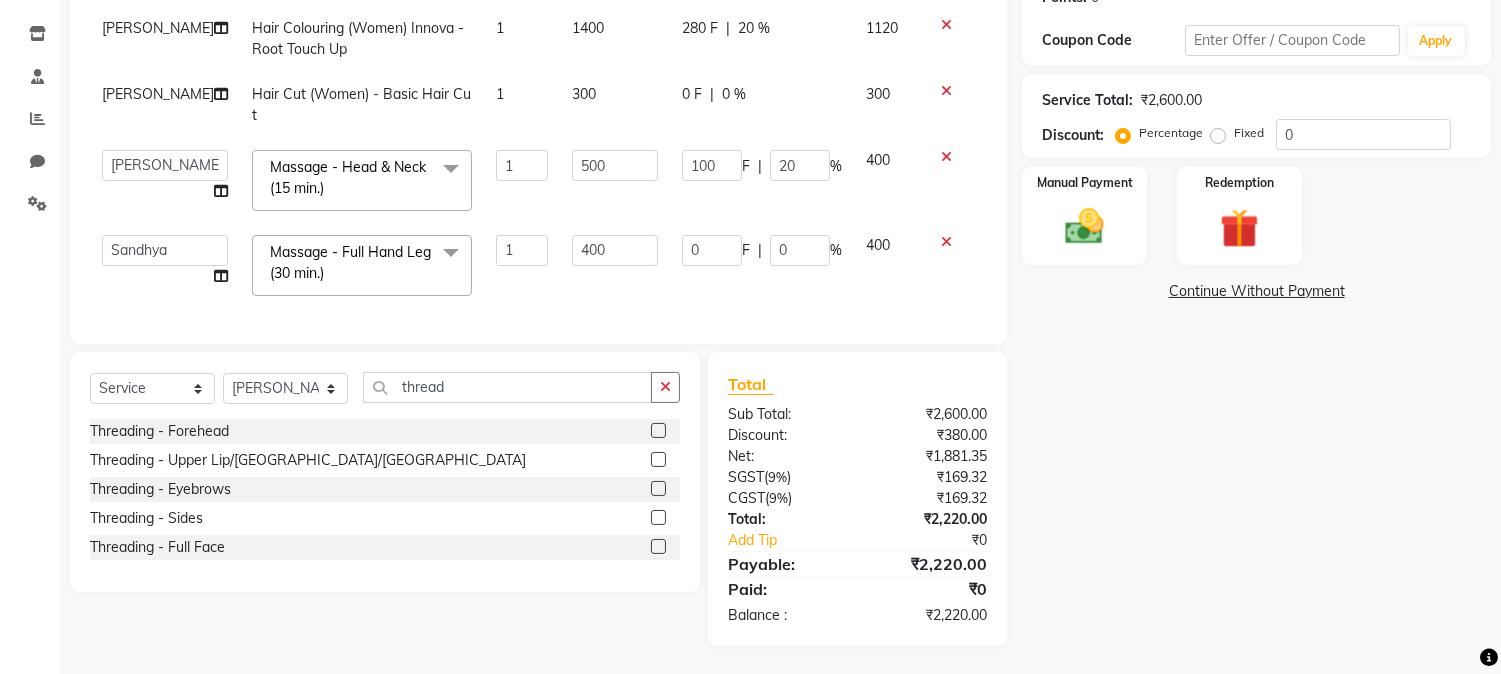 click 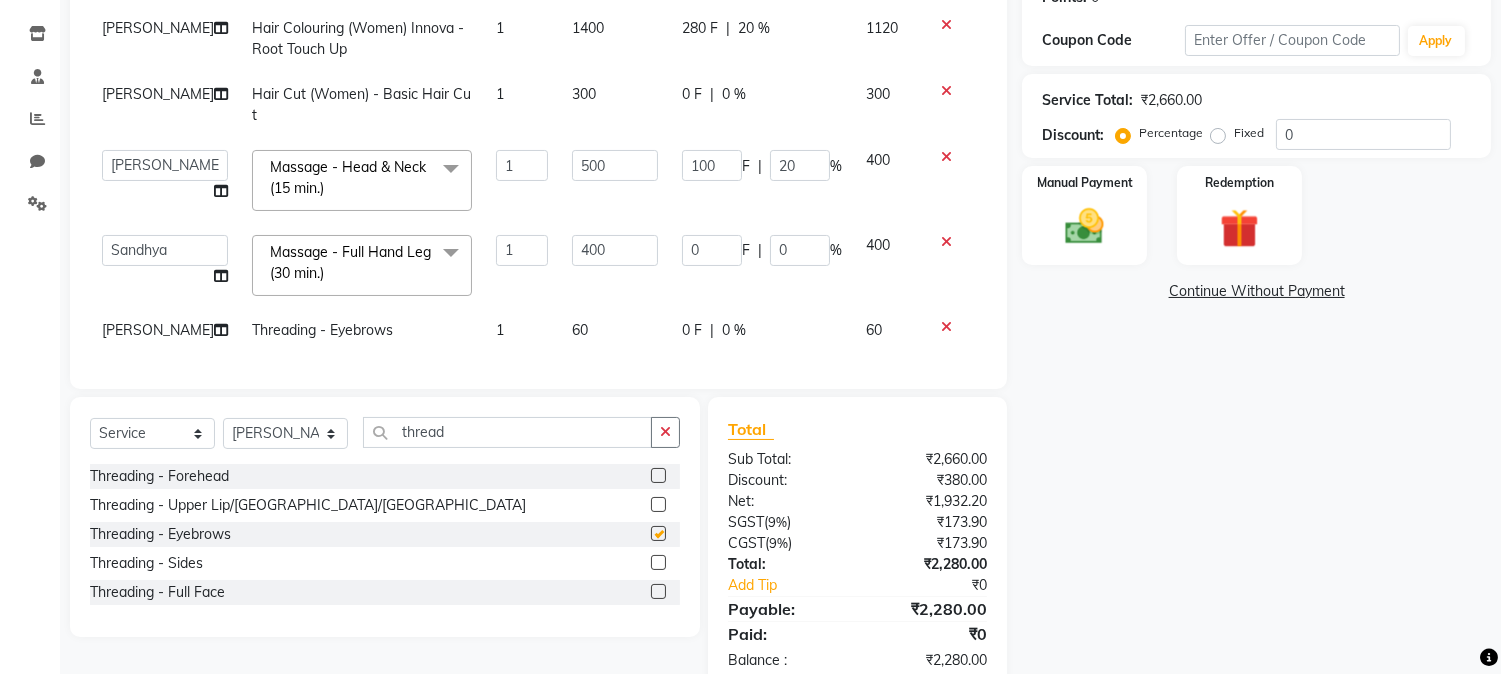 checkbox on "false" 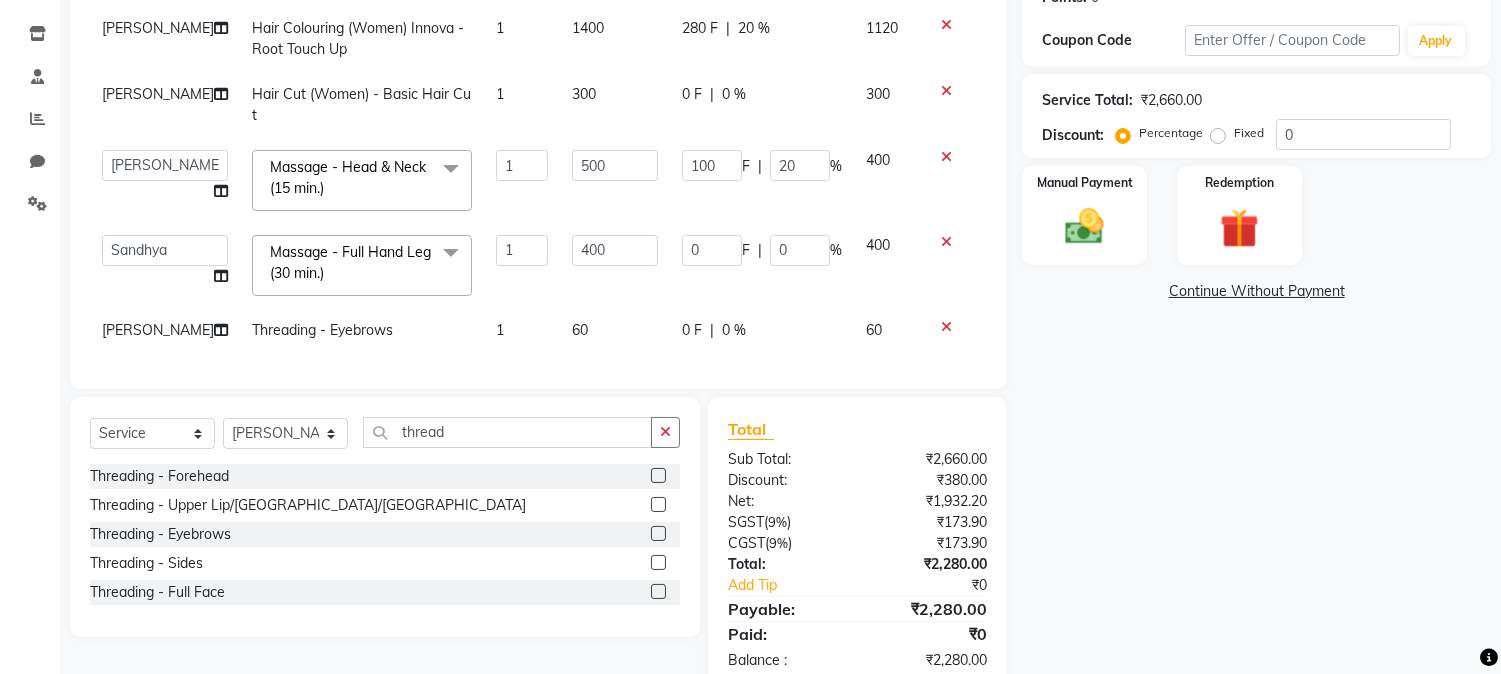 click on "60" 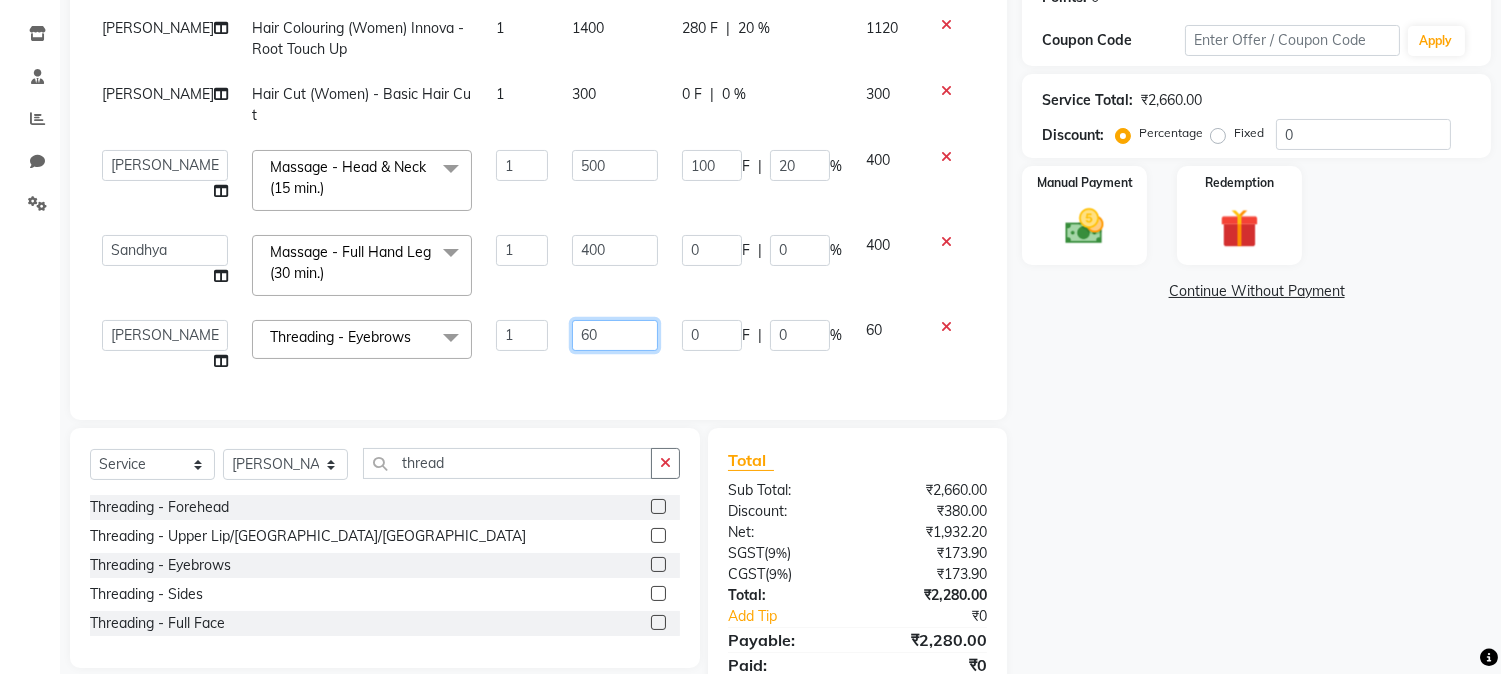click on "60" 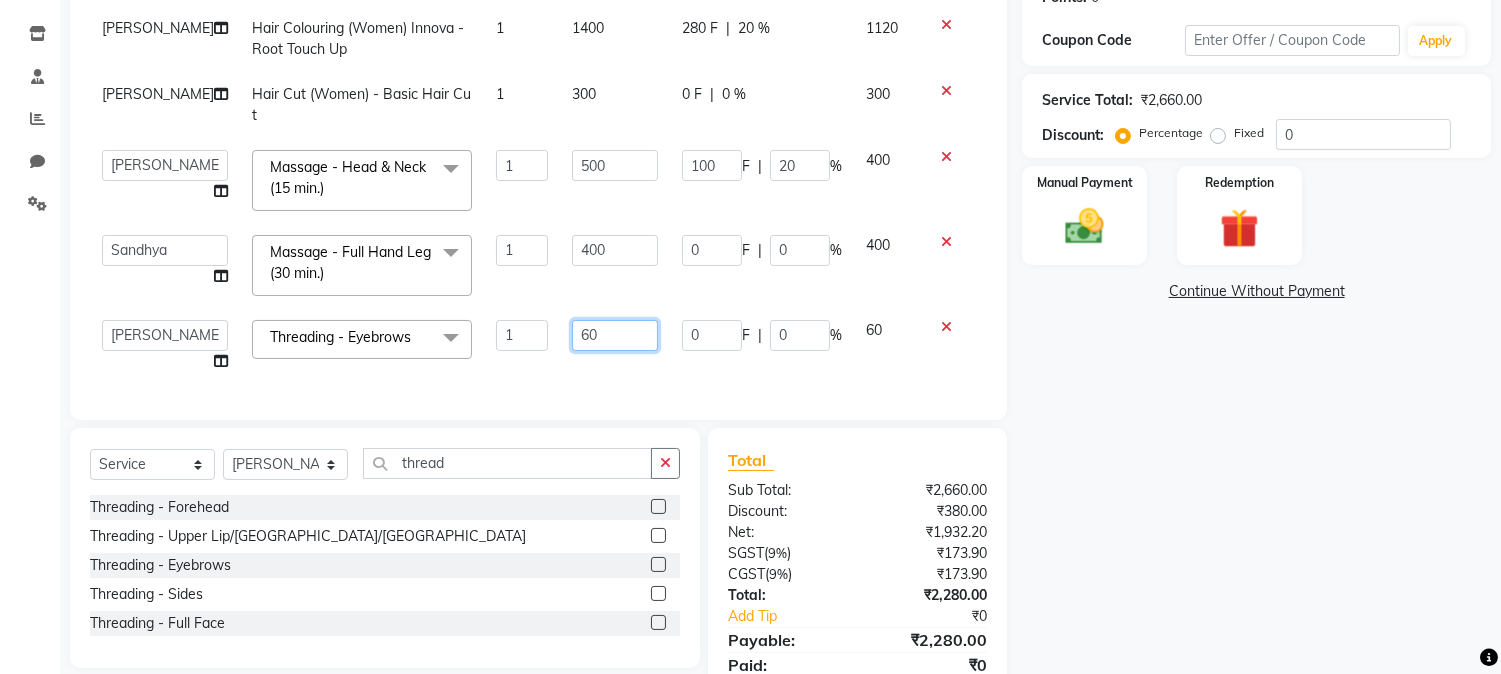 type on "6" 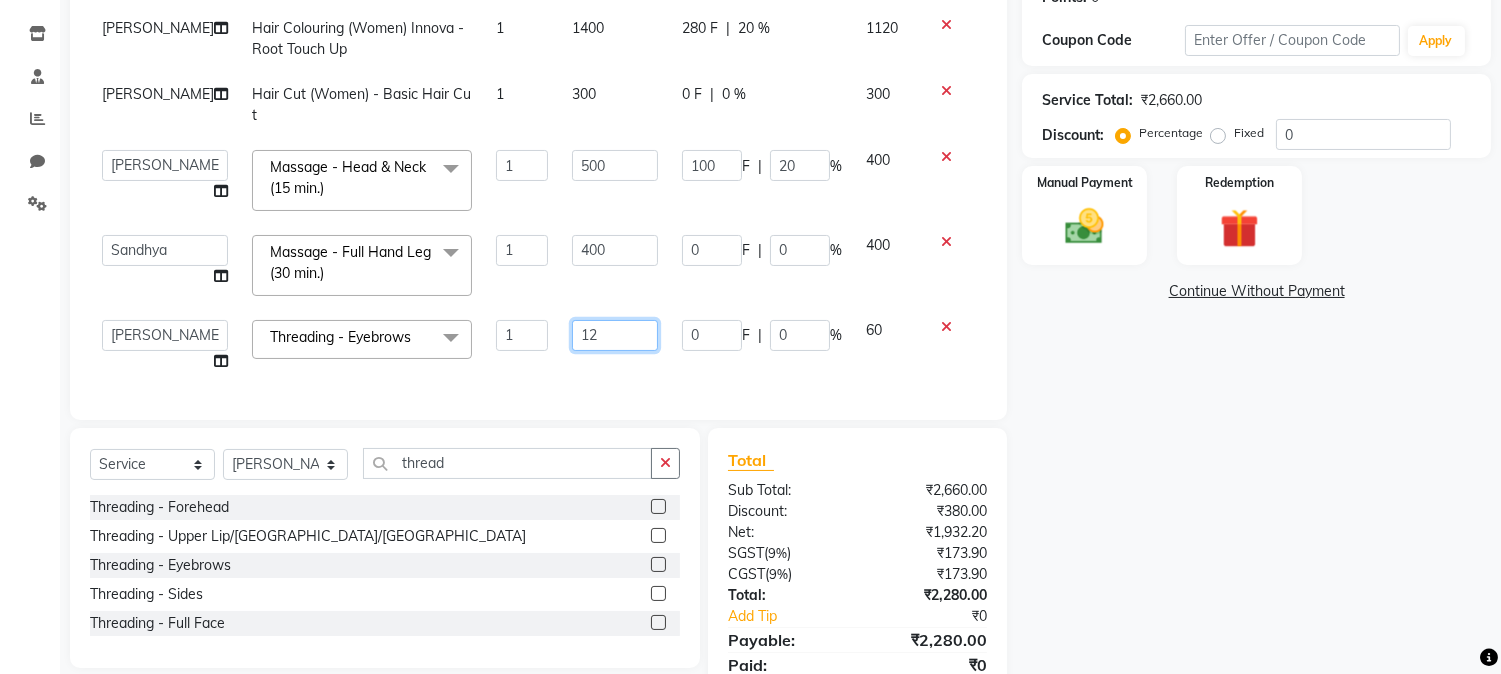 type on "120" 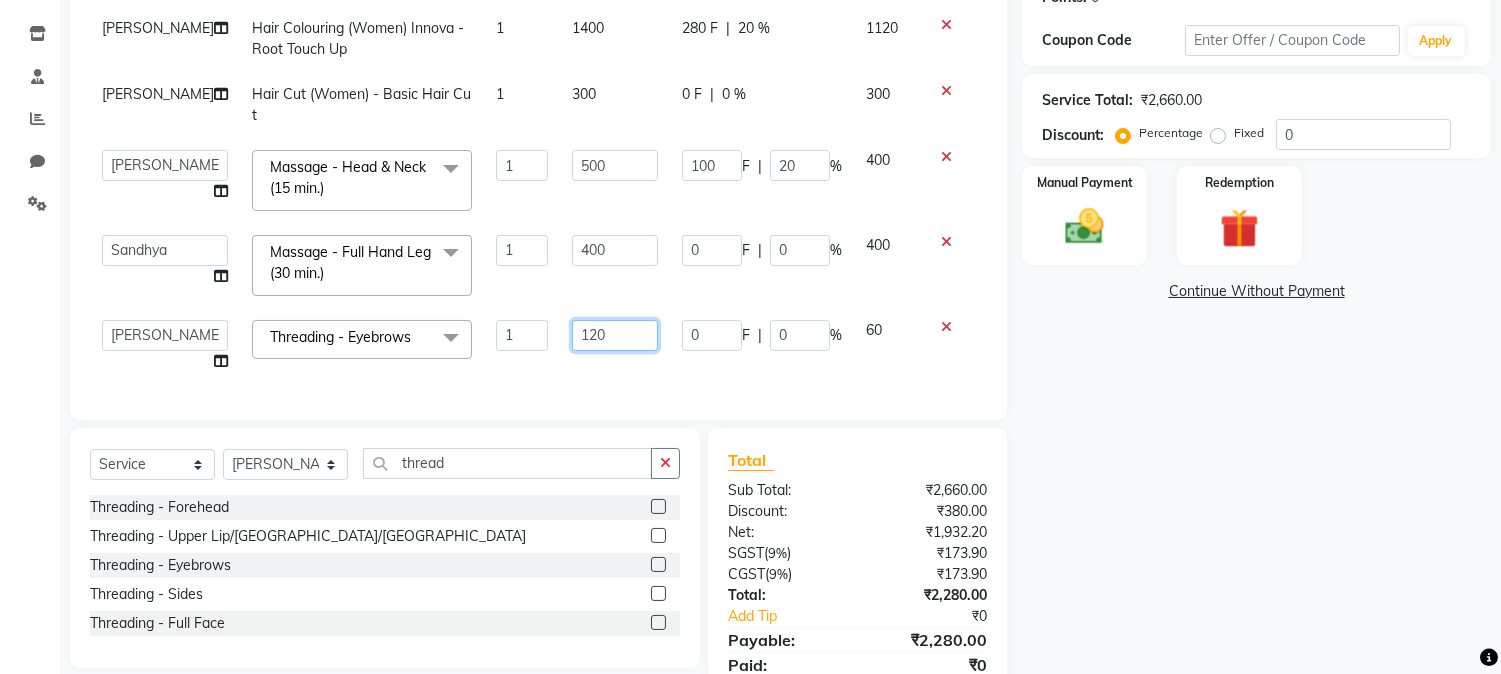 click on "120" 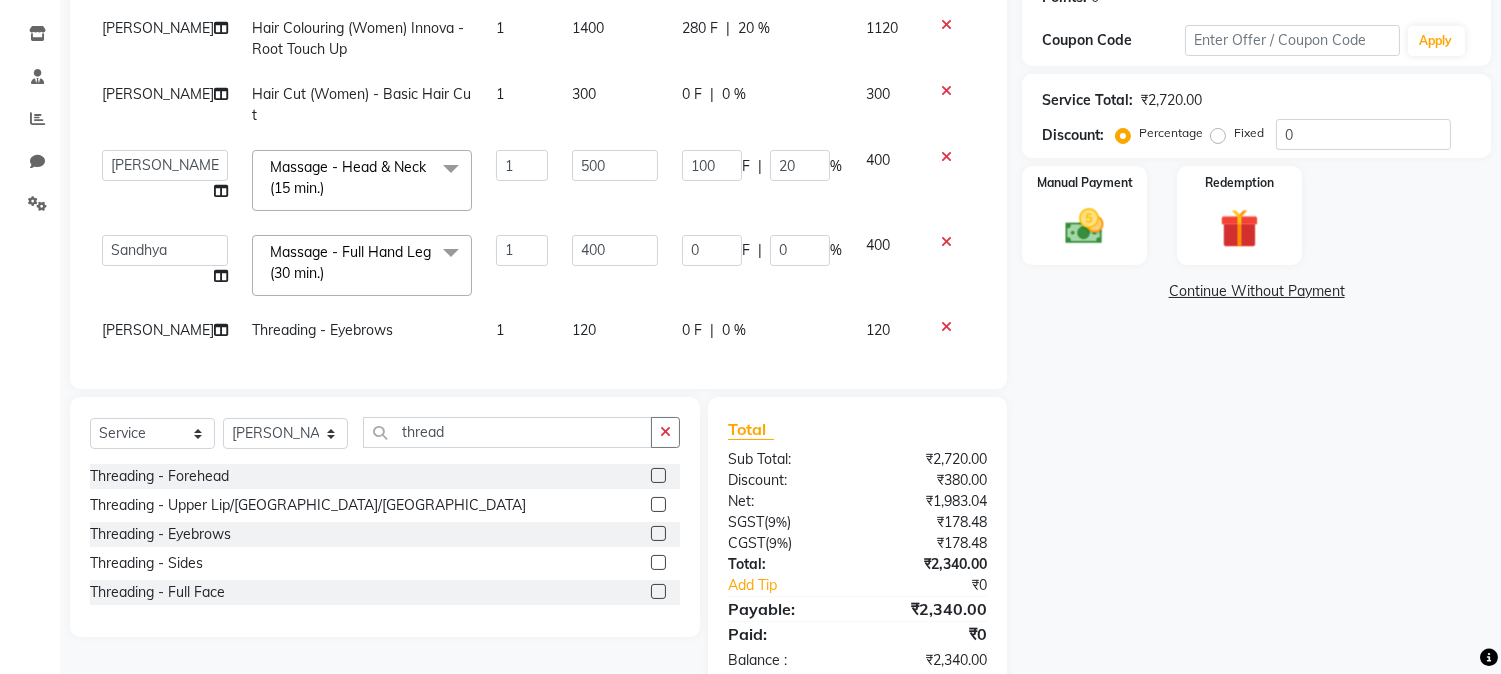 click on "120" 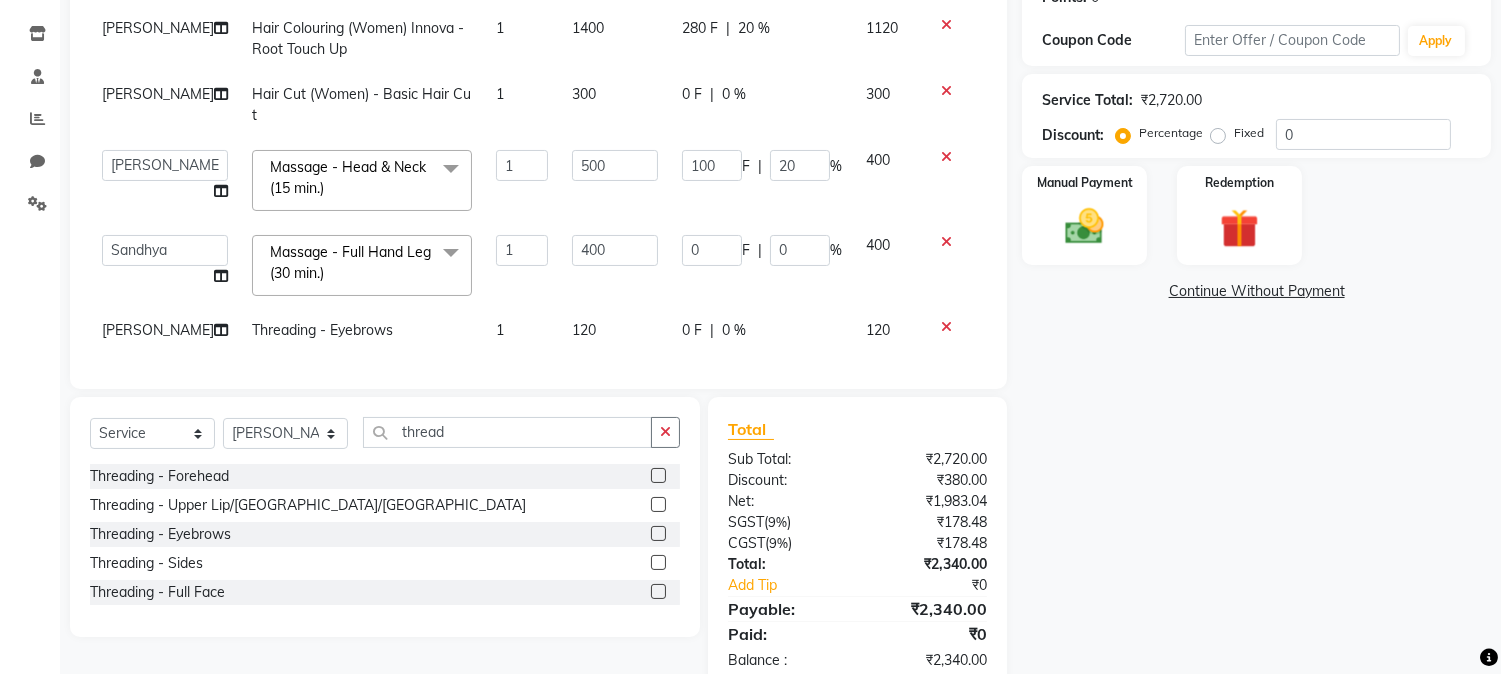 select on "69292" 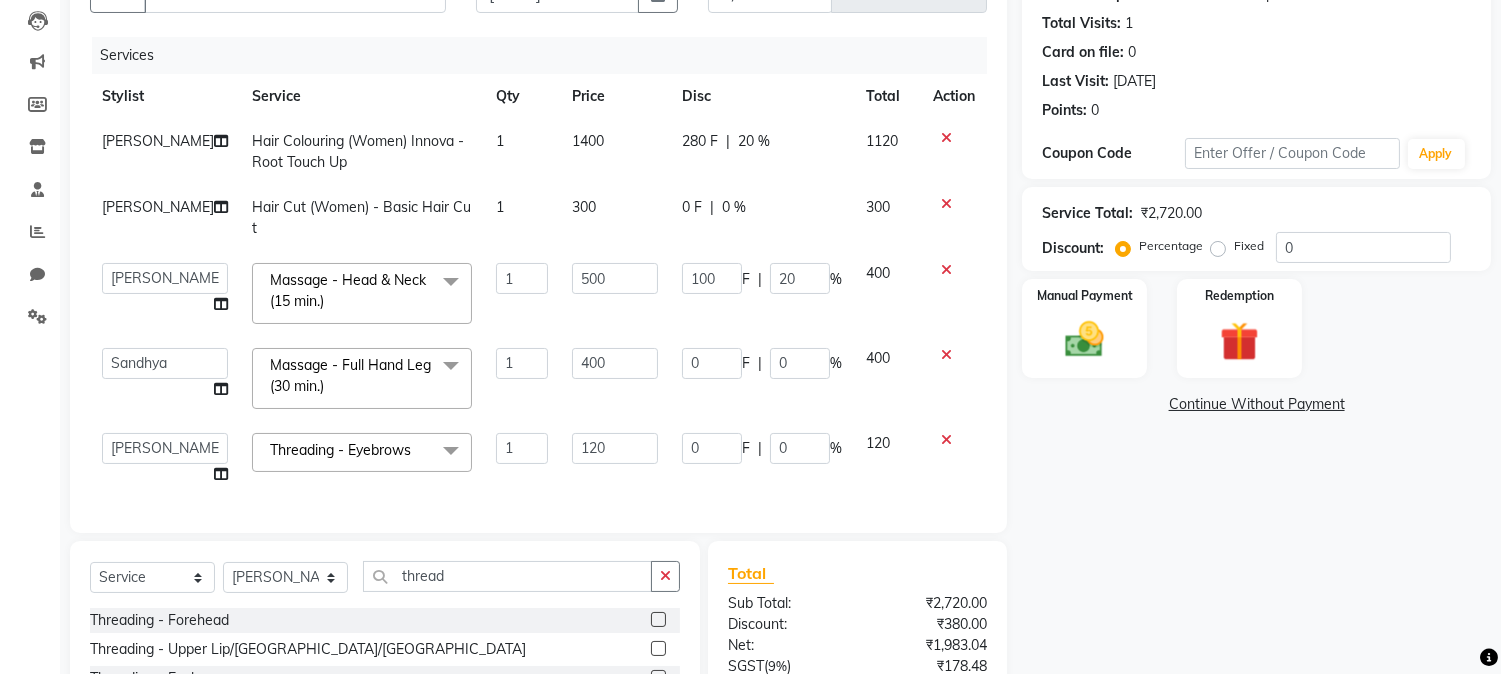 scroll, scrollTop: 418, scrollLeft: 0, axis: vertical 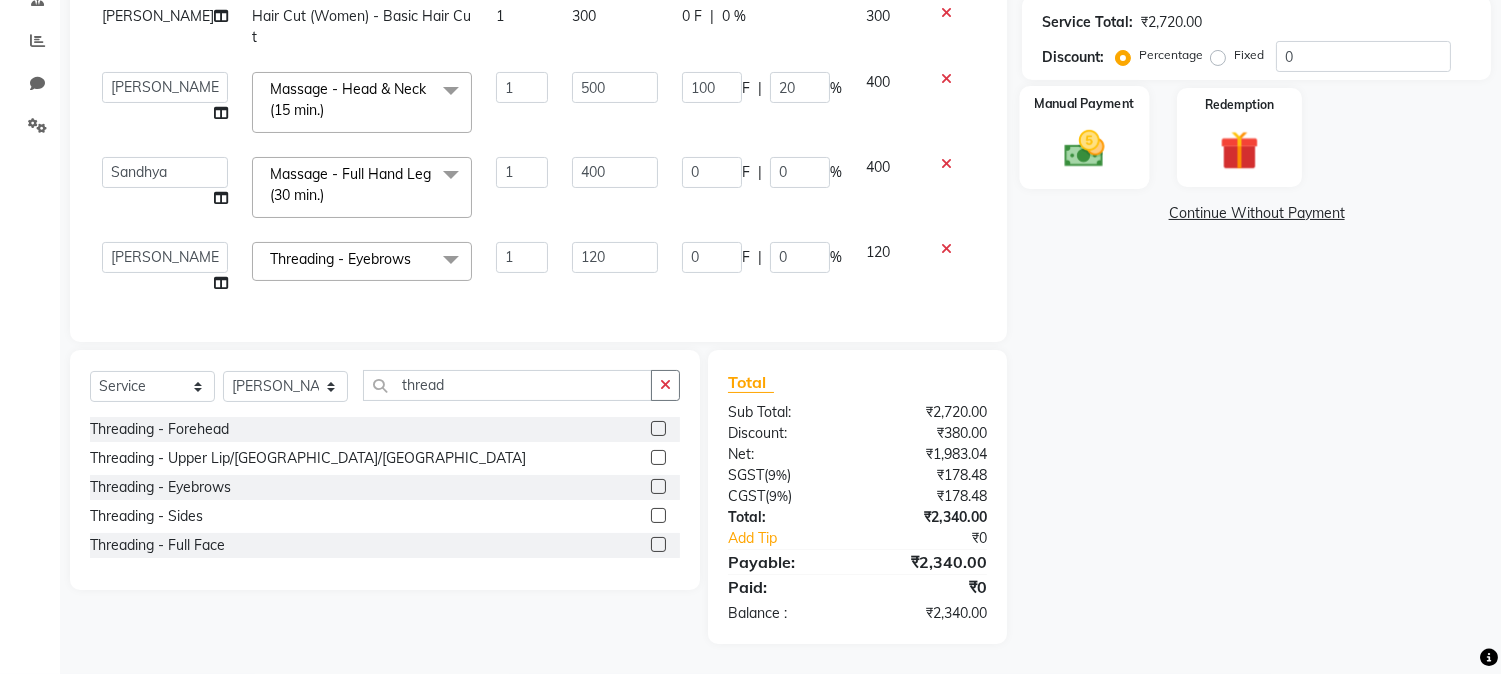 click 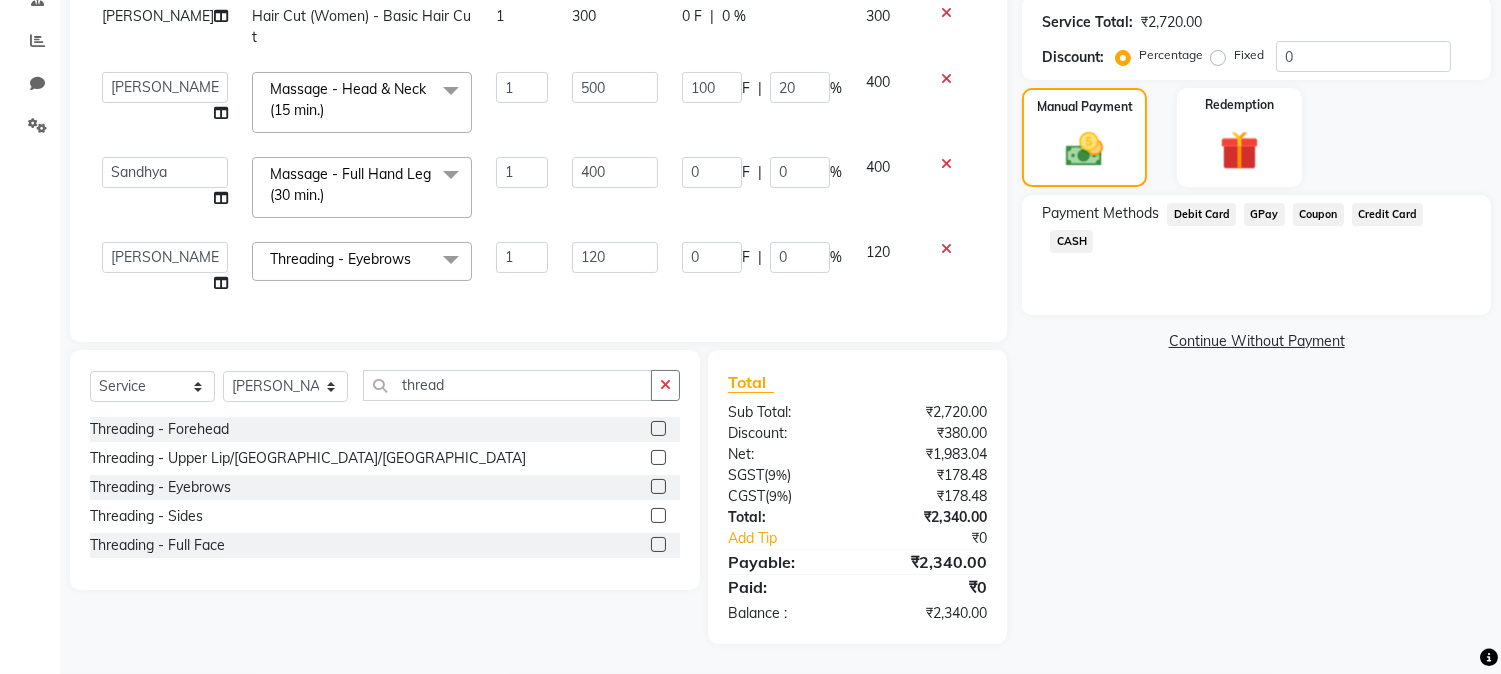 click on "GPay" 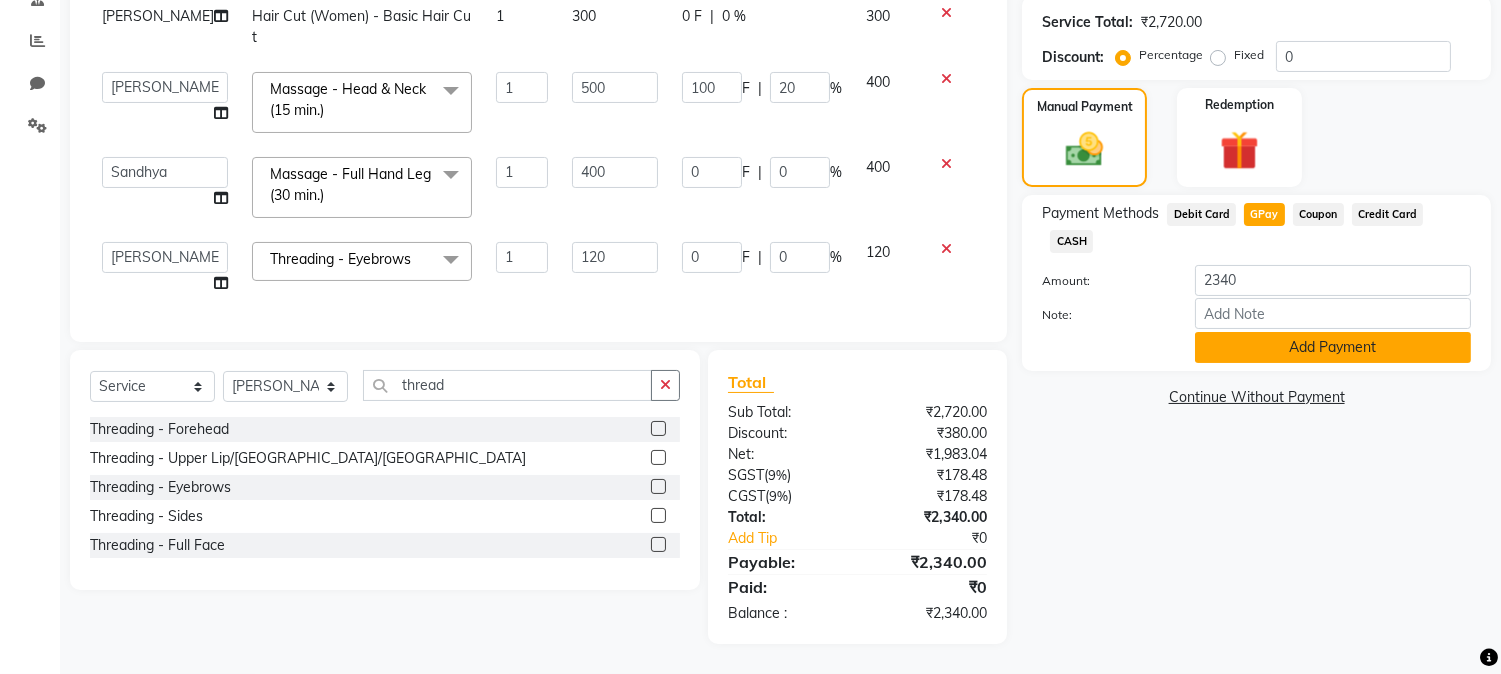 click on "Add Payment" 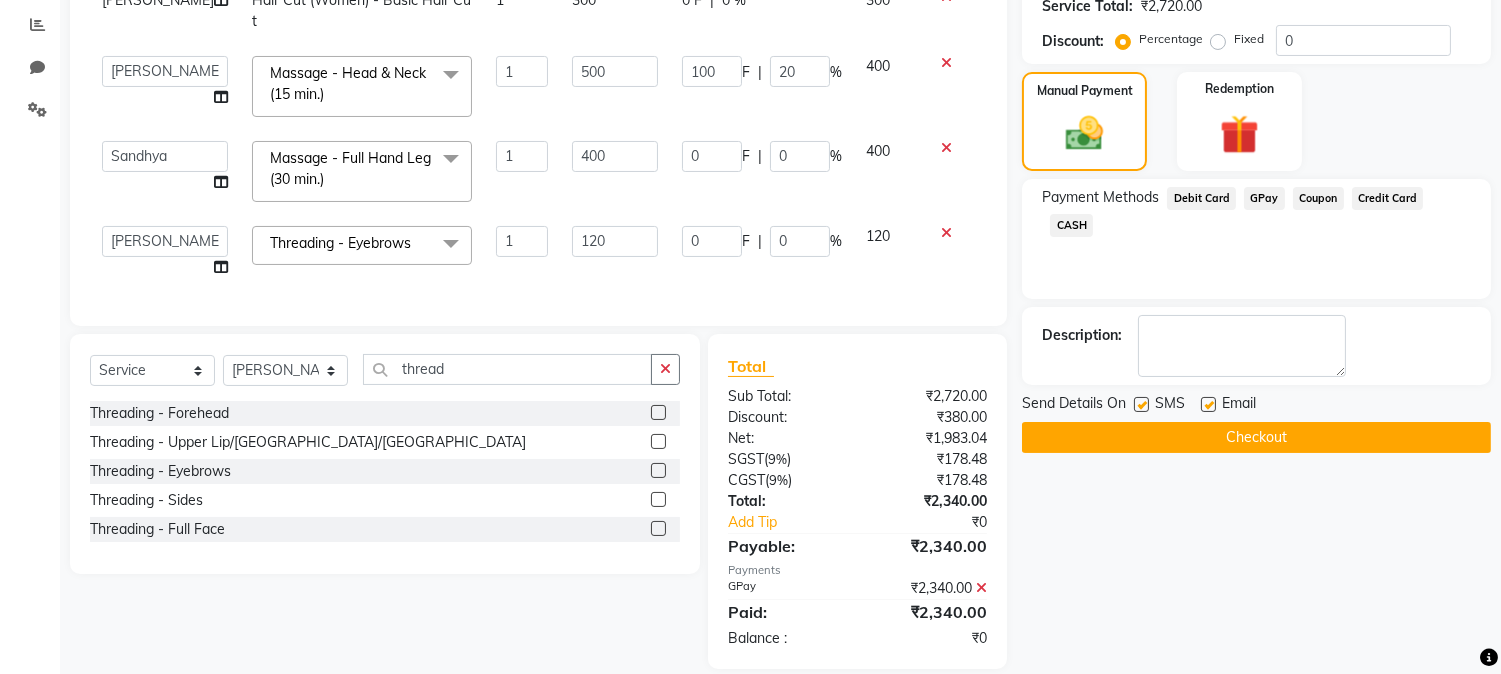 click on "GPay" 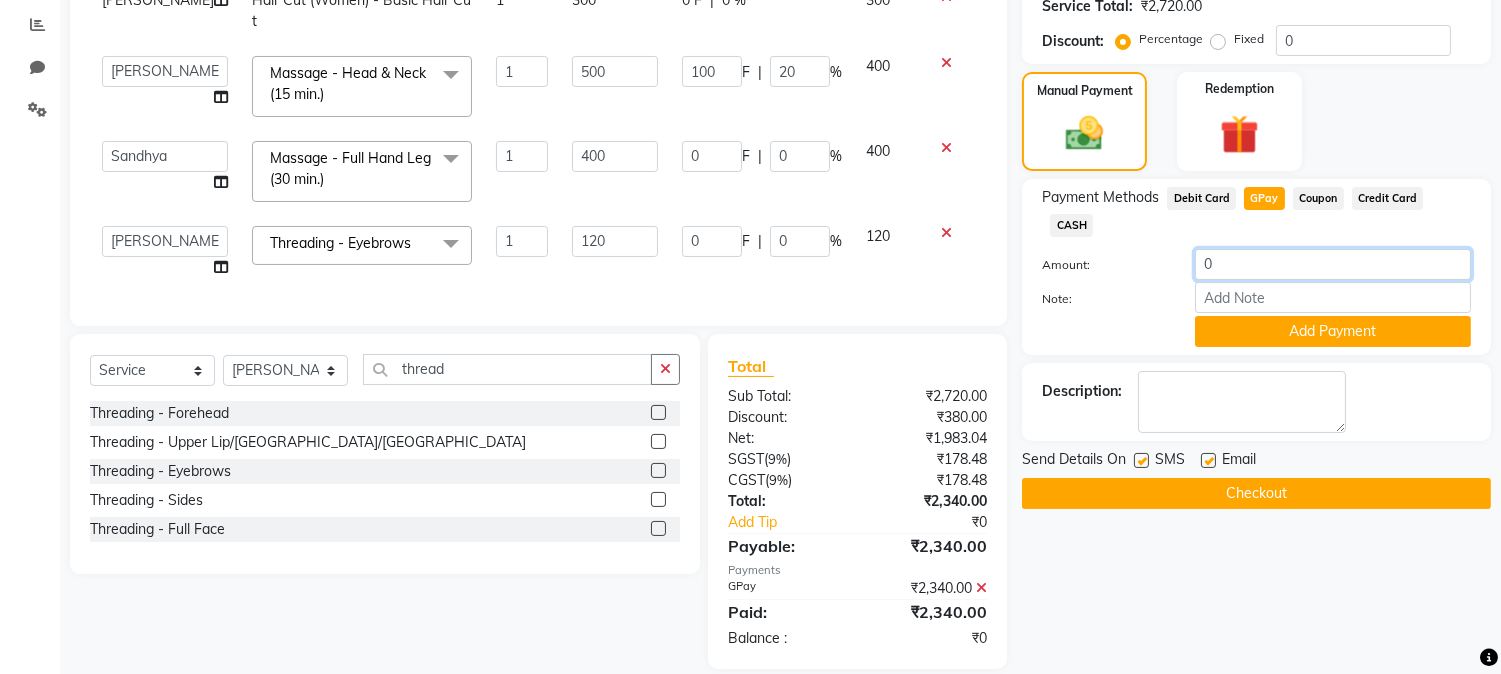 click on "0" 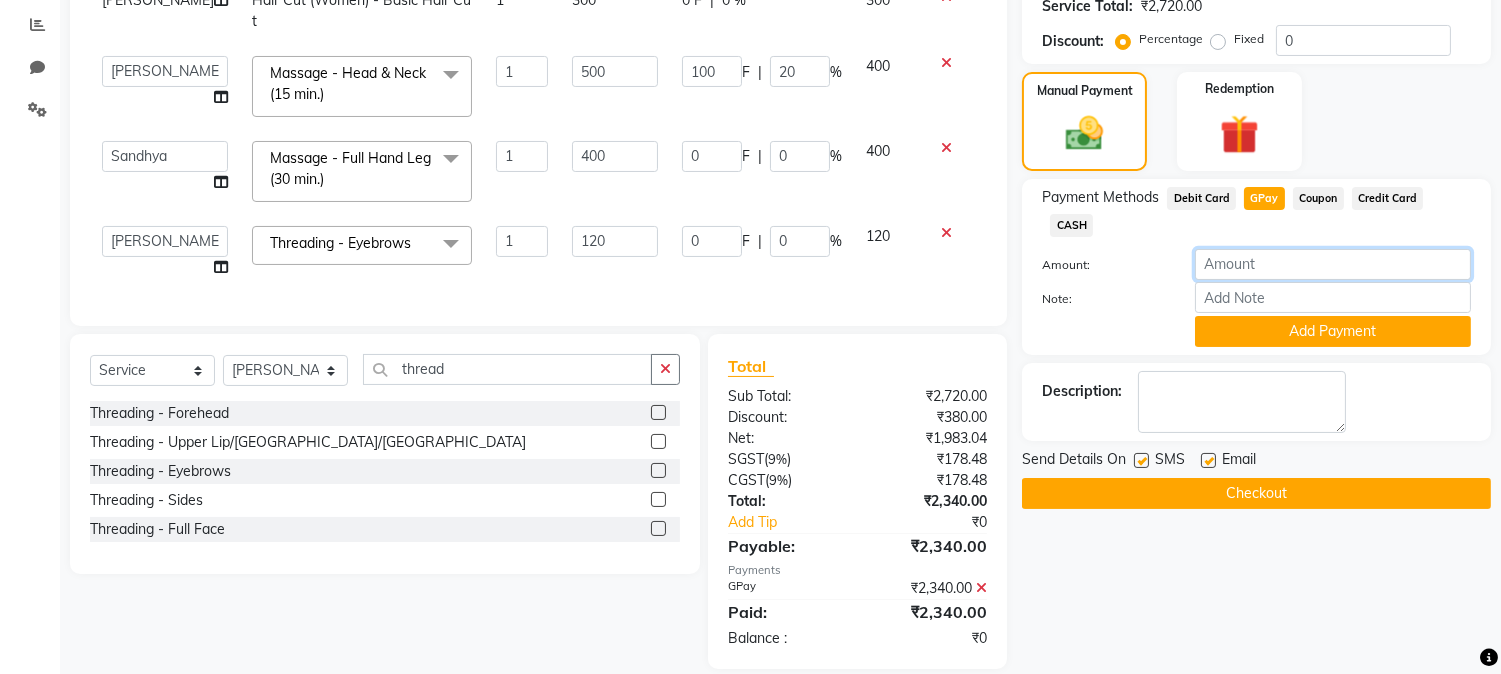 type 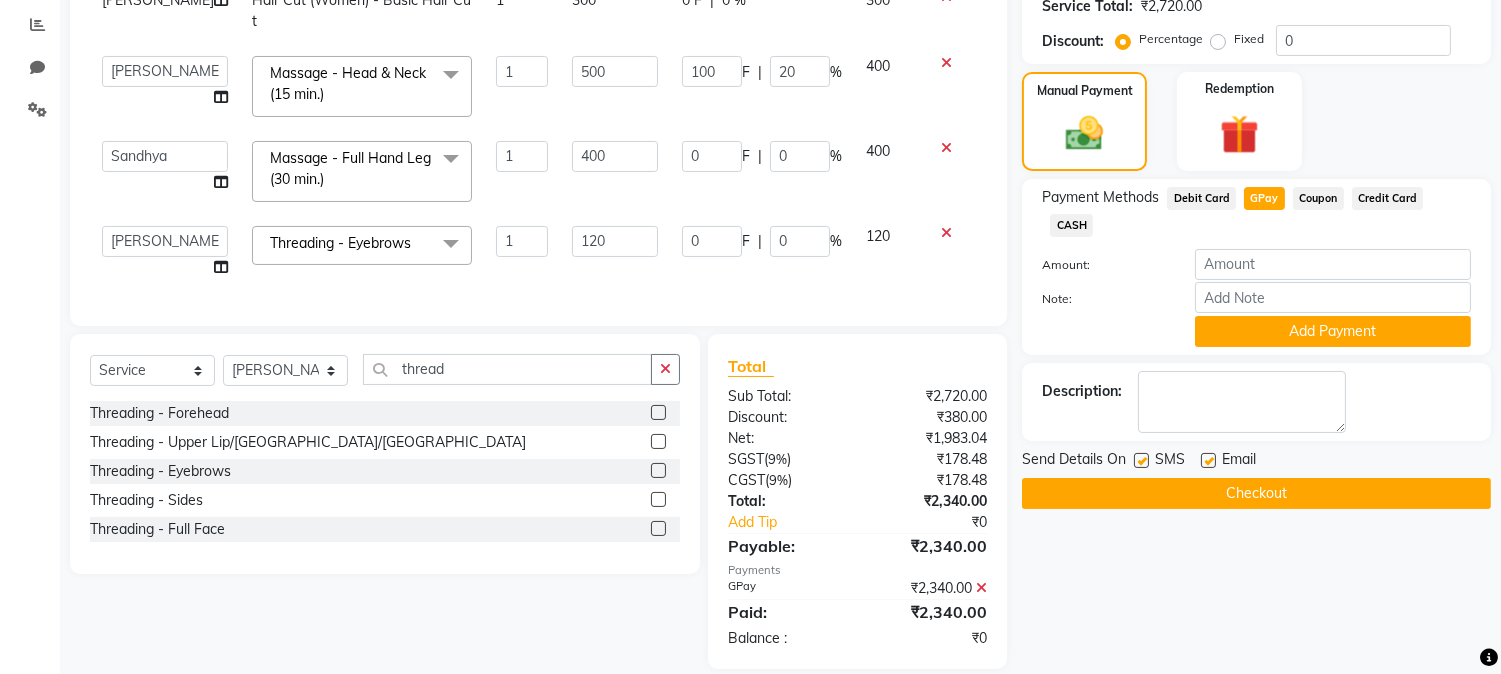 click 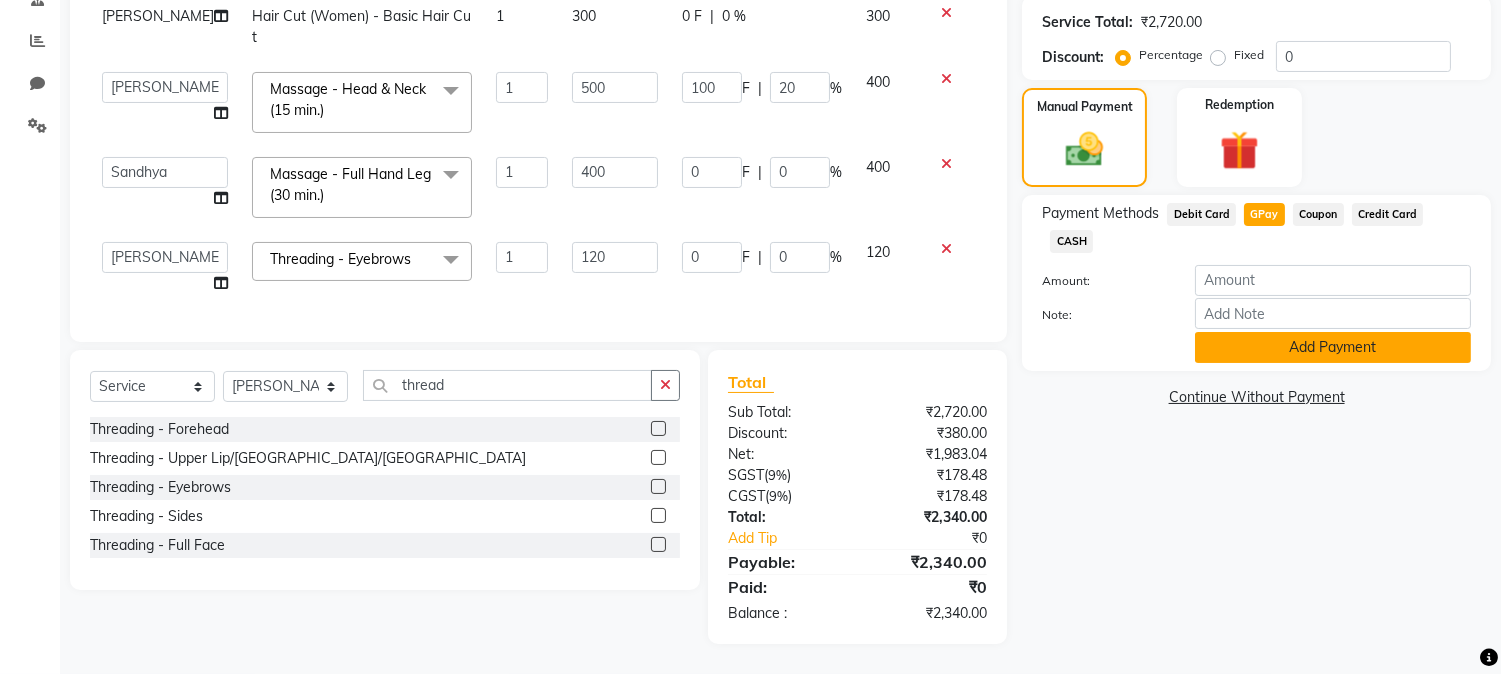 click on "Add Payment" 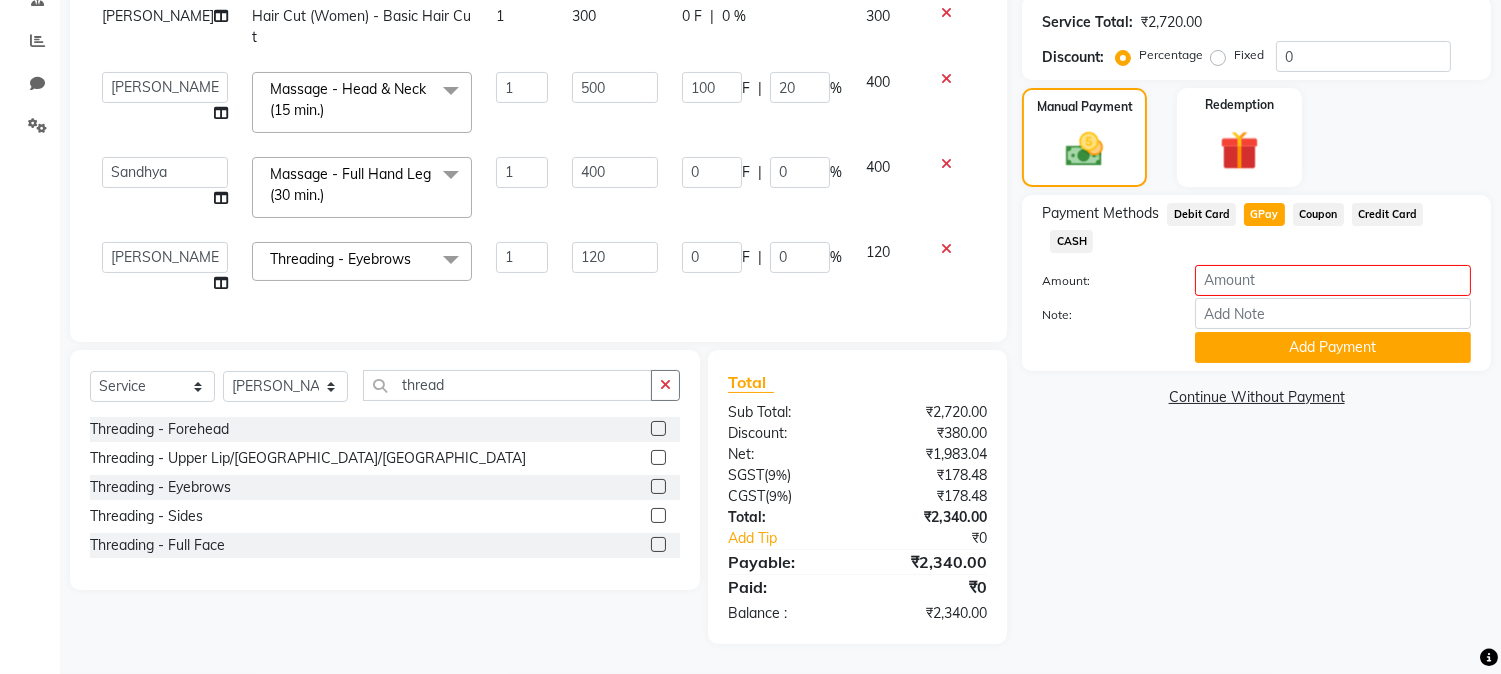 type 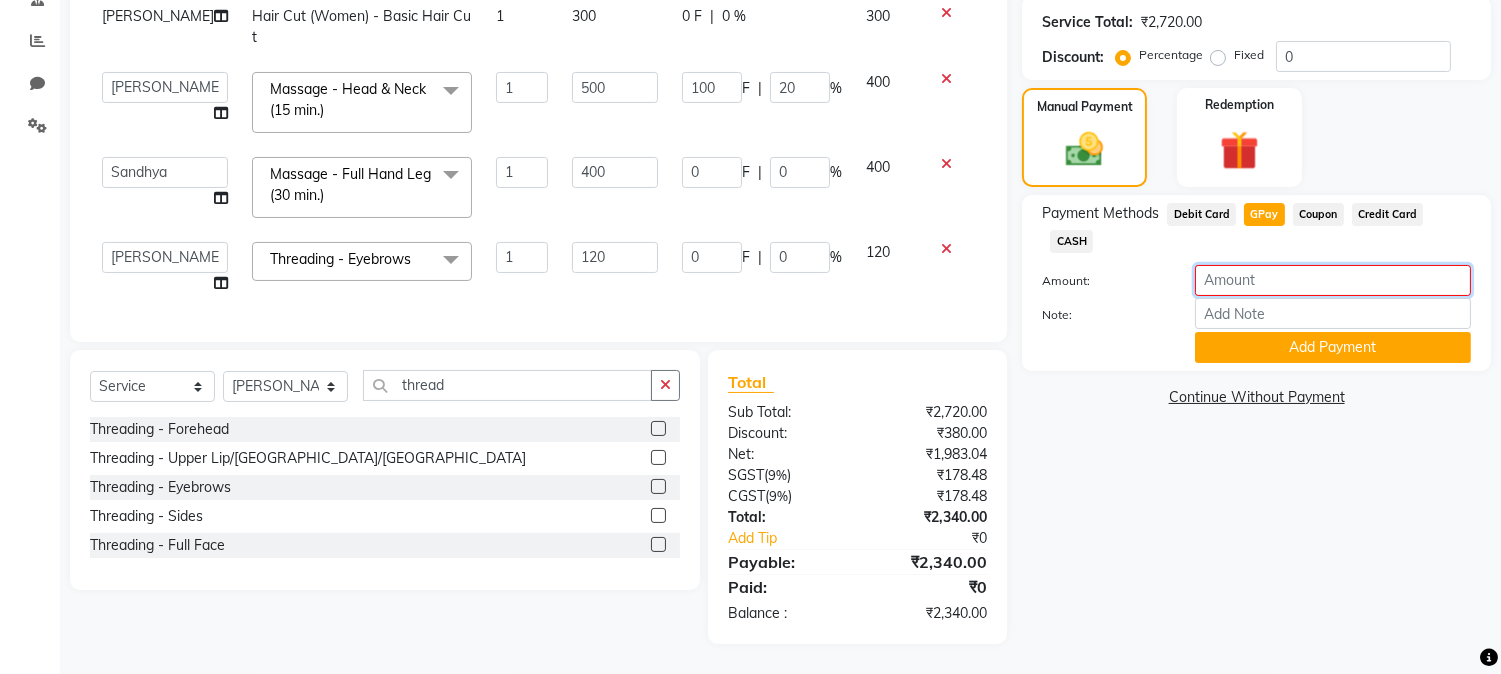 click 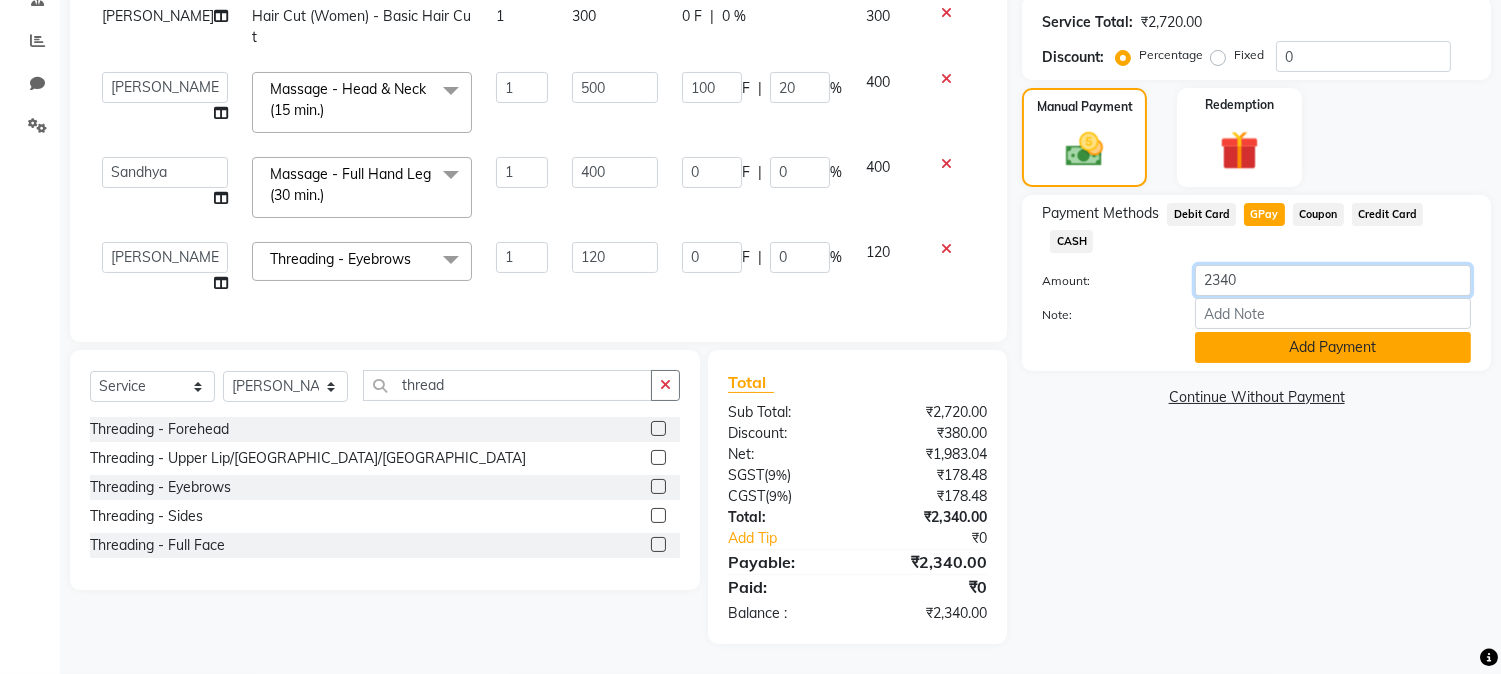 type on "2340" 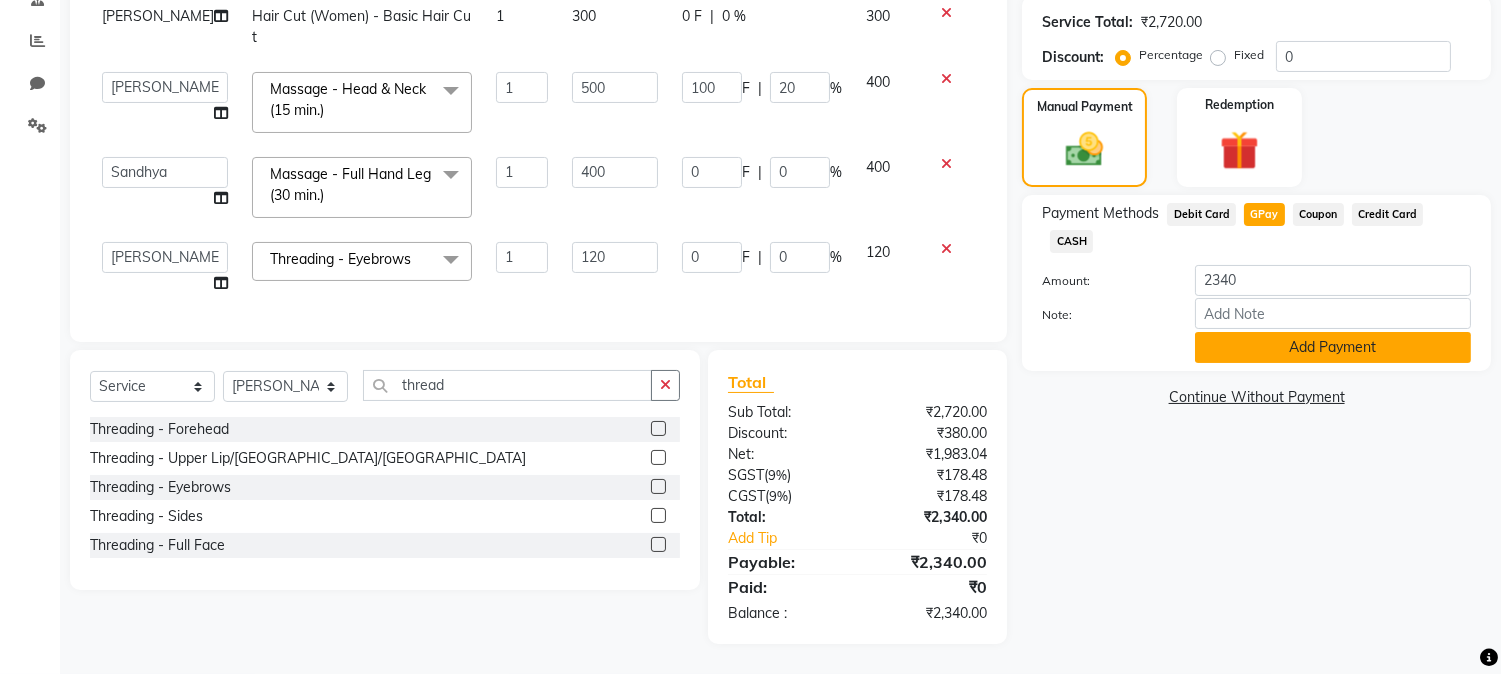 click on "Add Payment" 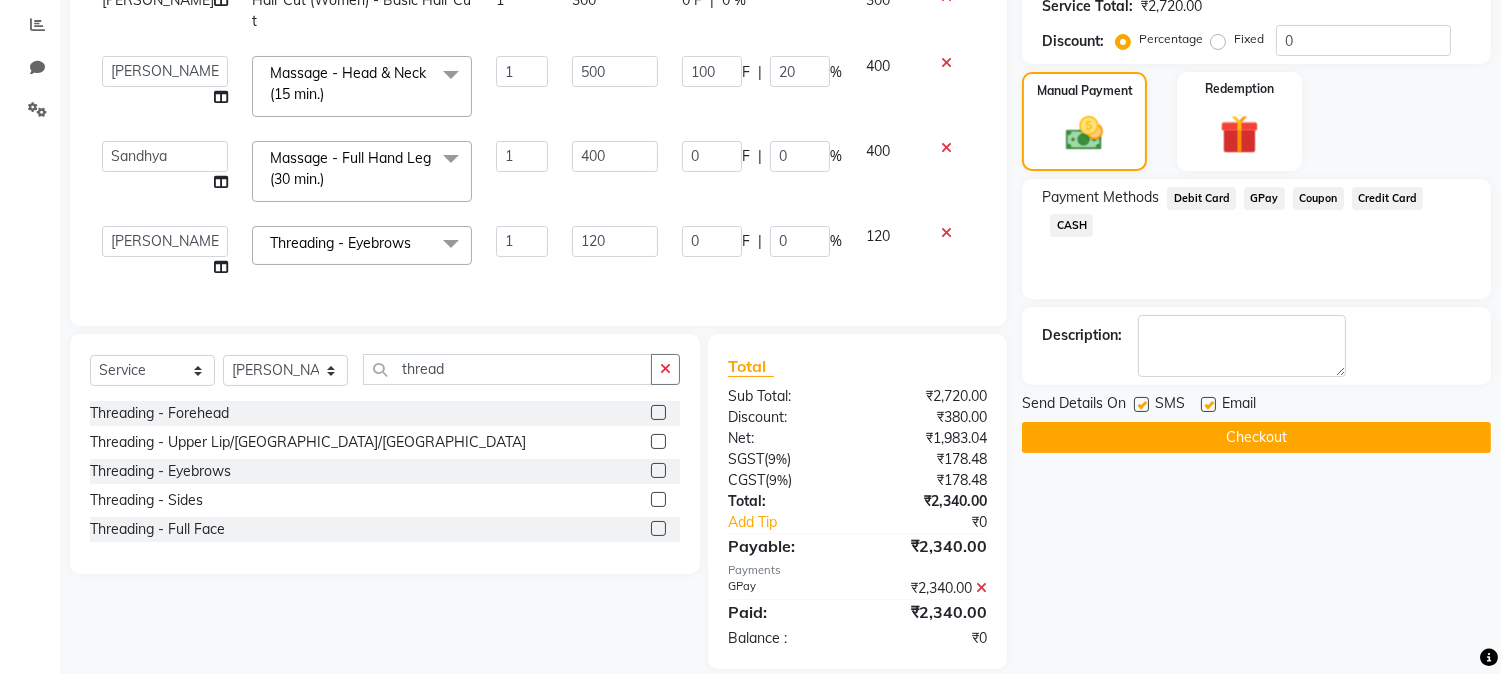 click on "Checkout" 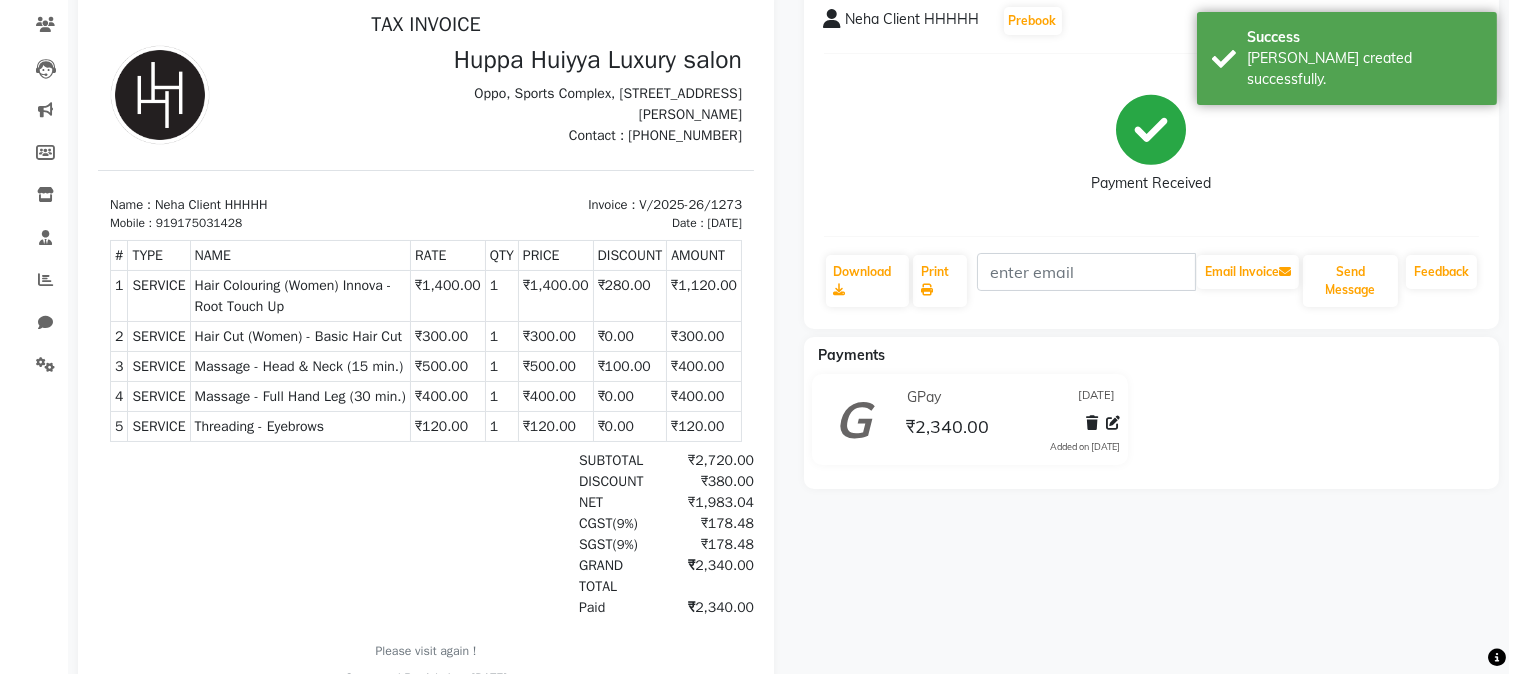 scroll, scrollTop: 0, scrollLeft: 0, axis: both 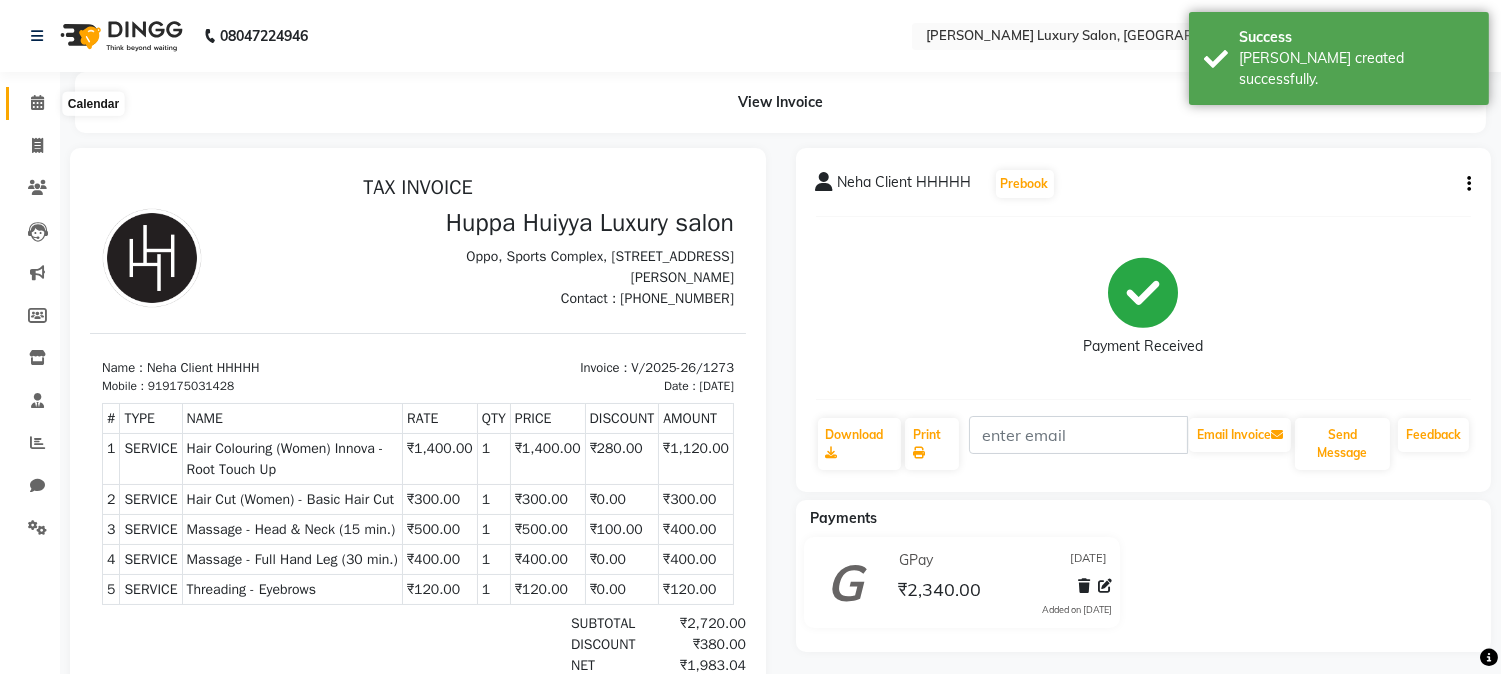 click 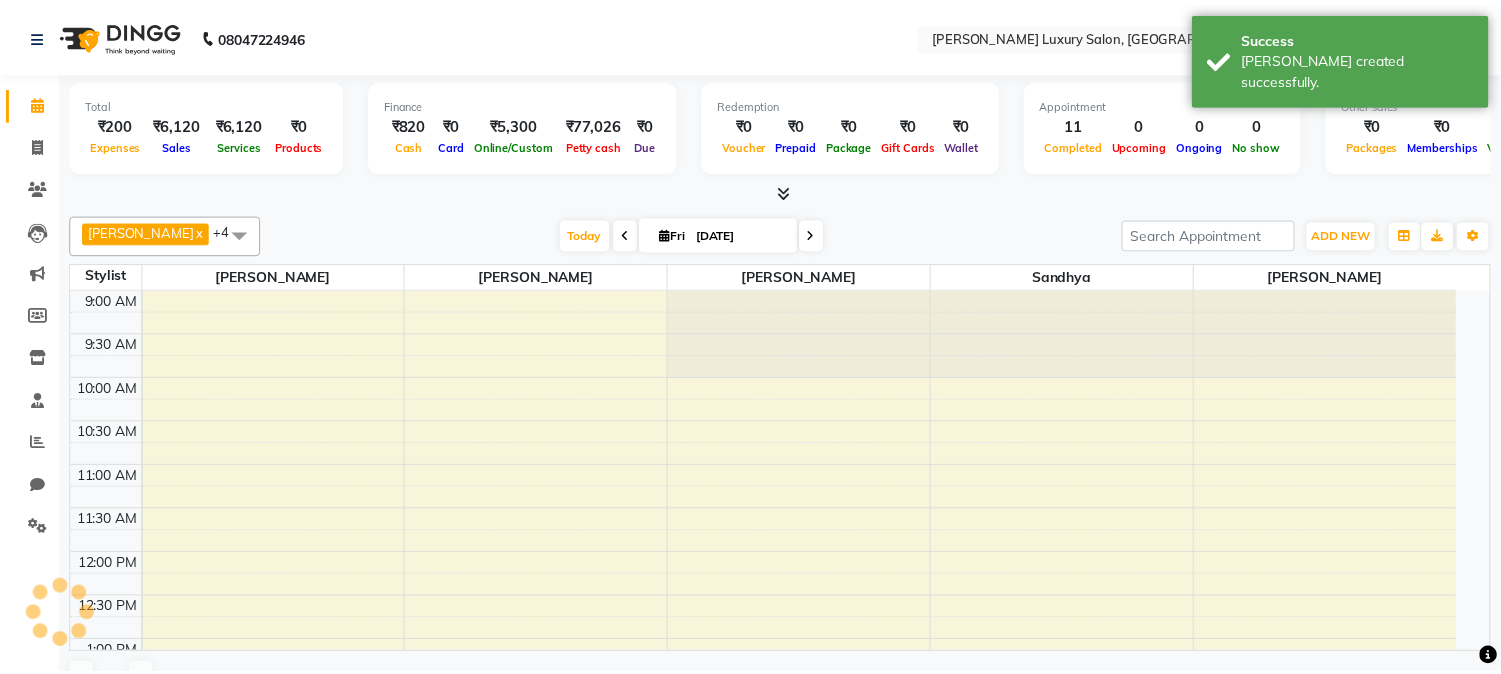scroll, scrollTop: 0, scrollLeft: 0, axis: both 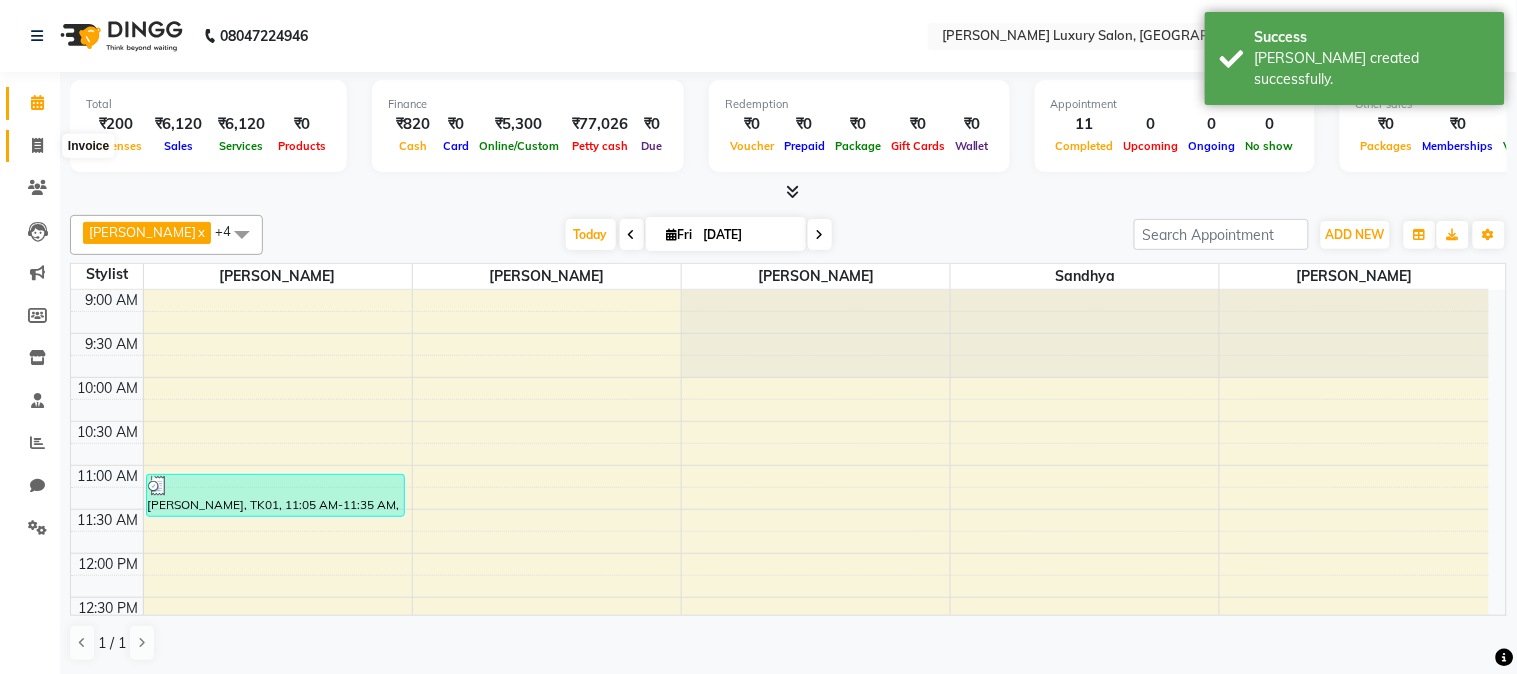 click 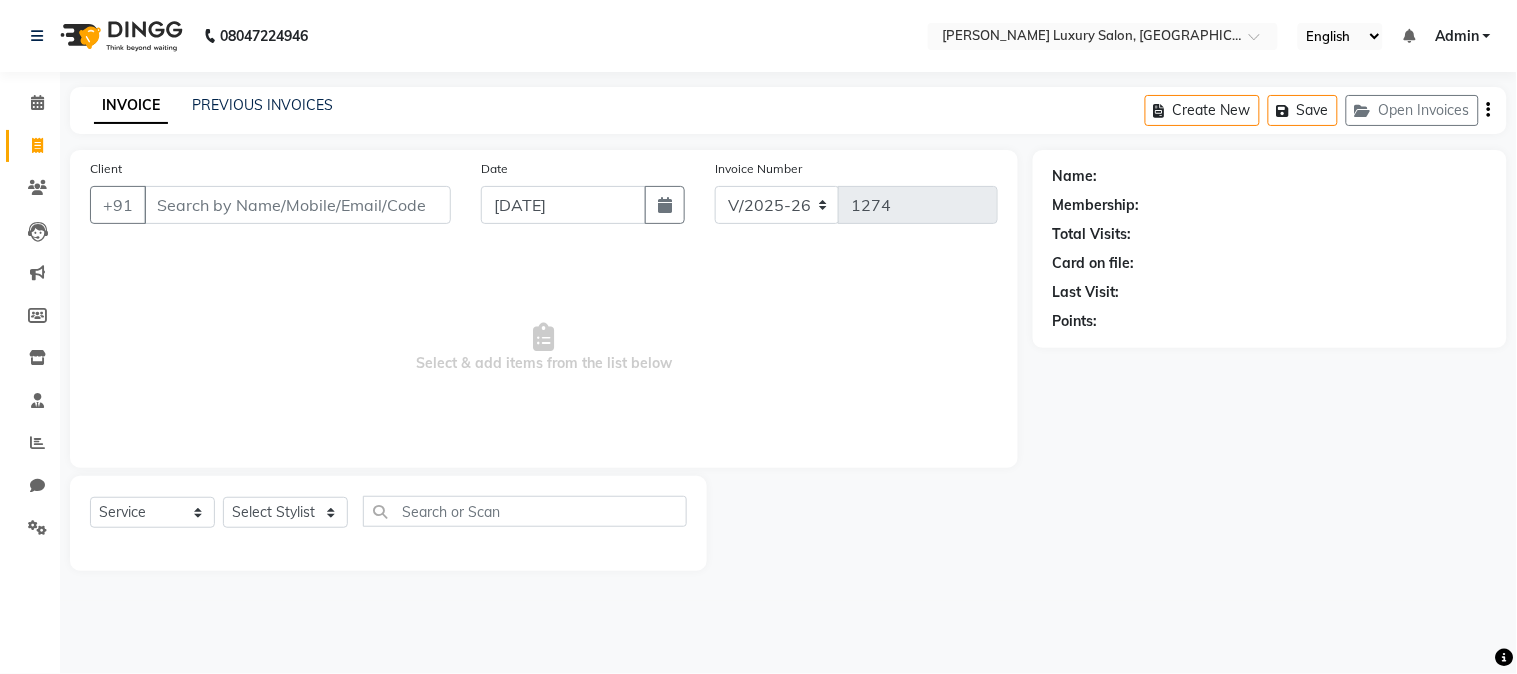 click on "Client" at bounding box center [297, 205] 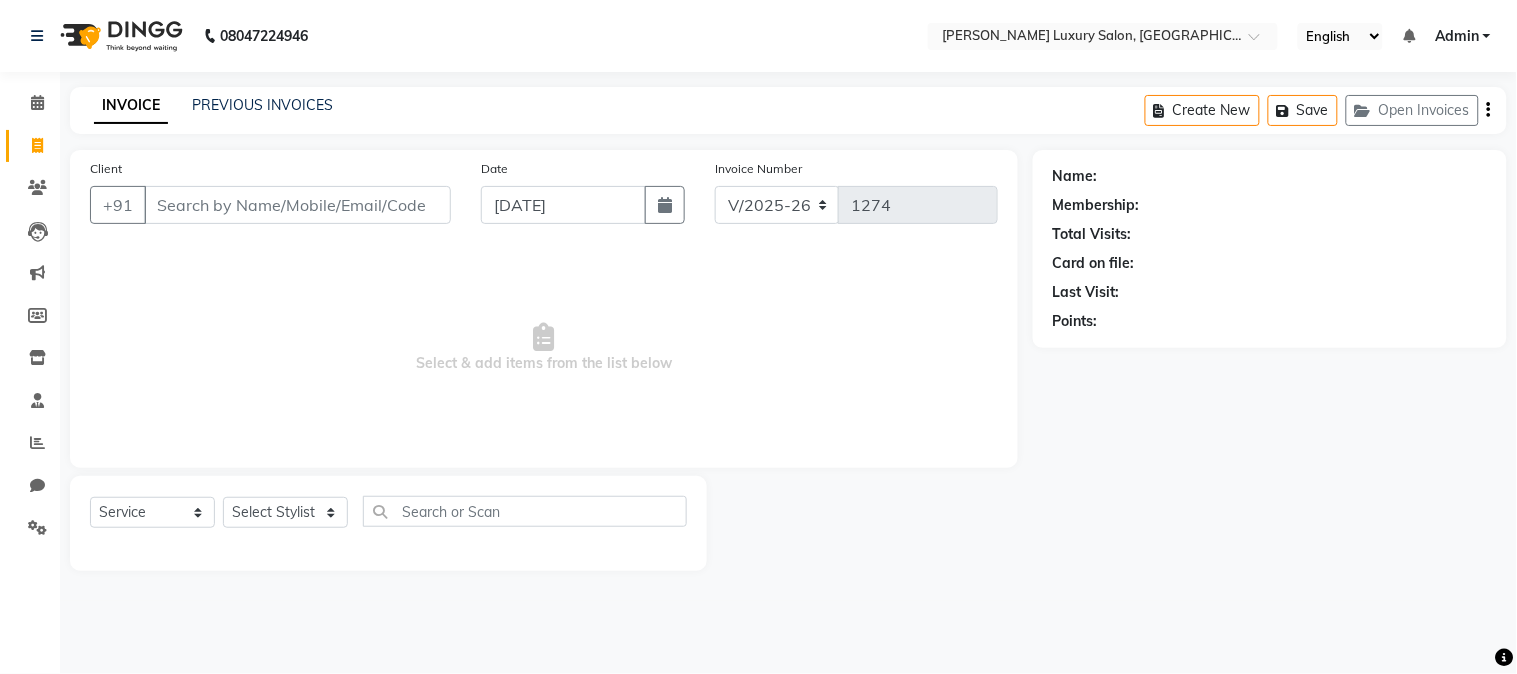 click on "Client" at bounding box center [297, 205] 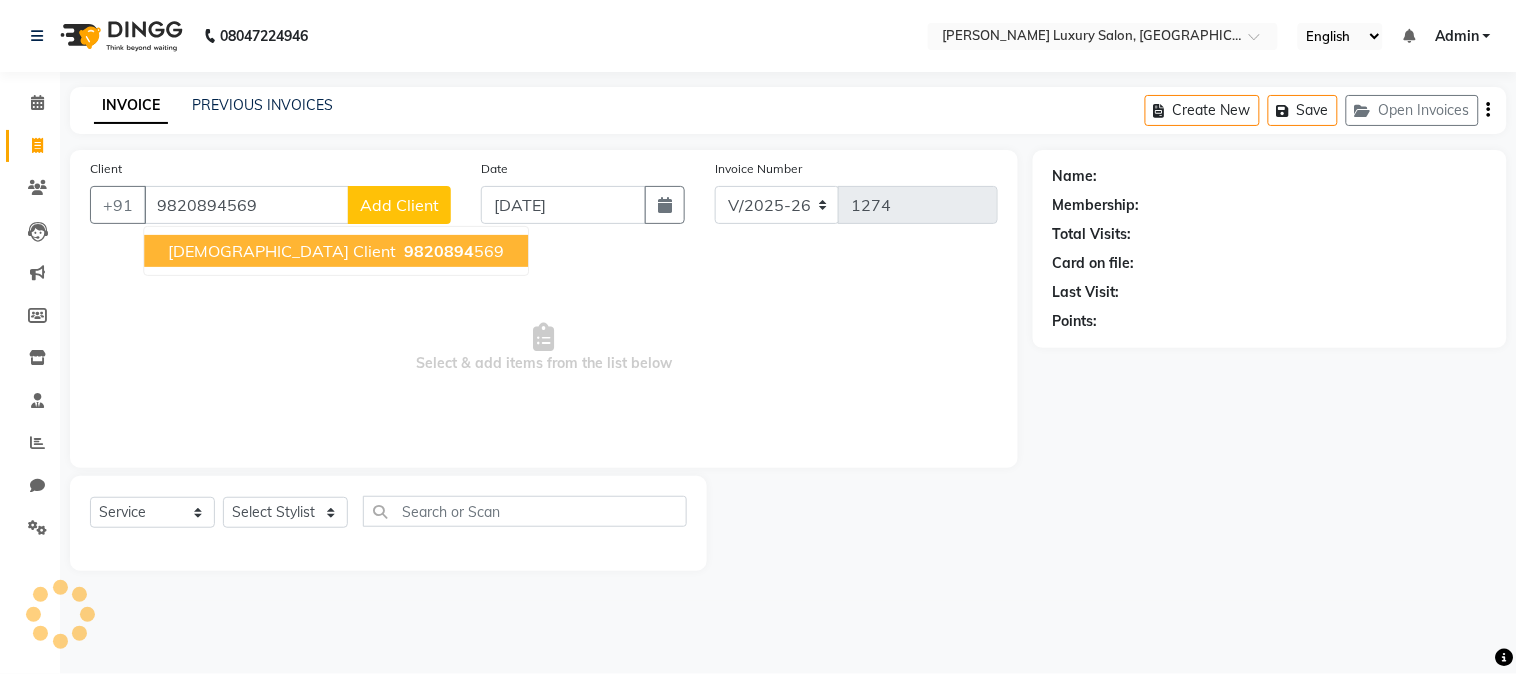 type on "9820894569" 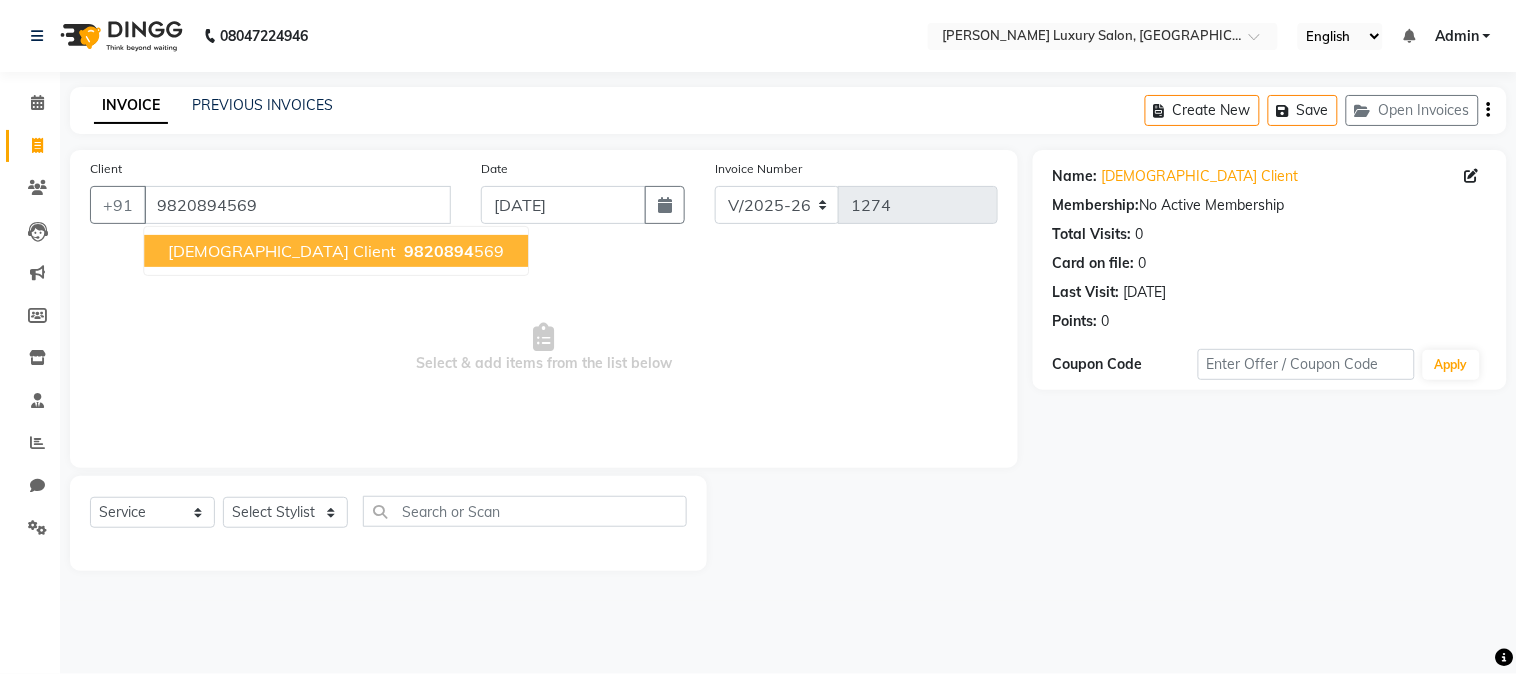 click on "[DEMOGRAPHIC_DATA] Client" at bounding box center (282, 251) 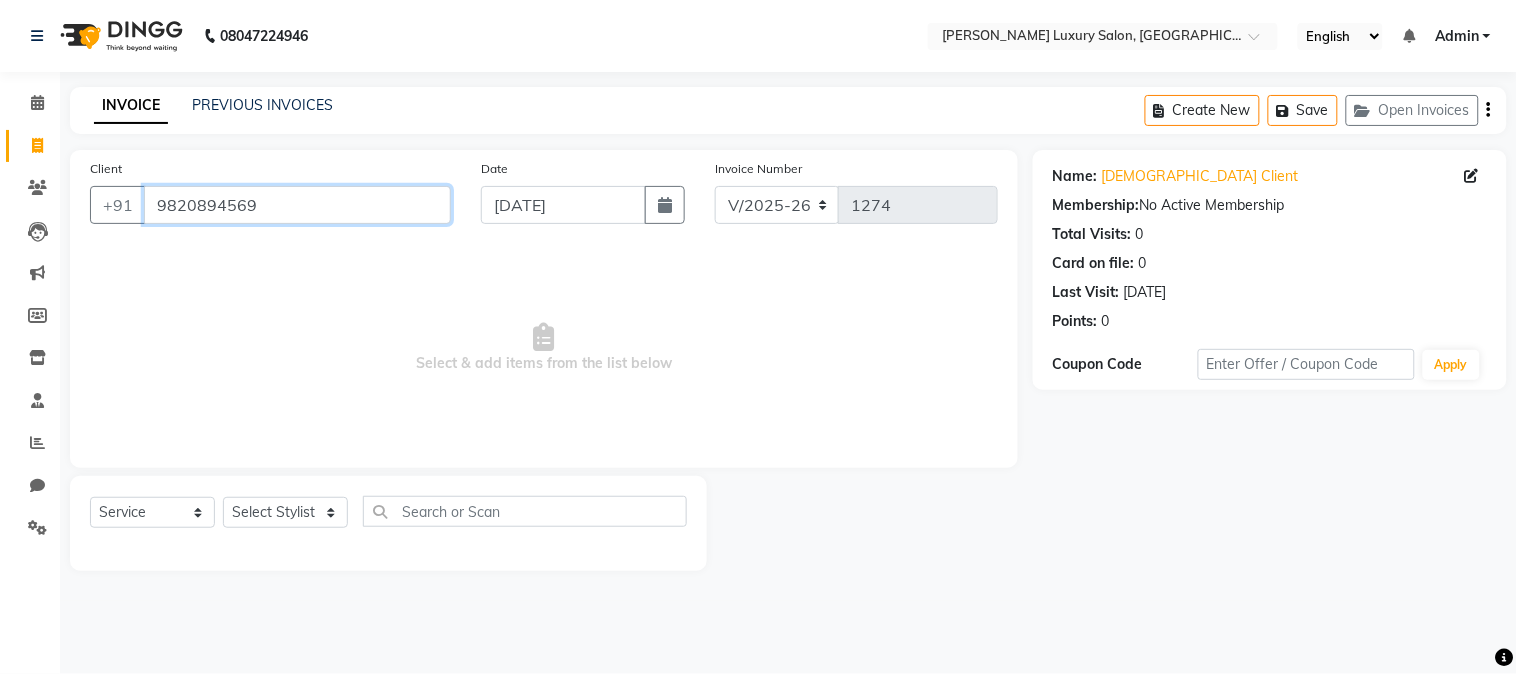 click on "9820894569" at bounding box center [297, 205] 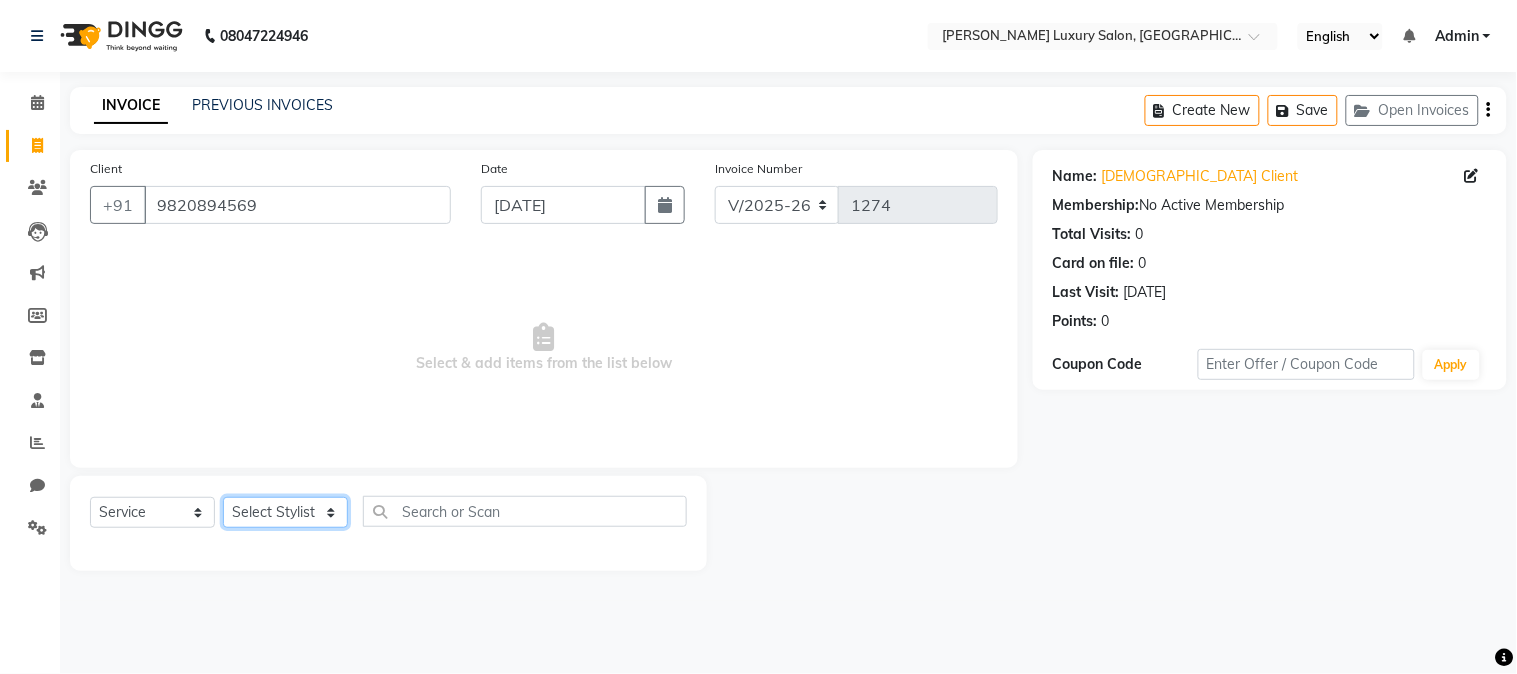 click on "Select Stylist [PERSON_NAME] [PERSON_NAME] neha [PERSON_NAME] Salon Sandhya [PERSON_NAME] [PERSON_NAME]" 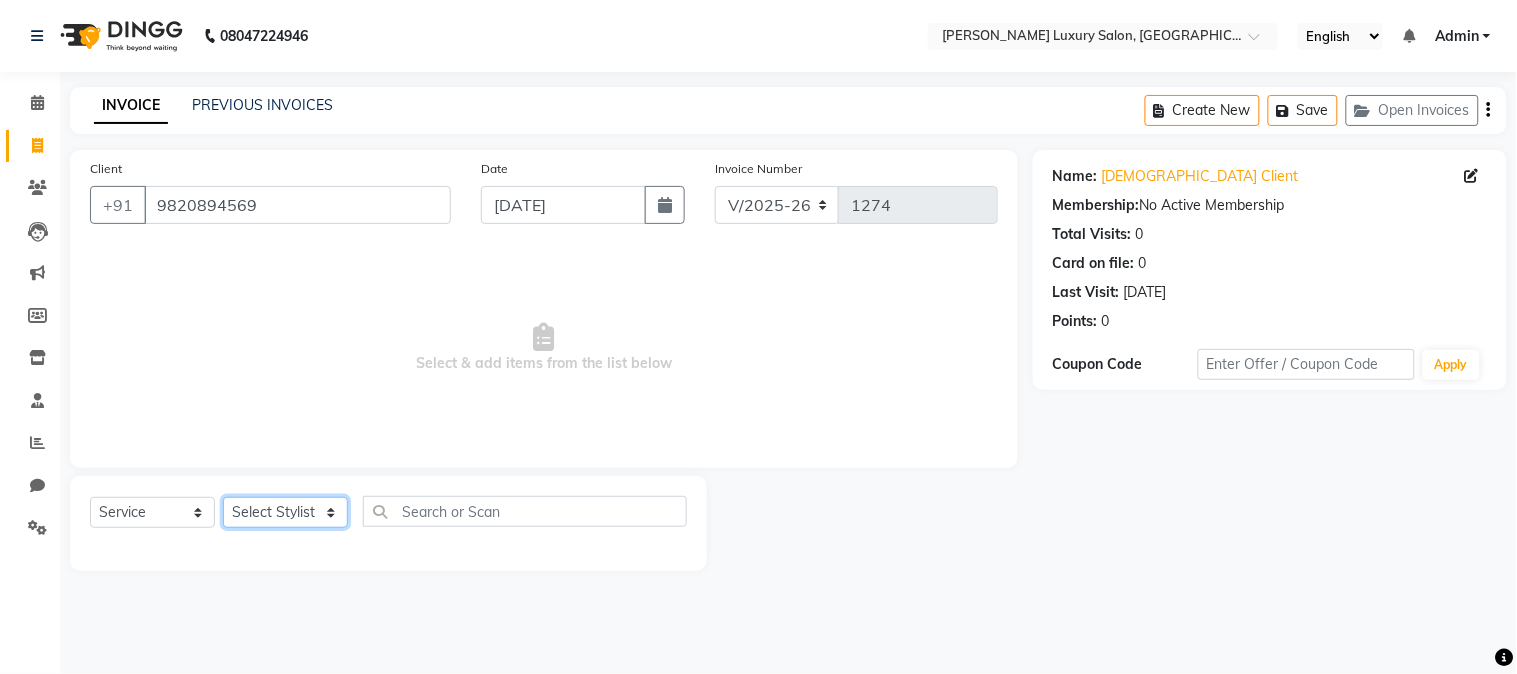 select on "69299" 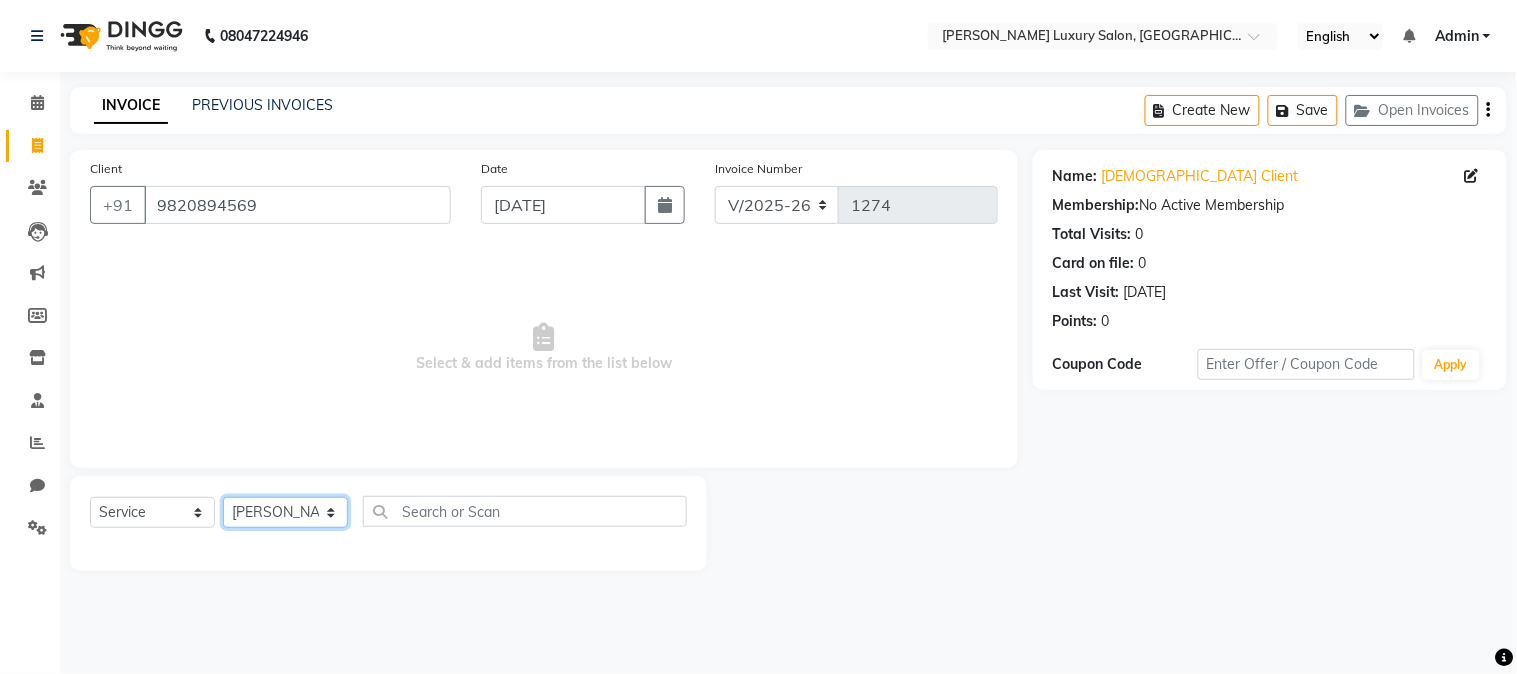 click on "Select Stylist [PERSON_NAME] [PERSON_NAME] neha [PERSON_NAME] Salon Sandhya [PERSON_NAME] [PERSON_NAME]" 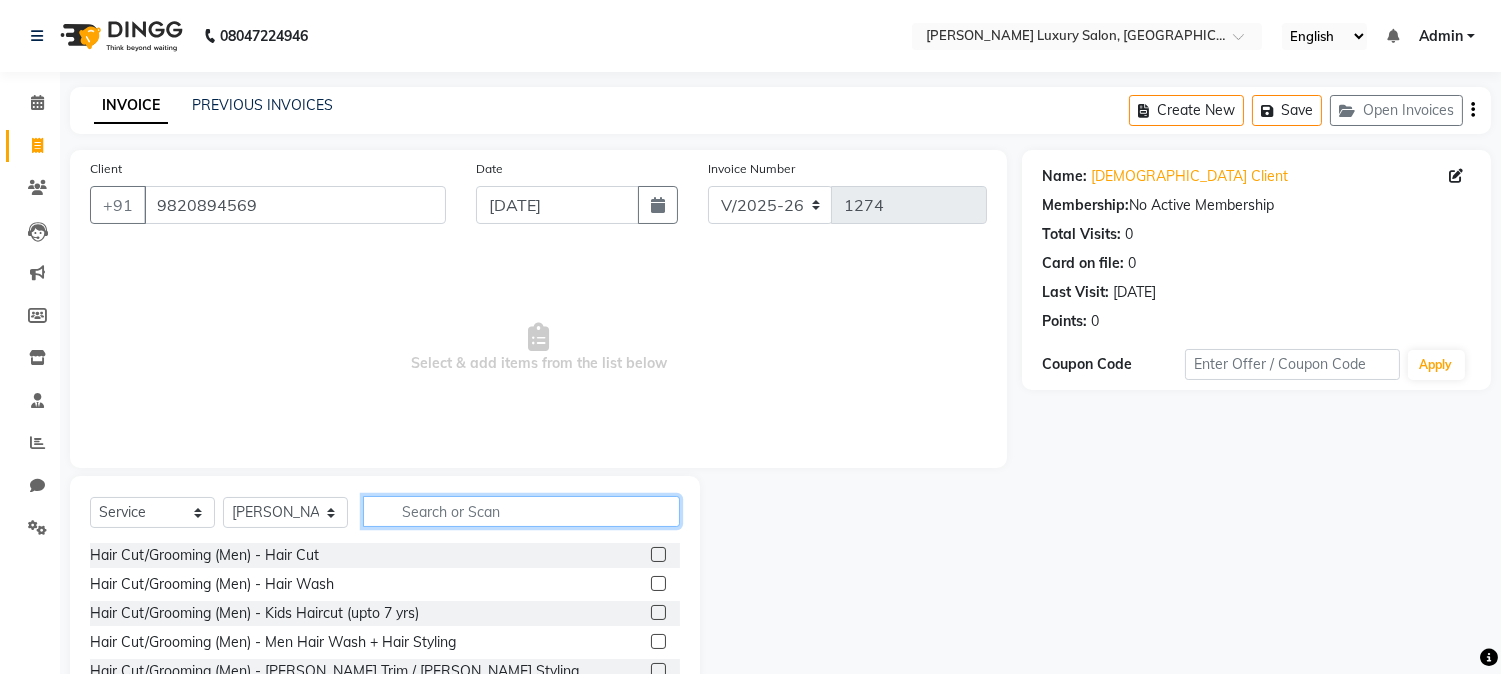 click 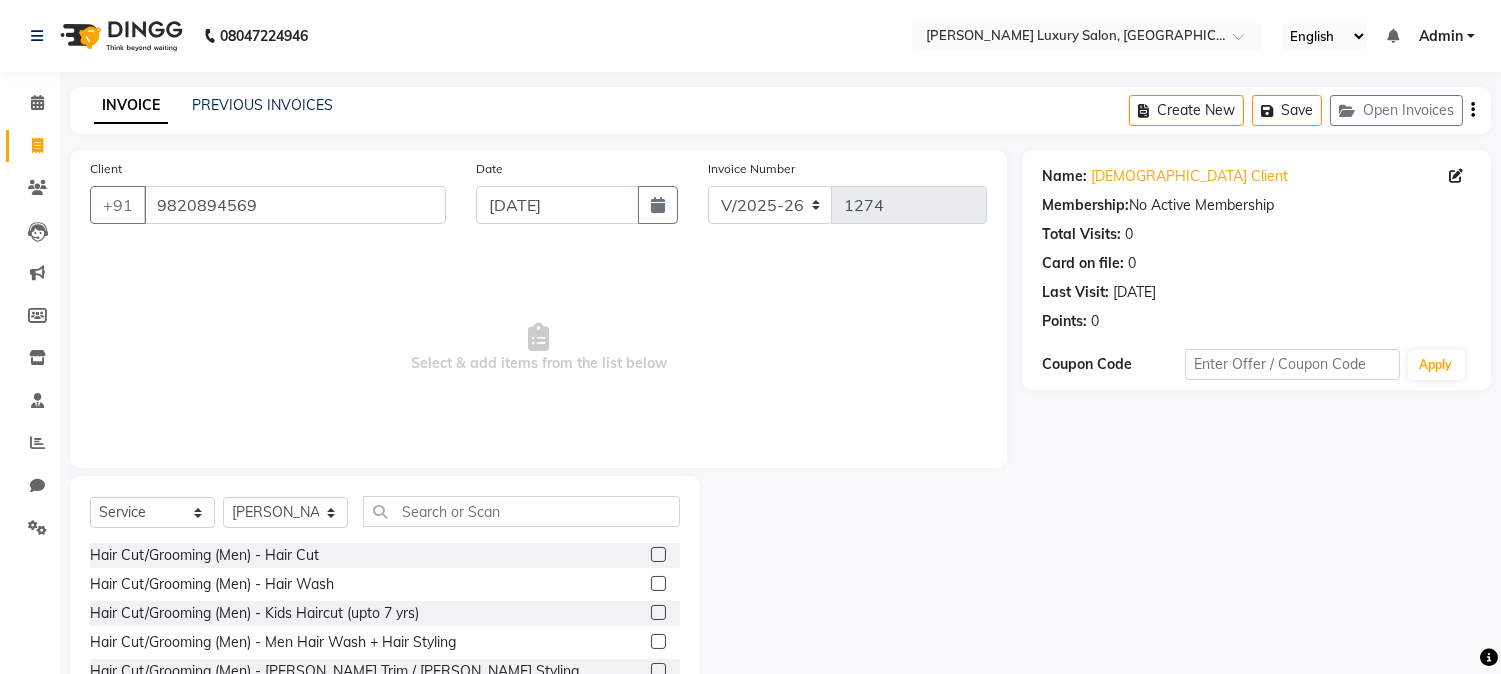 click 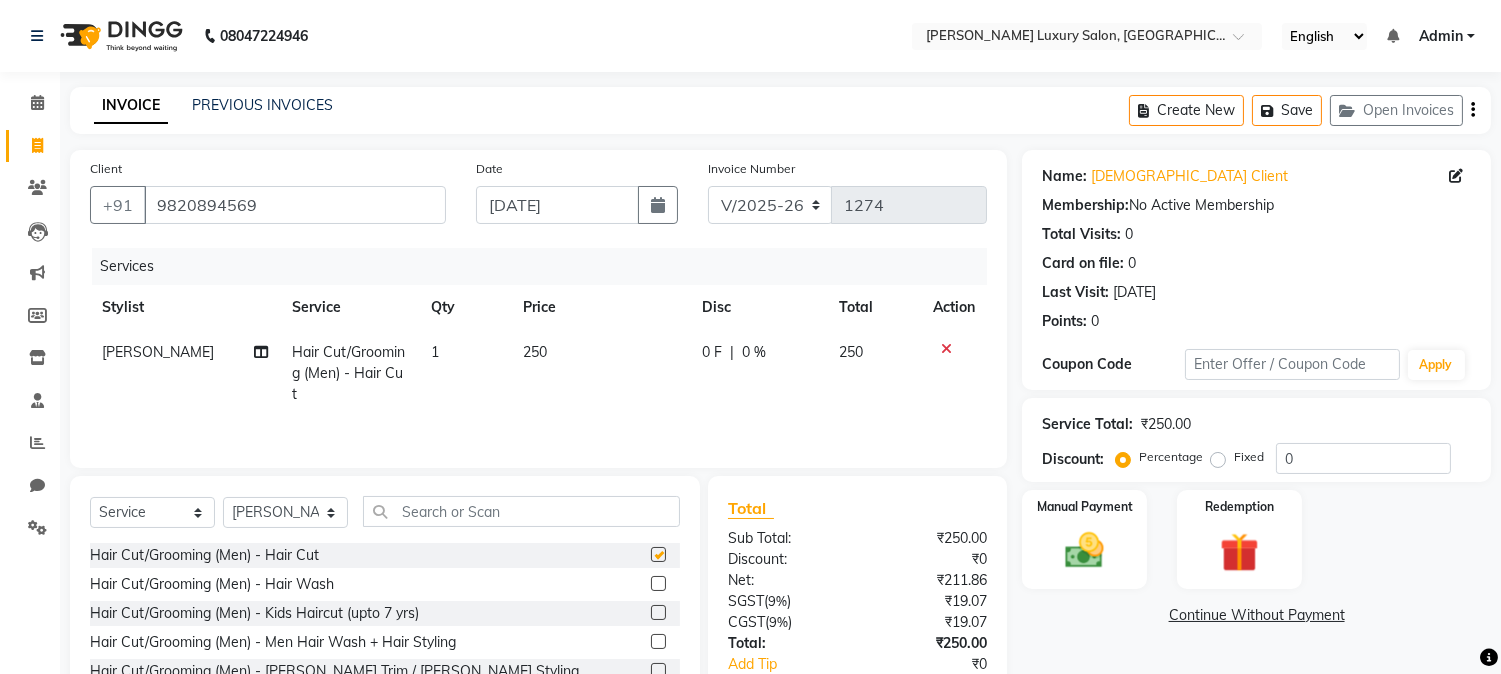 checkbox on "false" 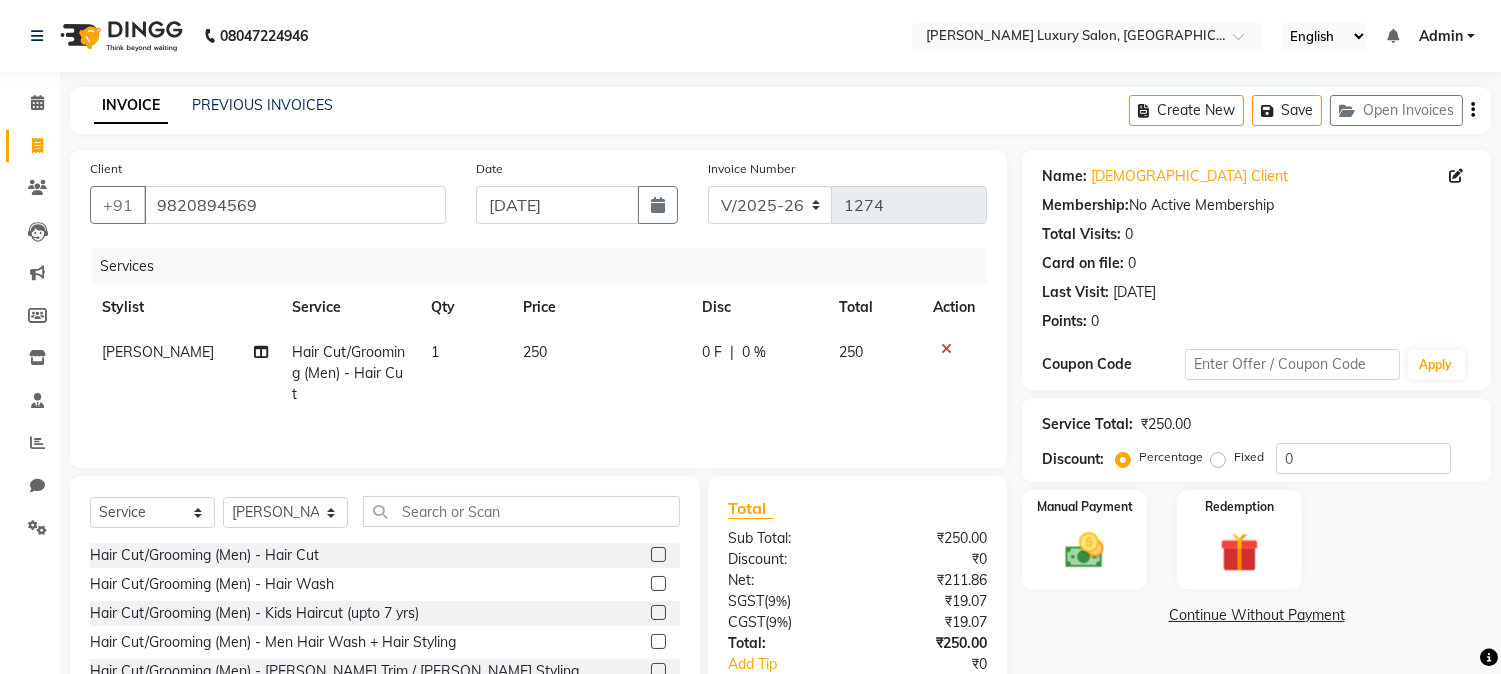 scroll, scrollTop: 111, scrollLeft: 0, axis: vertical 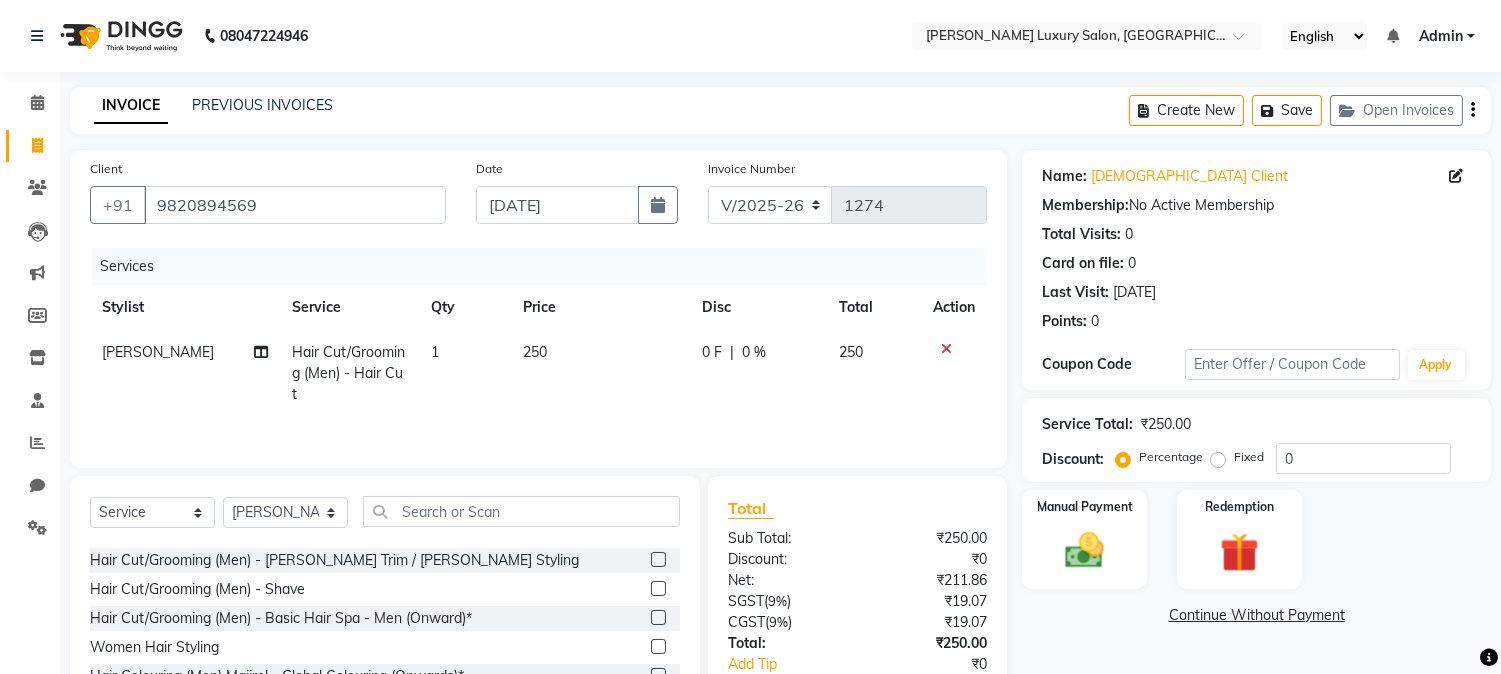 click 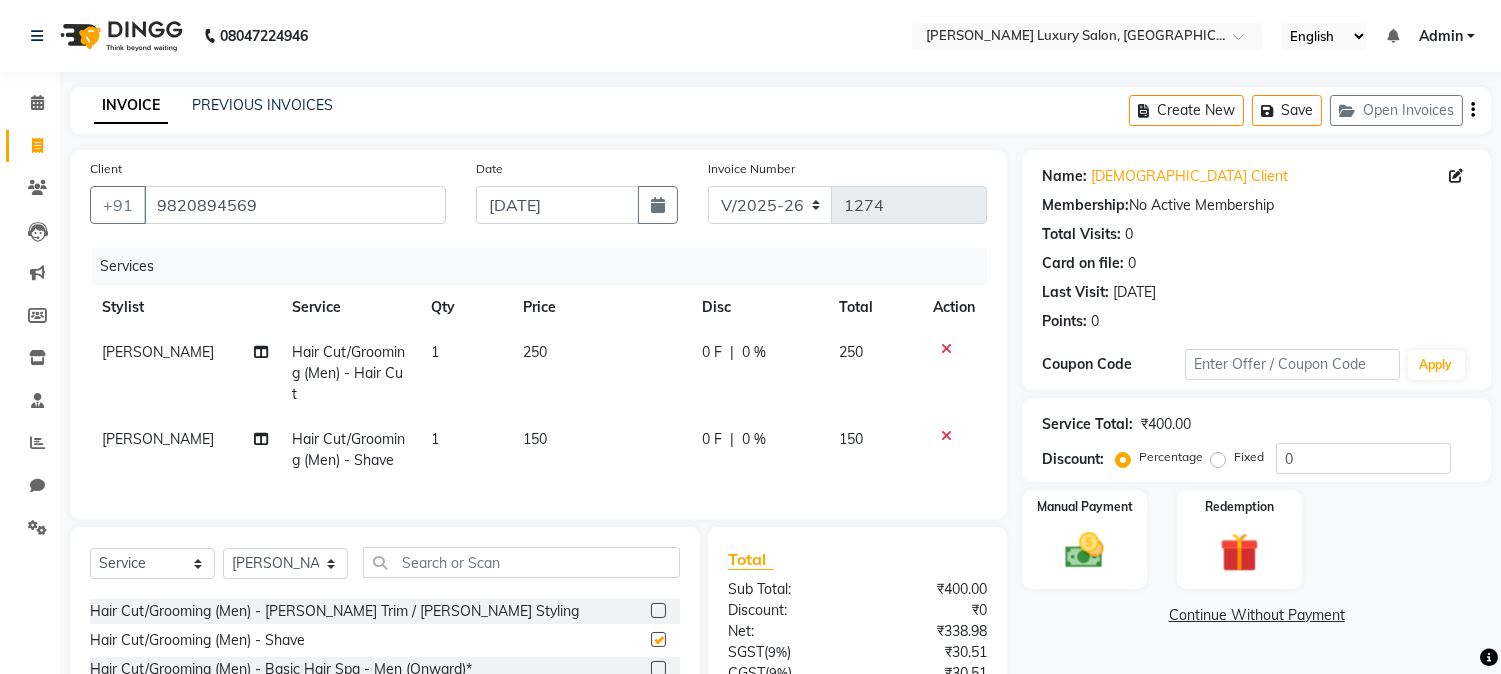 checkbox on "false" 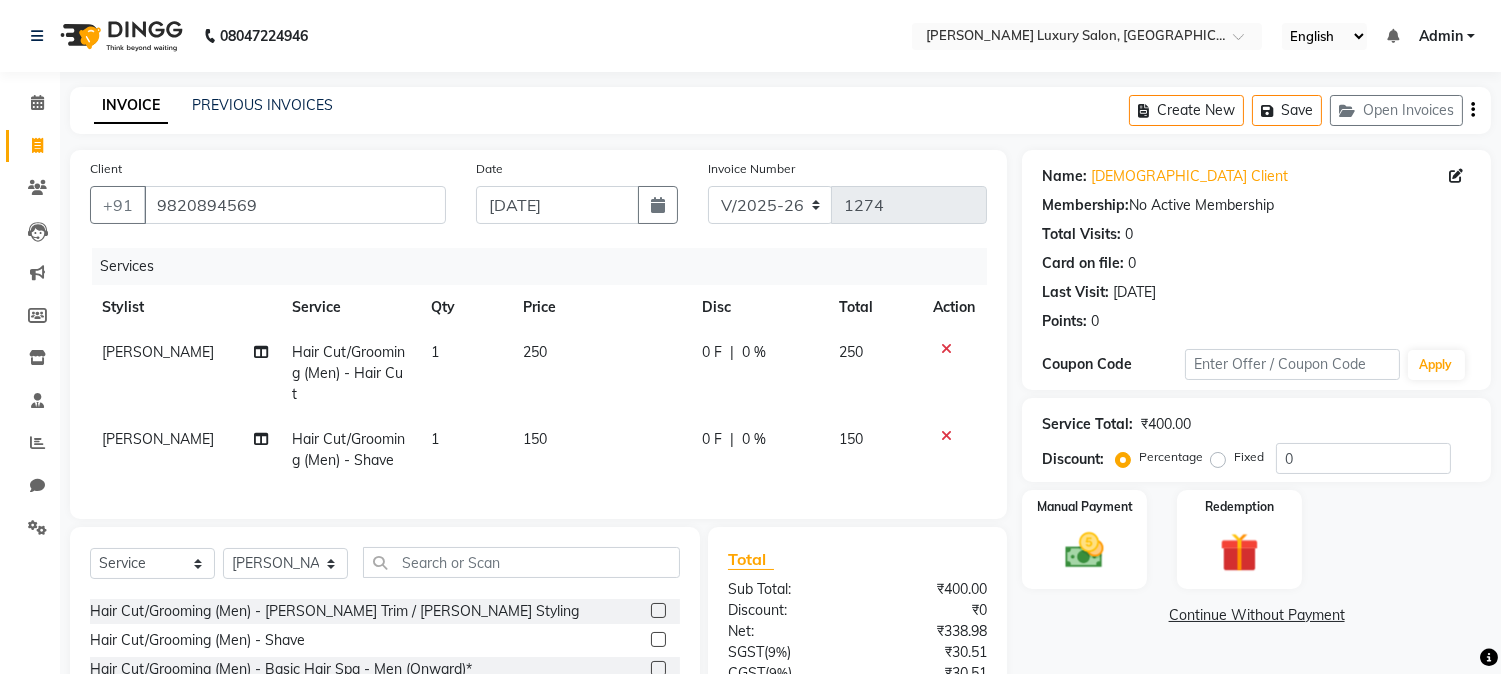 scroll, scrollTop: 173, scrollLeft: 0, axis: vertical 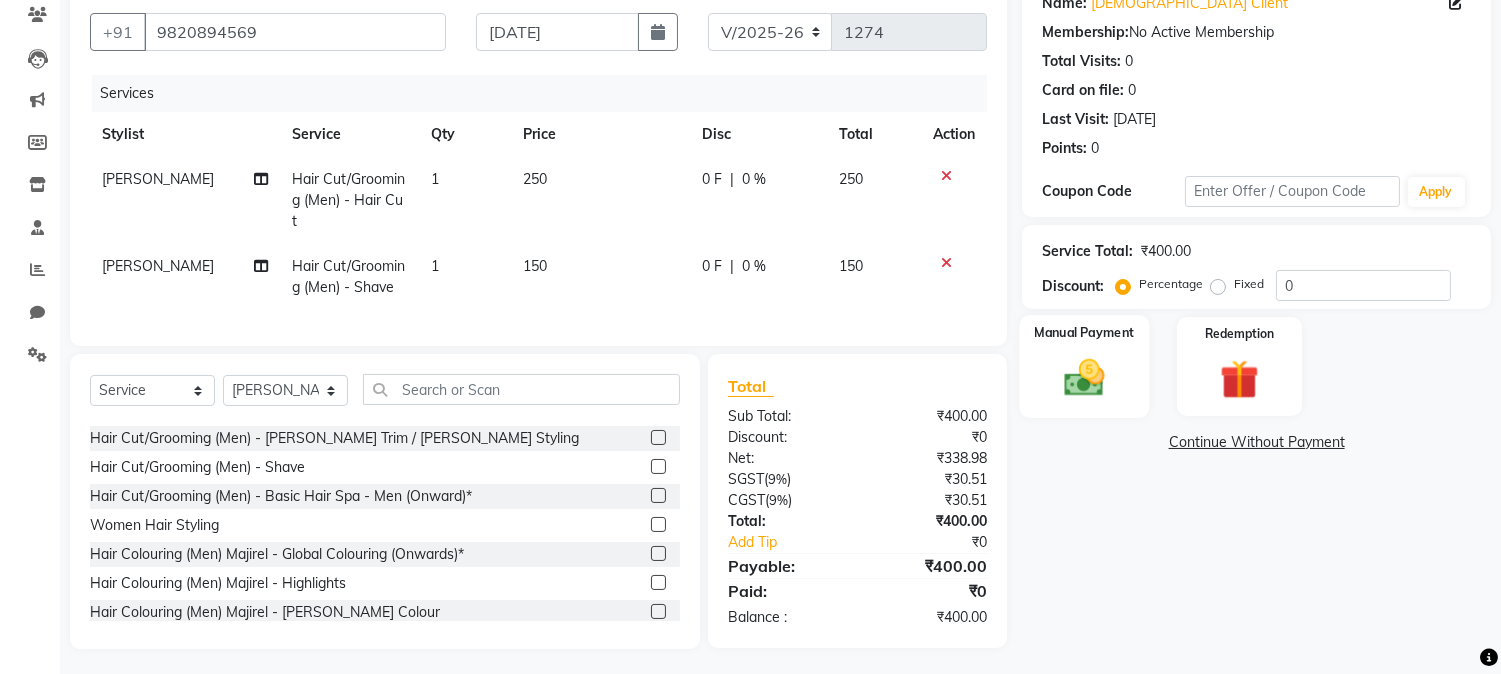click 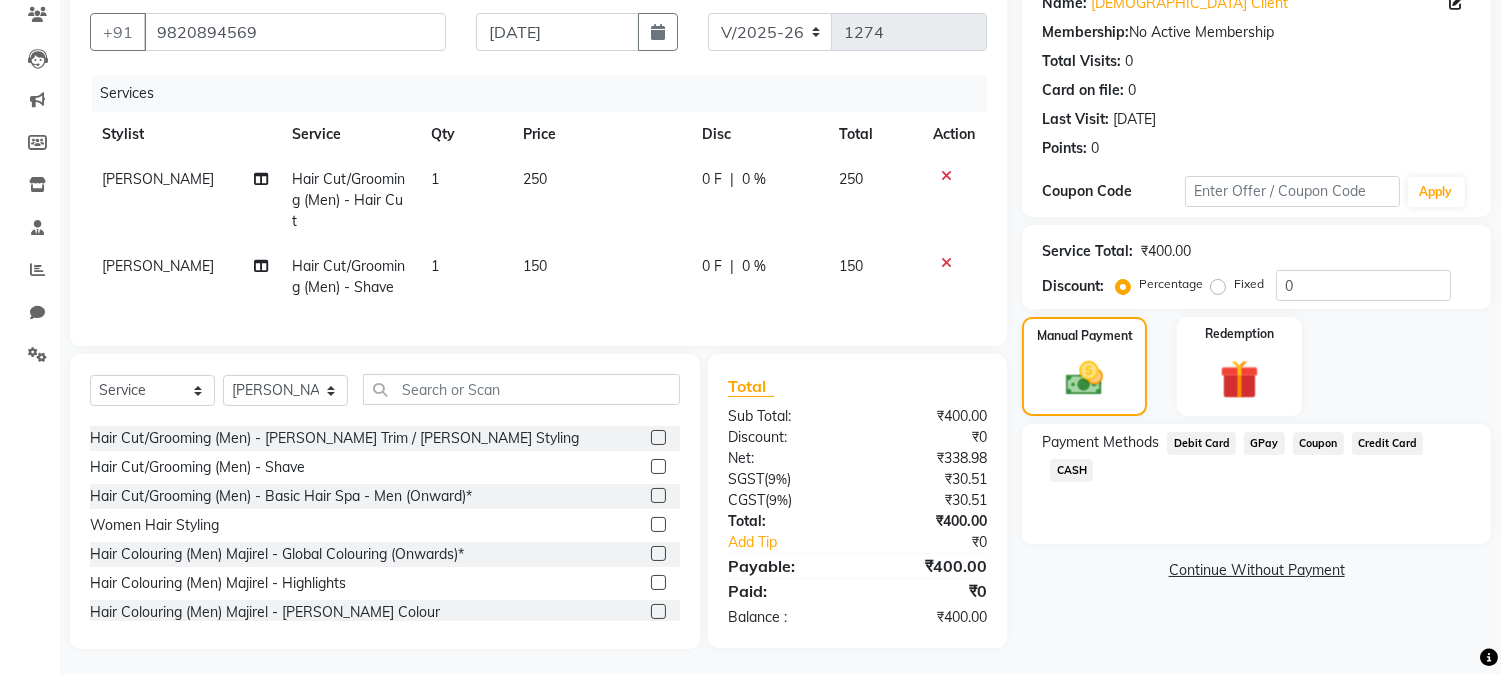 click on "CASH" 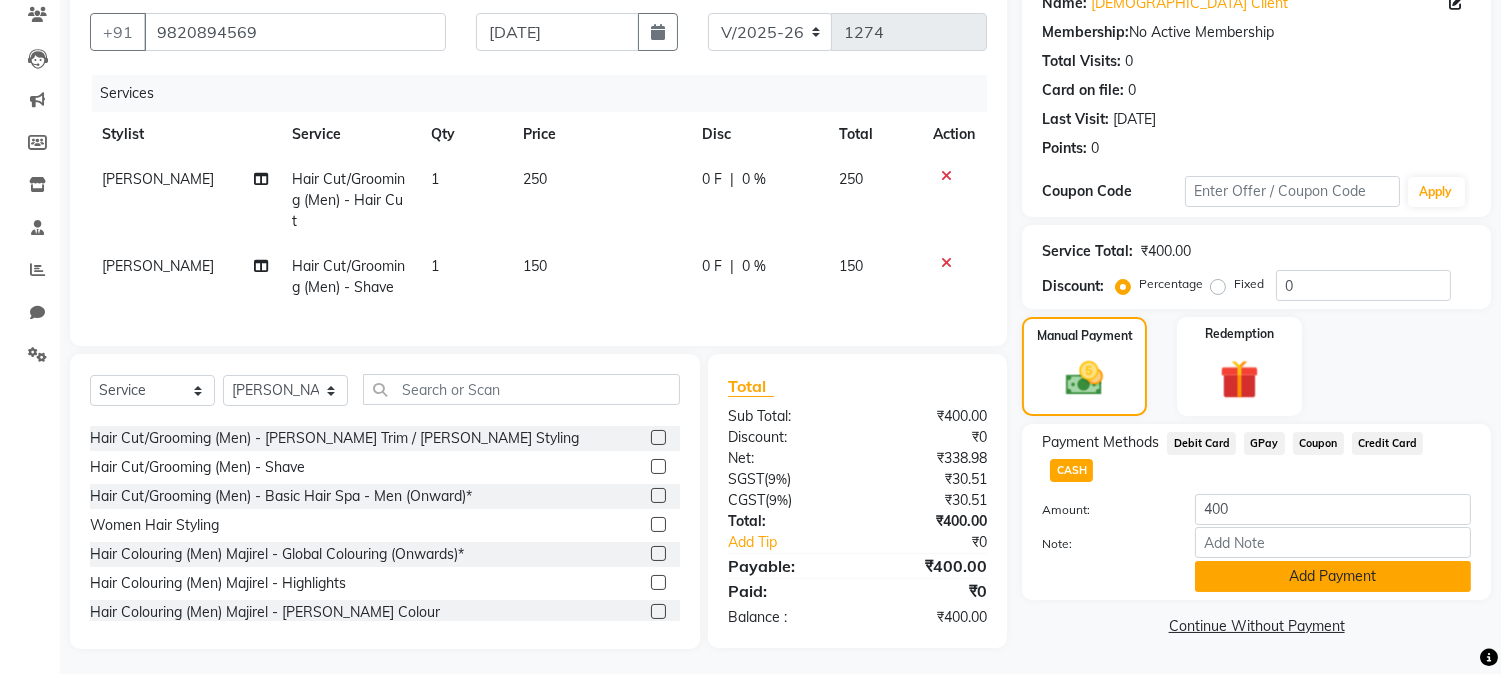 click on "Add Payment" 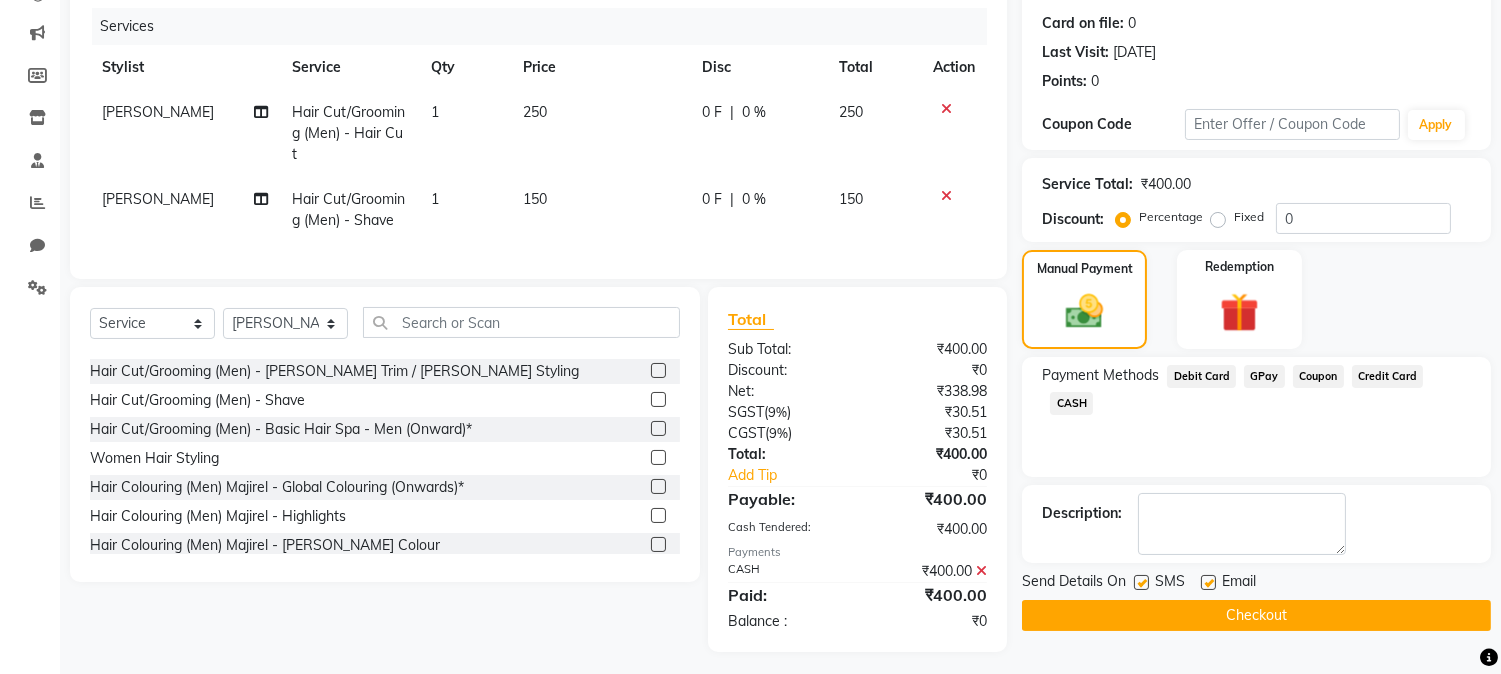 scroll, scrollTop: 243, scrollLeft: 0, axis: vertical 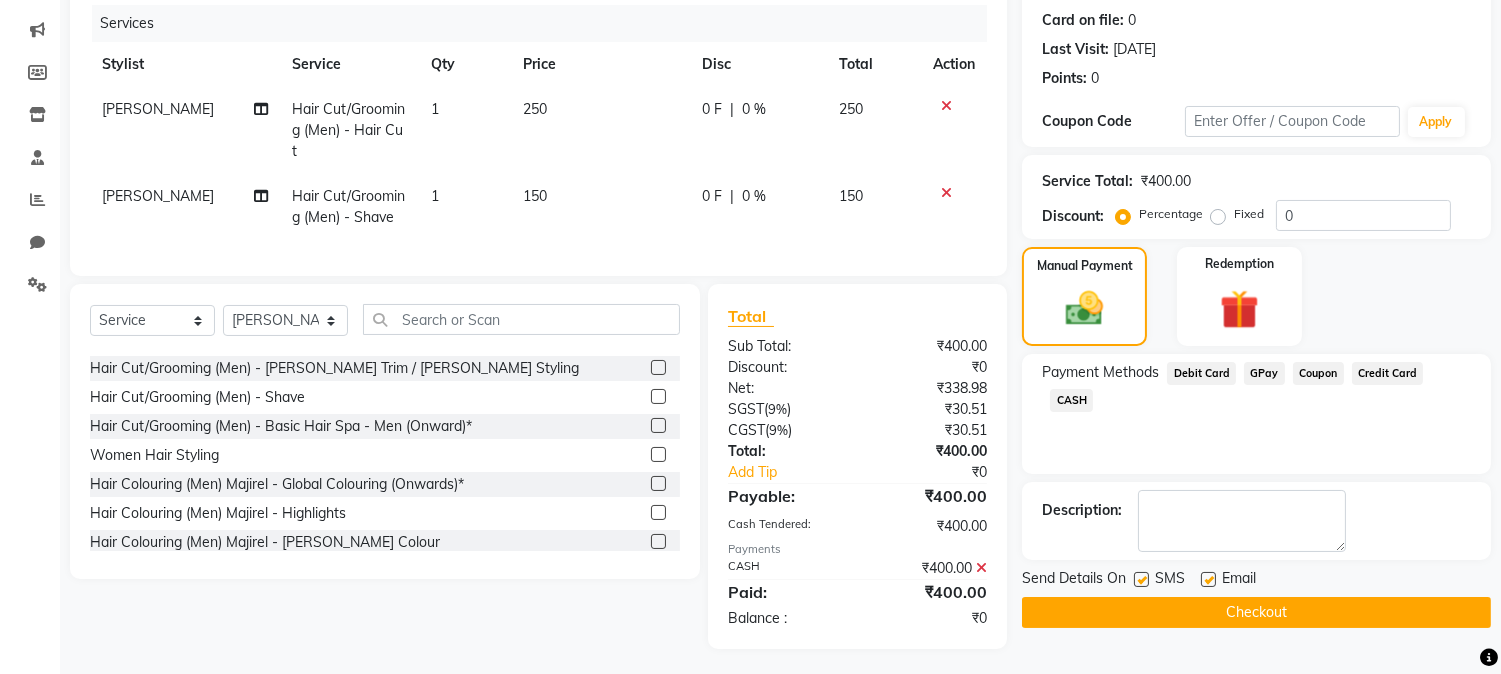 click on "Checkout" 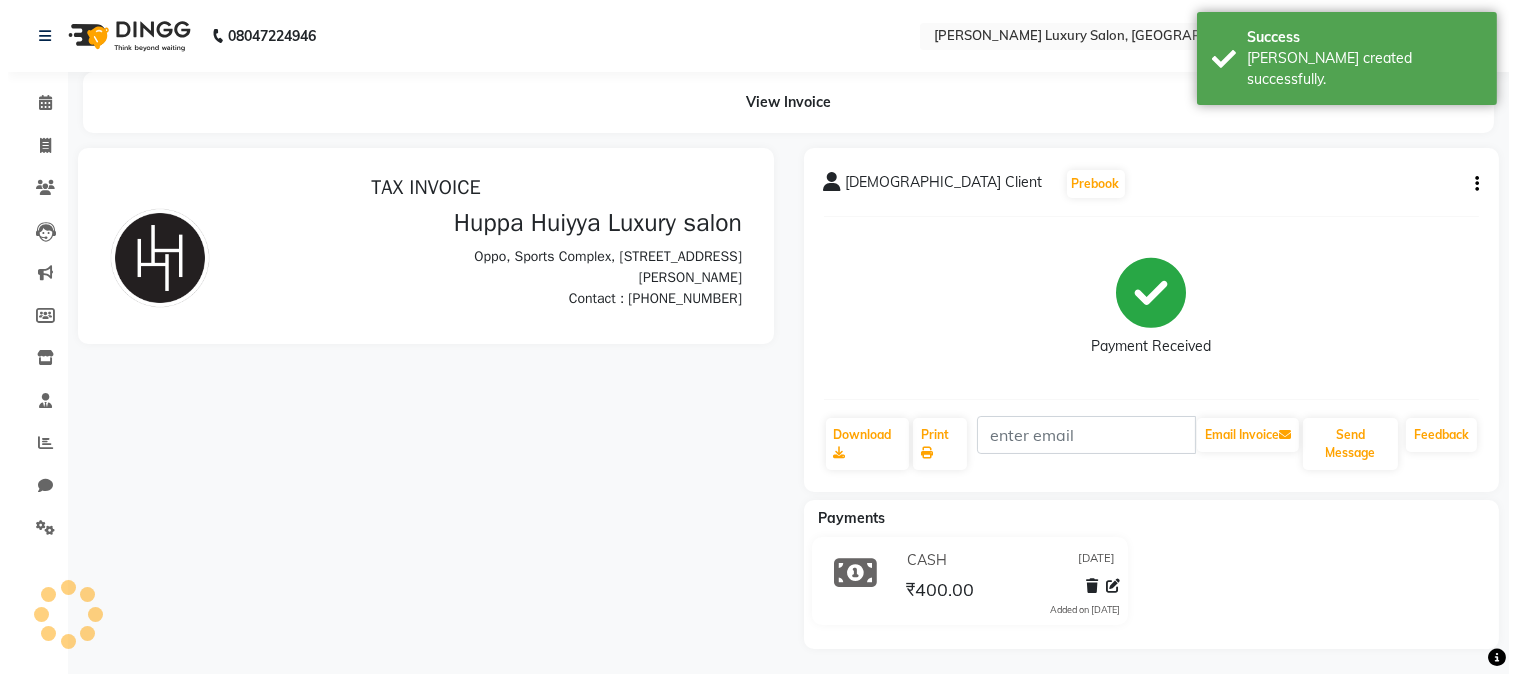 scroll, scrollTop: 0, scrollLeft: 0, axis: both 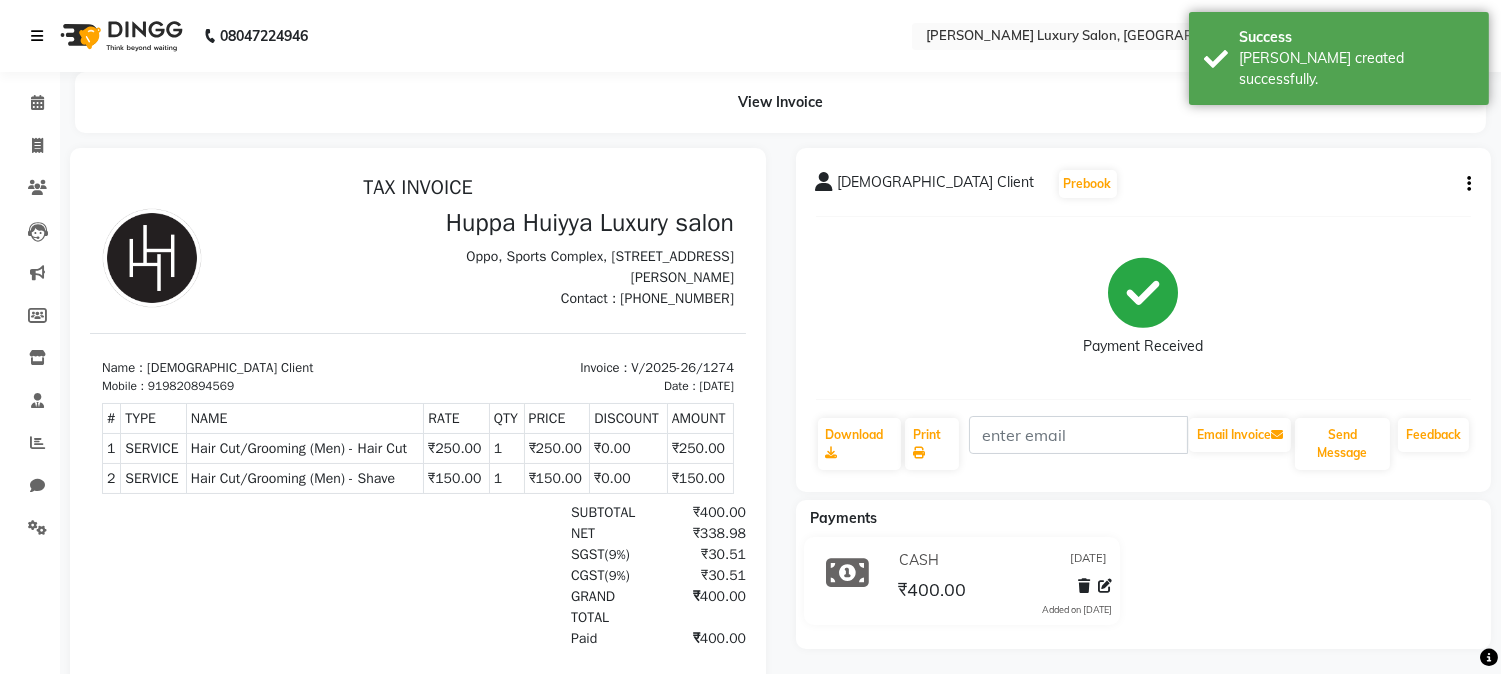 click at bounding box center (37, 36) 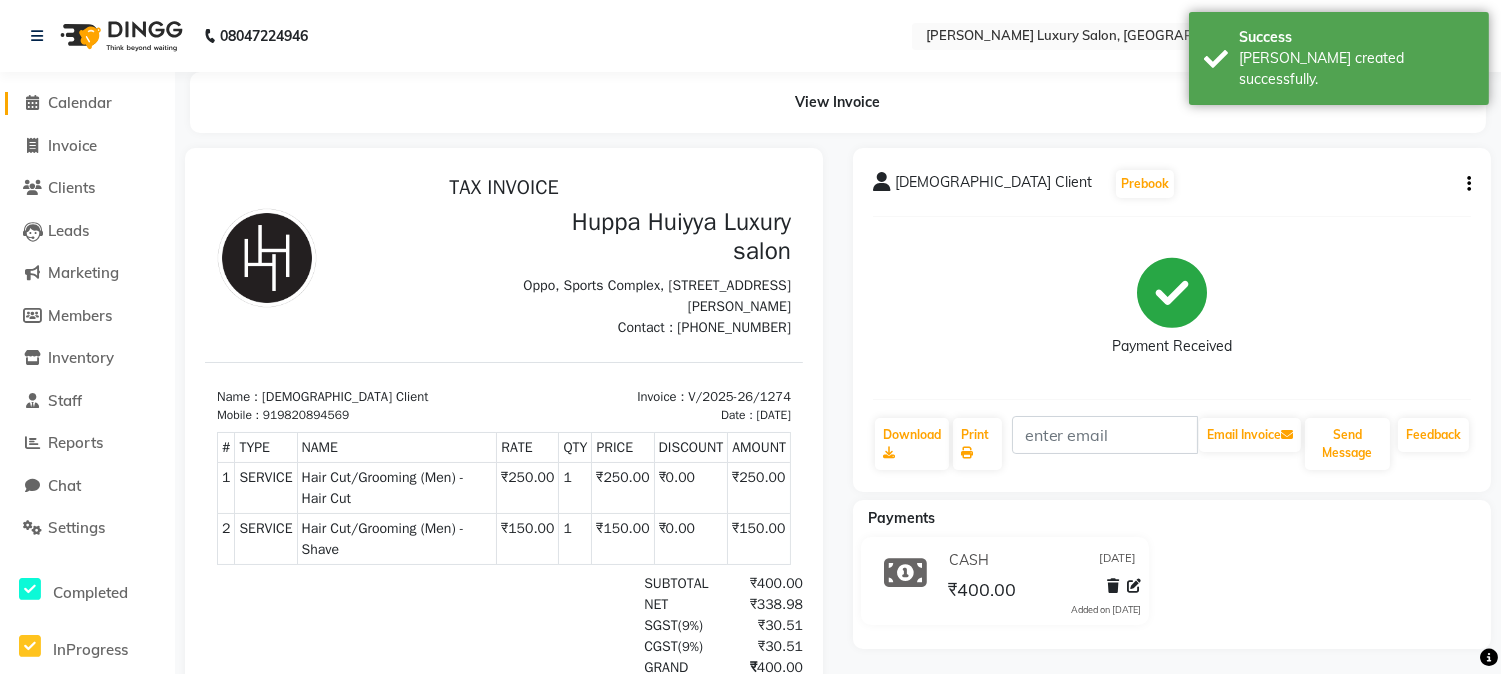 click on "Calendar" 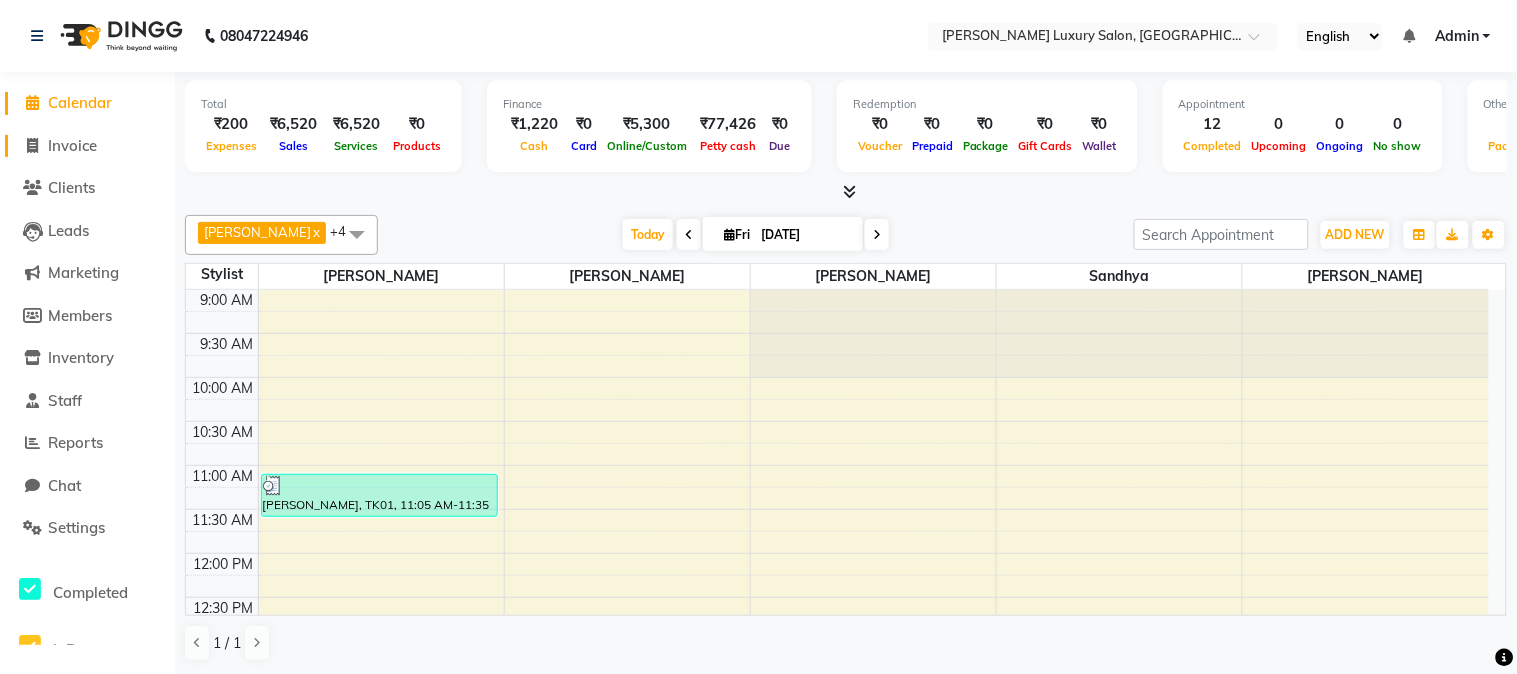 click on "Invoice" 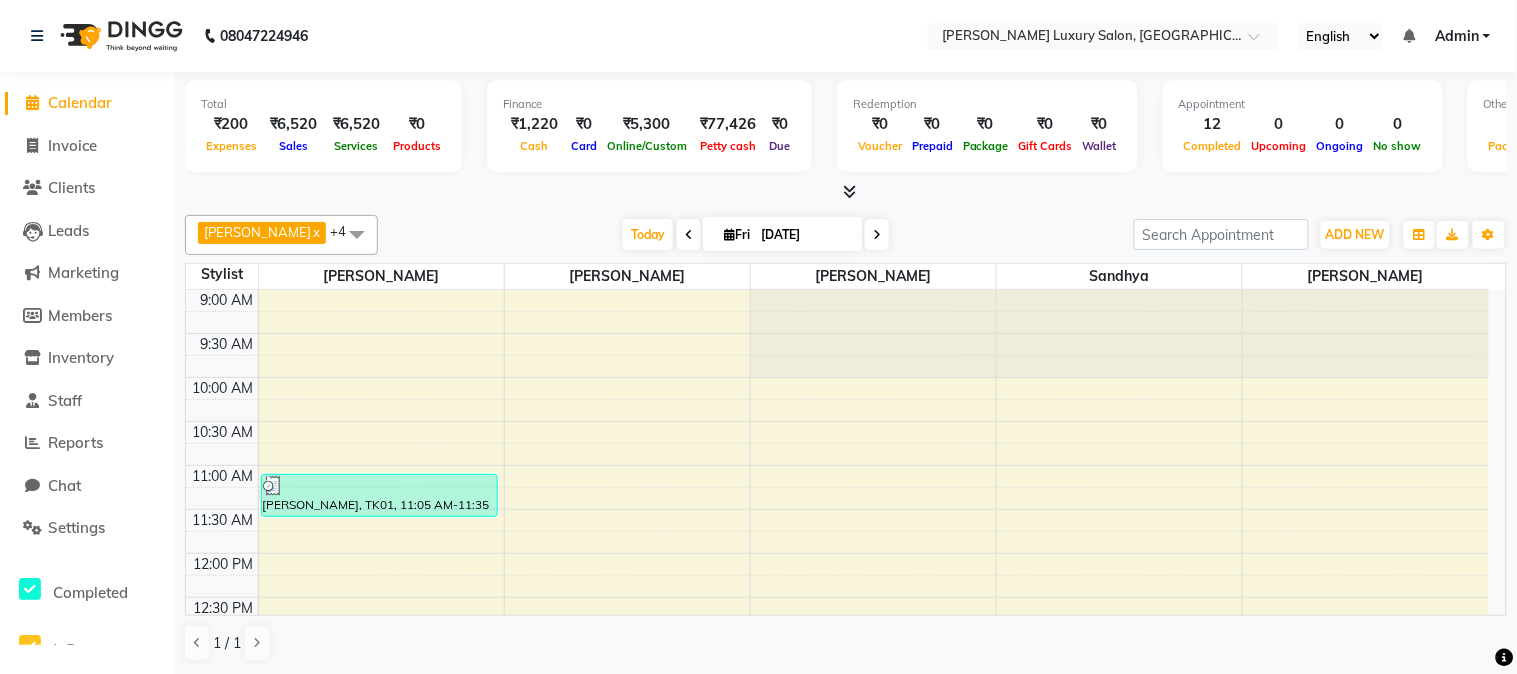 select on "service" 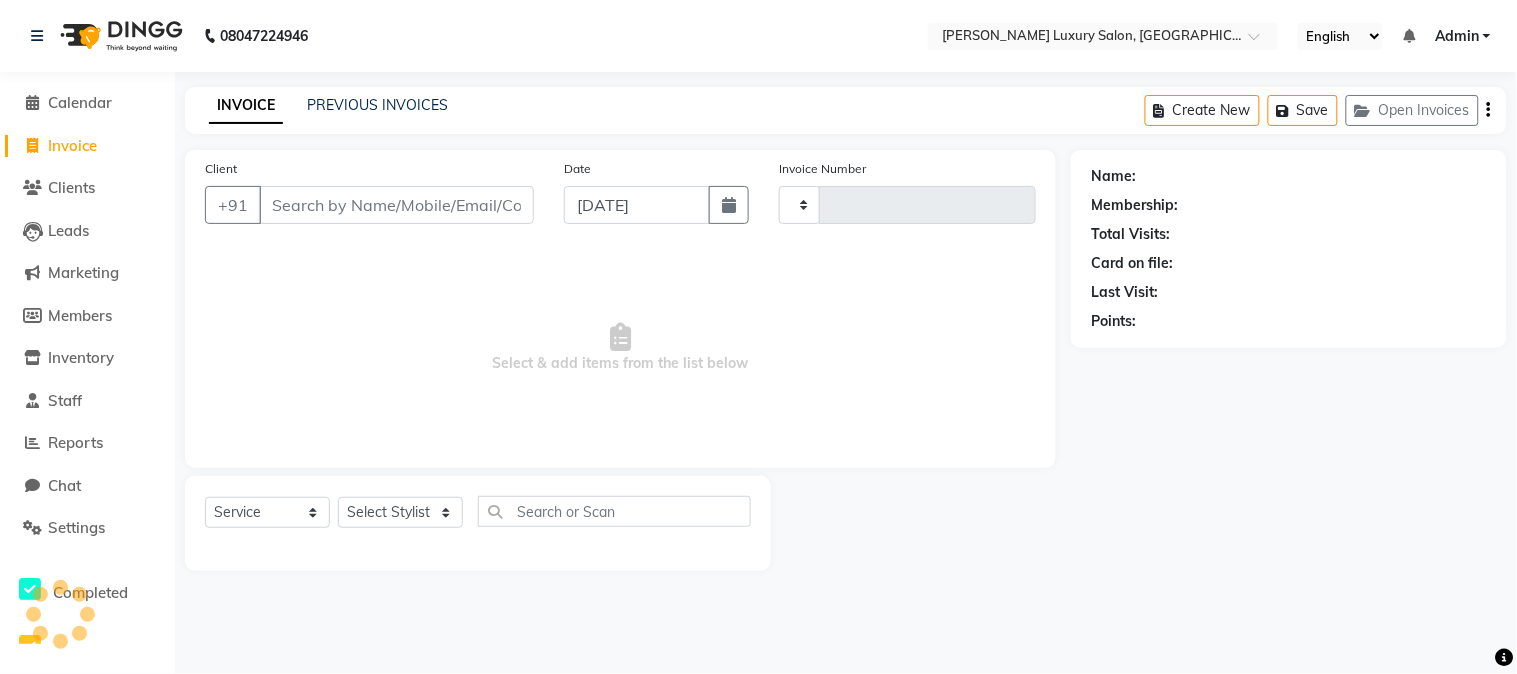 type on "1275" 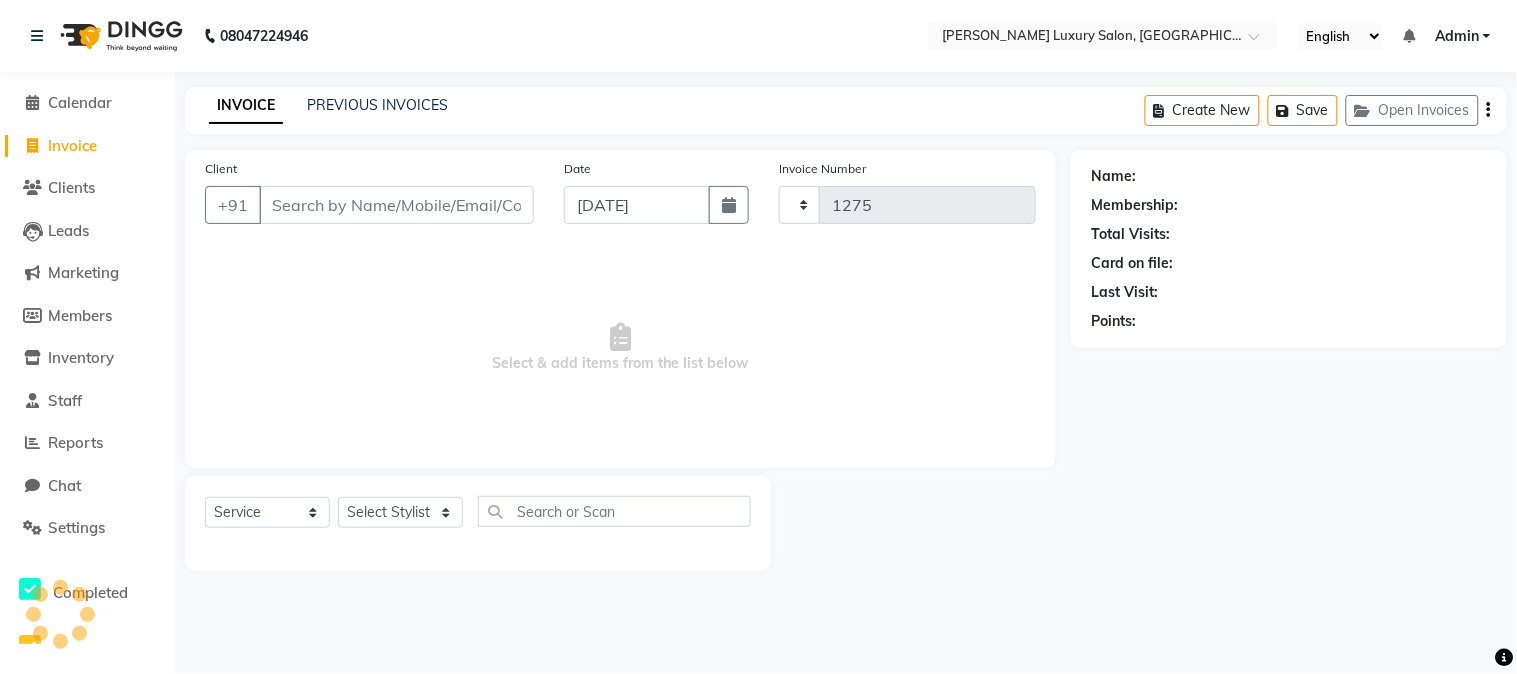 select on "7752" 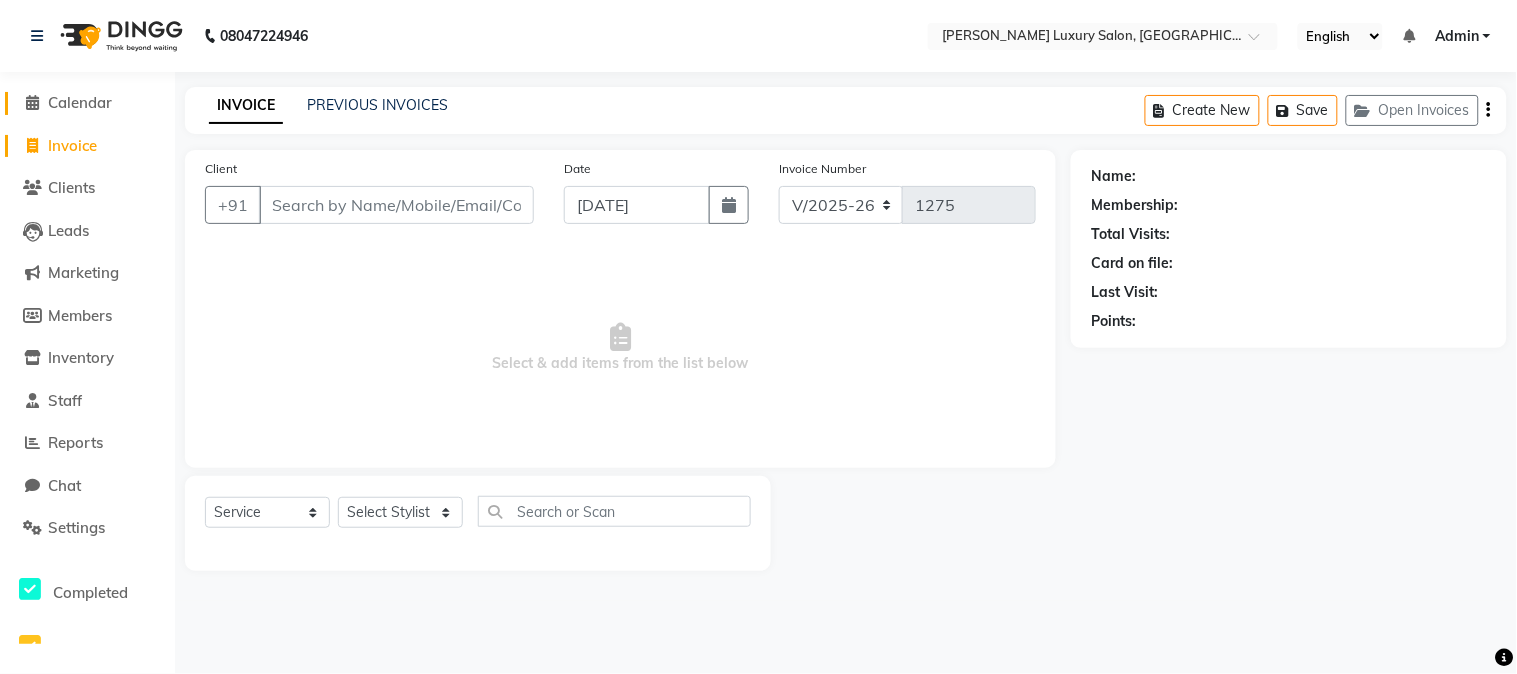 click on "Calendar" 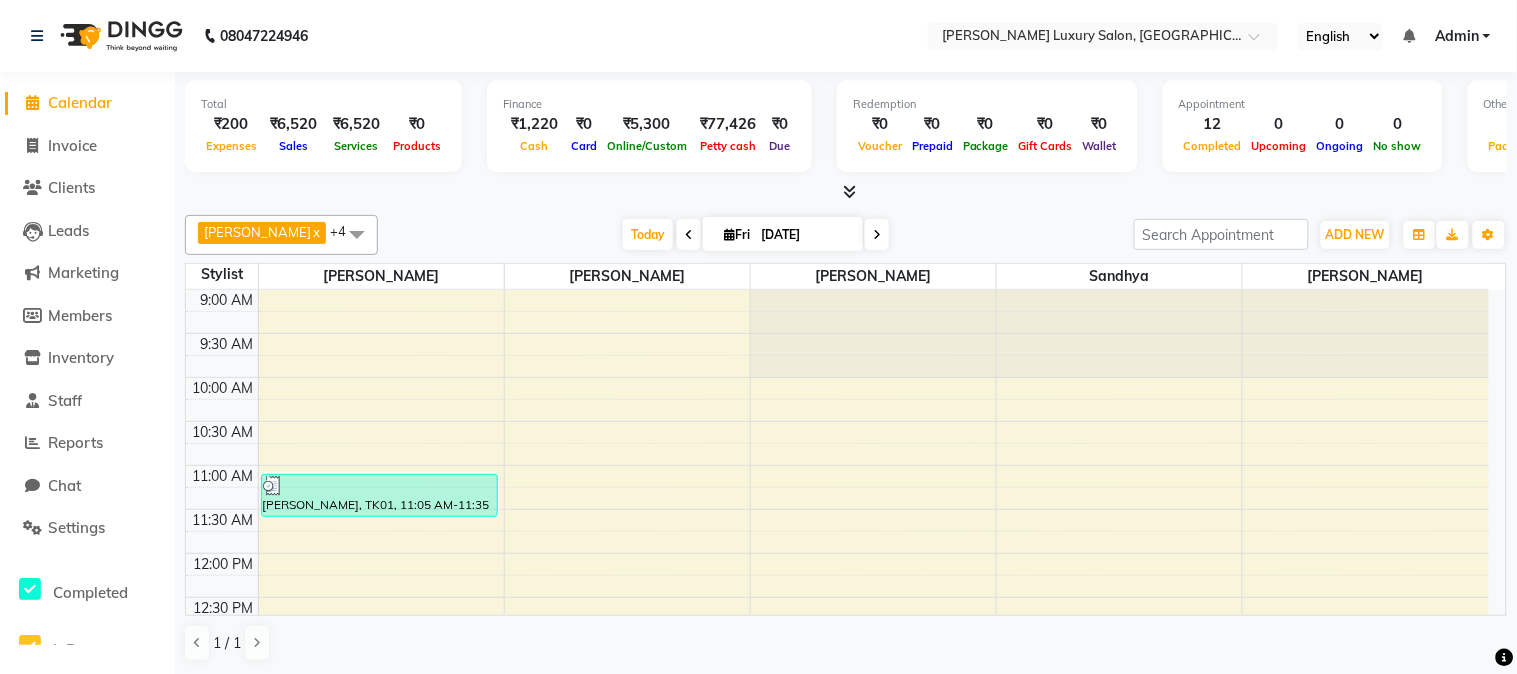click at bounding box center [846, 192] 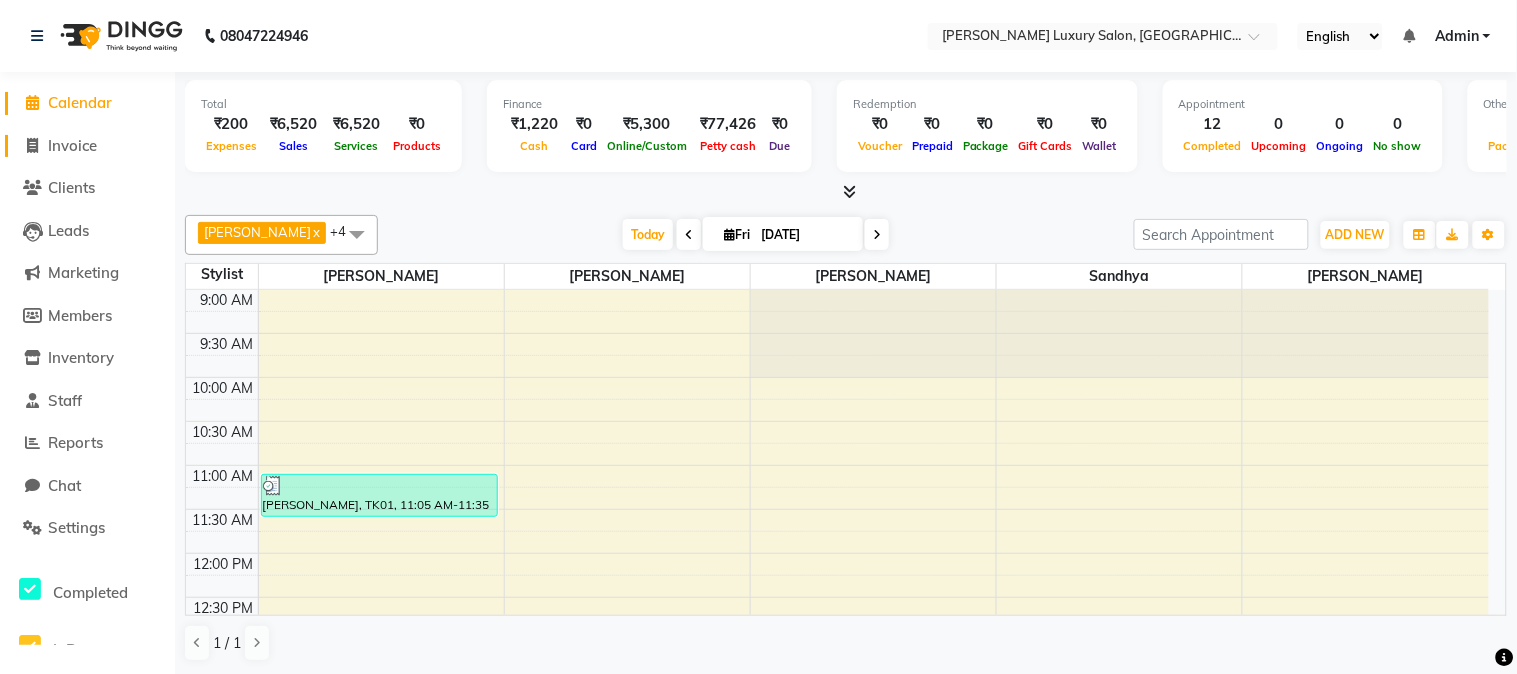 click on "Invoice" 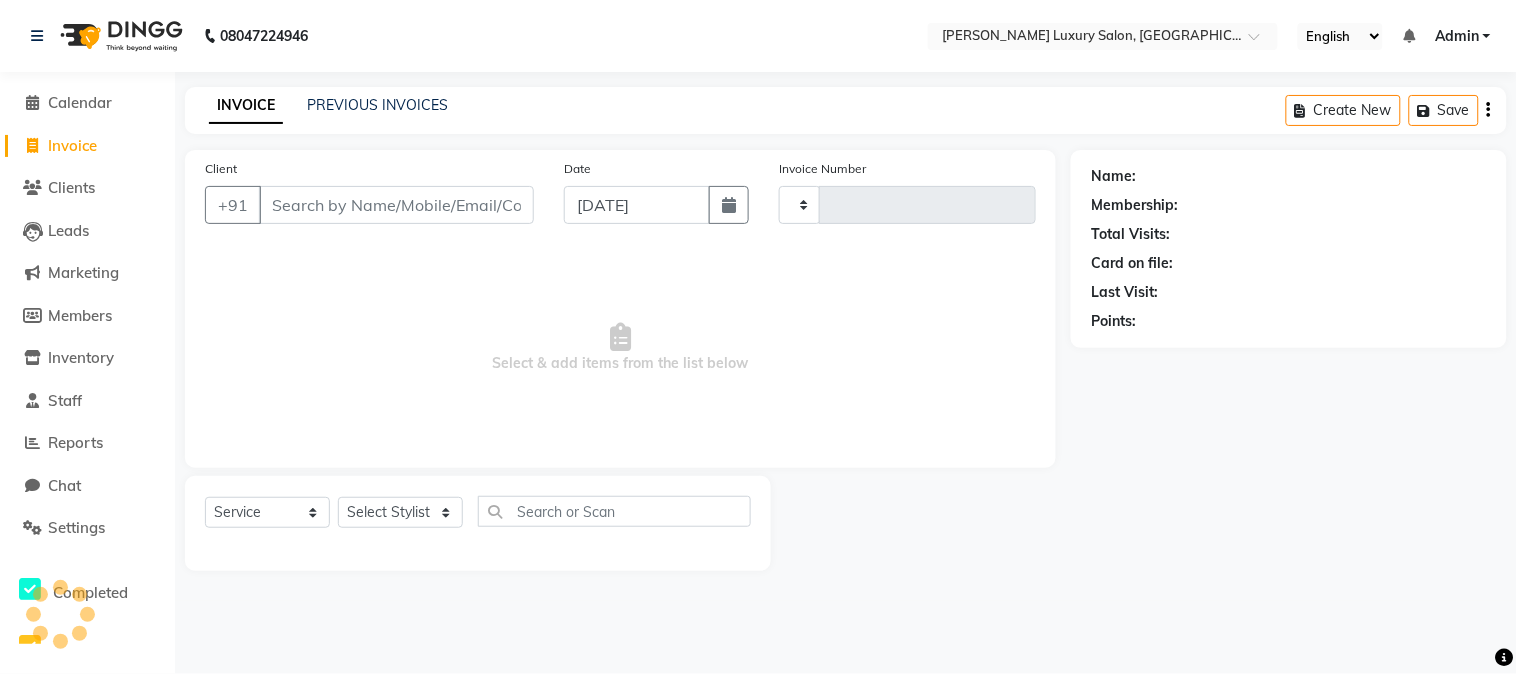 type on "1275" 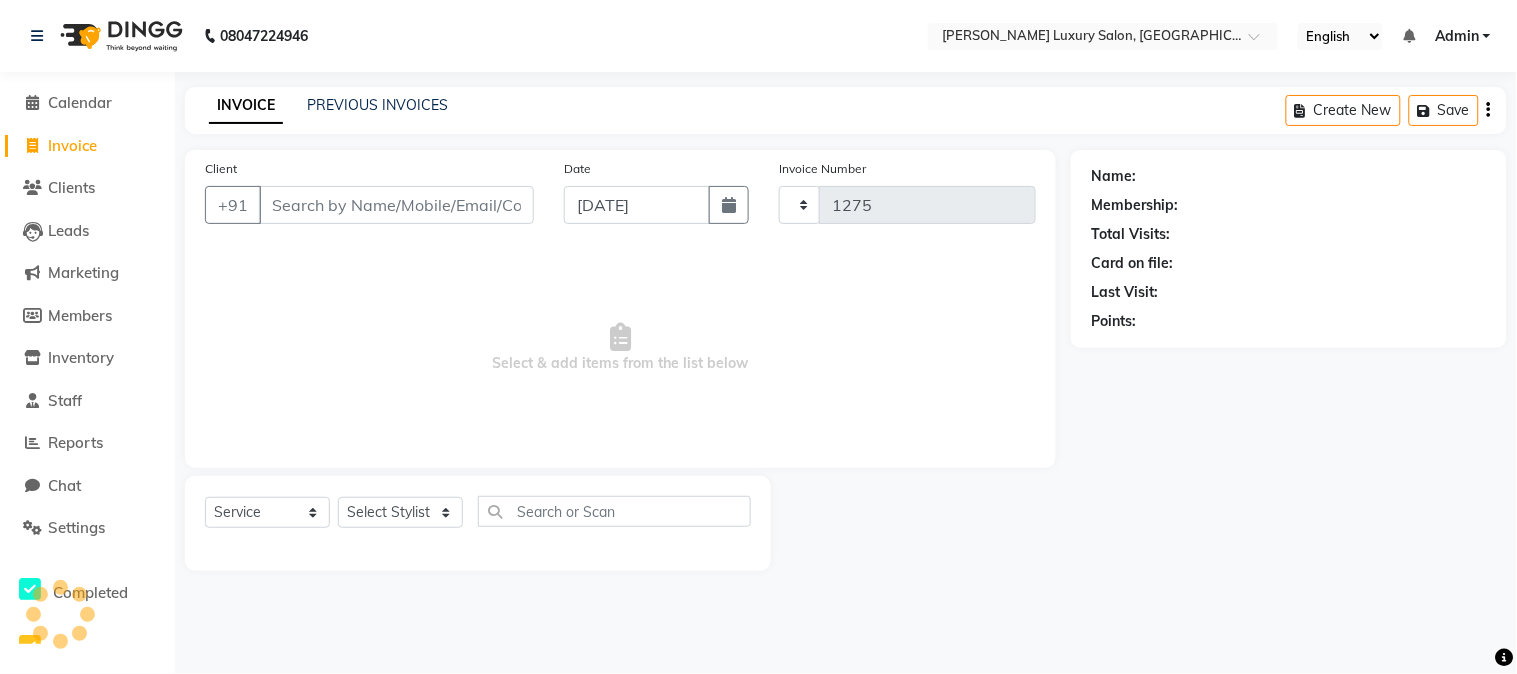 select on "7752" 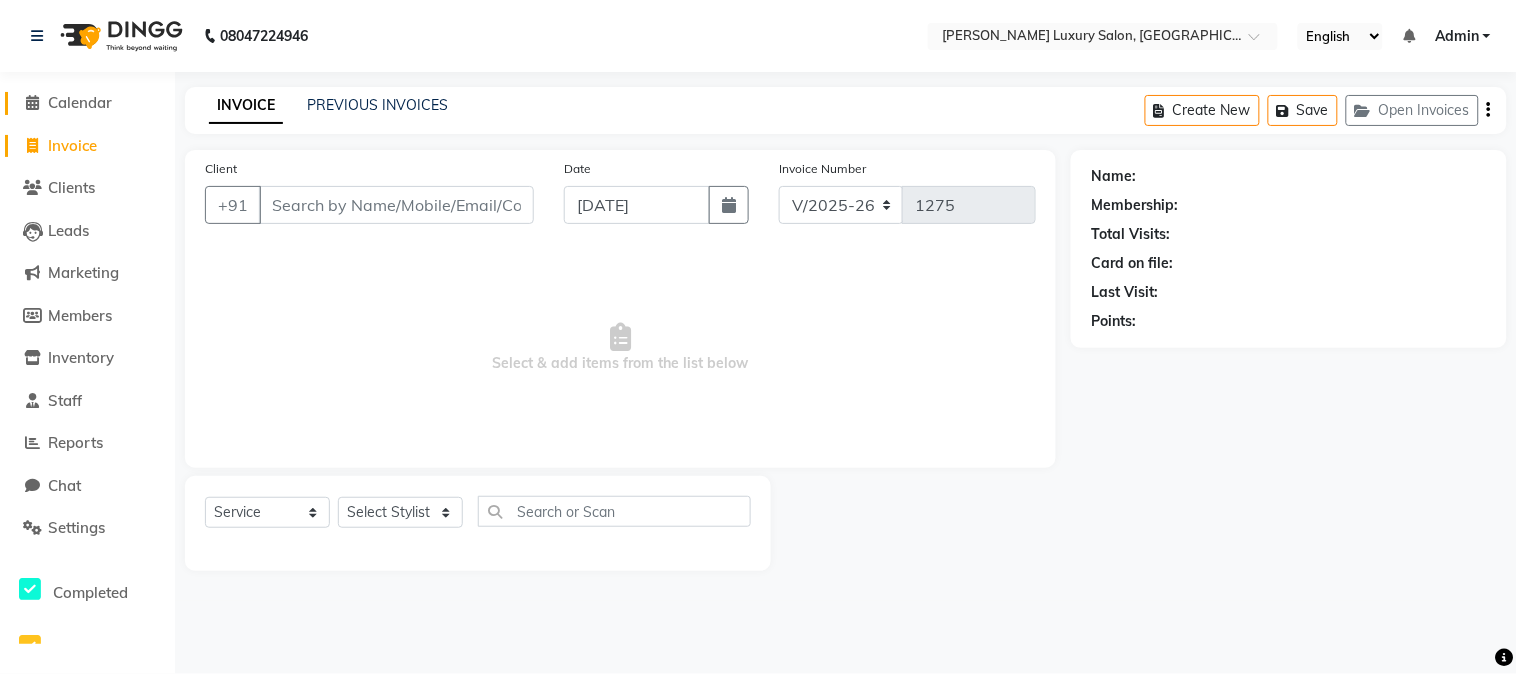 click on "Calendar" 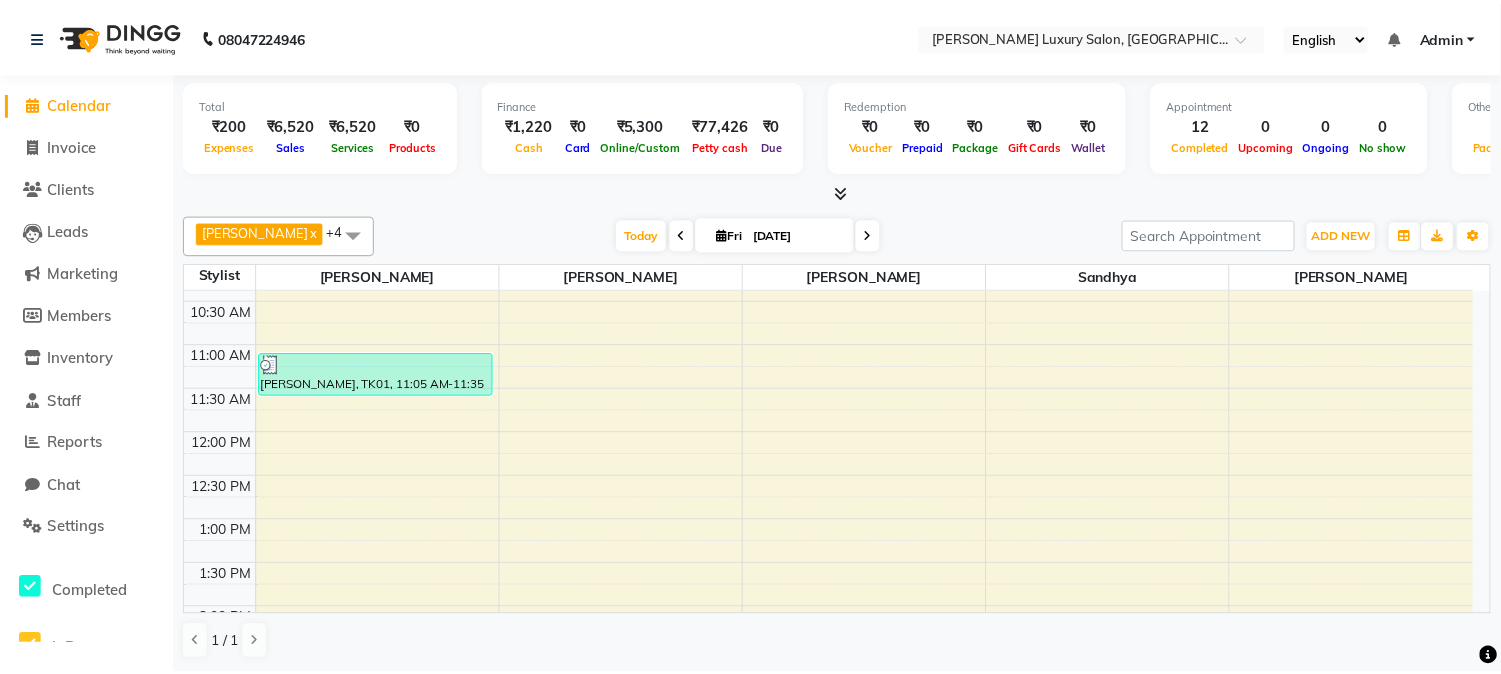 scroll, scrollTop: 0, scrollLeft: 0, axis: both 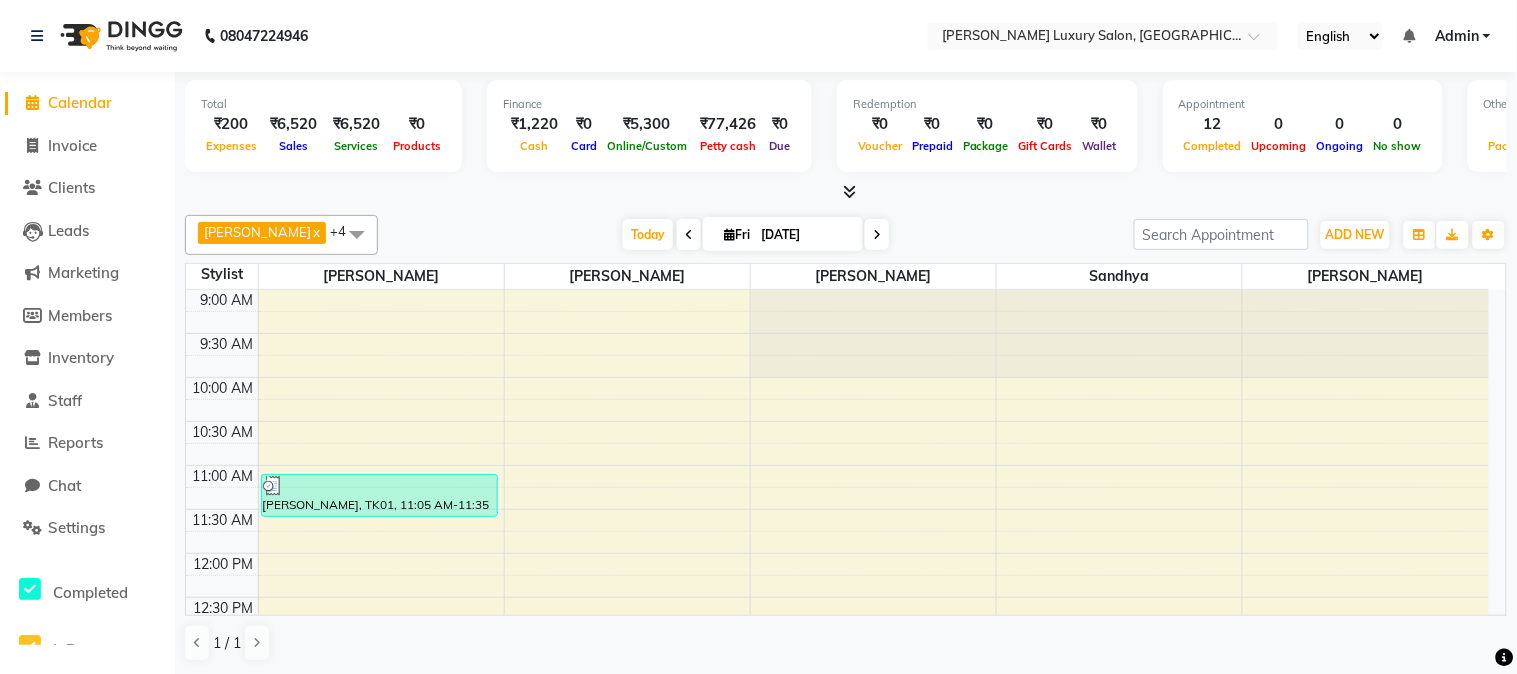 click at bounding box center [846, 192] 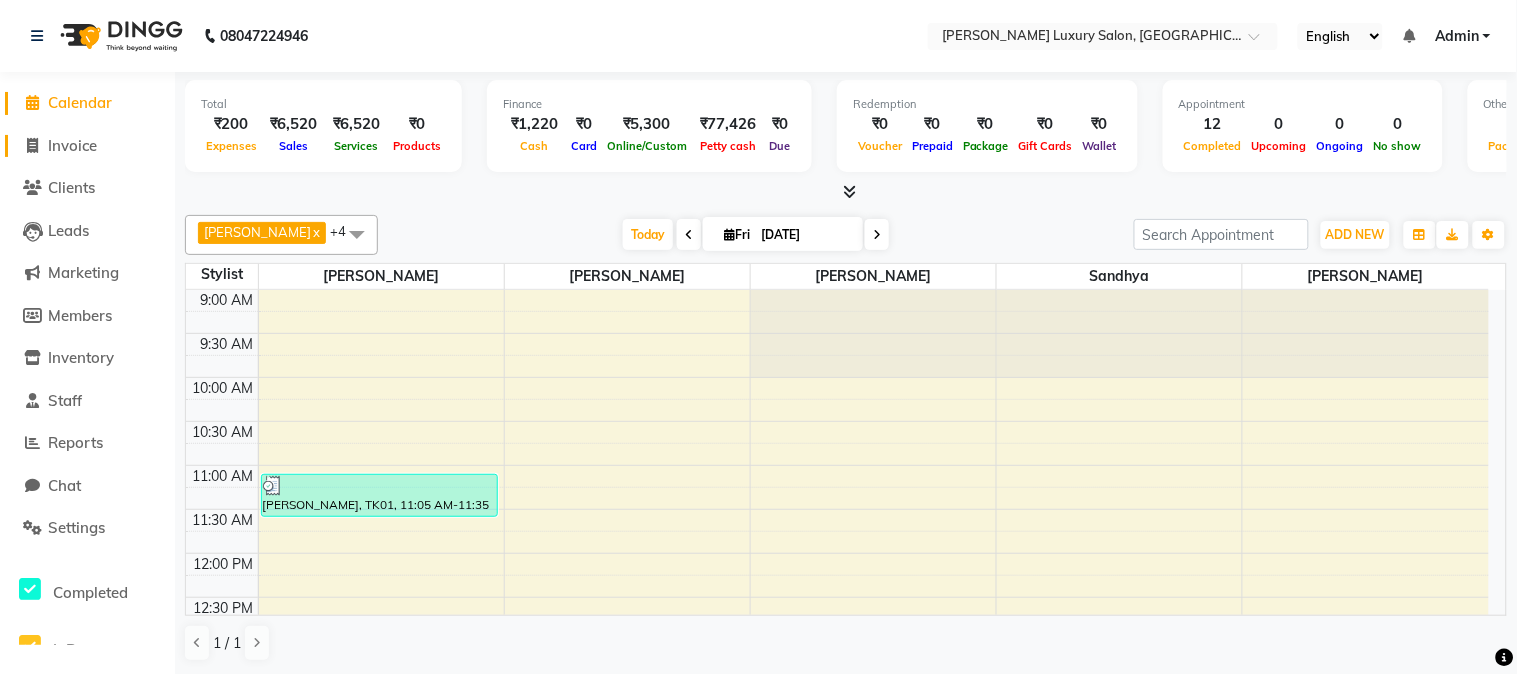 click on "Invoice" 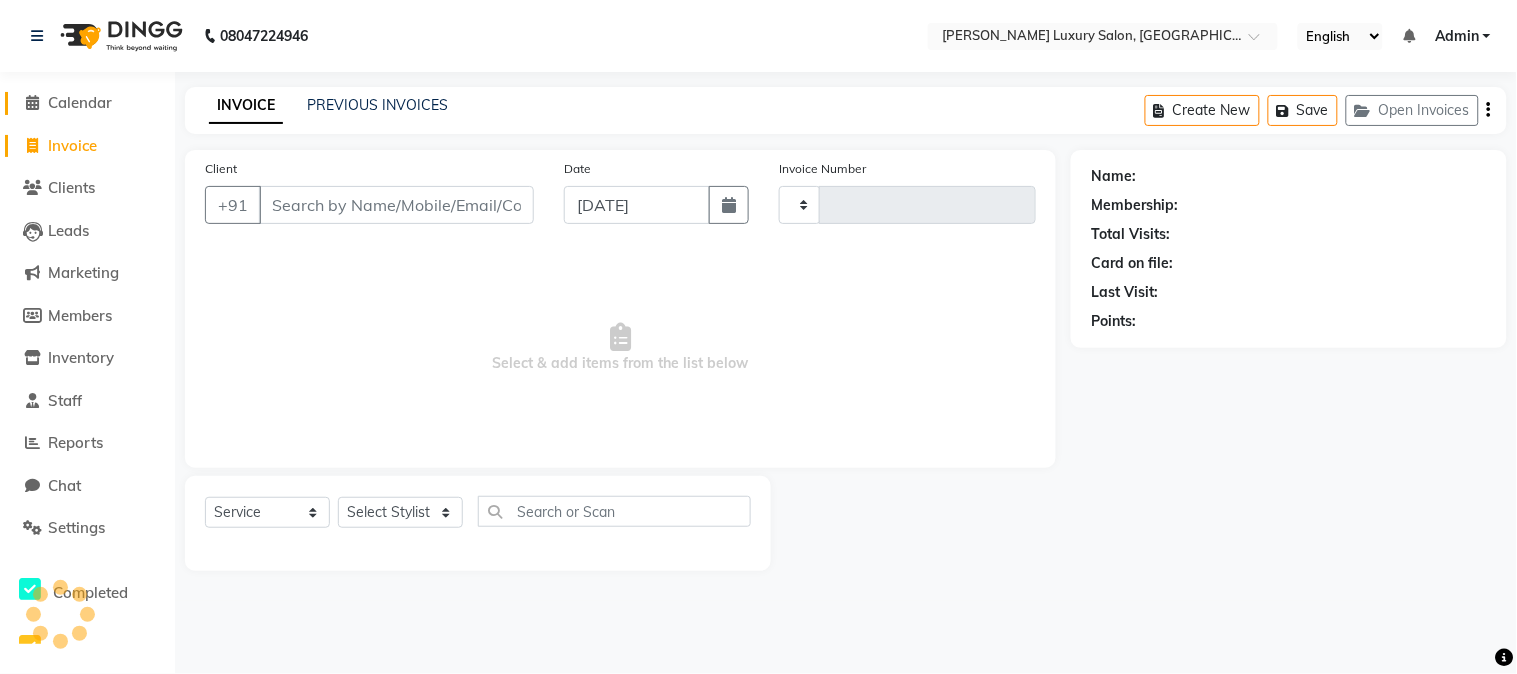 type on "1275" 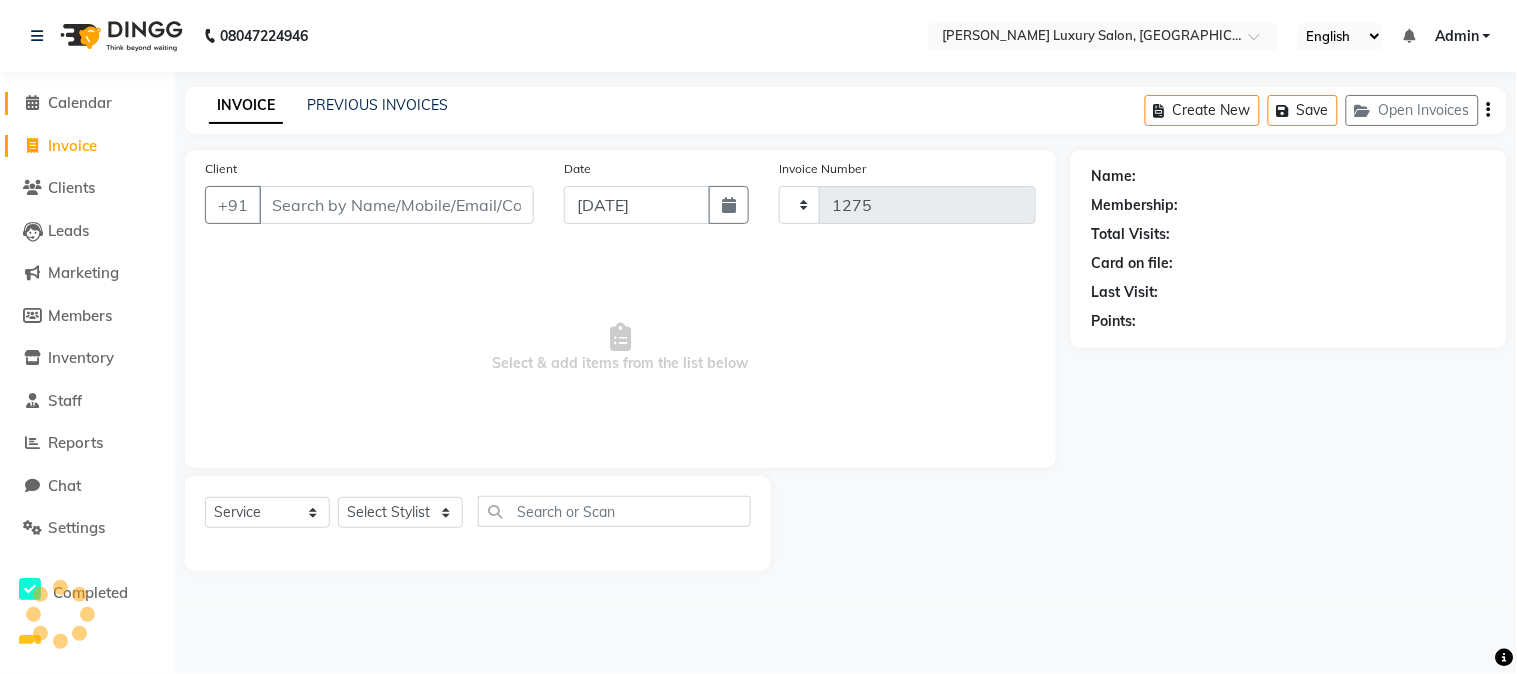 select on "7752" 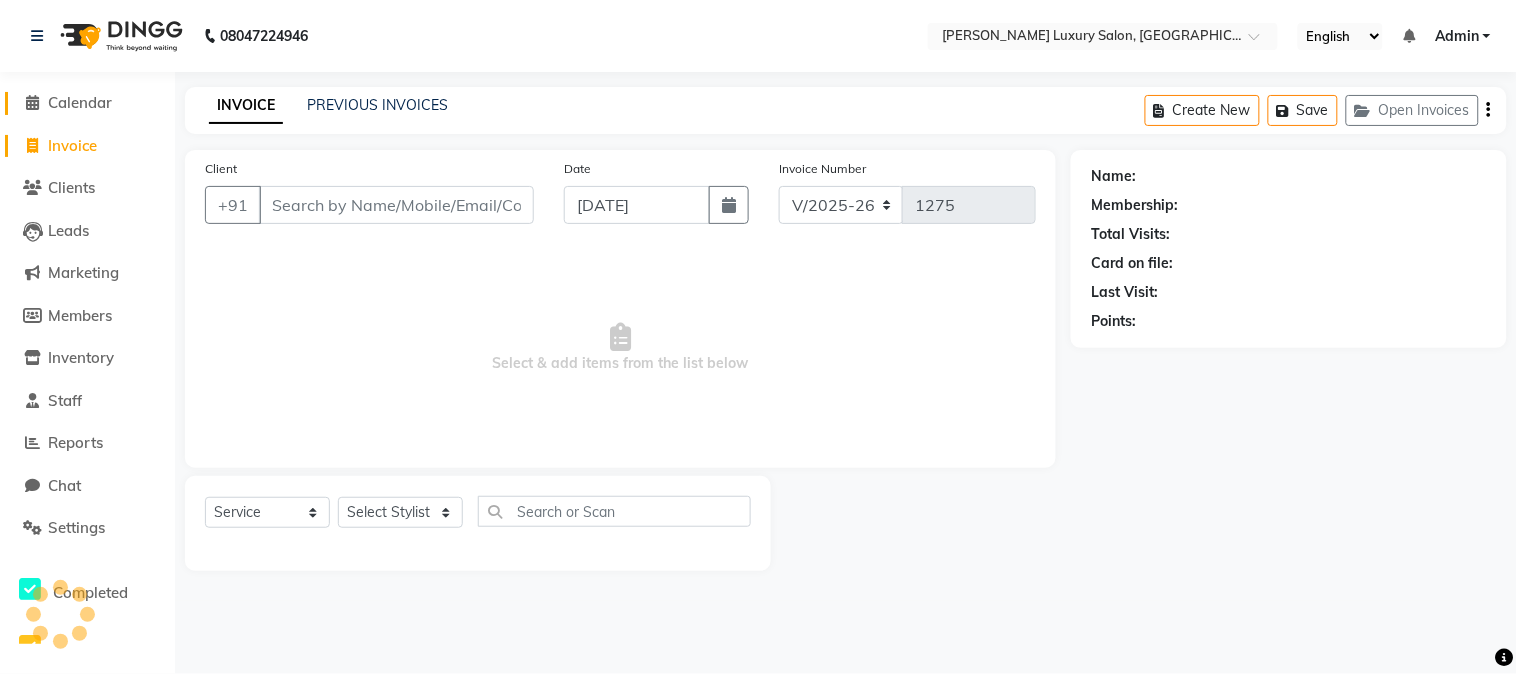 click on "Calendar" 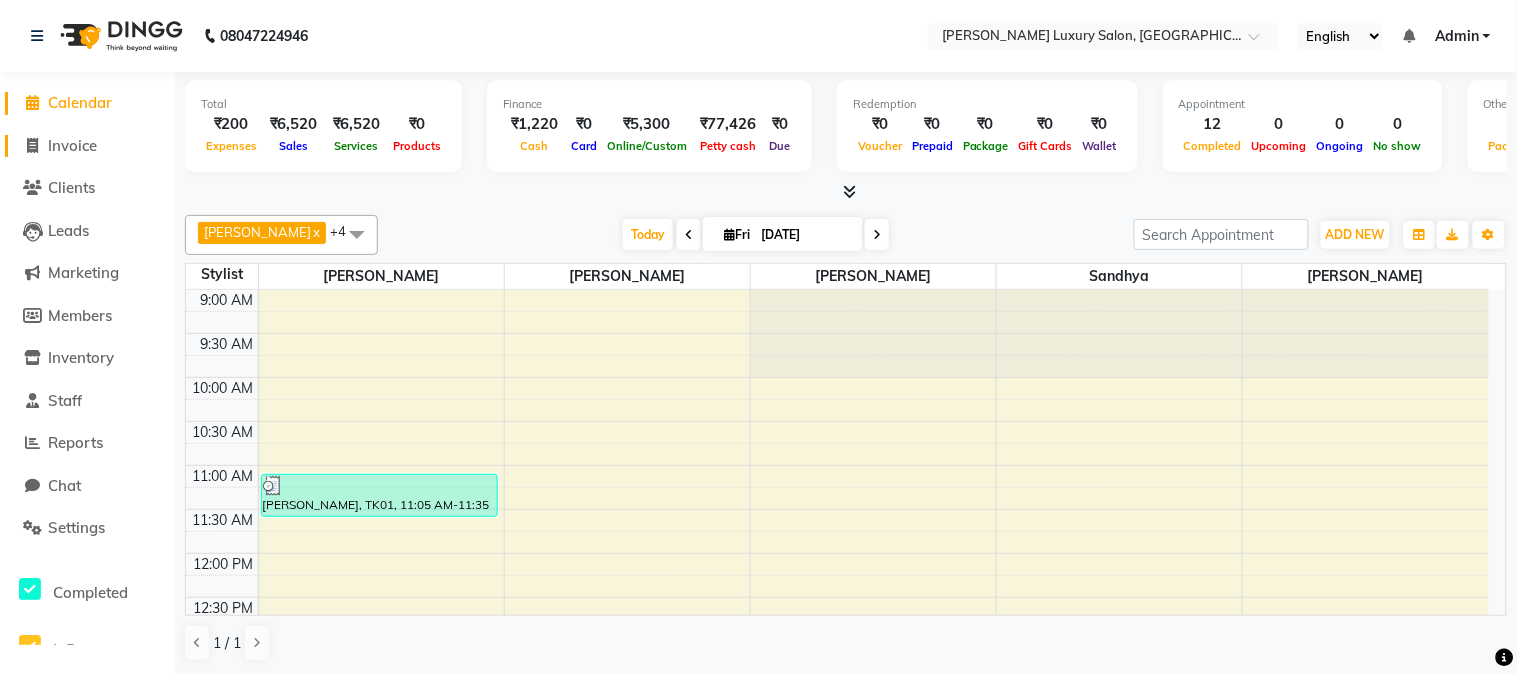 click on "Invoice" 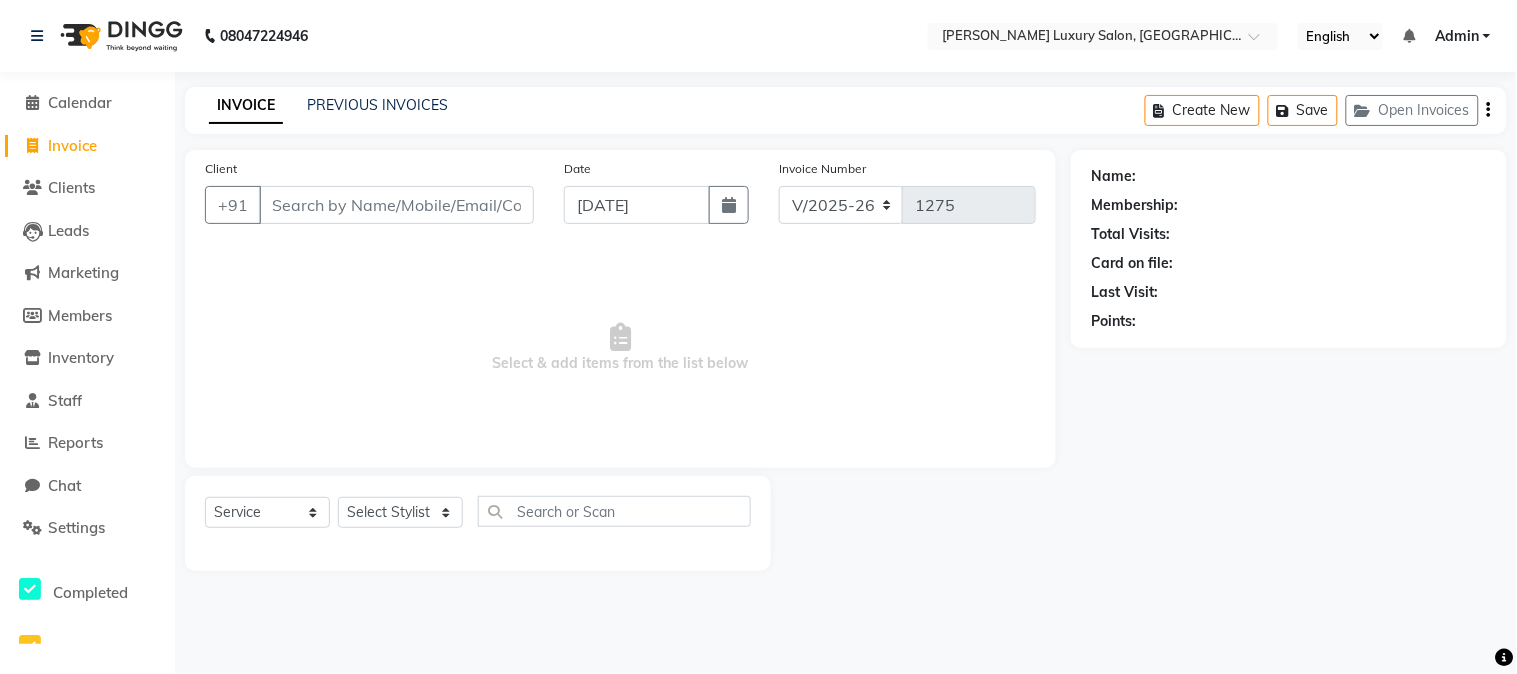 click on "Client" at bounding box center (396, 205) 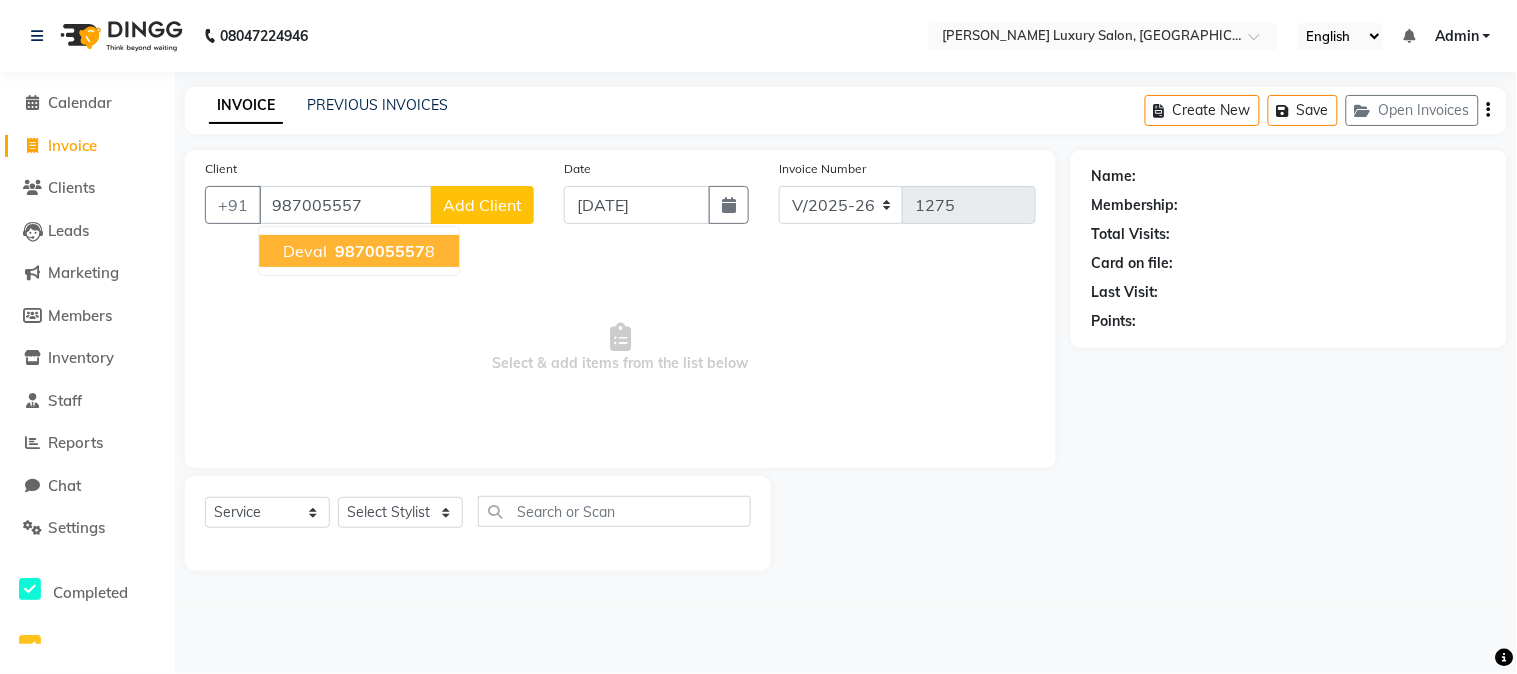 click on "987005557" at bounding box center (380, 251) 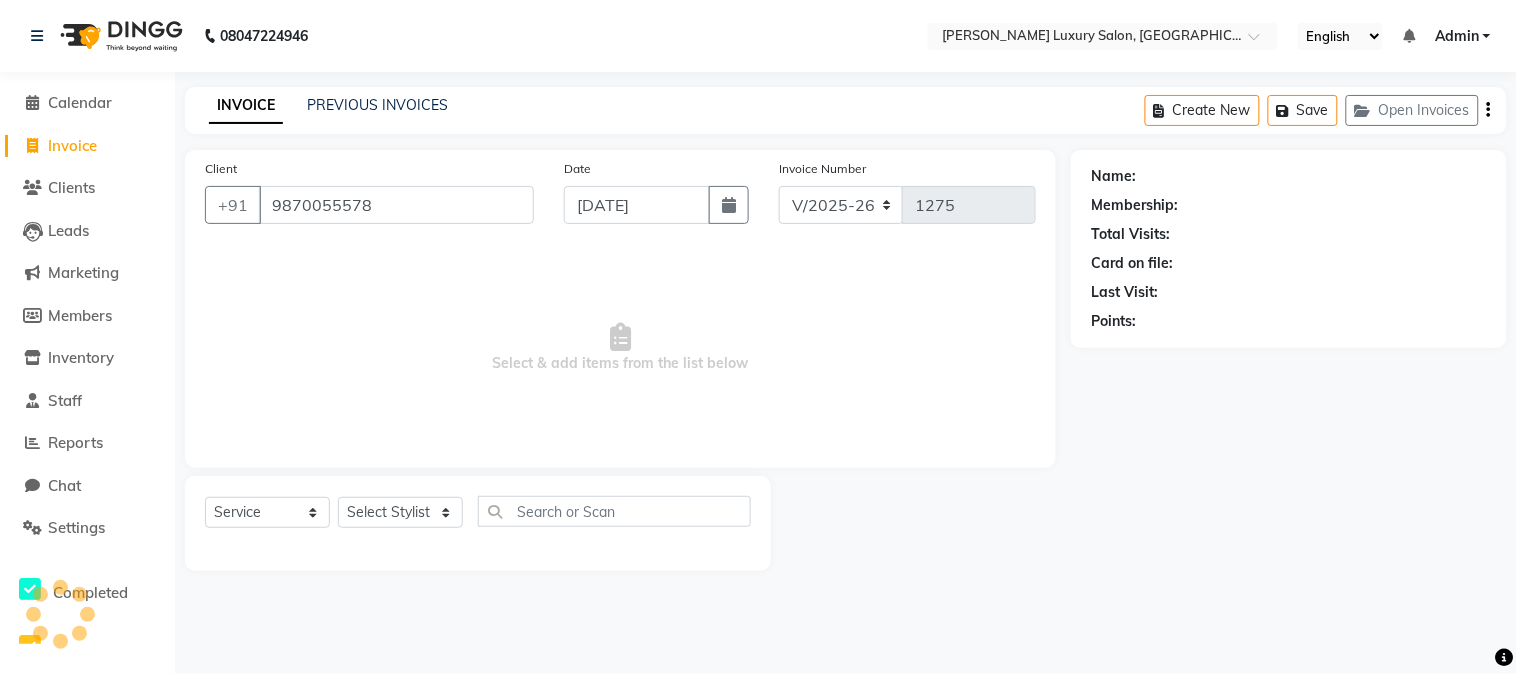 type on "9870055578" 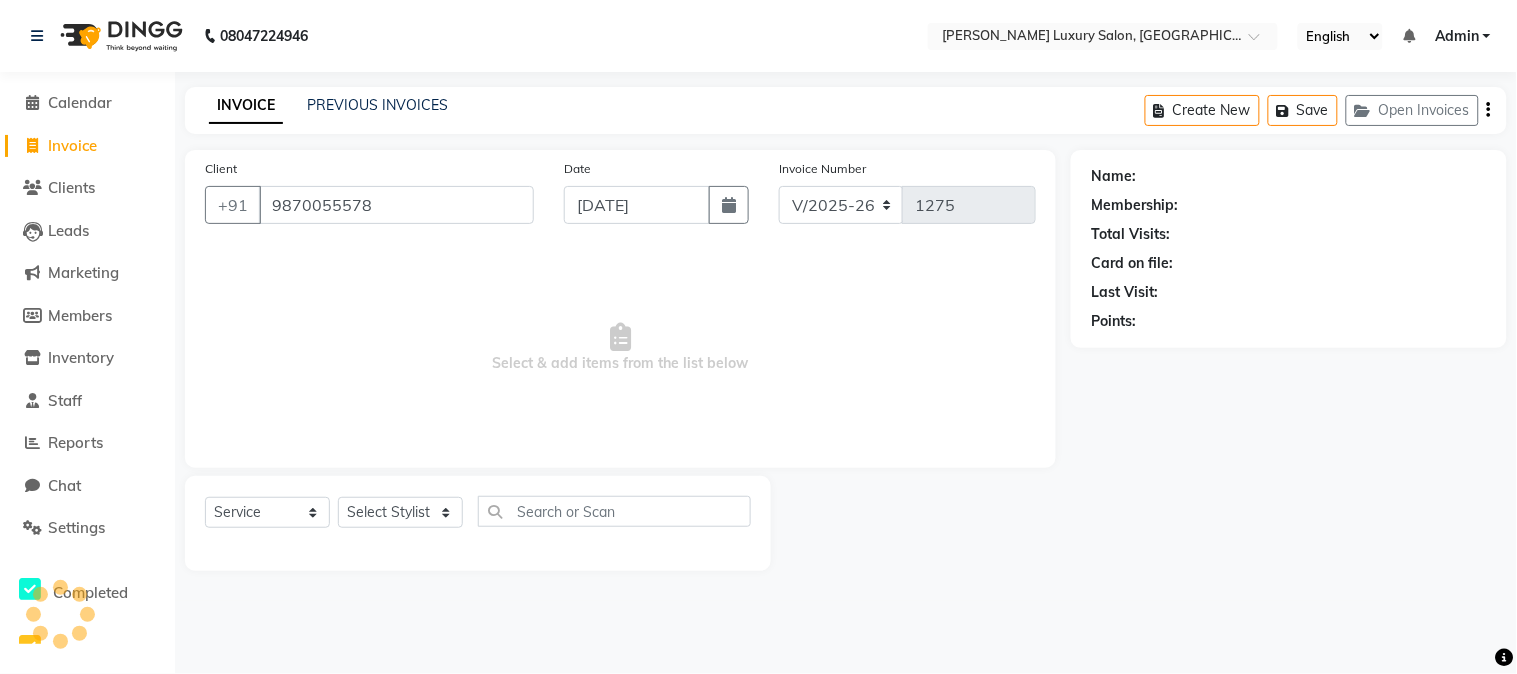 select on "1: Object" 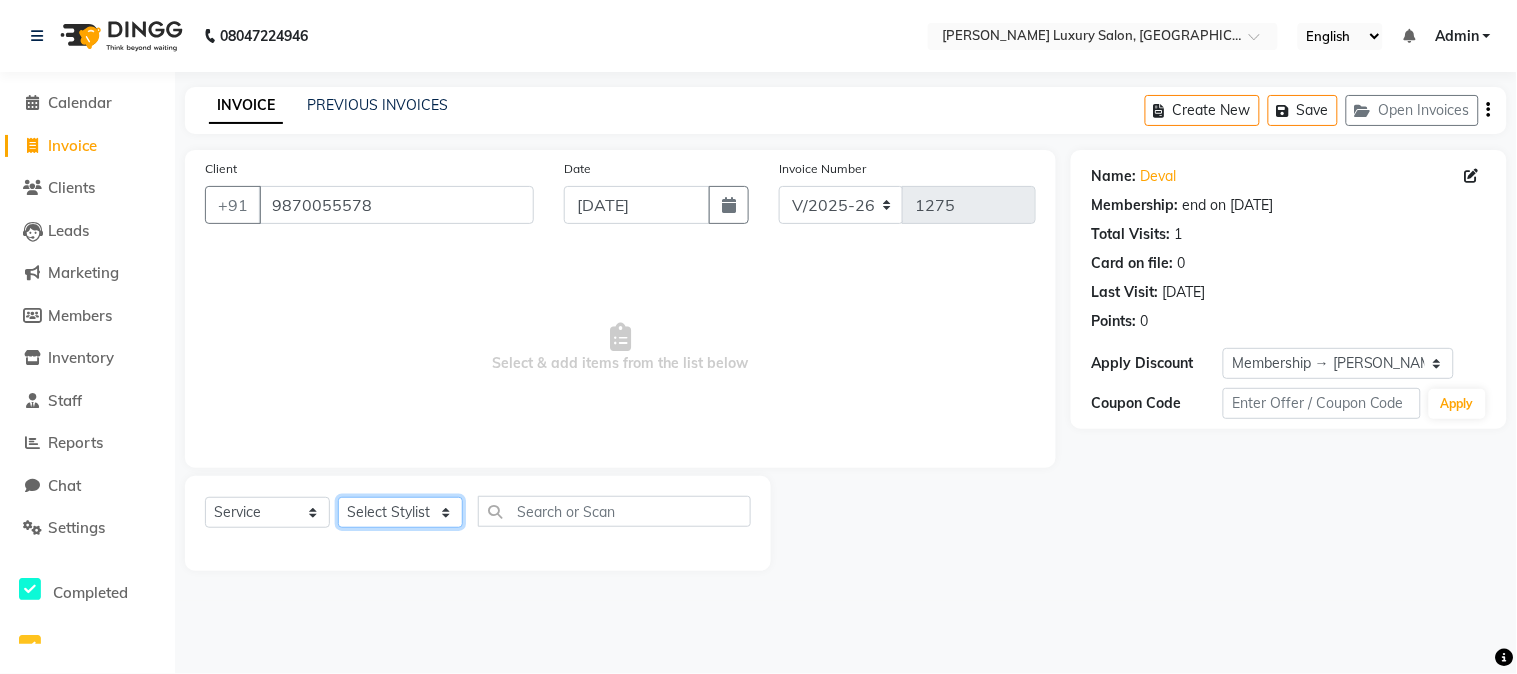 click on "Select Stylist [PERSON_NAME] [PERSON_NAME] neha [PERSON_NAME] Salon Sandhya [PERSON_NAME] [PERSON_NAME]" 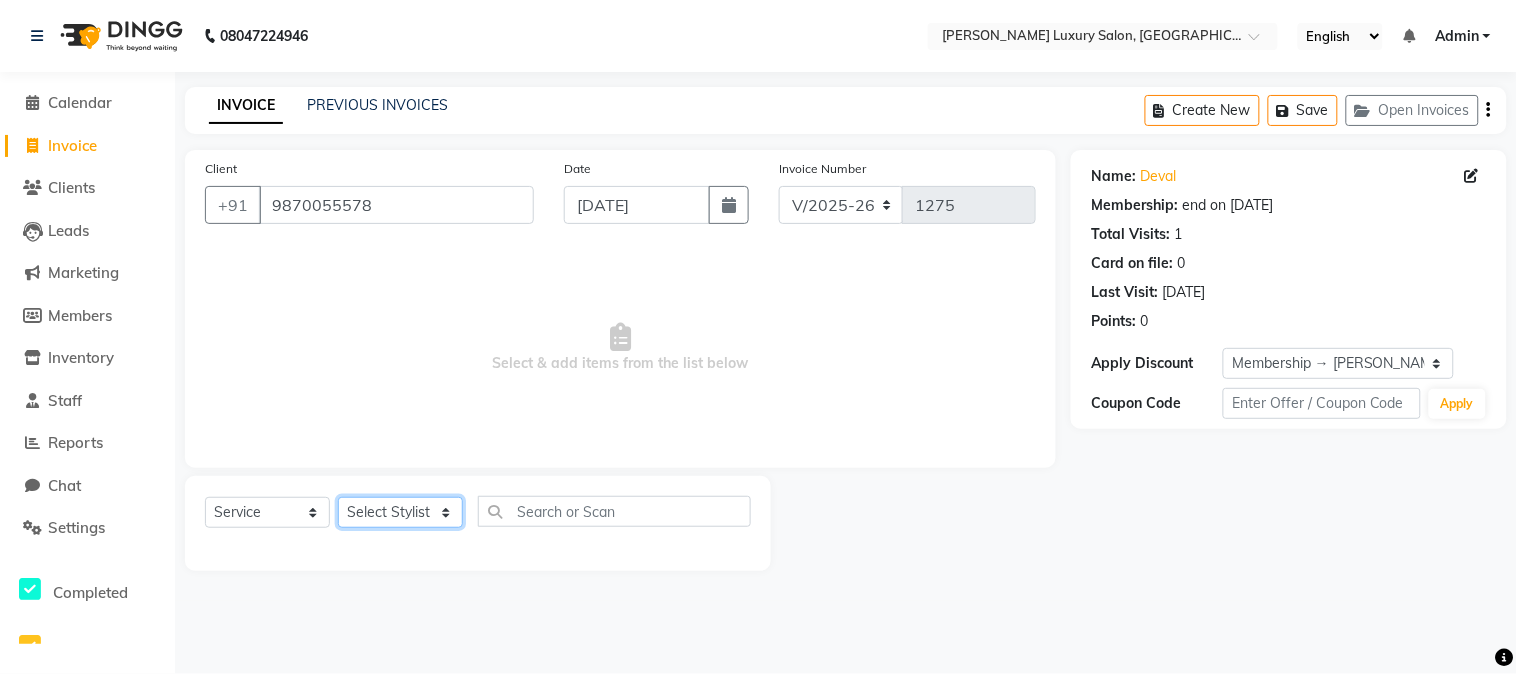 select on "71507" 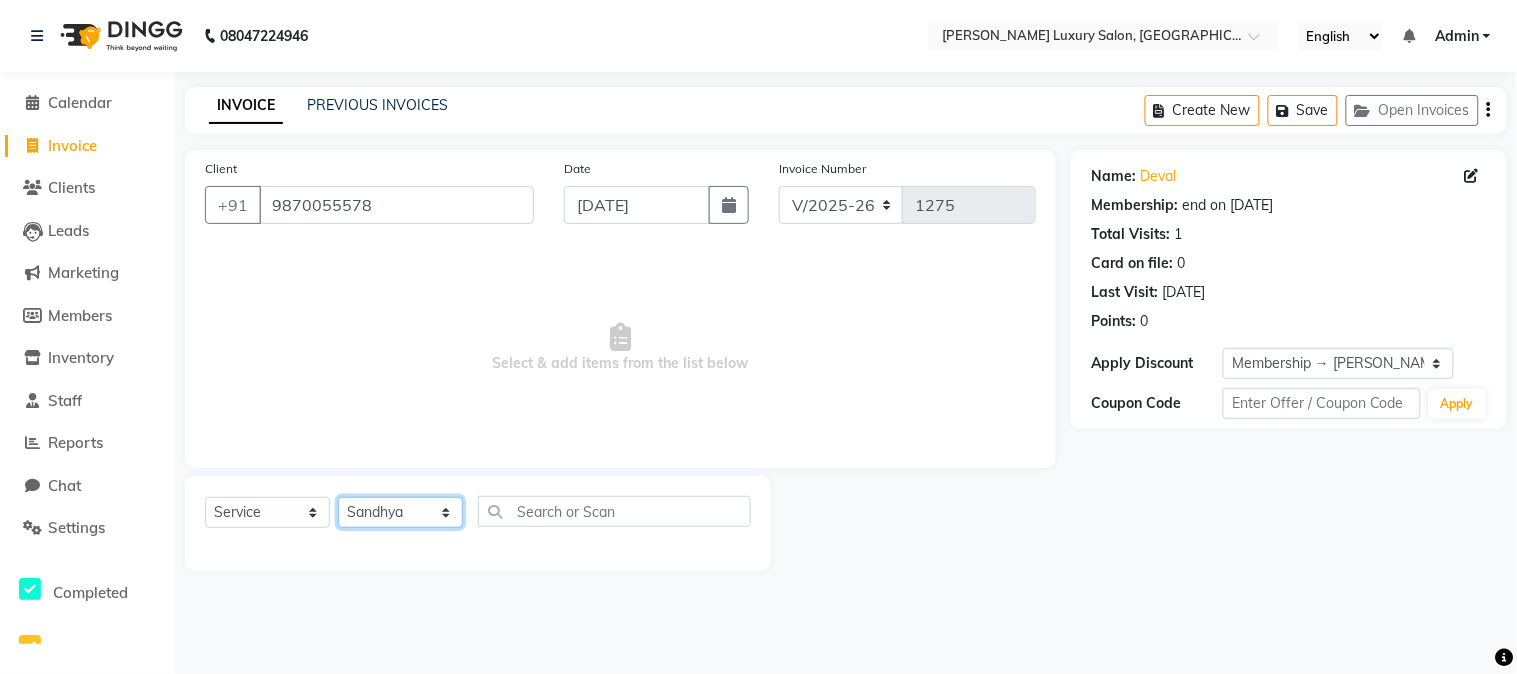 click on "Select Stylist [PERSON_NAME] [PERSON_NAME] neha [PERSON_NAME] Salon Sandhya [PERSON_NAME] [PERSON_NAME]" 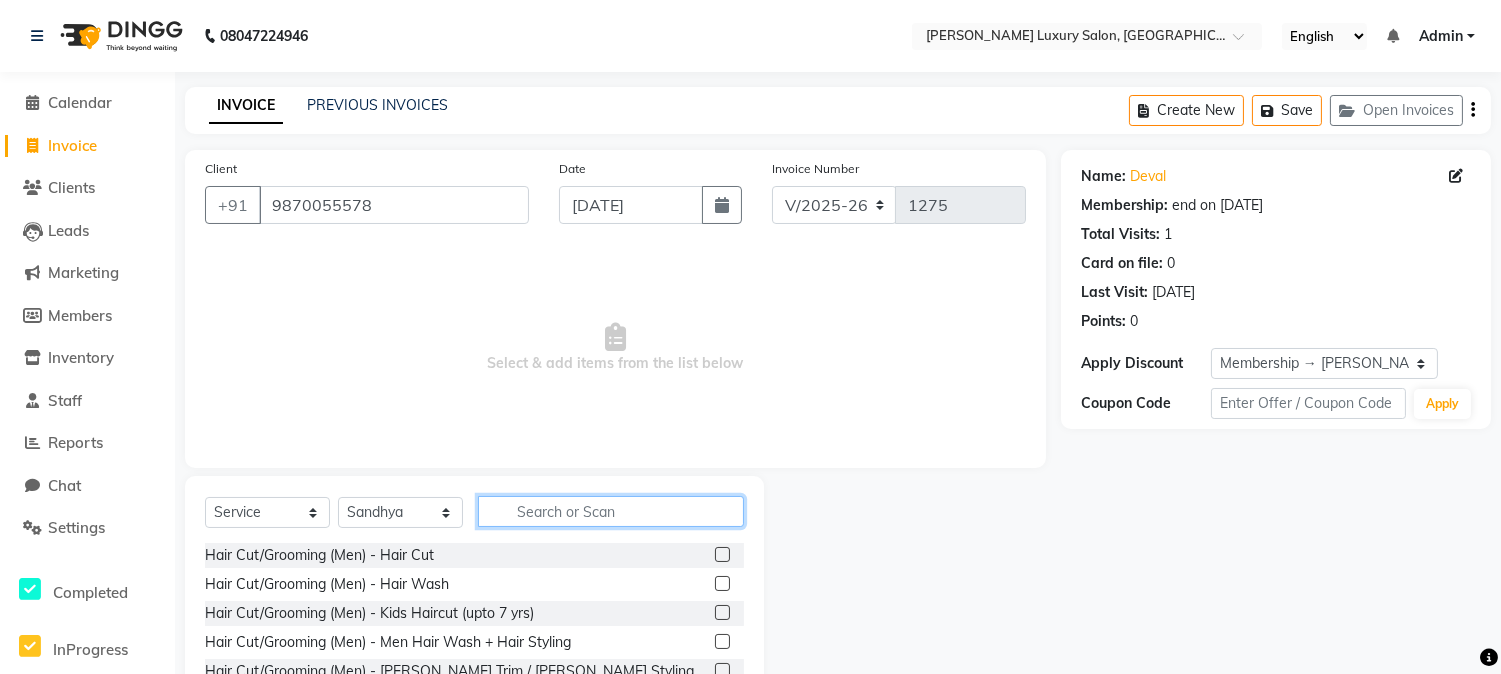 click 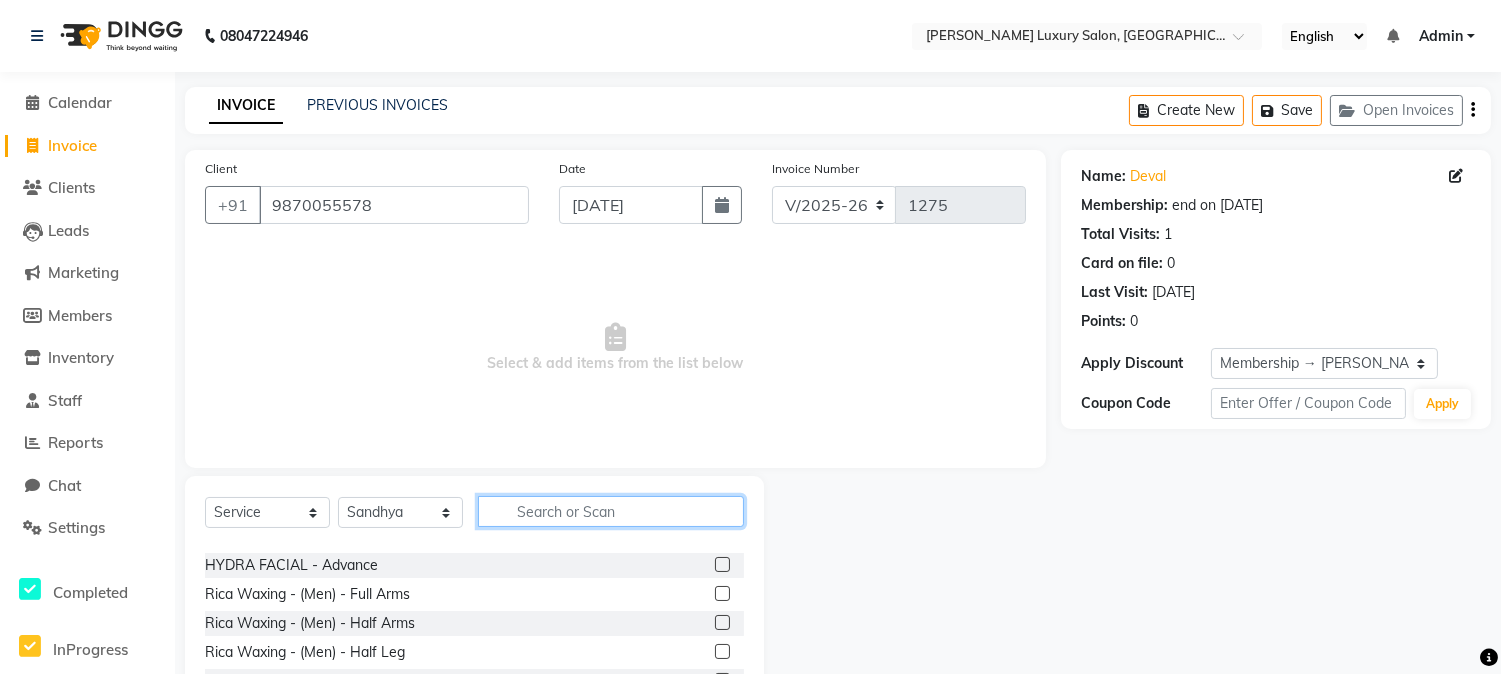 scroll, scrollTop: 2666, scrollLeft: 0, axis: vertical 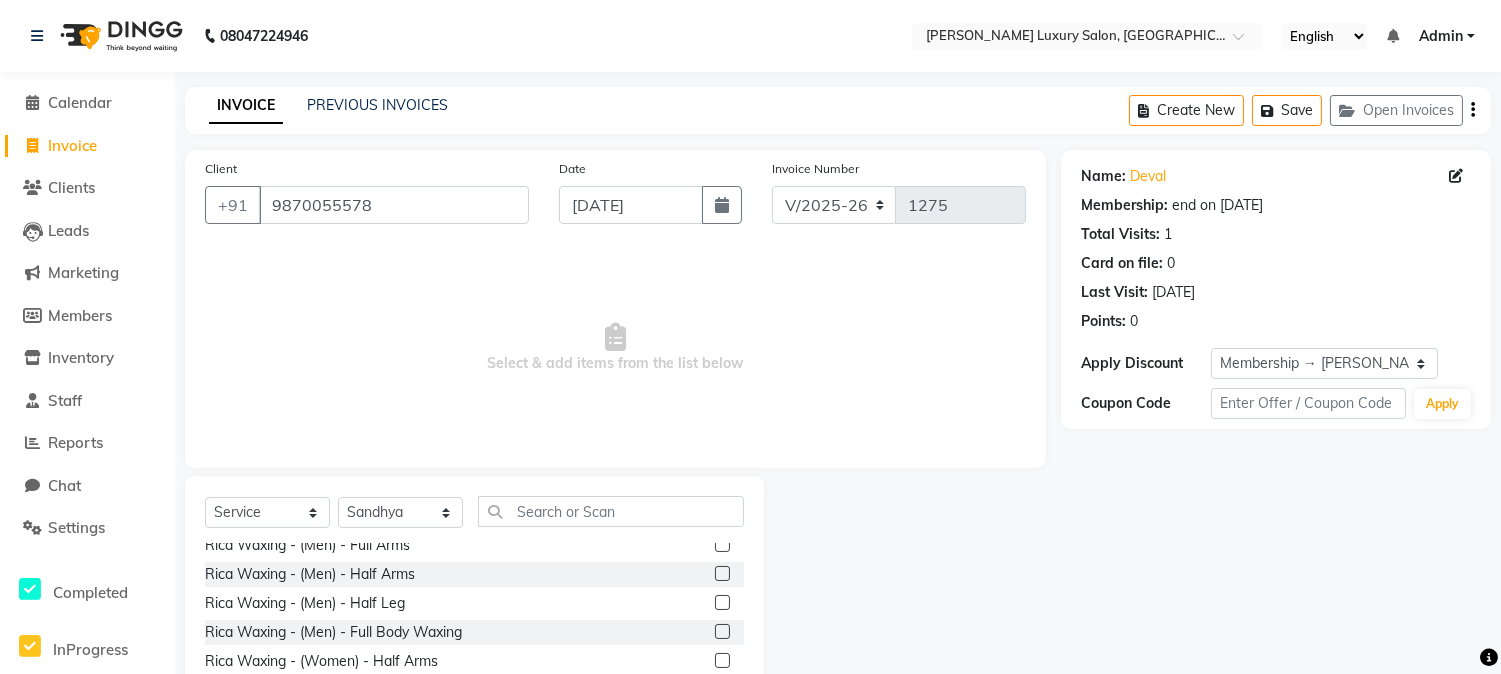 click 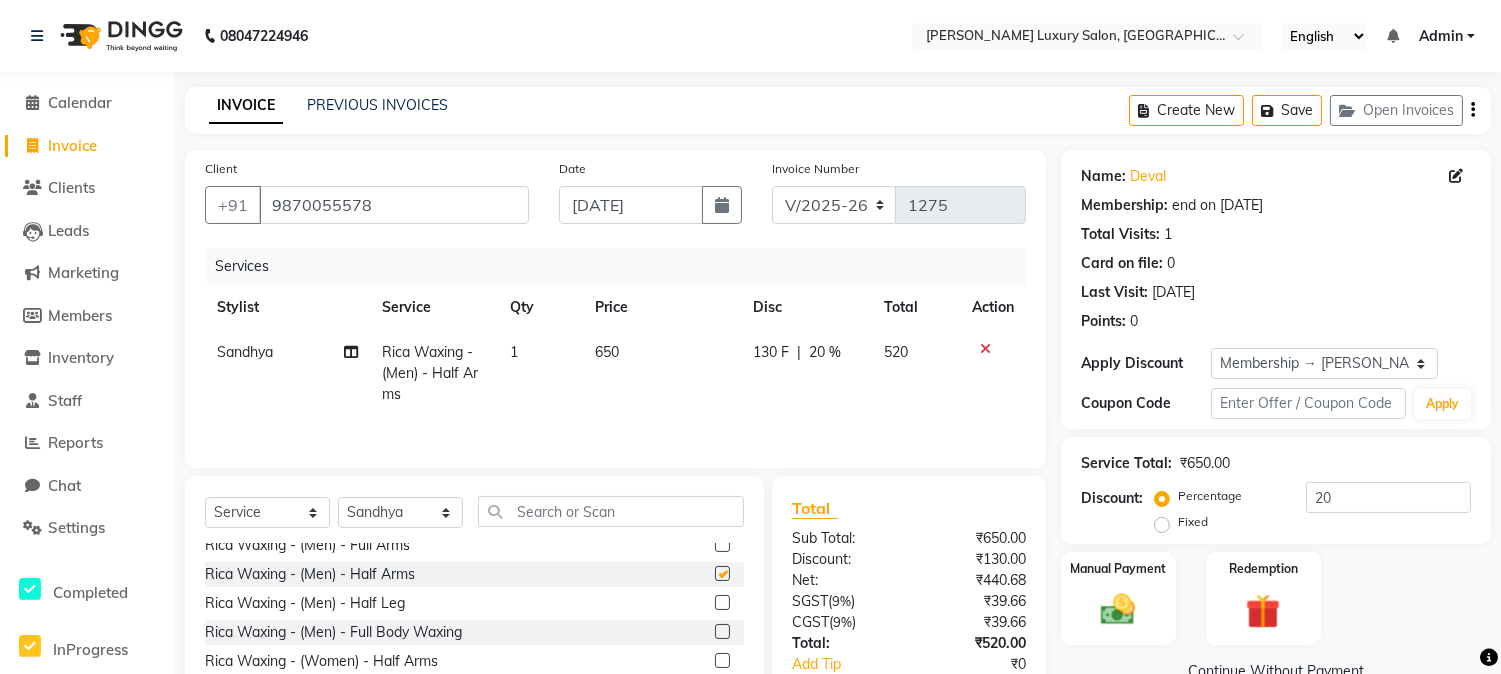checkbox on "false" 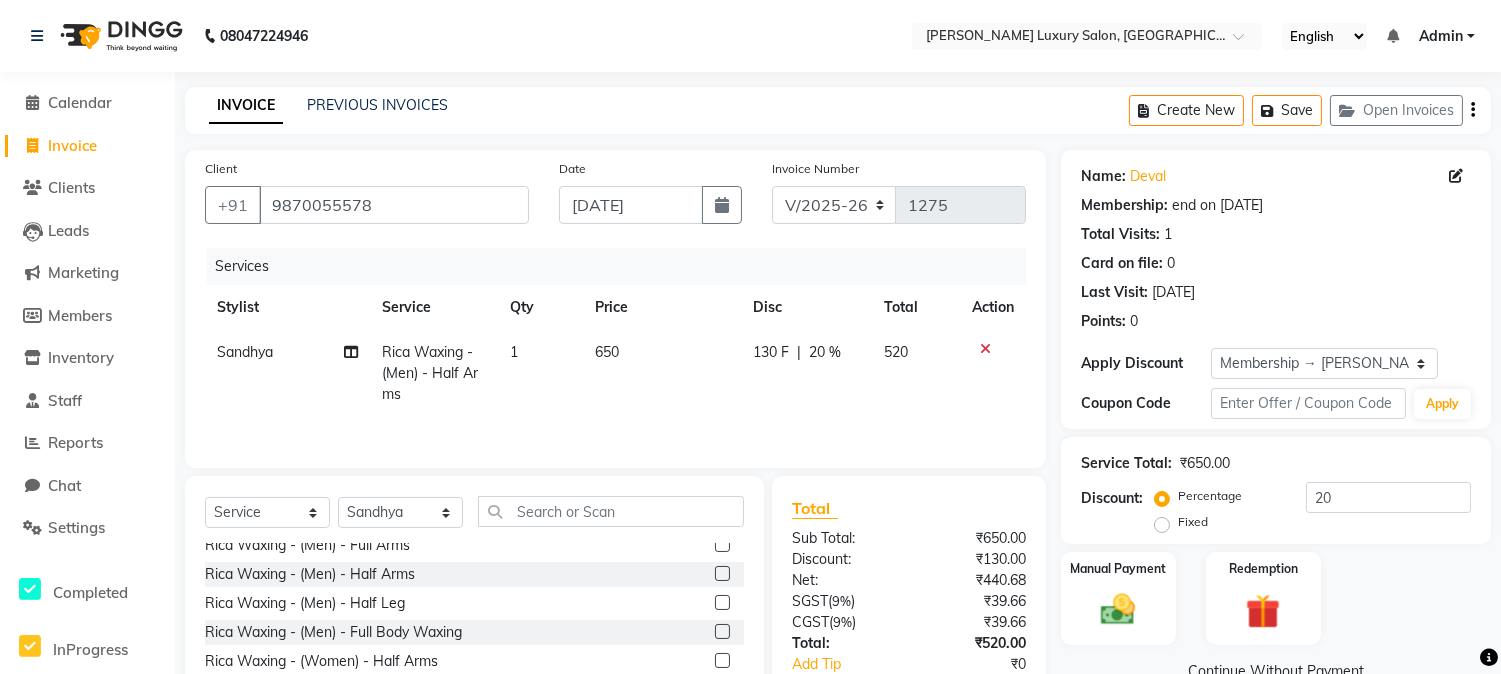 click 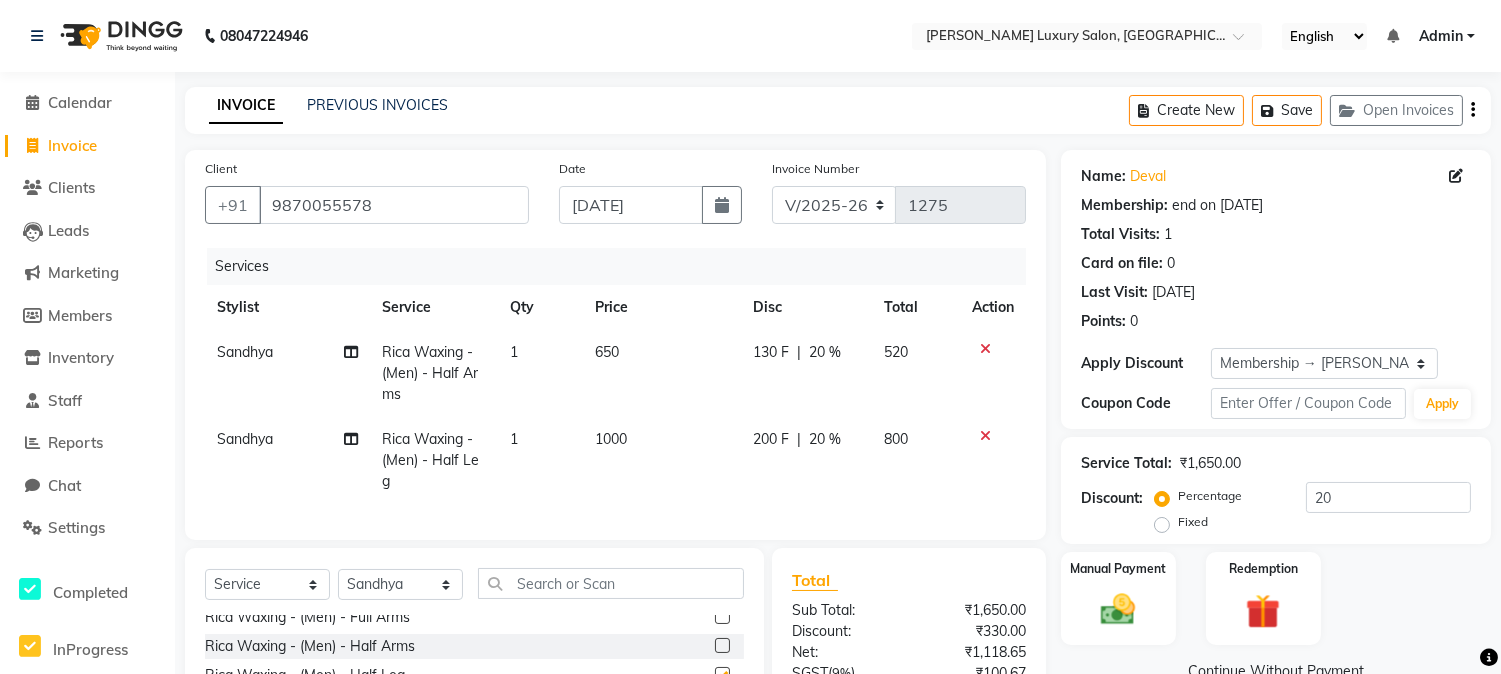 checkbox on "false" 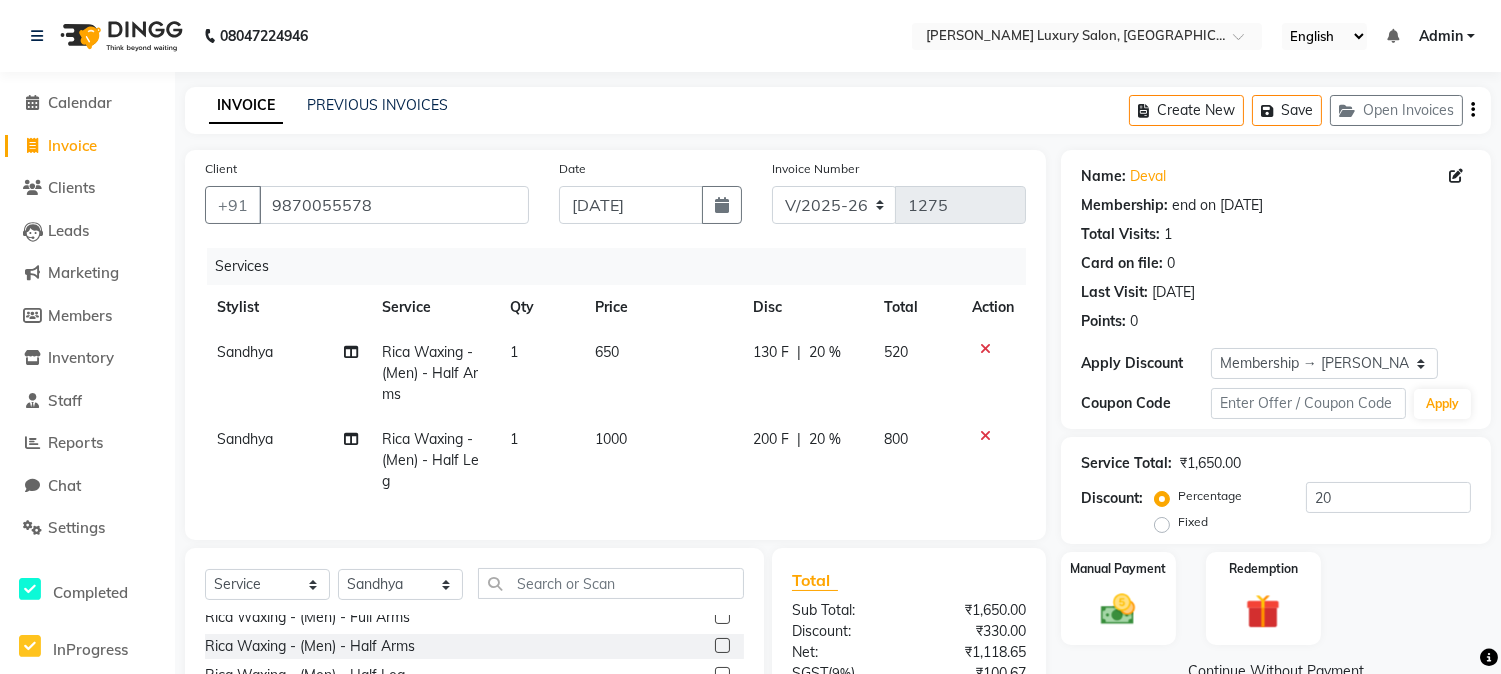 click 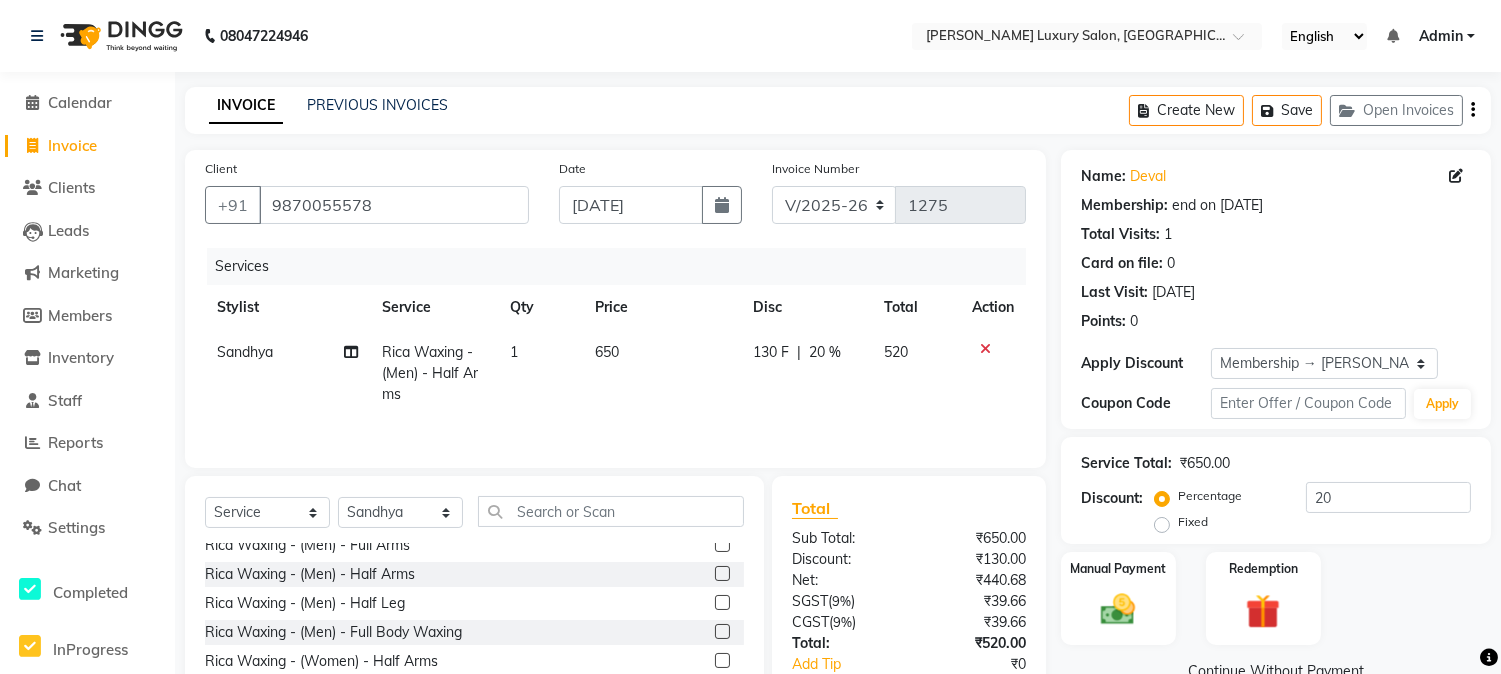 click 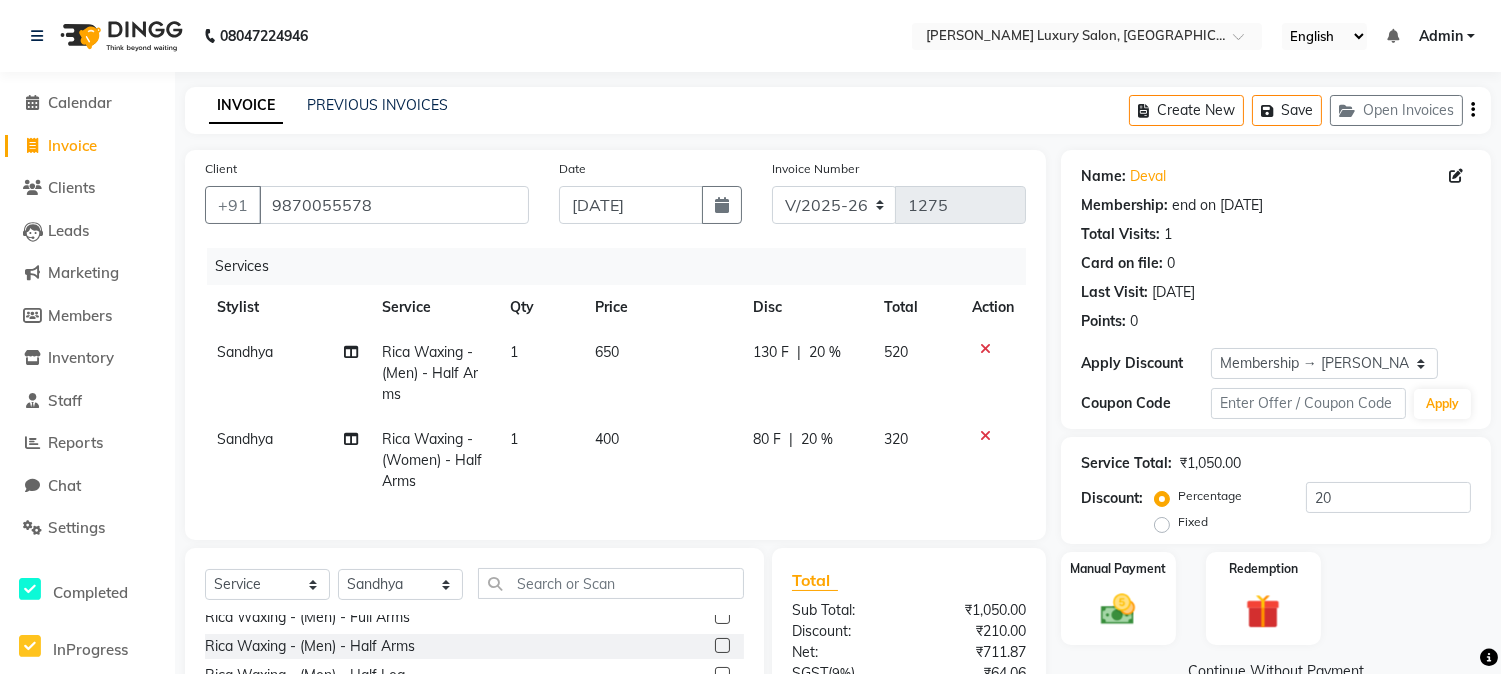 checkbox on "false" 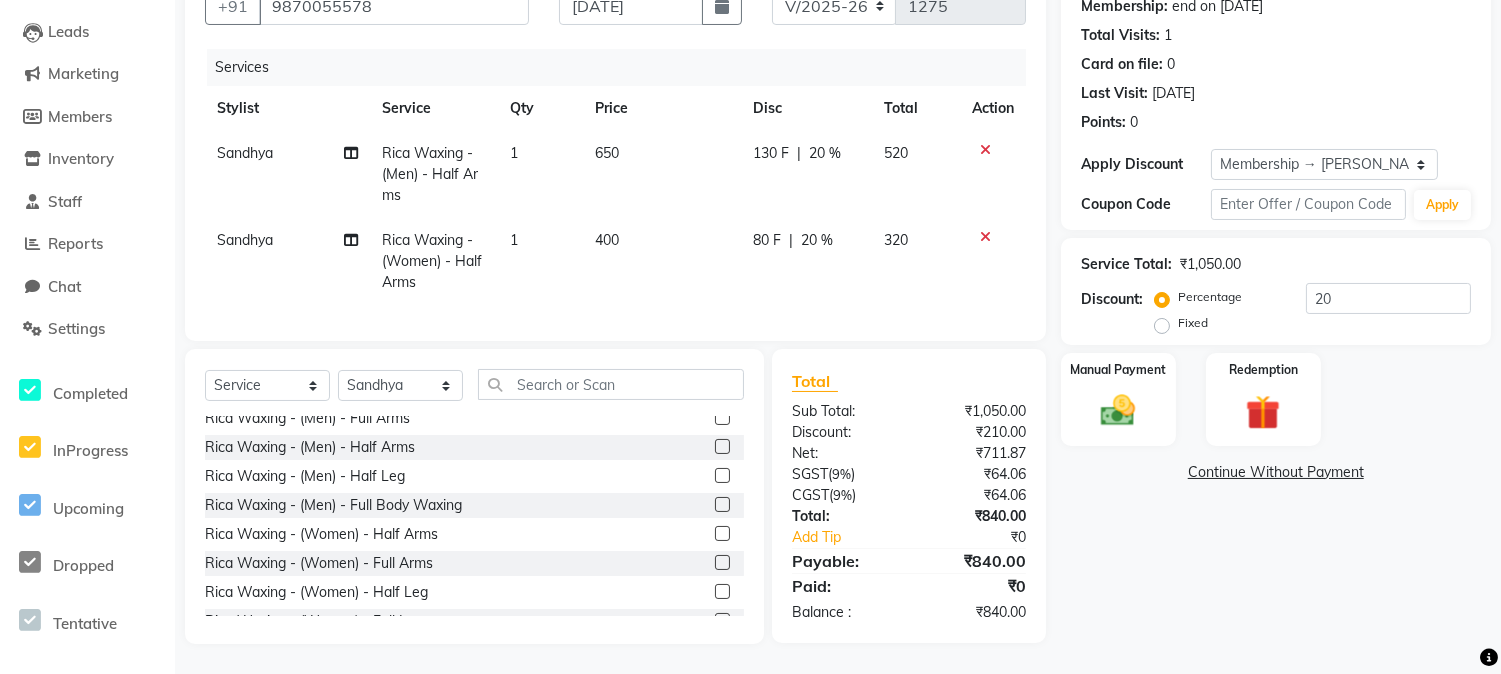 scroll, scrollTop: 215, scrollLeft: 0, axis: vertical 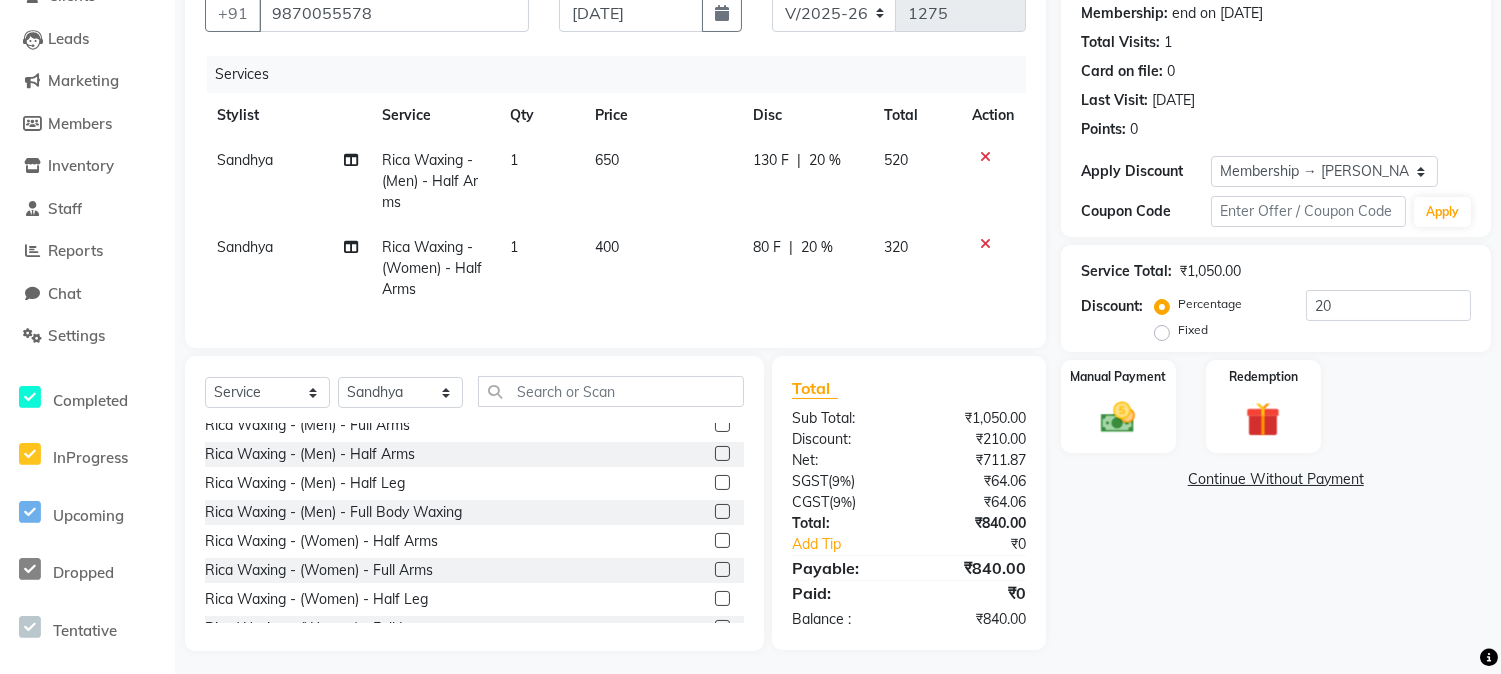 select on "71507" 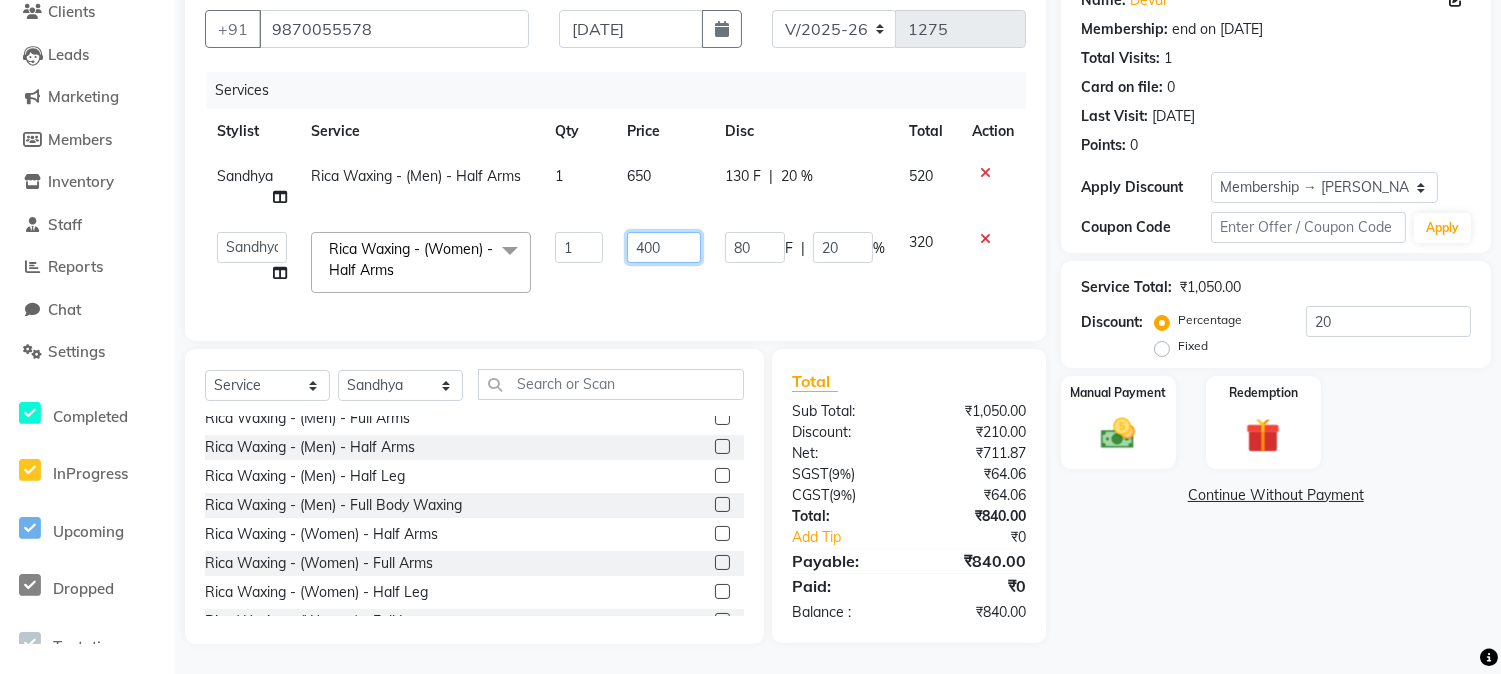 click on "400" 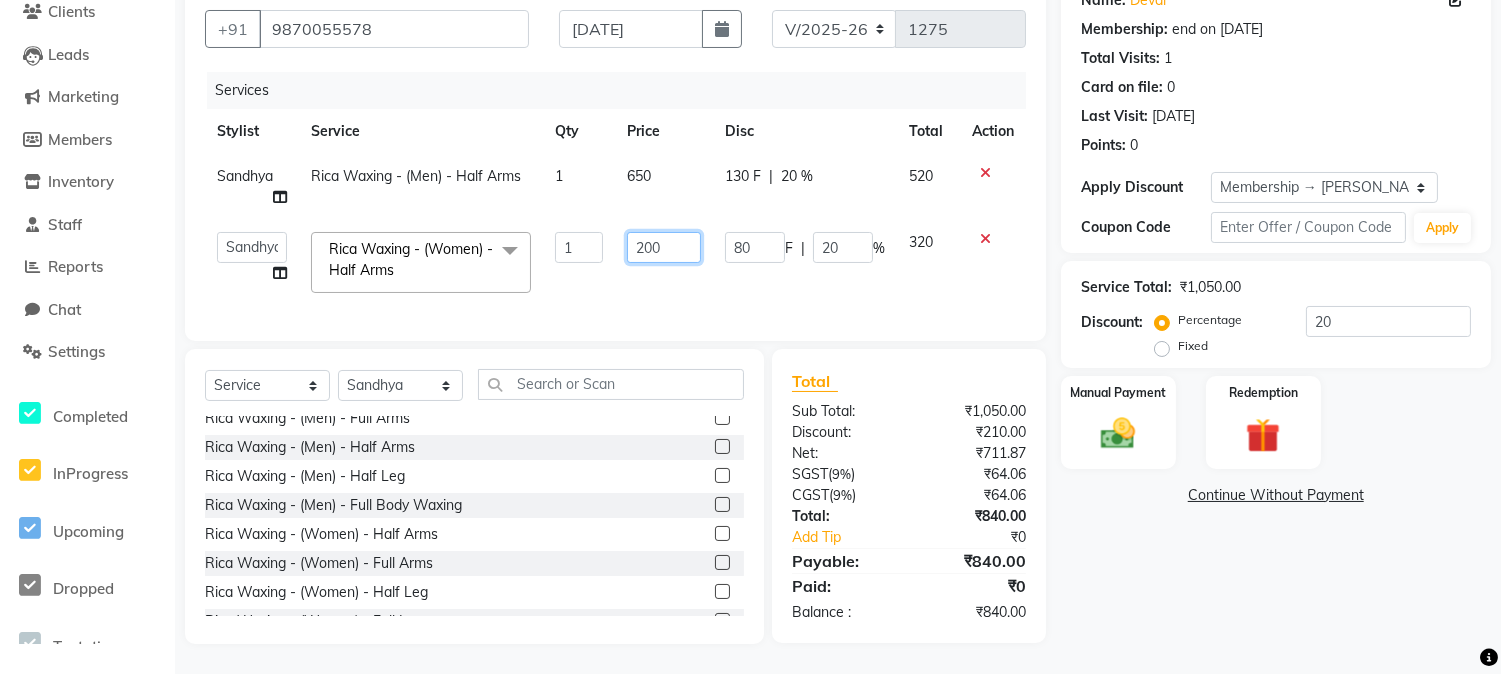click on "200" 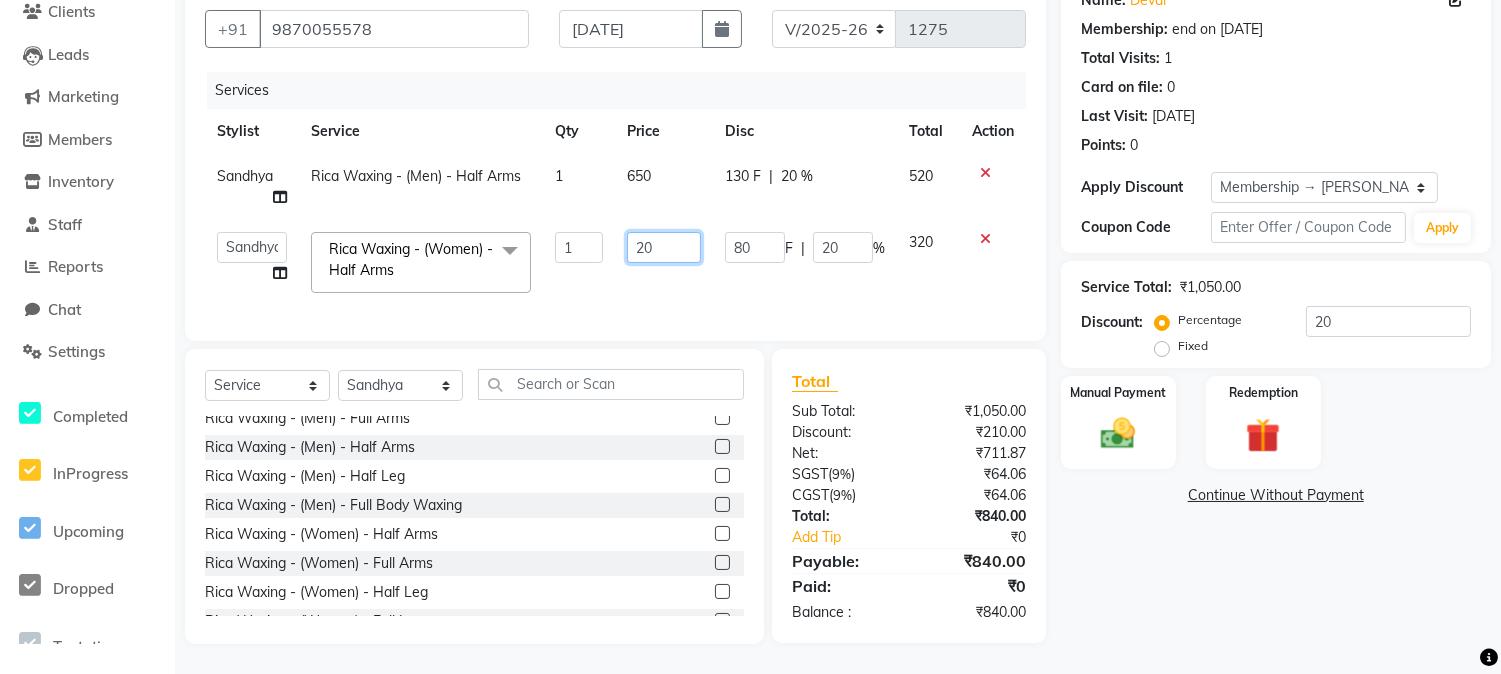 type on "280" 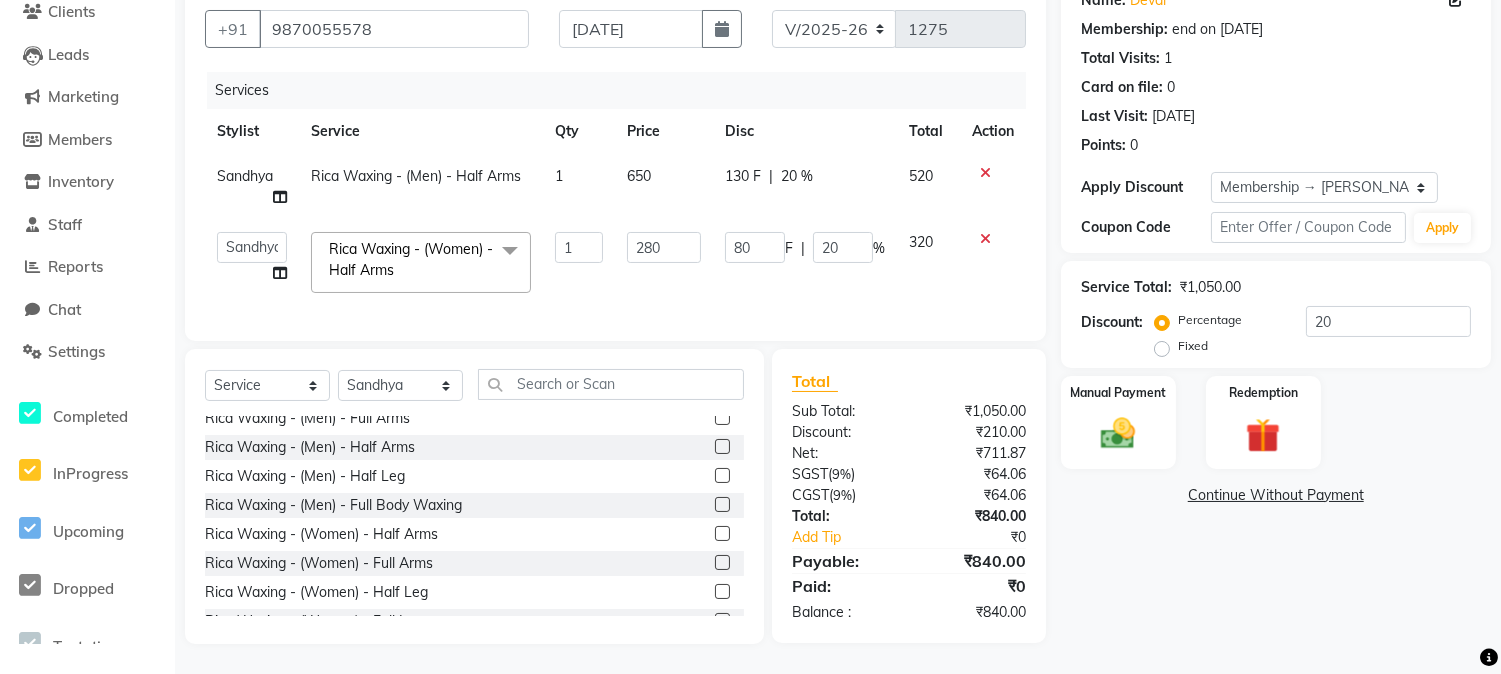 click on "80 F | 20 %" 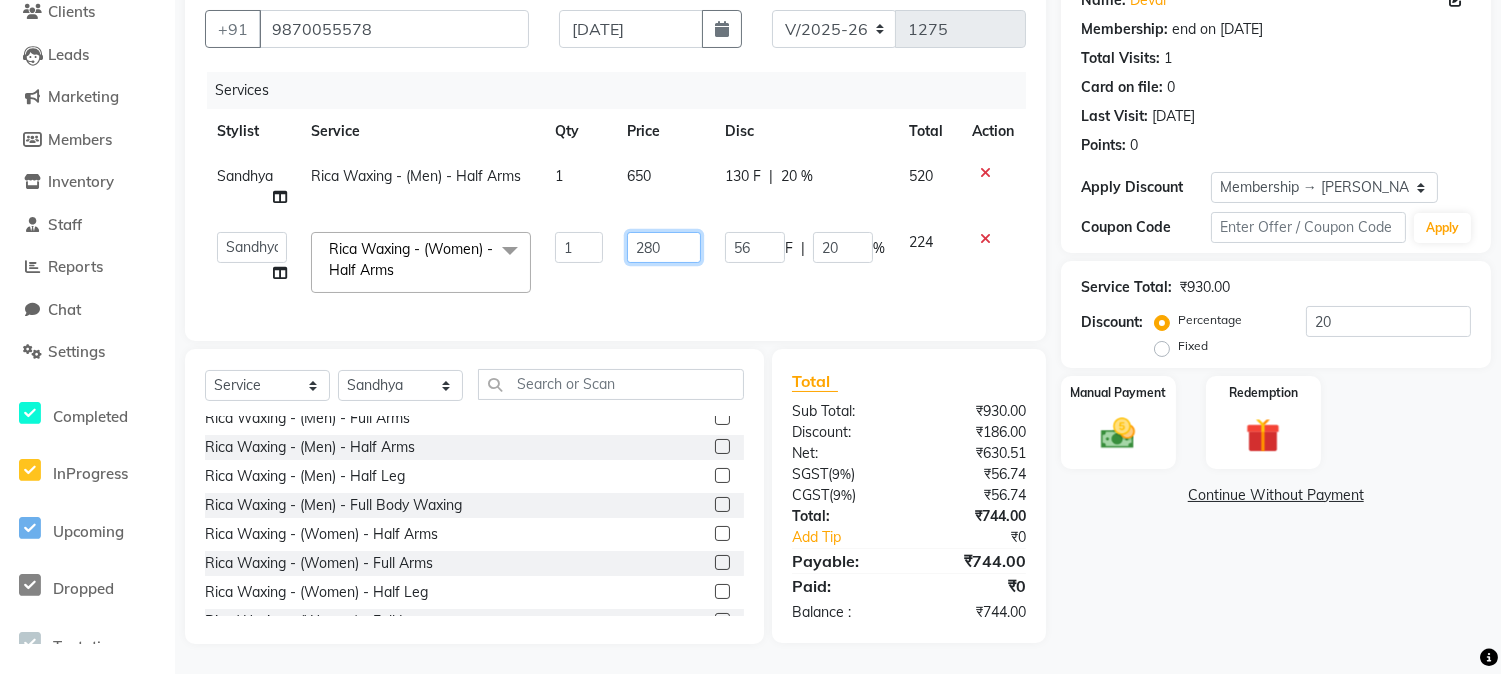 click on "280" 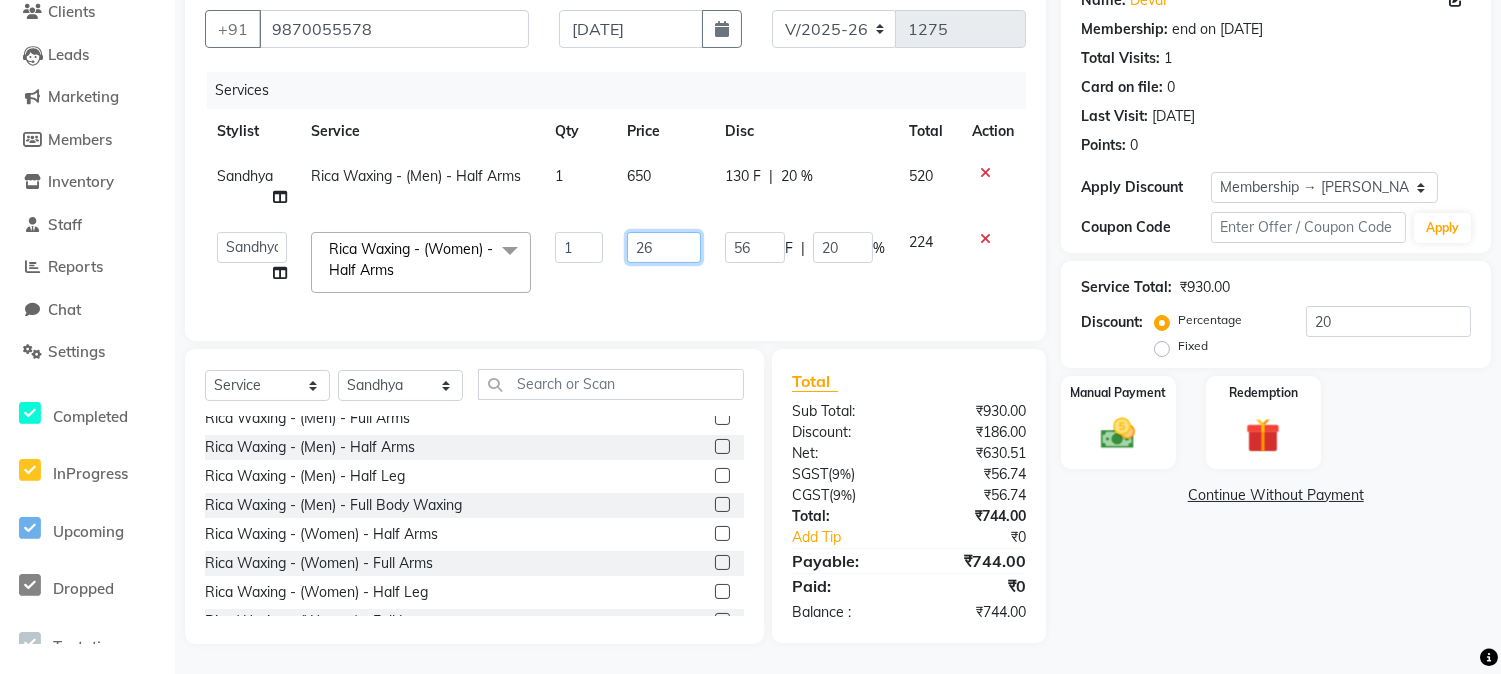 type on "260" 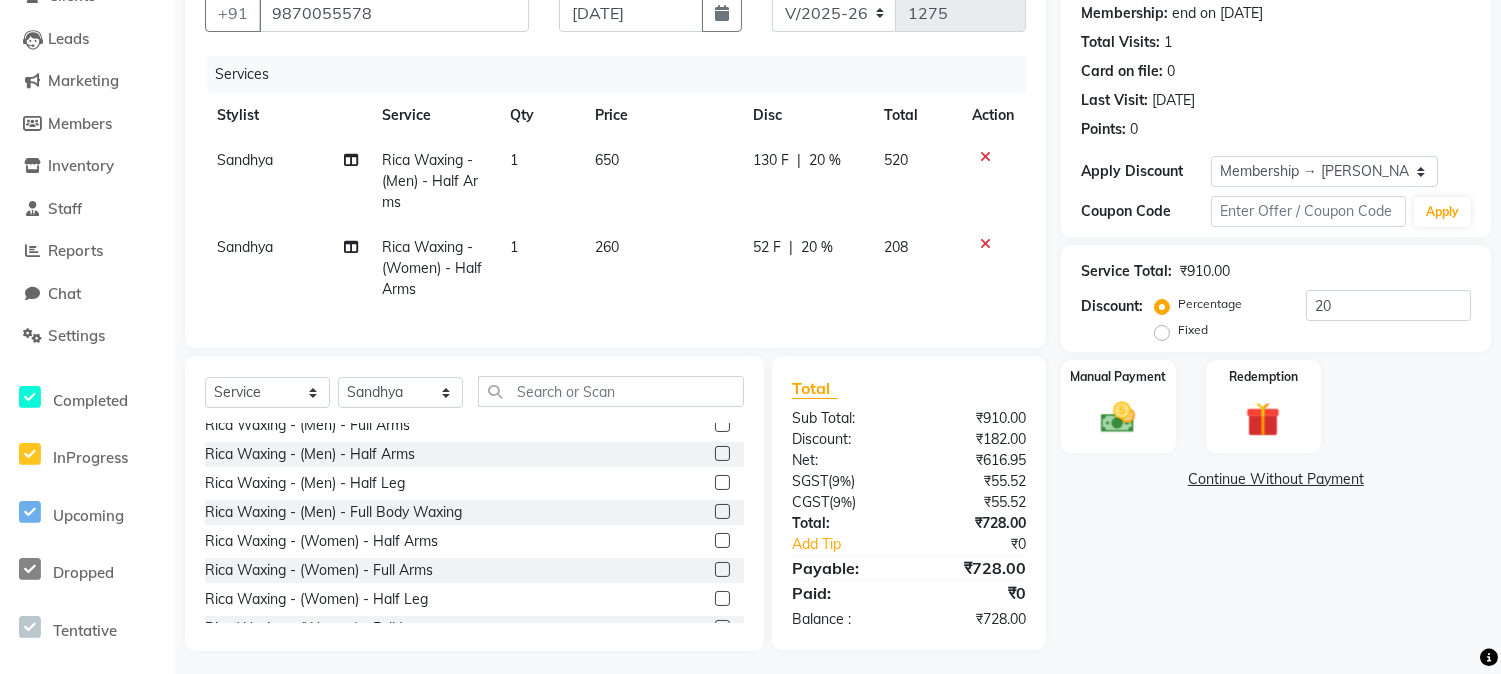 click on "52 F | 20 %" 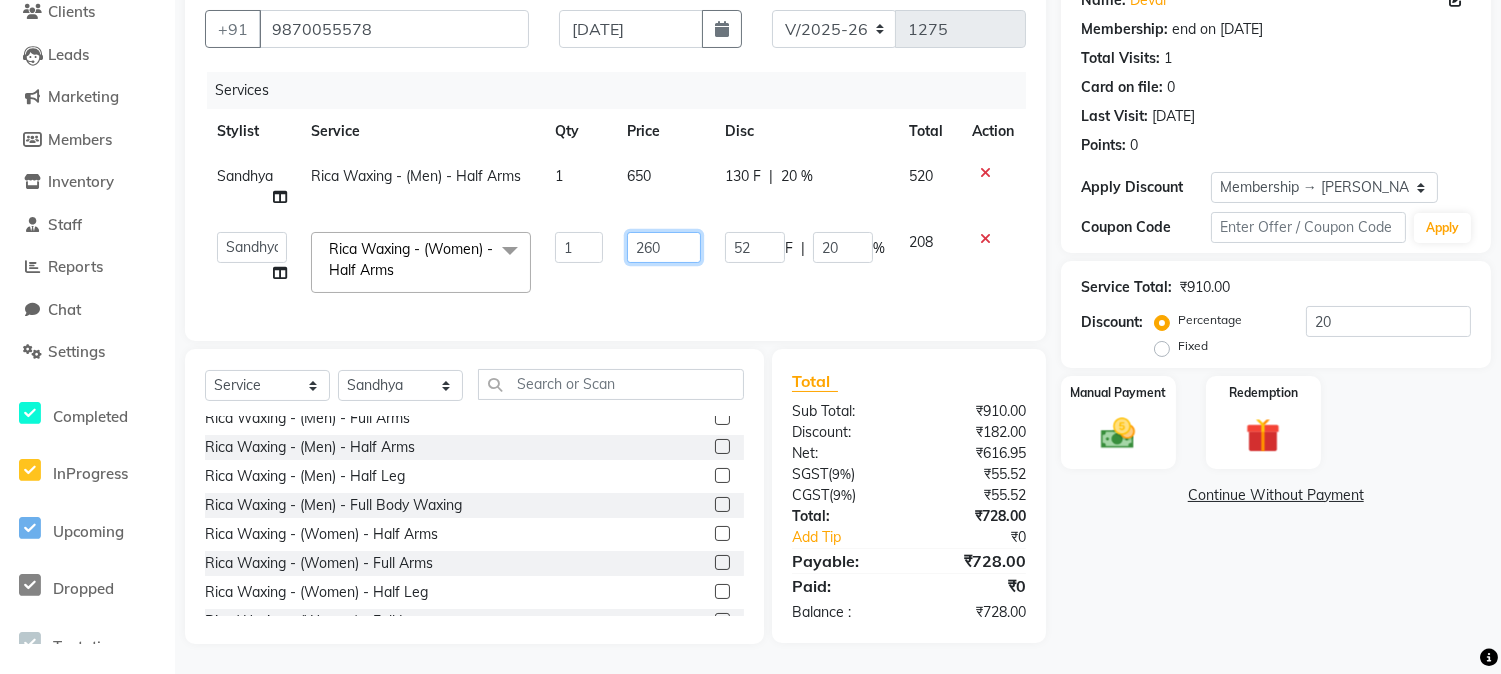 click on "260" 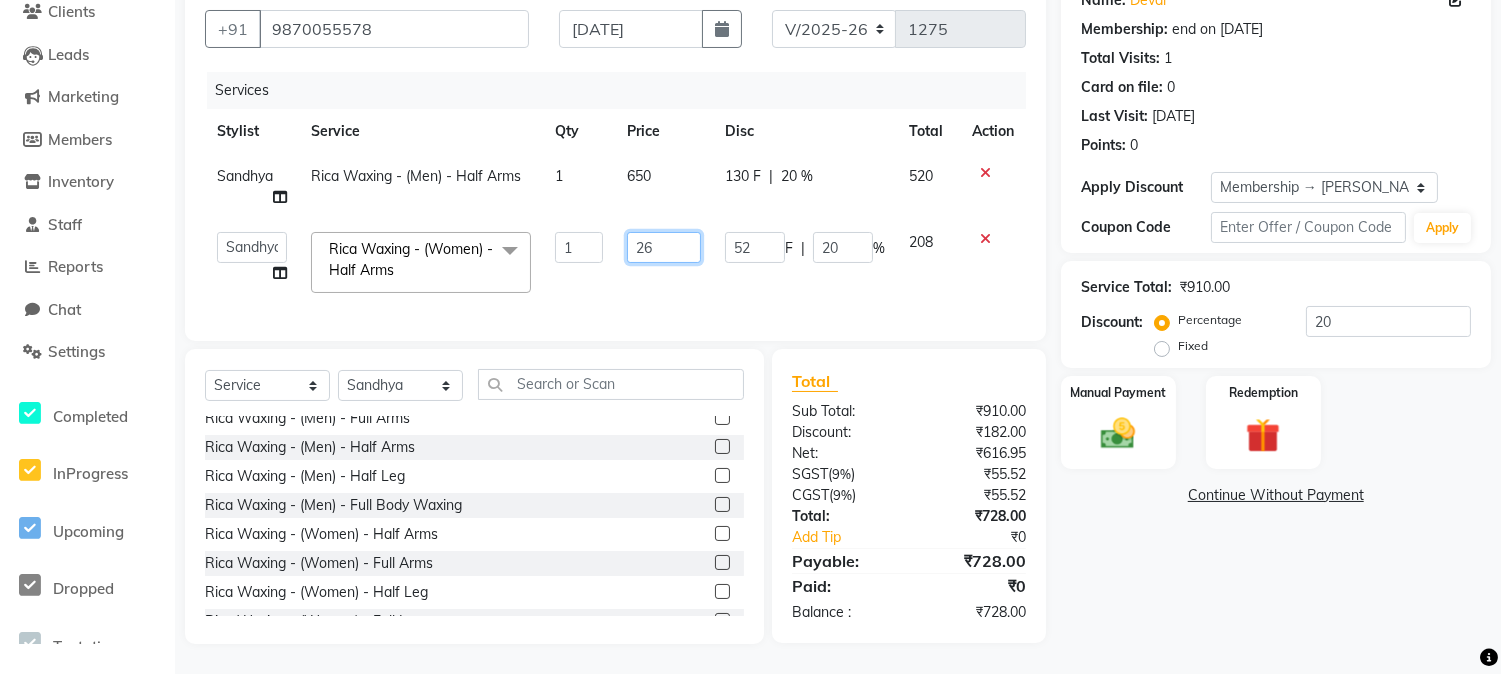 type on "2" 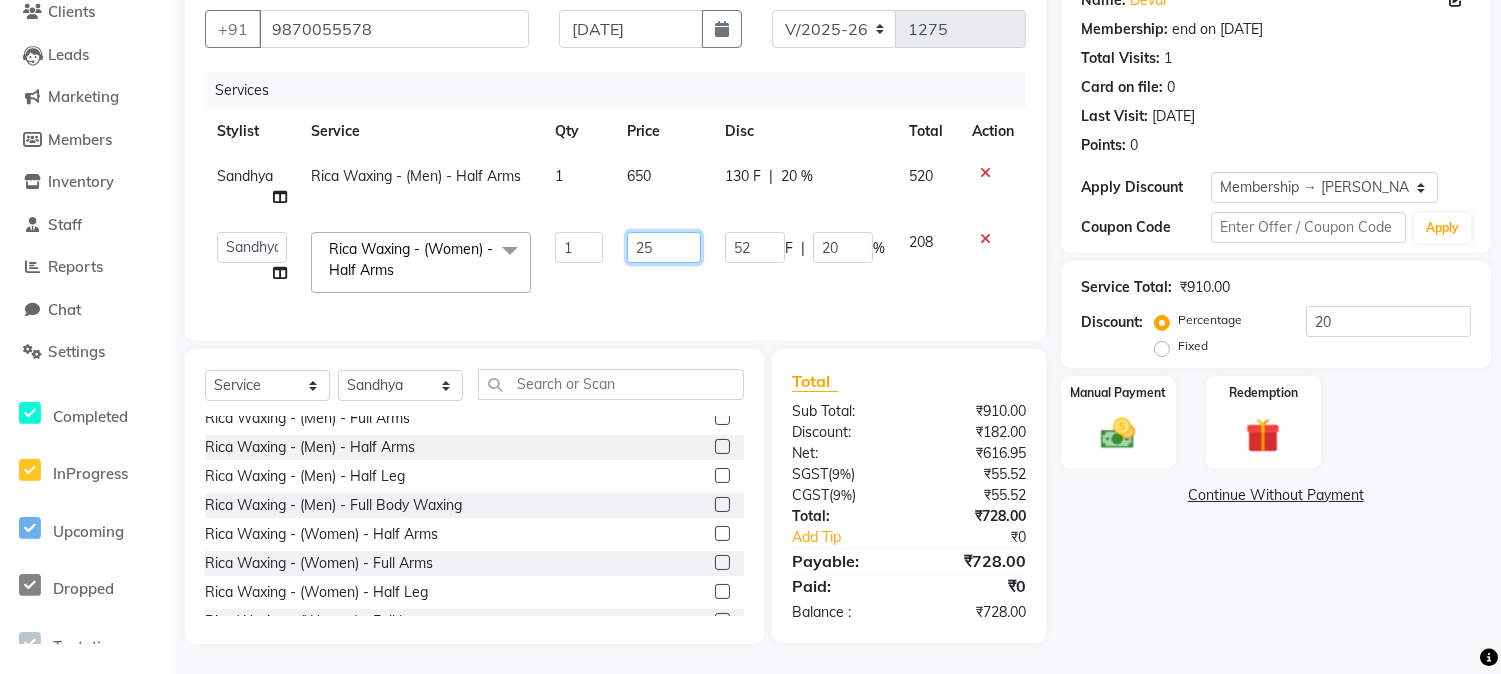 type on "250" 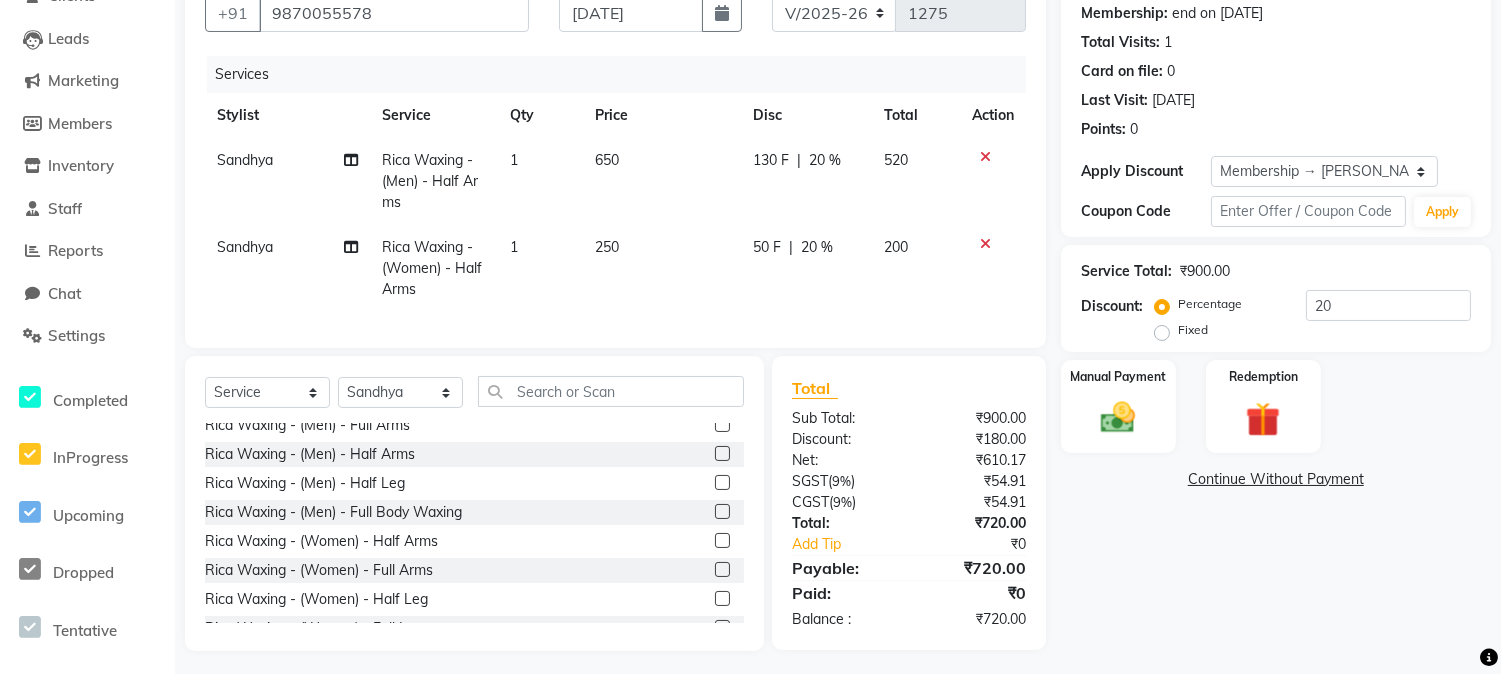 click on "250" 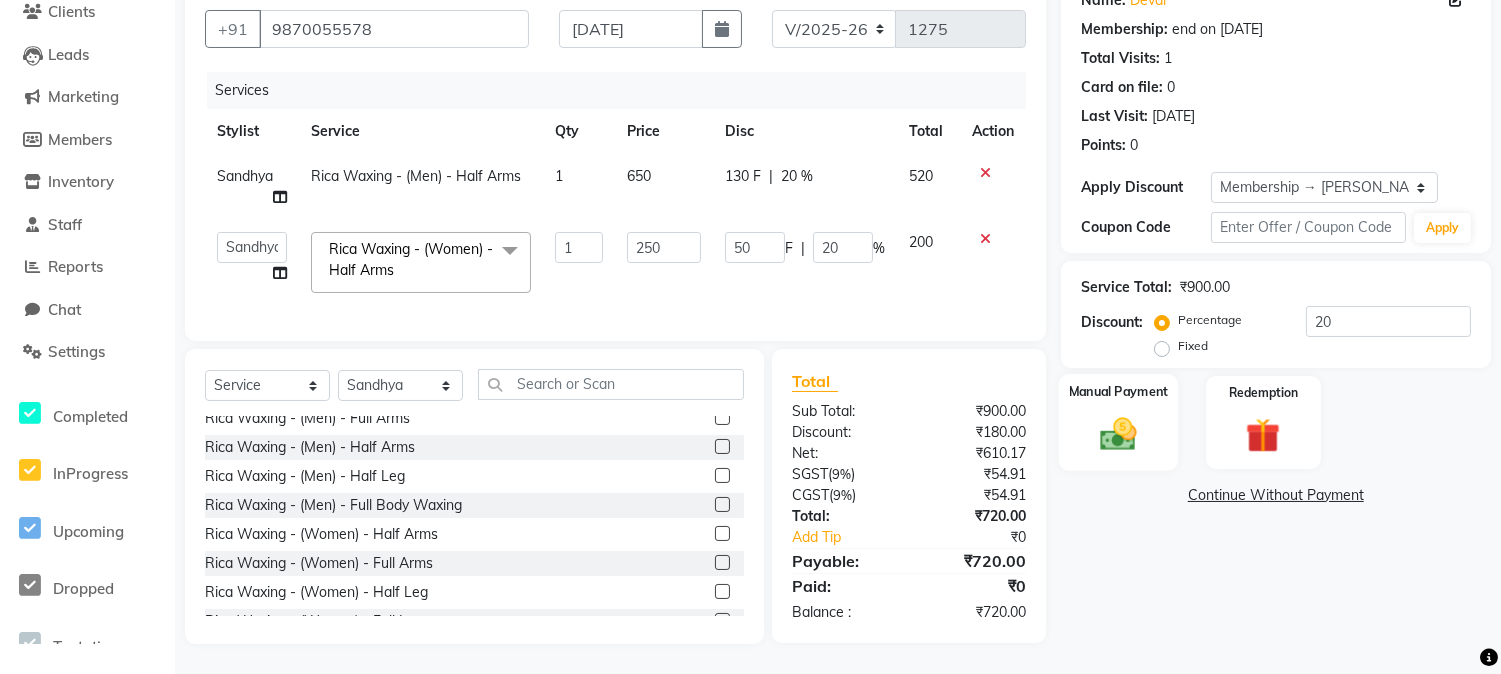 click 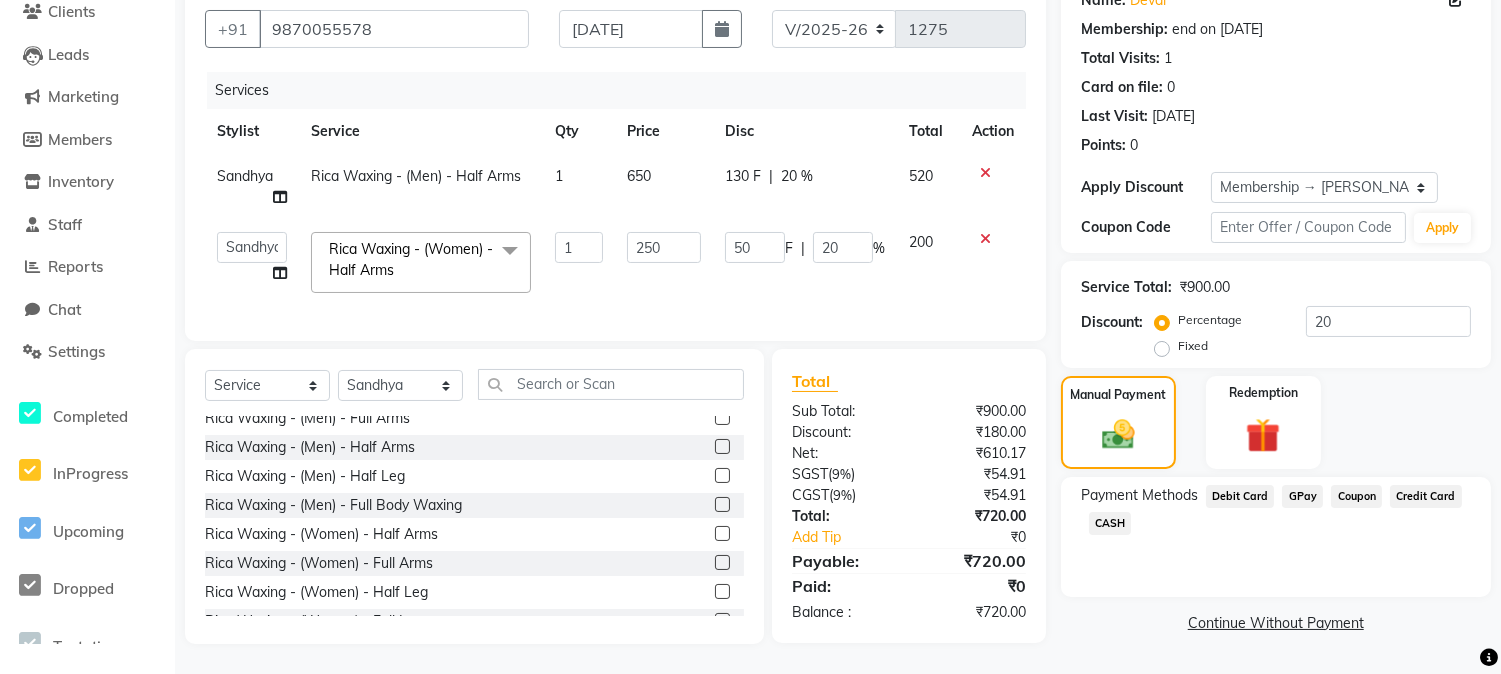 click on "GPay" 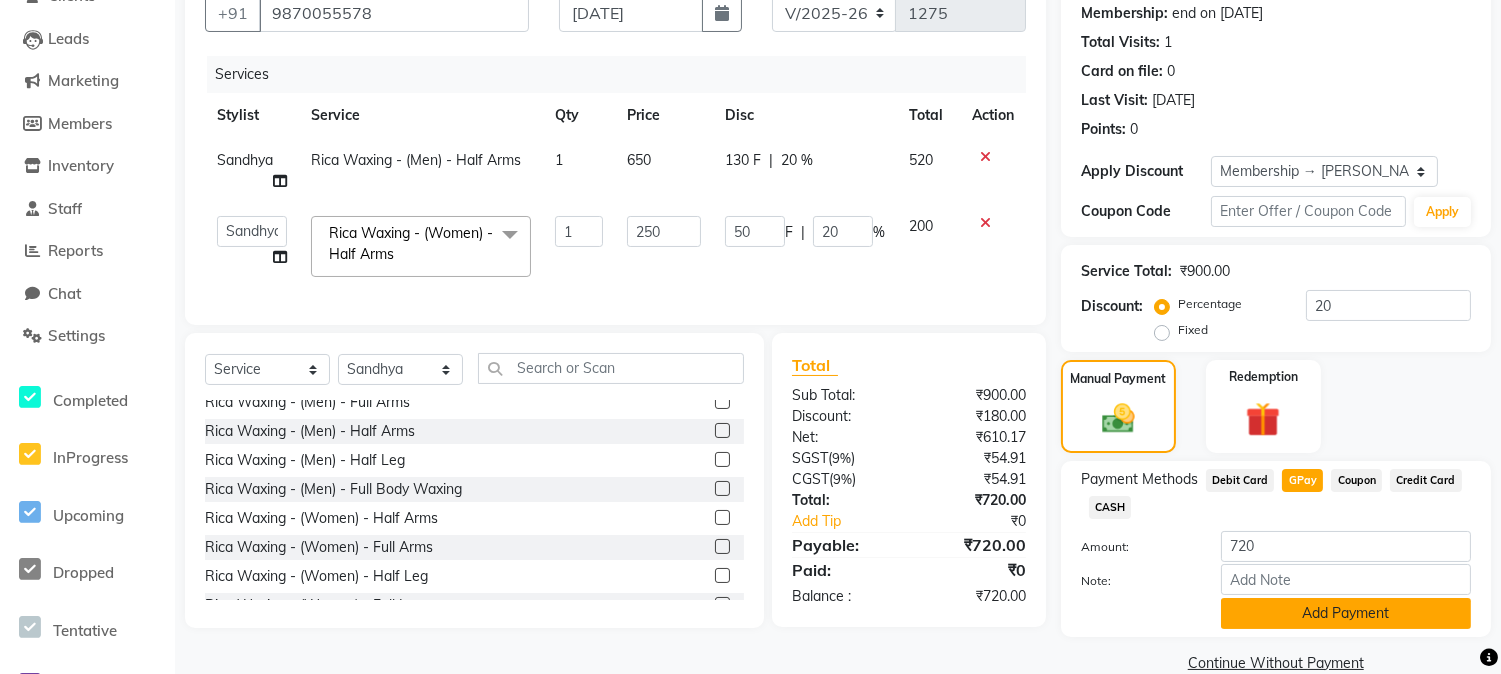 click on "Add Payment" 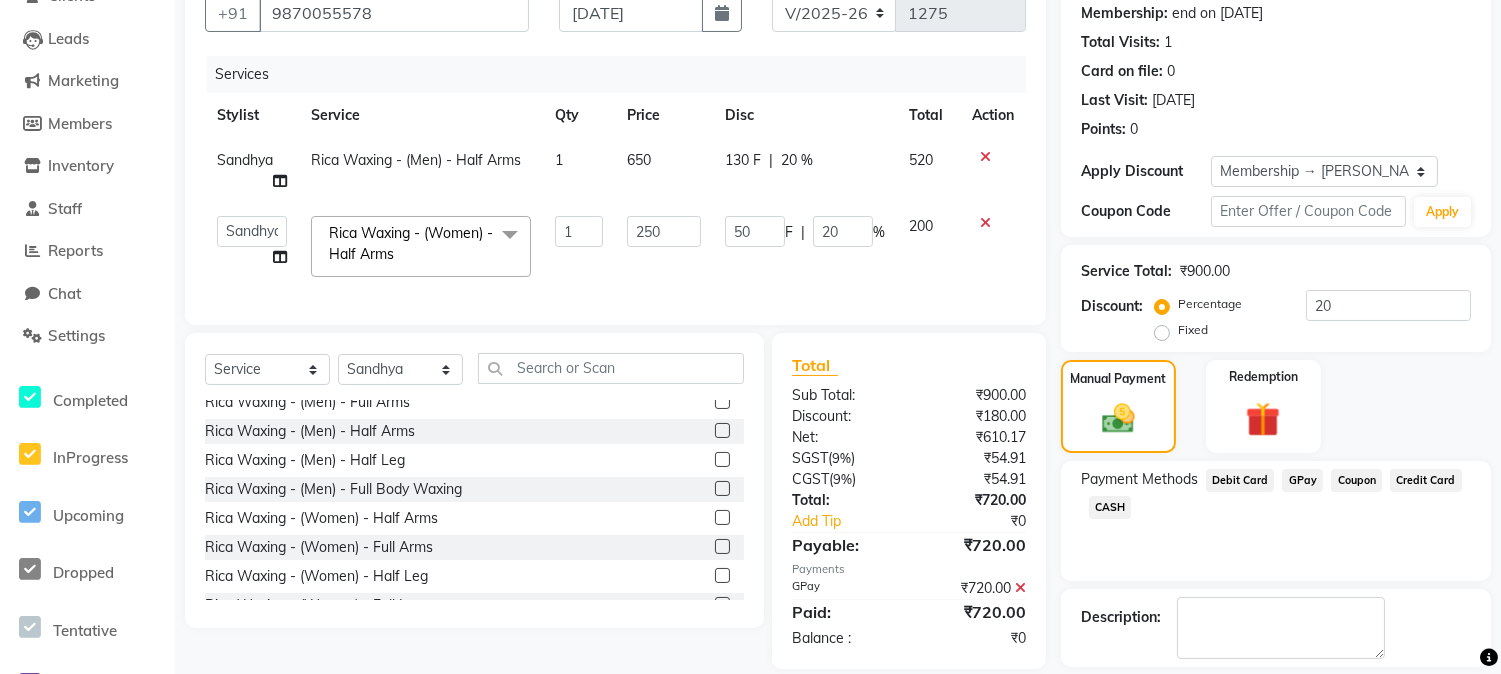 click on "GPay" 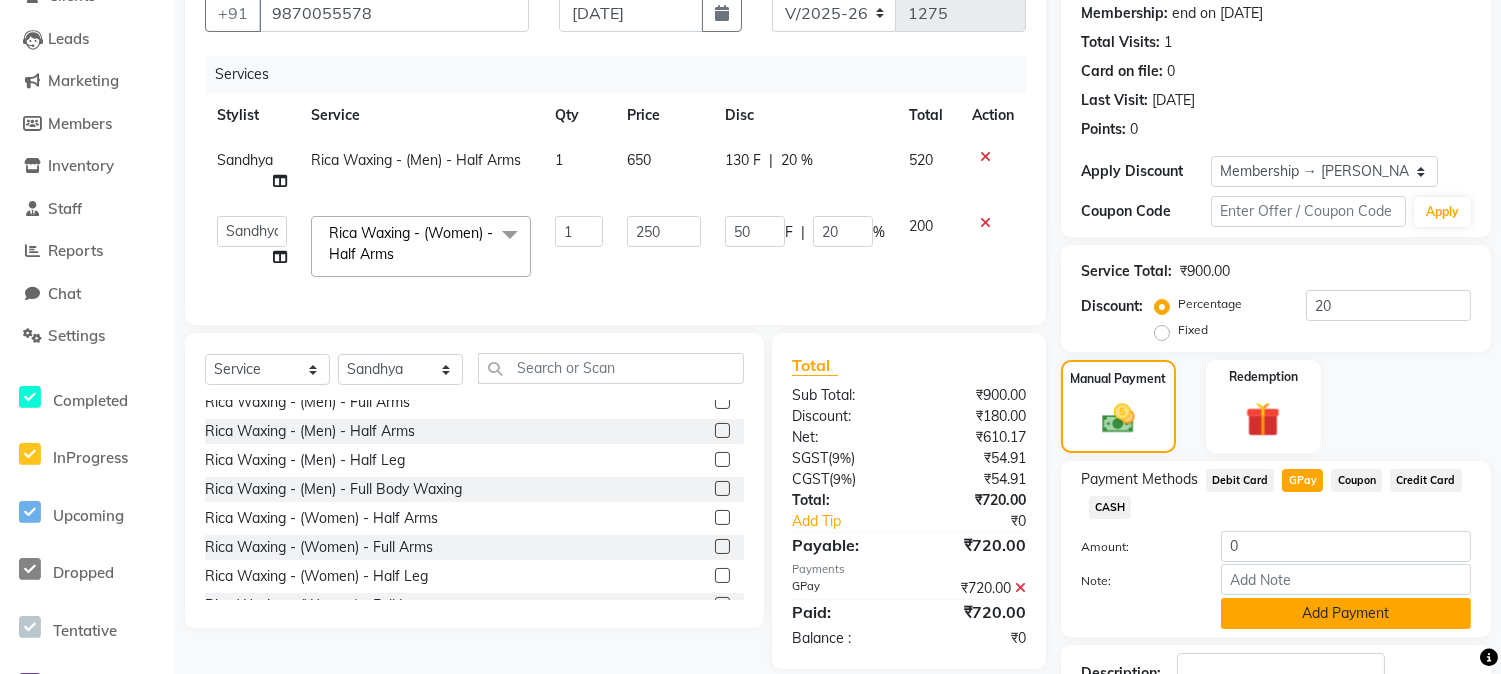 click on "Add Payment" 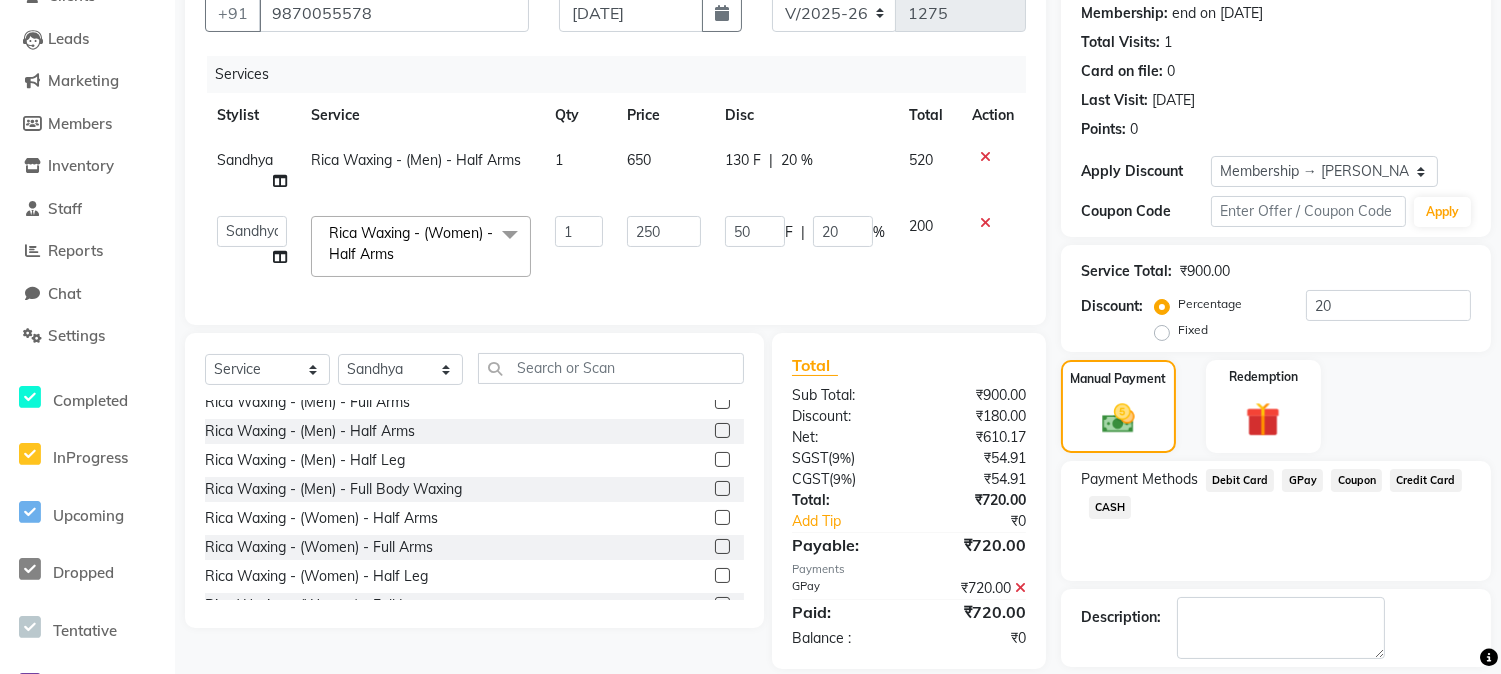 scroll, scrollTop: 282, scrollLeft: 0, axis: vertical 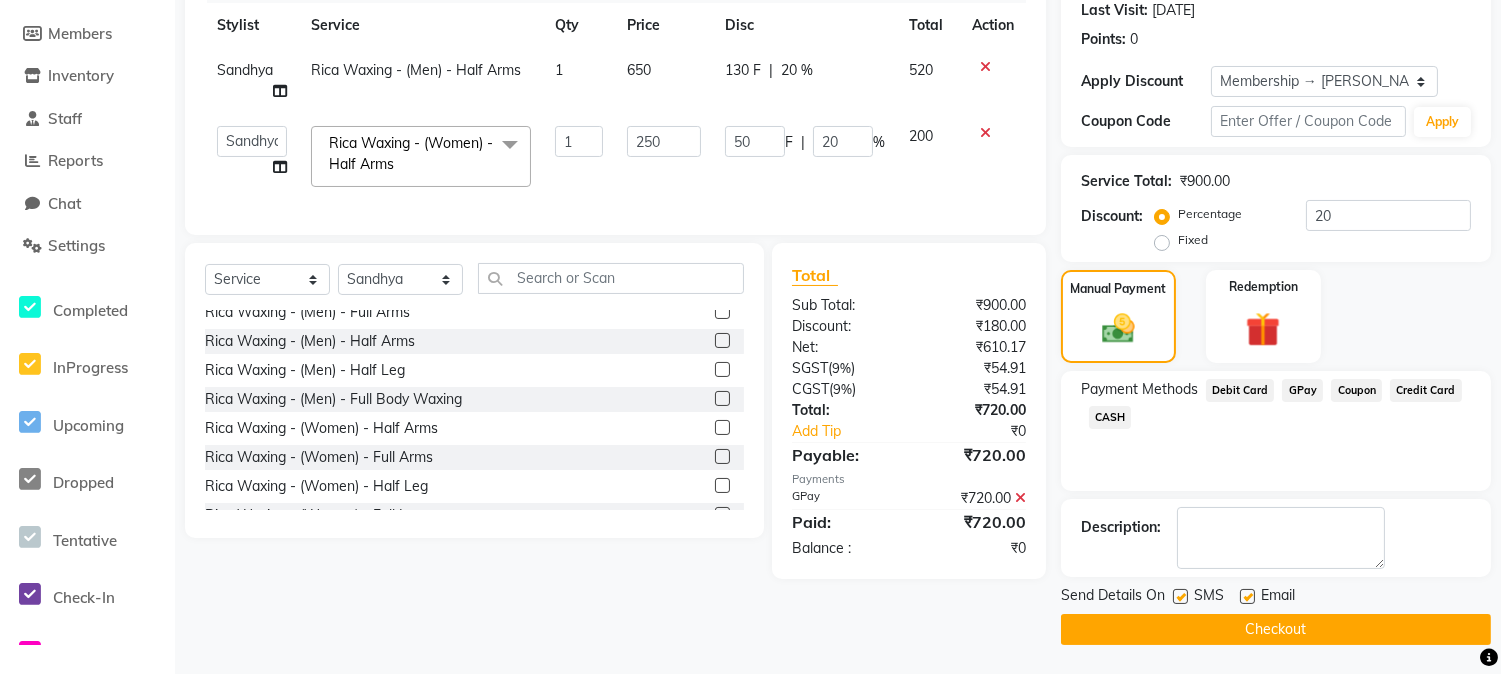 click on "Checkout" 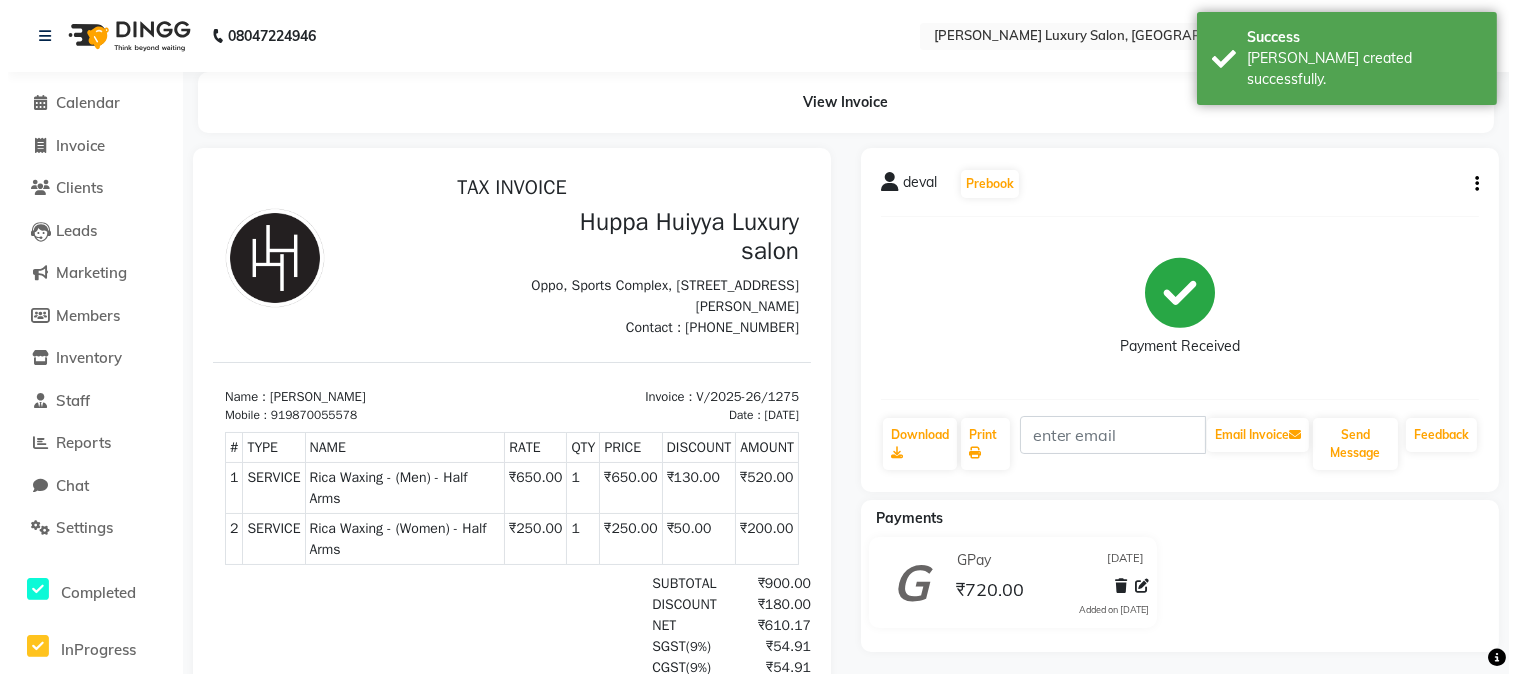 scroll, scrollTop: 0, scrollLeft: 0, axis: both 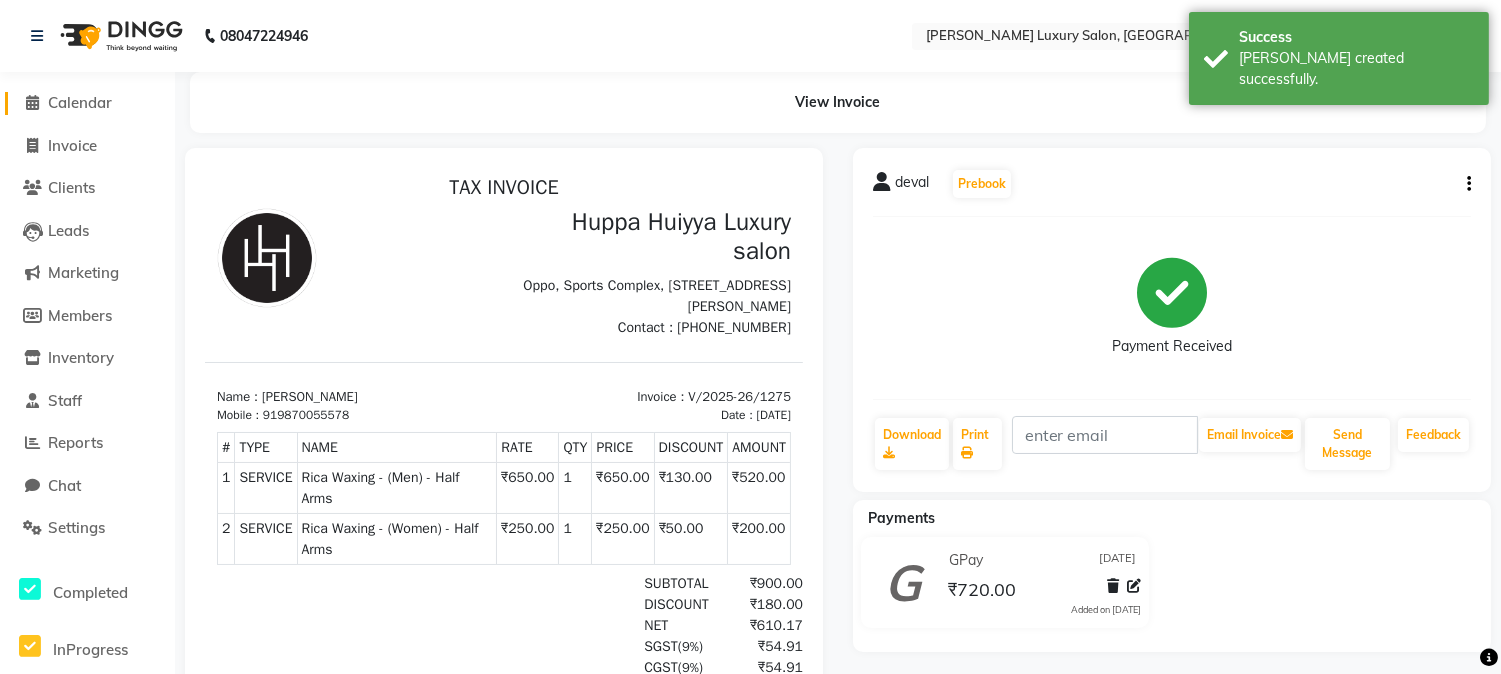 click on "Calendar" 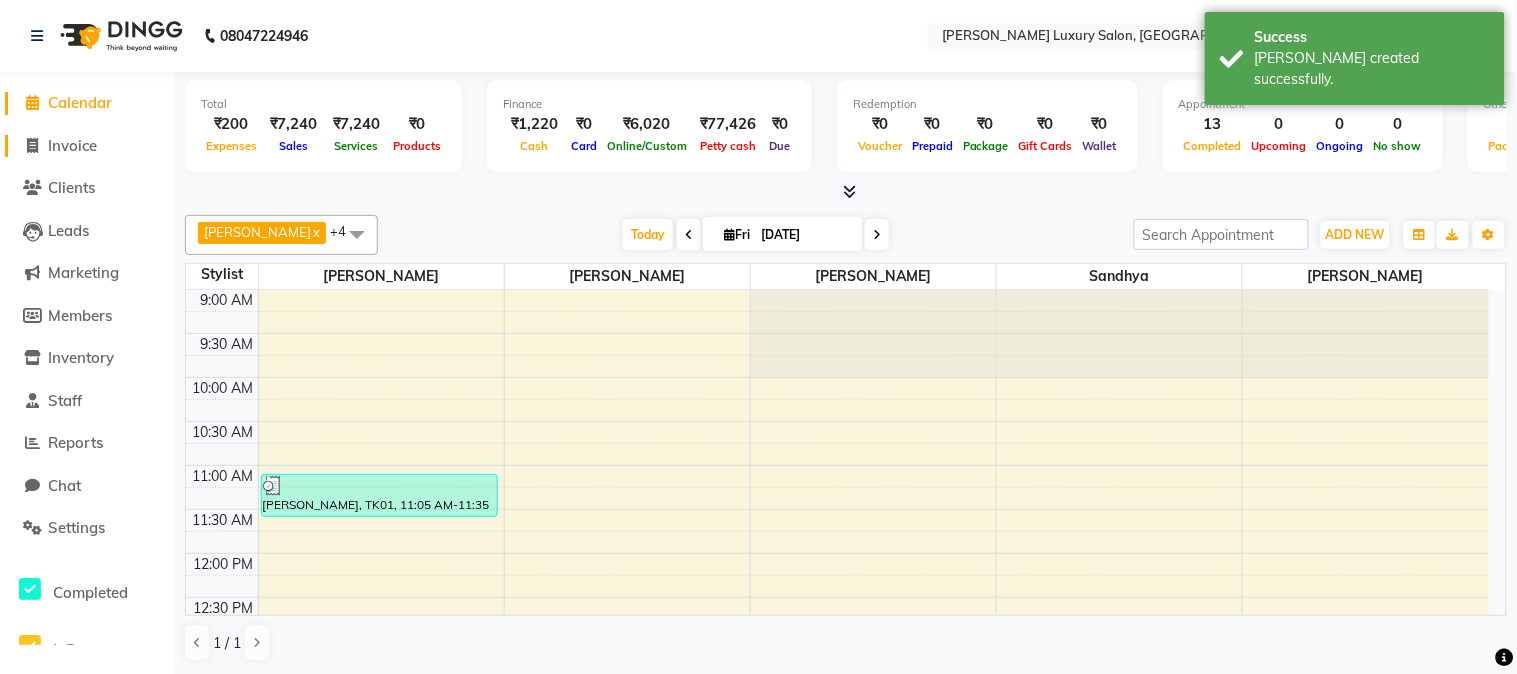 click on "Invoice" 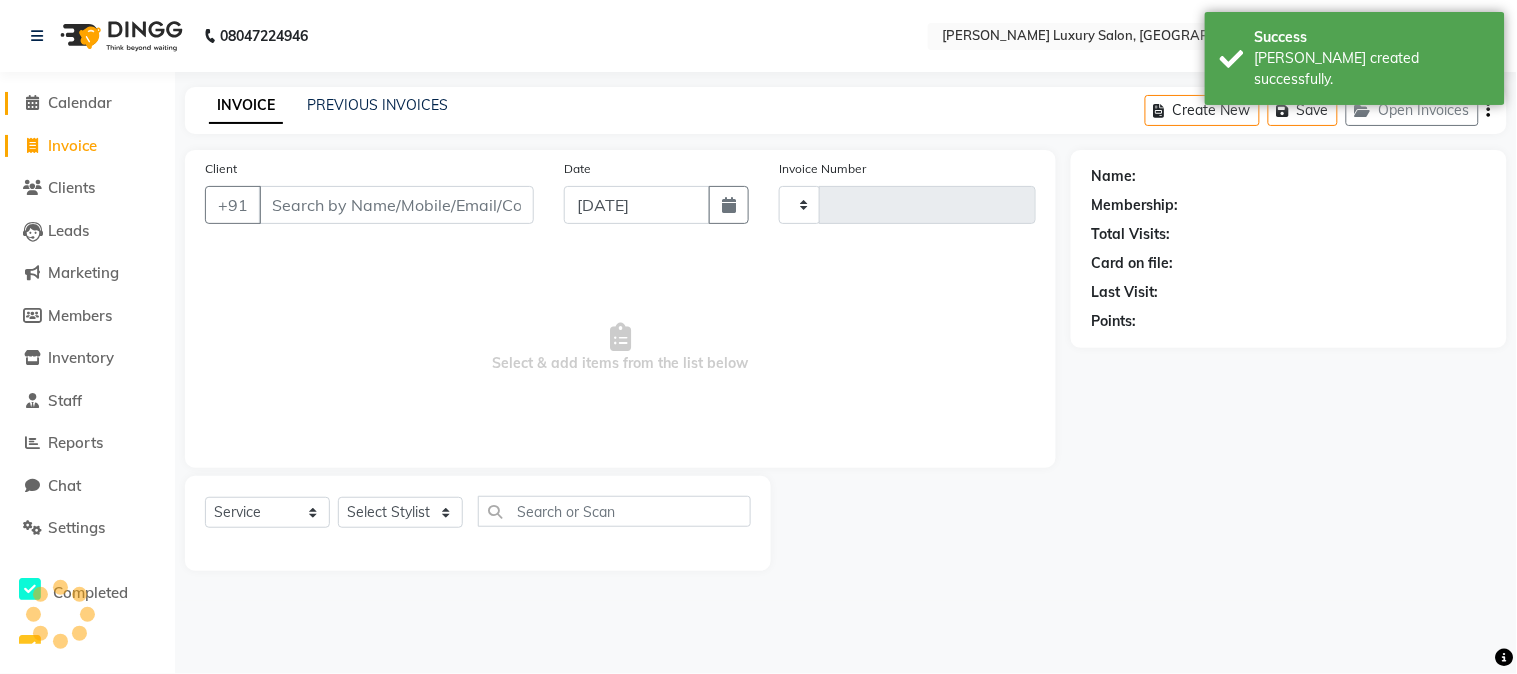 type on "1276" 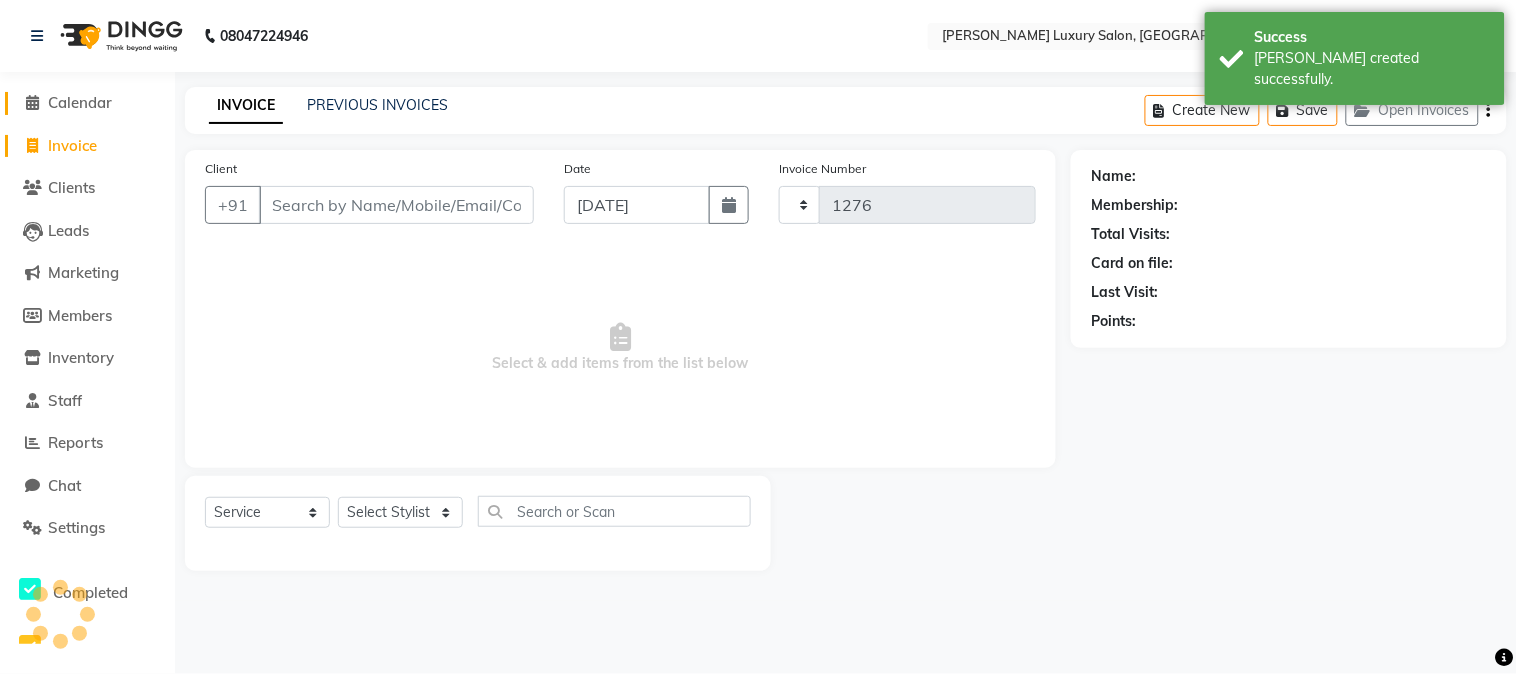 select on "7752" 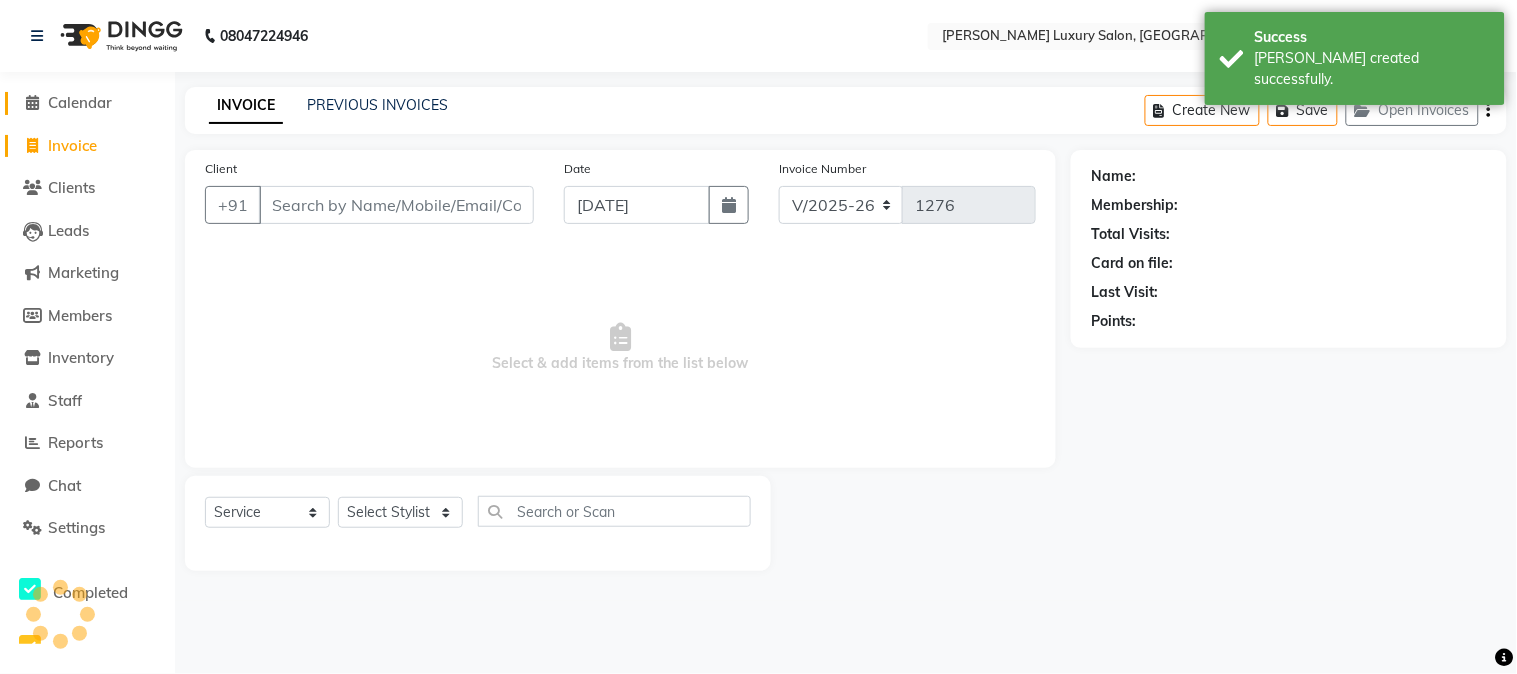 click on "Calendar" 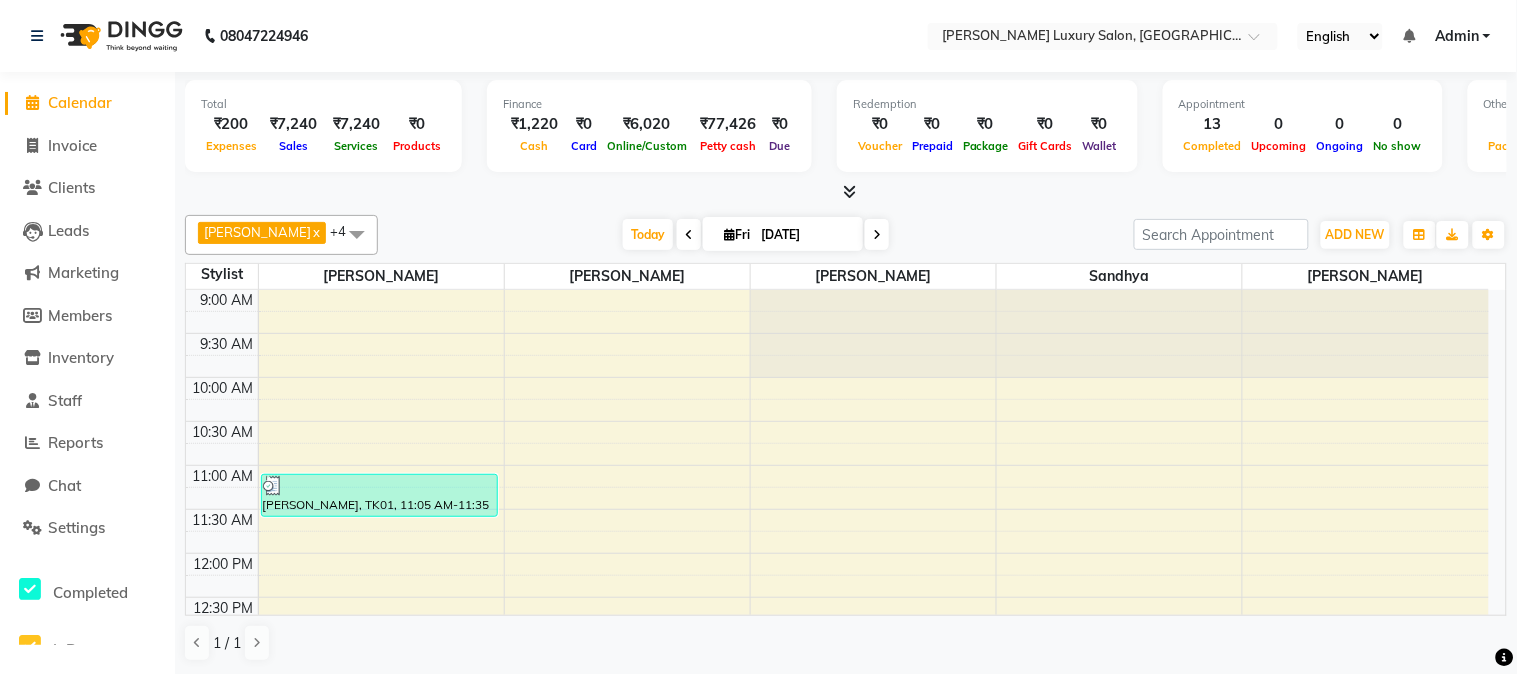 click on "Total  ₹200  Expenses ₹7,240  Sales ₹7,240  Services ₹0  Products Finance  ₹1,220  Cash ₹0  Card ₹6,020  Online/Custom ₹77,426 [PERSON_NAME] cash ₹0 Due  Redemption  ₹0 Voucher ₹0 Prepaid ₹0 Package ₹0  Gift Cards ₹0  Wallet  Appointment  13 Completed 0 Upcoming 0 Ongoing 0 No show  Other sales  ₹0  Packages ₹0  Memberships ₹0  Vouchers ₹0  Prepaids ₹0  Gift Cards [PERSON_NAME]  x [PERSON_NAME]  x [PERSON_NAME]  x [PERSON_NAME]  x [PERSON_NAME]  x +4 Select All [PERSON_NAME] [PERSON_NAME] [PERSON_NAME] Salon Sandhya [PERSON_NAME] [PERSON_NAME] [DATE]  [DATE] Toggle Dropdown Add Appointment Add Invoice Add Expense Add Attendance Add Client Add Transaction Toggle Dropdown Add Appointment Add Invoice Add Expense Add Attendance Add Client ADD NEW Toggle Dropdown Add Appointment Add Invoice Add Expense Add Attendance Add Client Add Transaction [PERSON_NAME]  x [PERSON_NAME]  x [PERSON_NAME]  x [PERSON_NAME]  x [PERSON_NAME]  x +4 Select All [PERSON_NAME] [PERSON_NAME] neha Zoom" 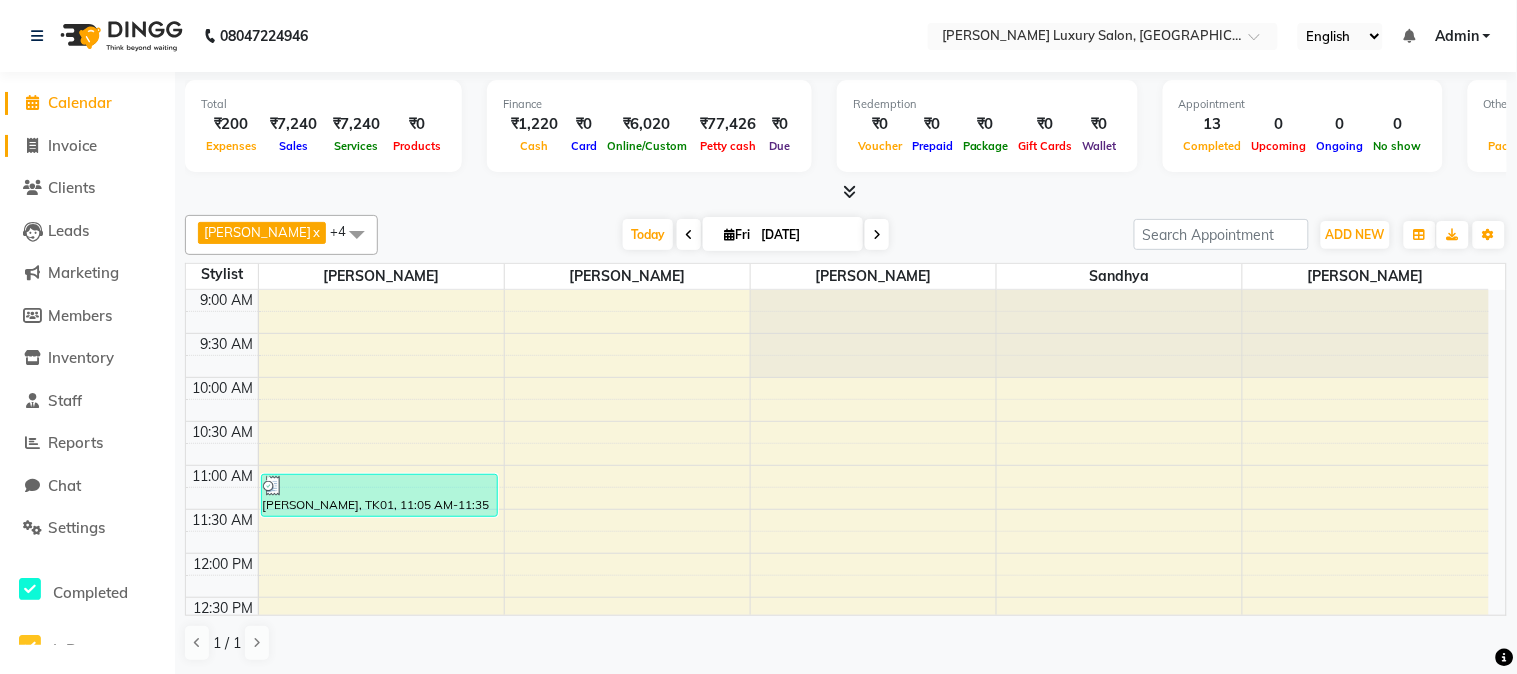 click on "Invoice" 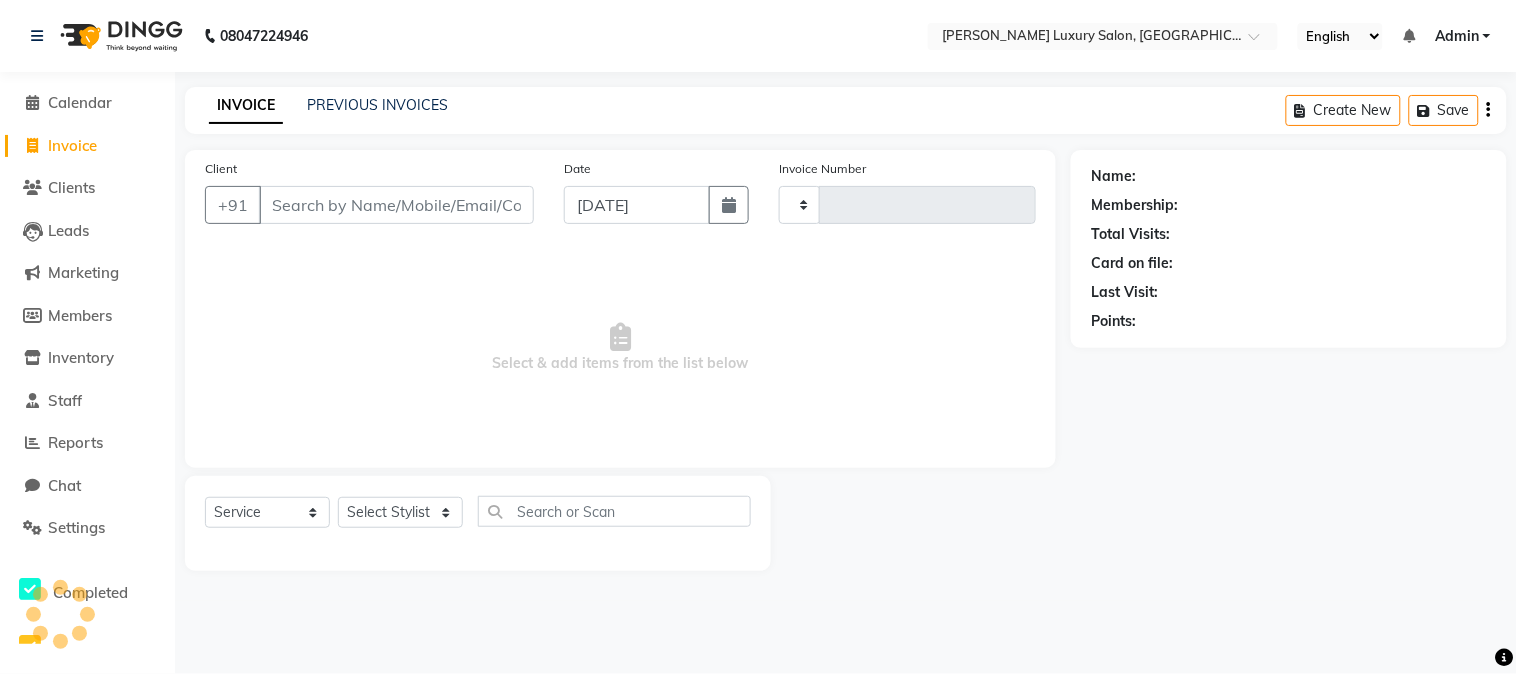 type on "1276" 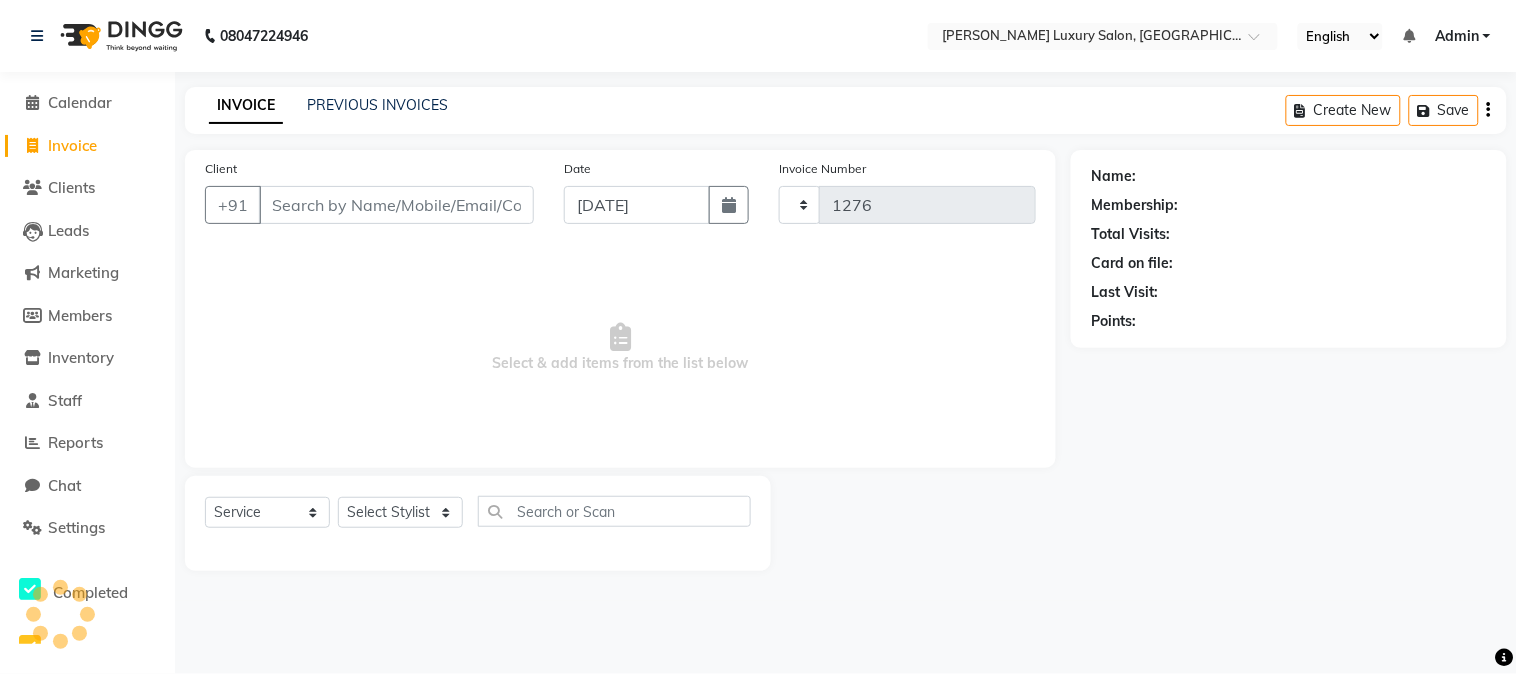 select on "7752" 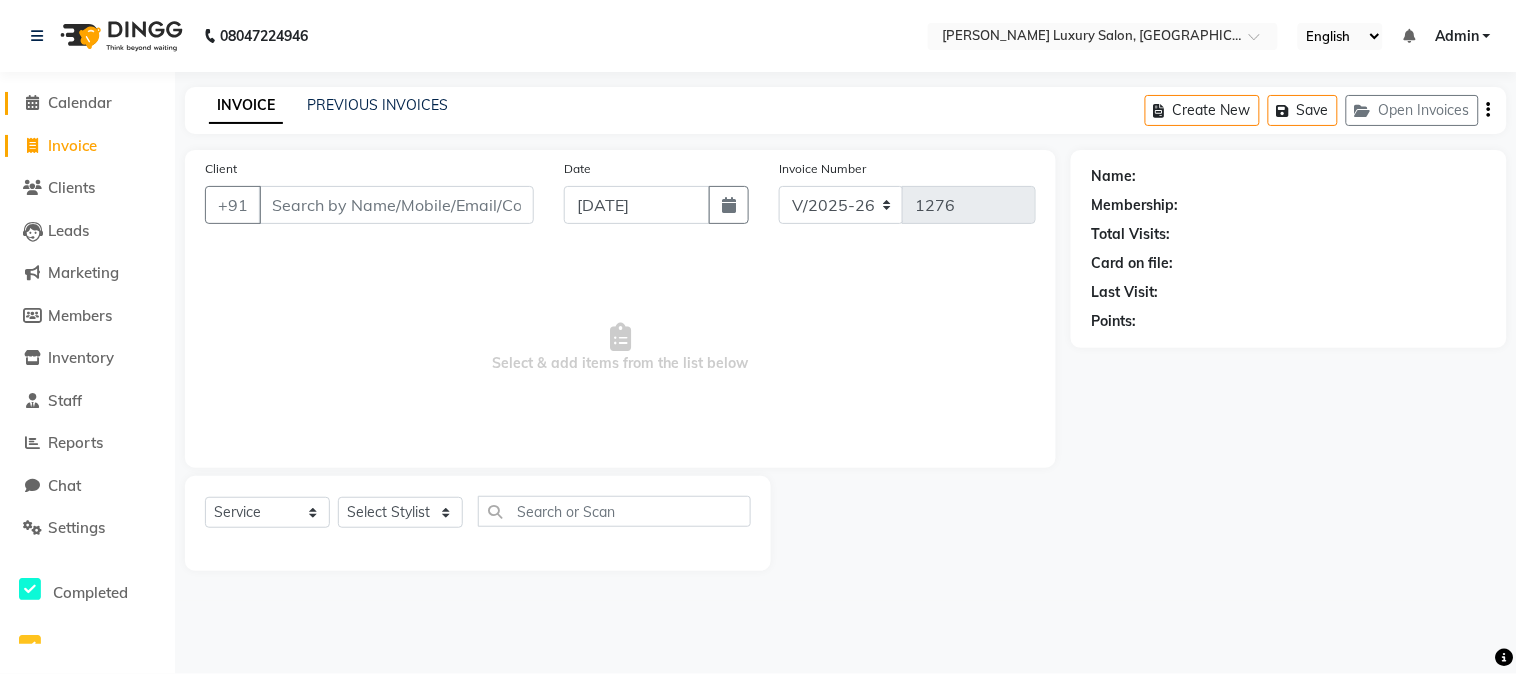 click on "Calendar" 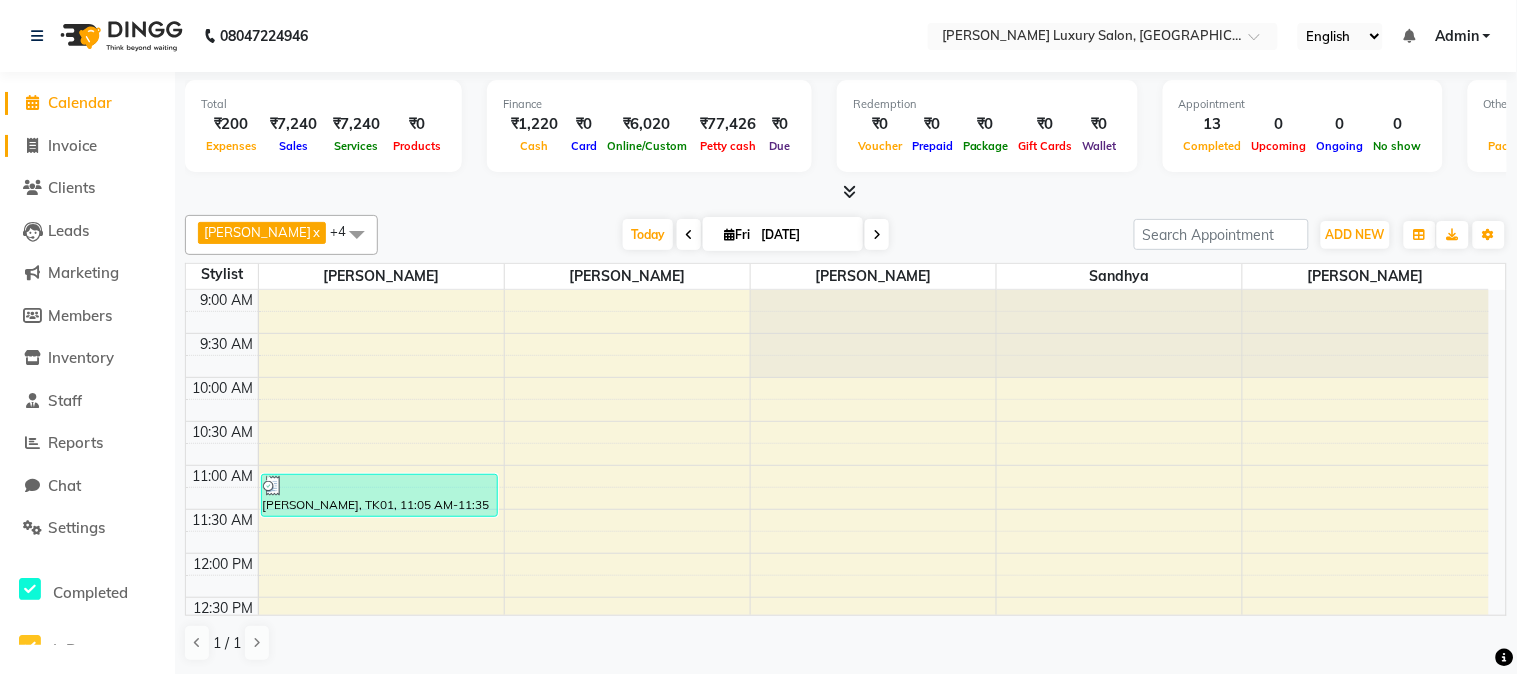 click on "Invoice" 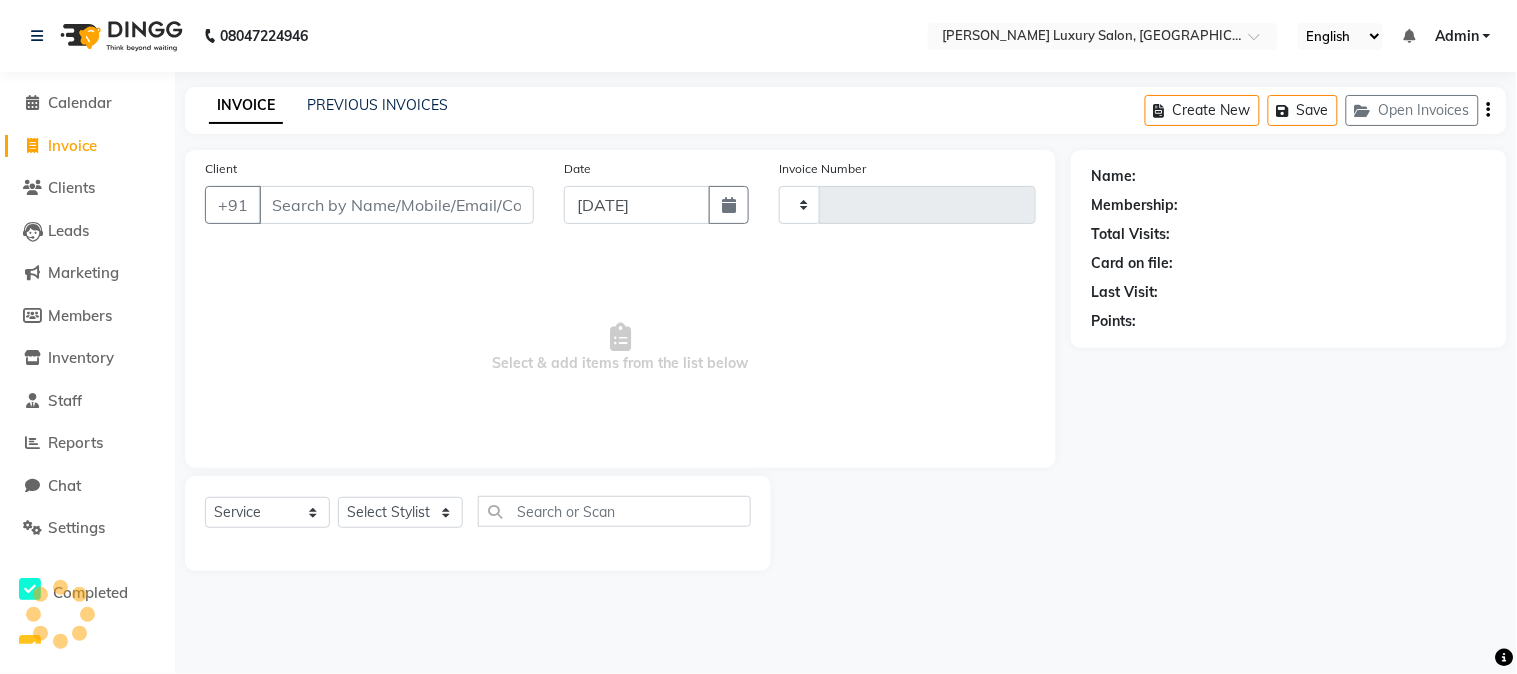 type on "1276" 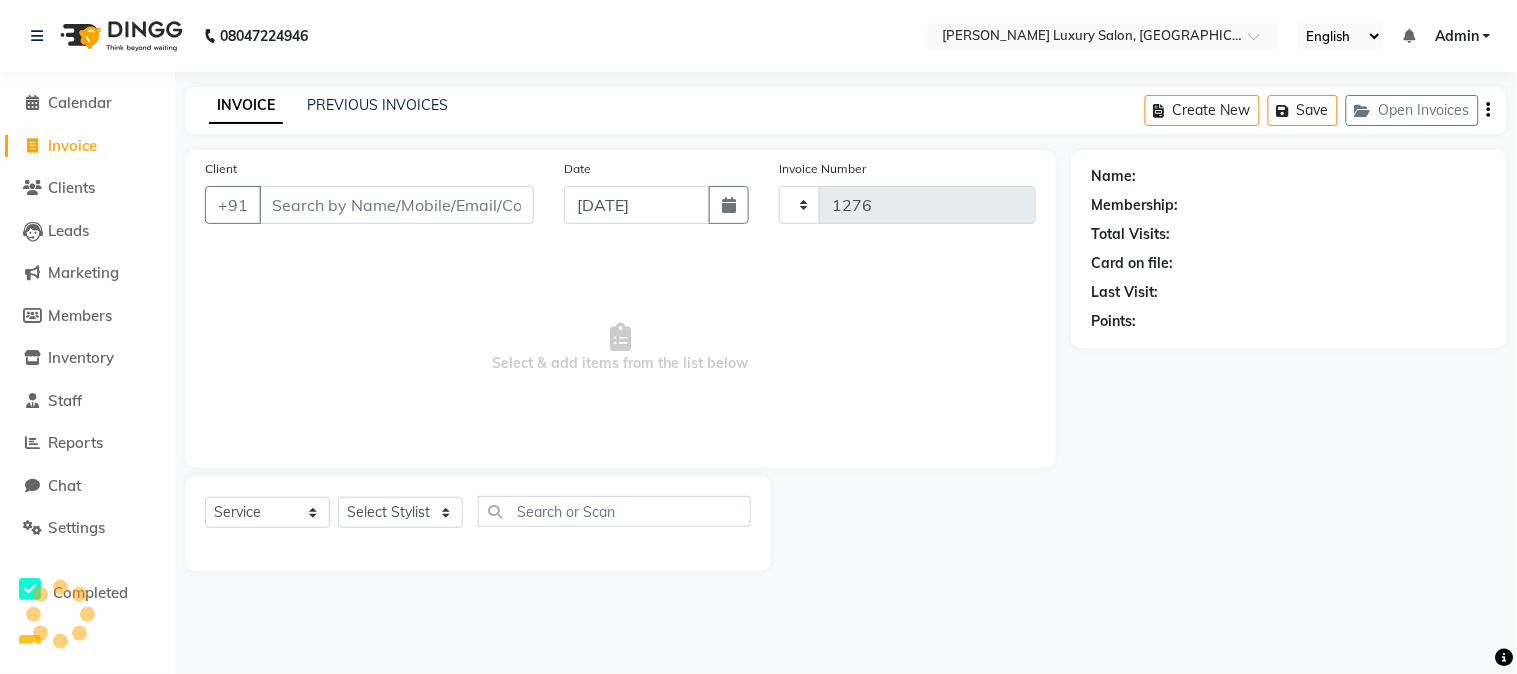 select on "7752" 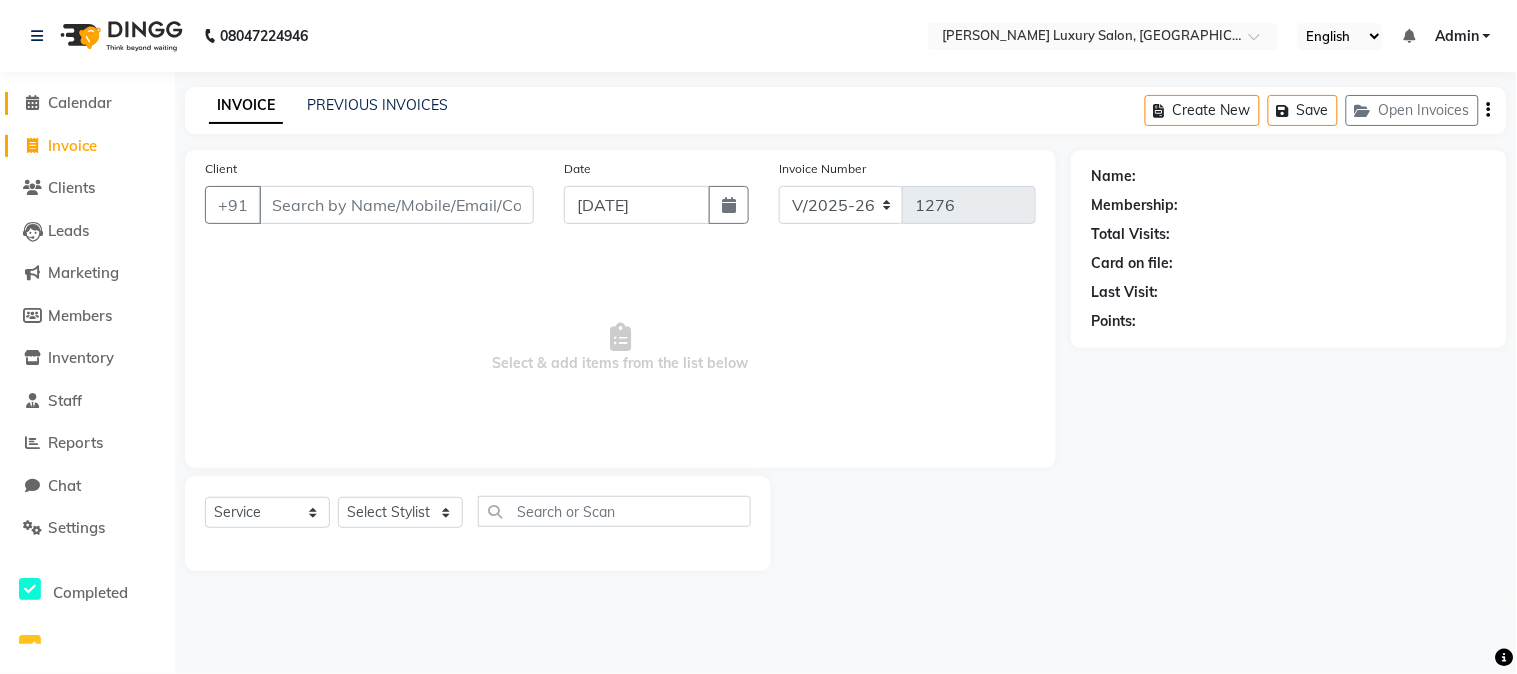 click on "Calendar" 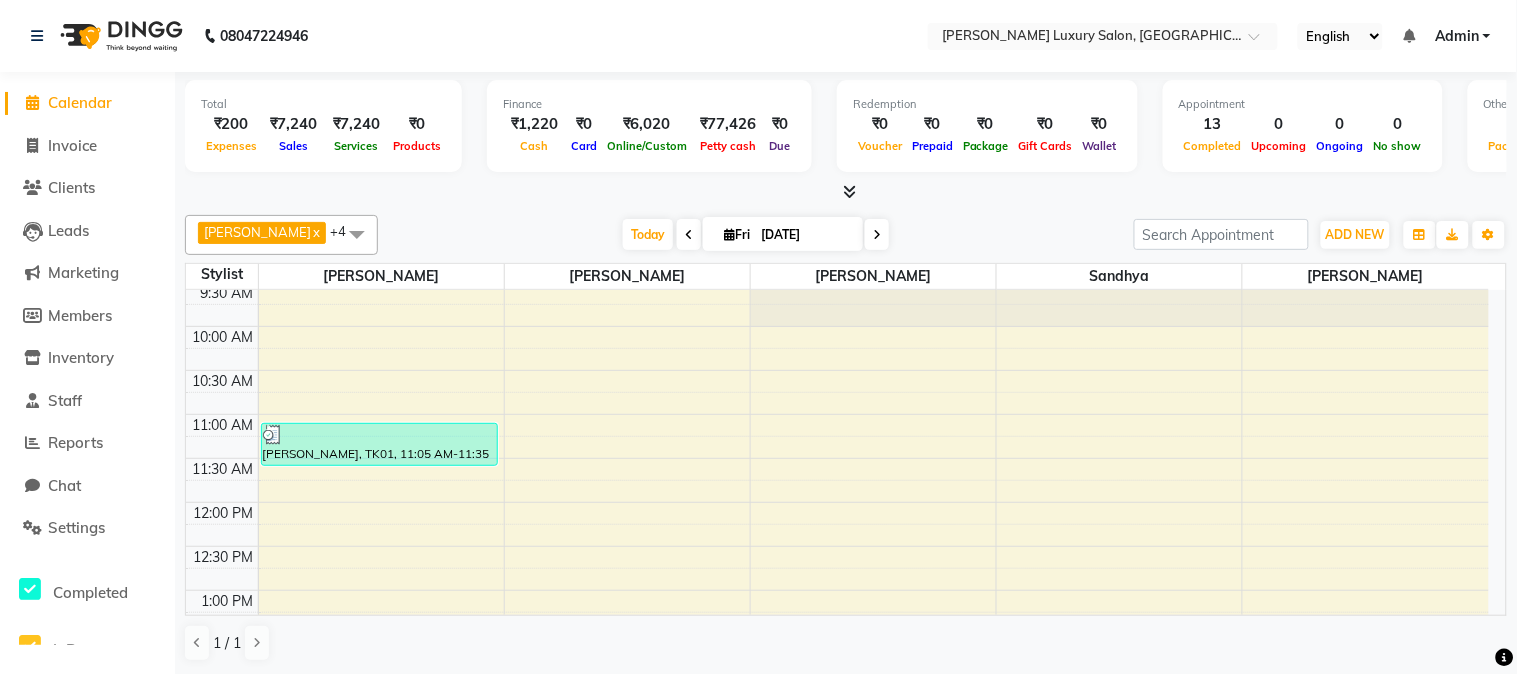 scroll, scrollTop: 0, scrollLeft: 0, axis: both 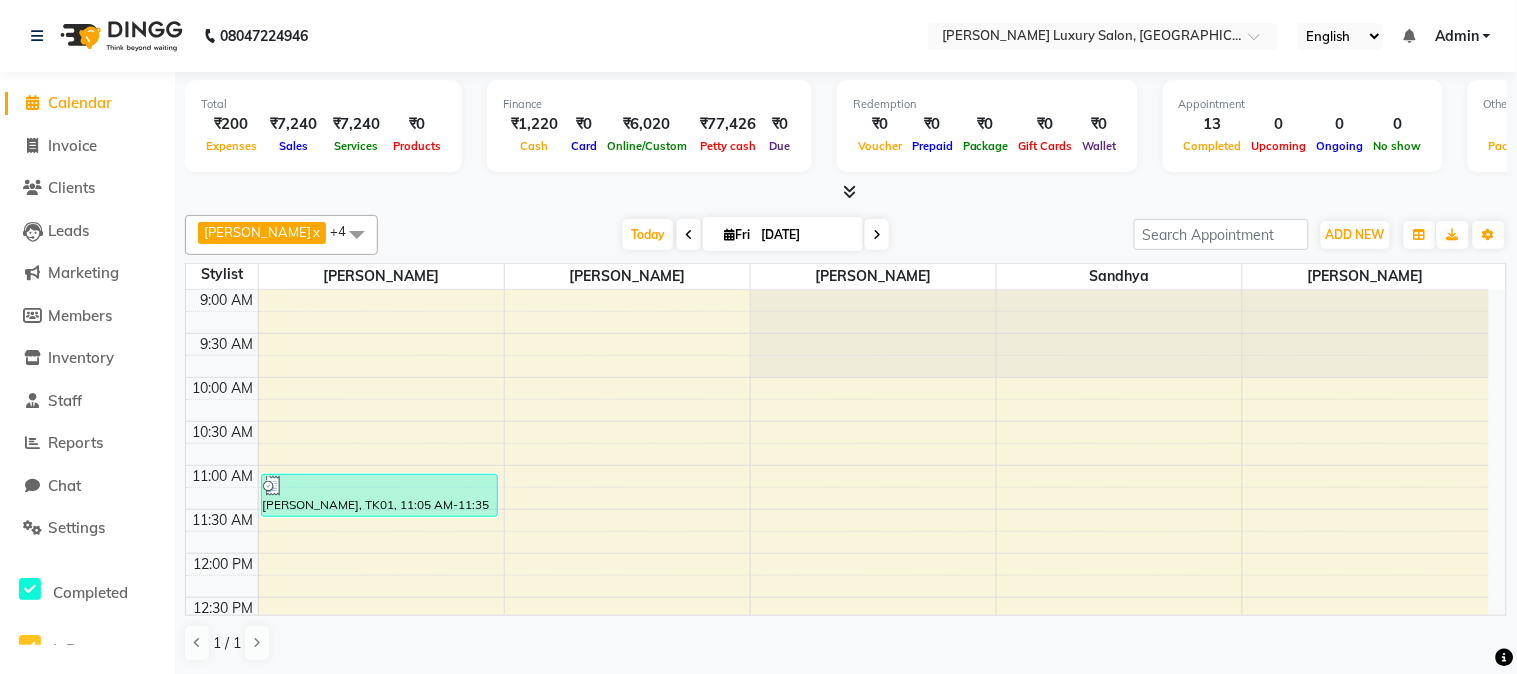 click at bounding box center (846, 192) 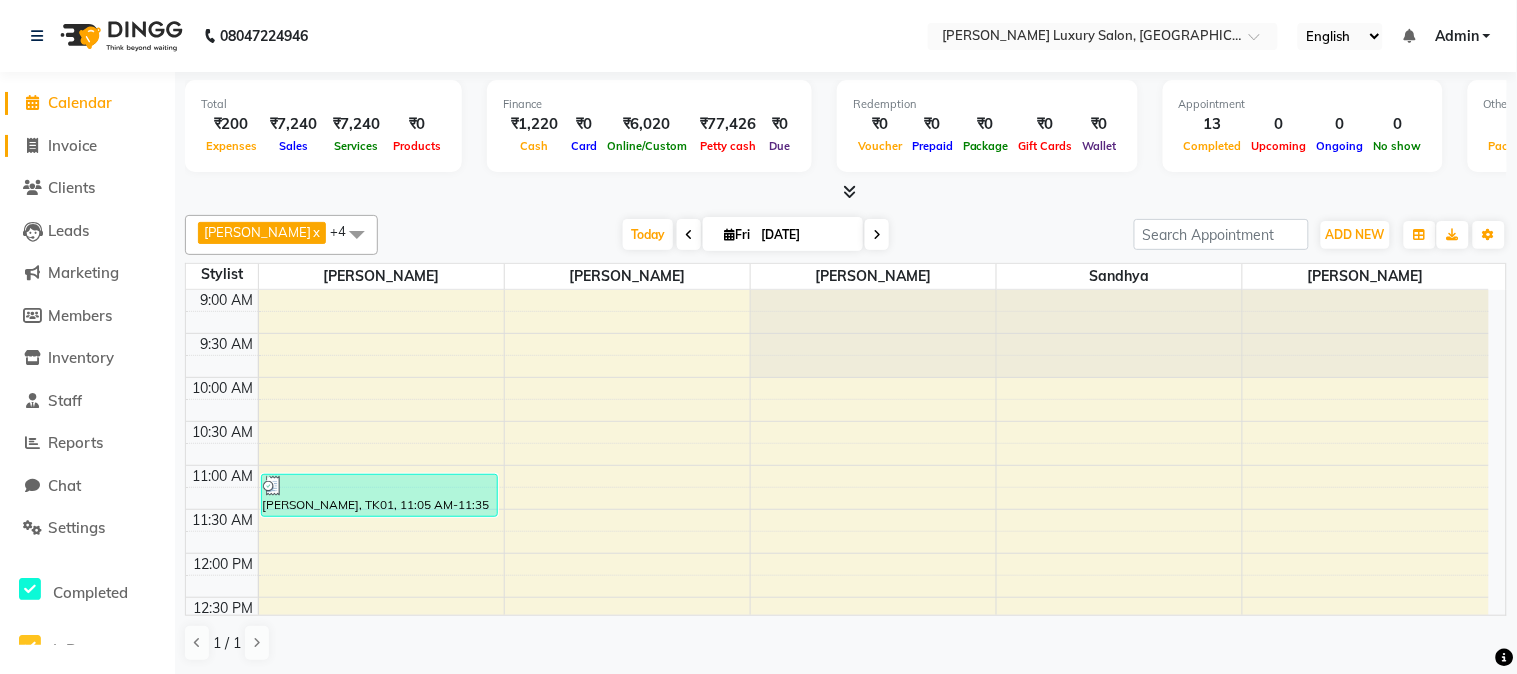 click on "Invoice" 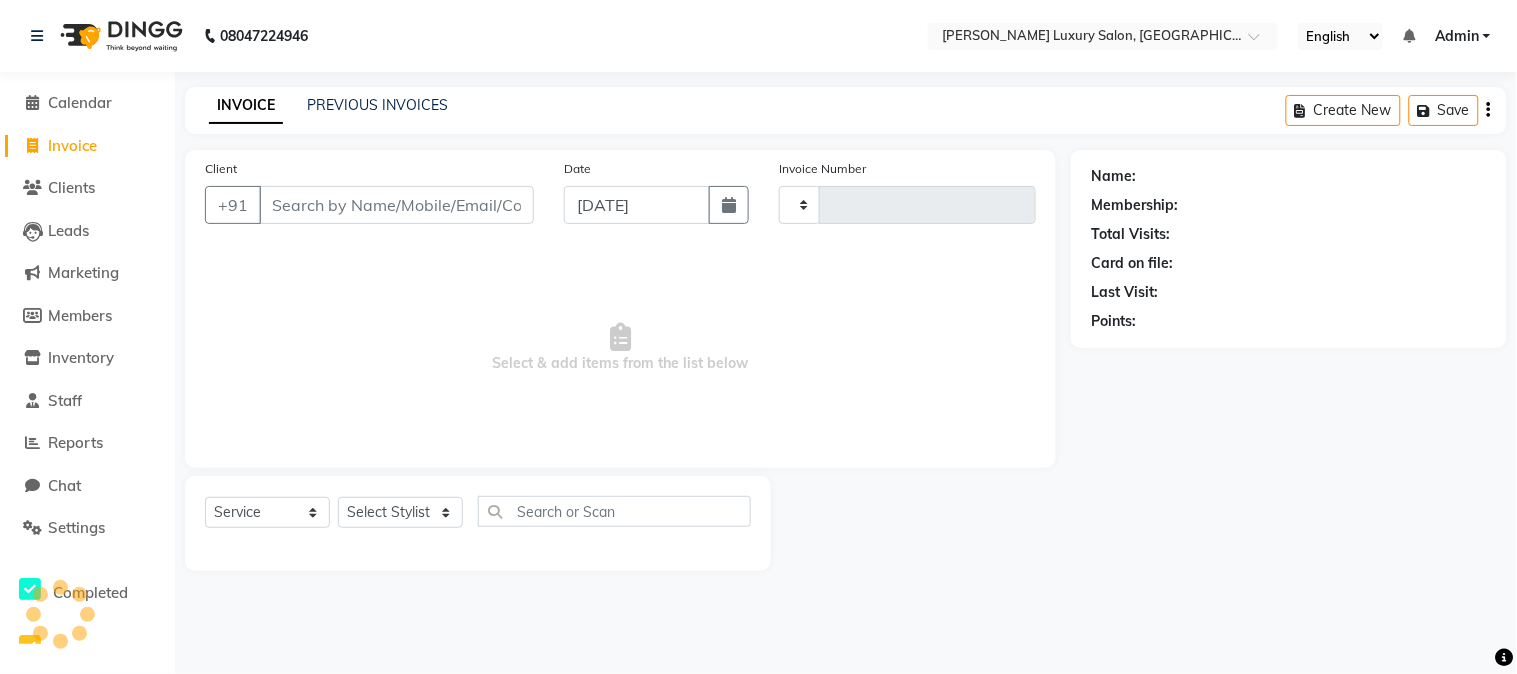 type on "1276" 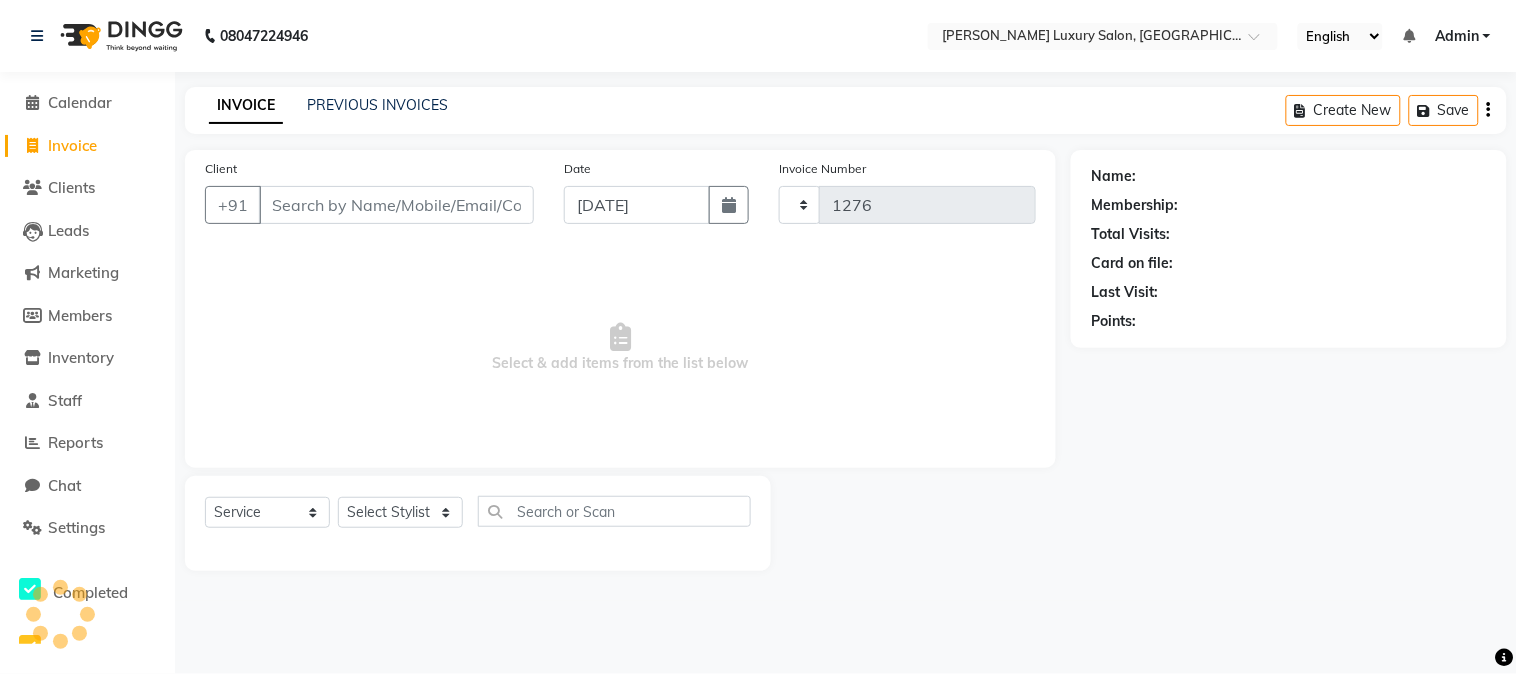select on "7752" 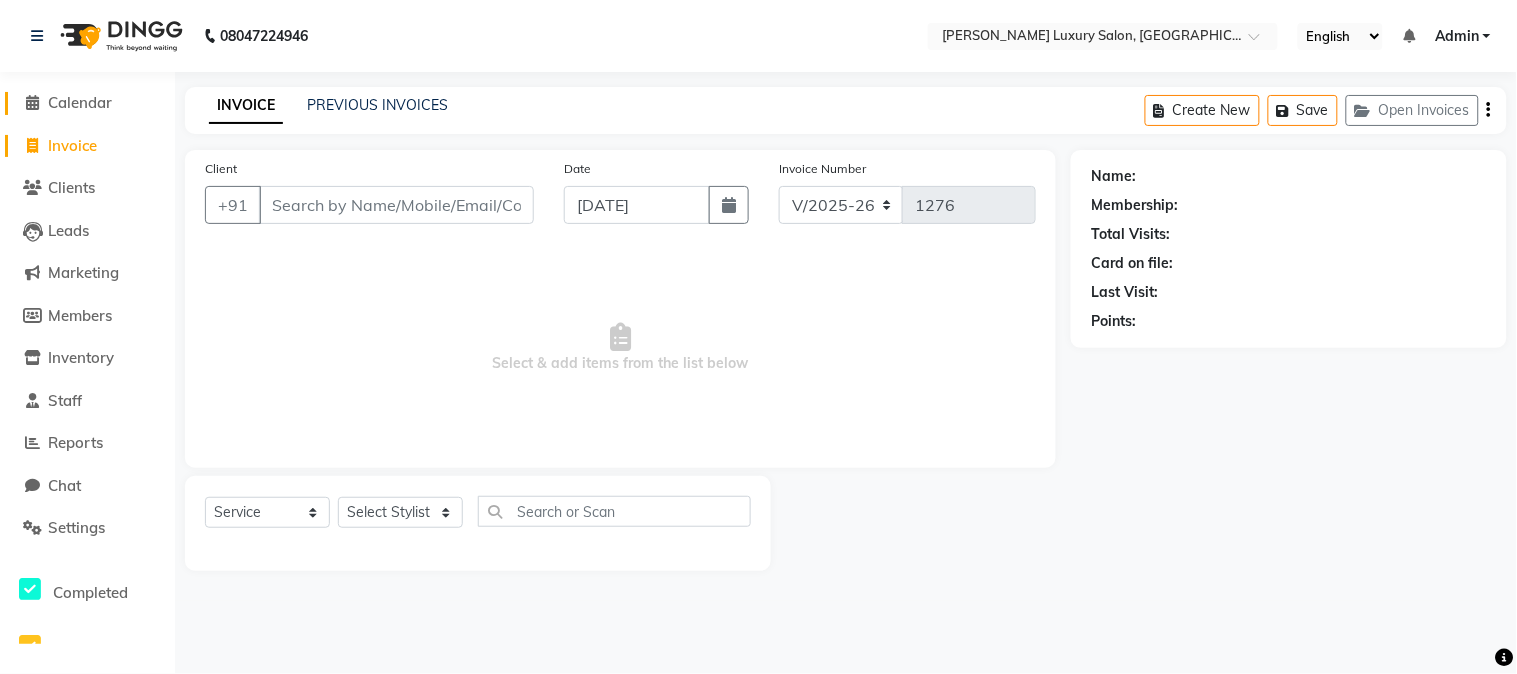click on "Calendar" 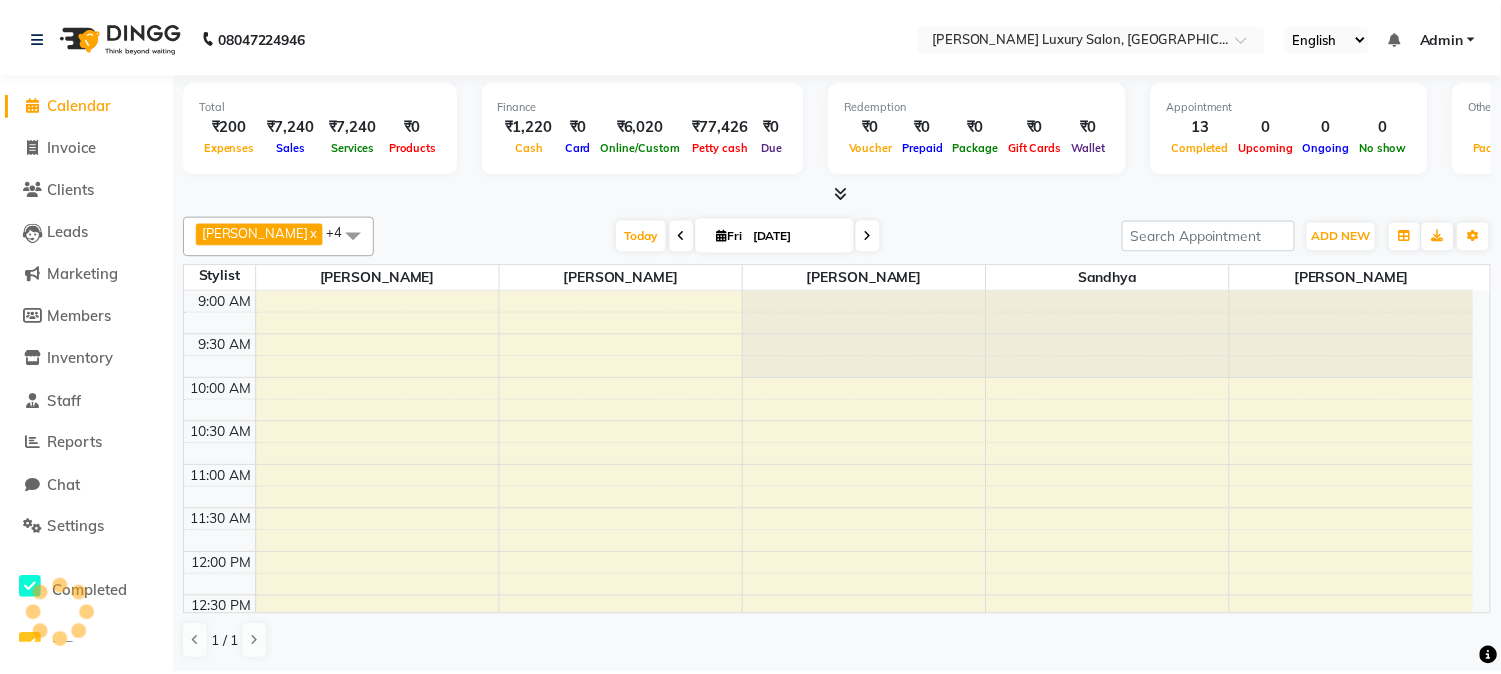 scroll, scrollTop: 0, scrollLeft: 0, axis: both 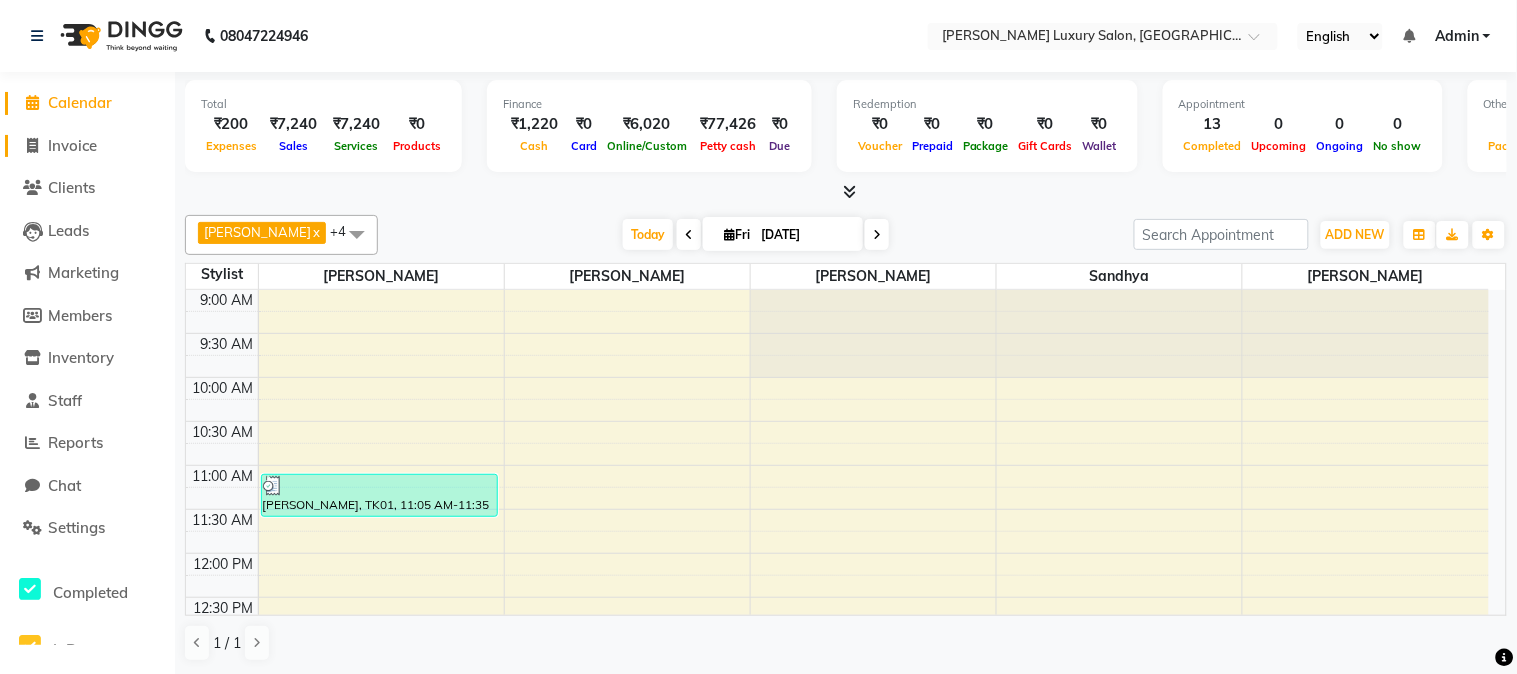 click on "Invoice" 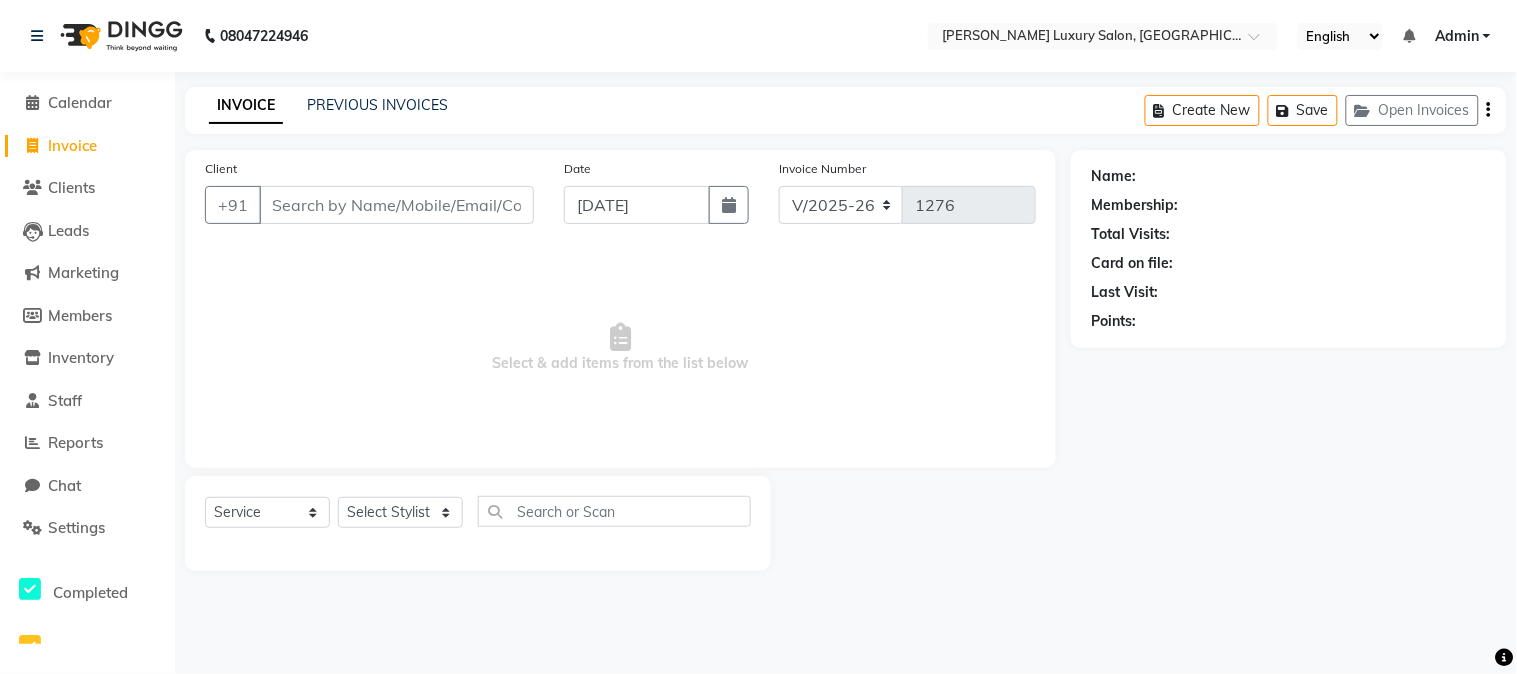 click on "Client" at bounding box center [396, 205] 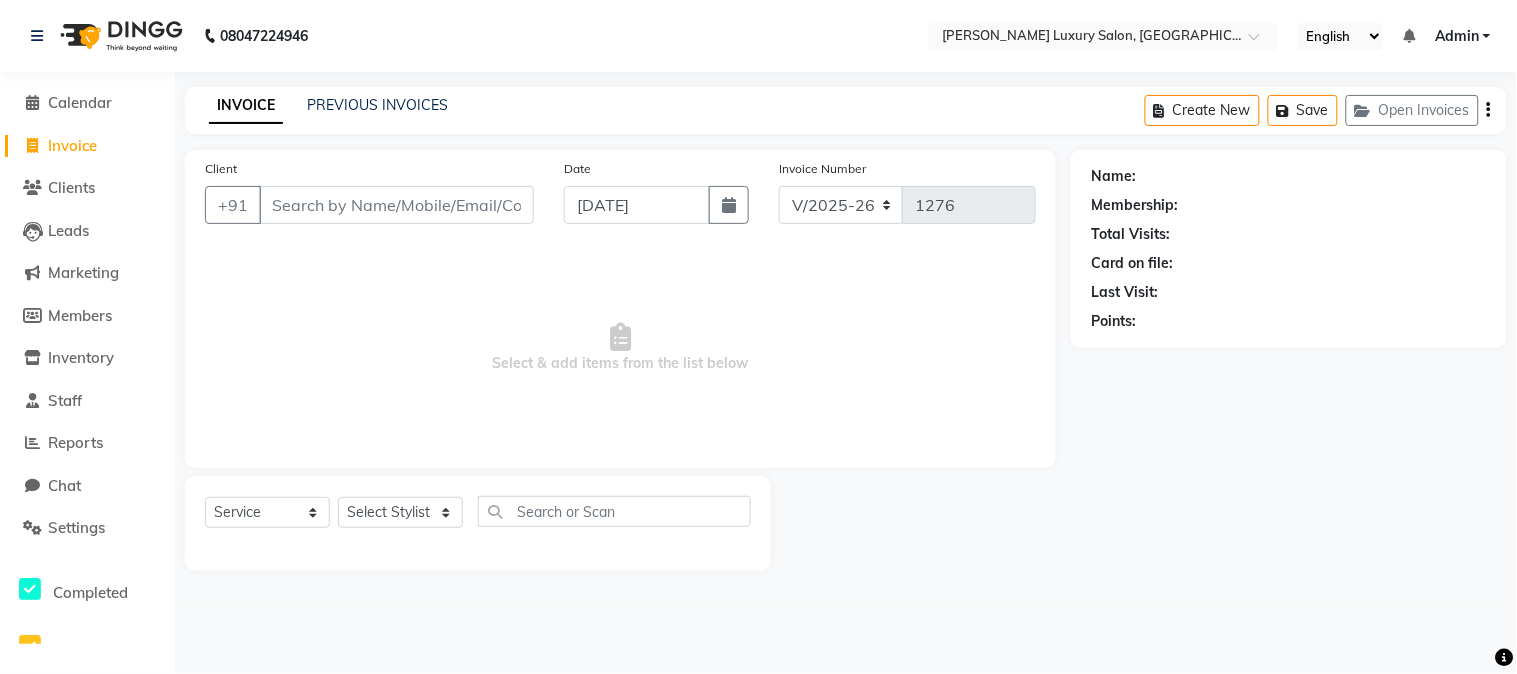 drag, startPoint x: 404, startPoint y: 198, endPoint x: 1020, endPoint y: 97, distance: 624.2251 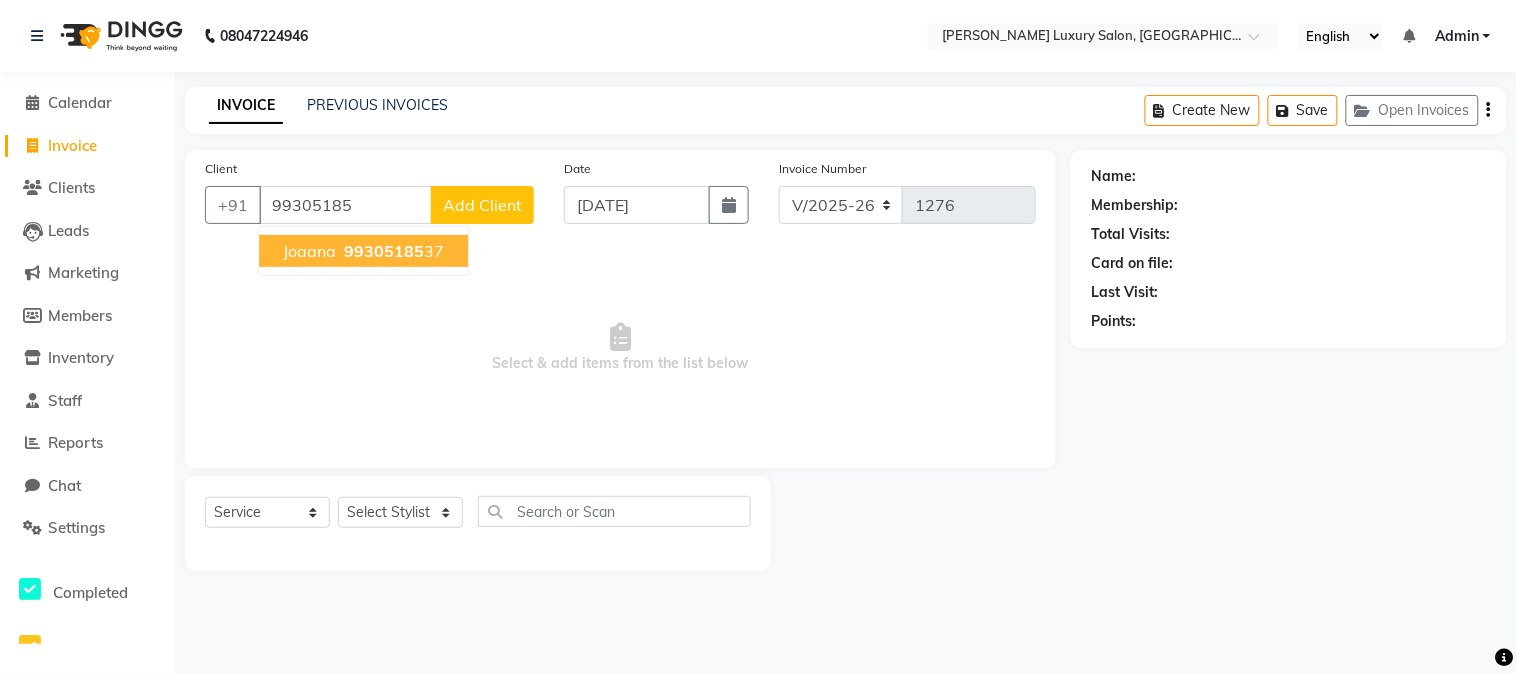 click on "joaana" at bounding box center (309, 251) 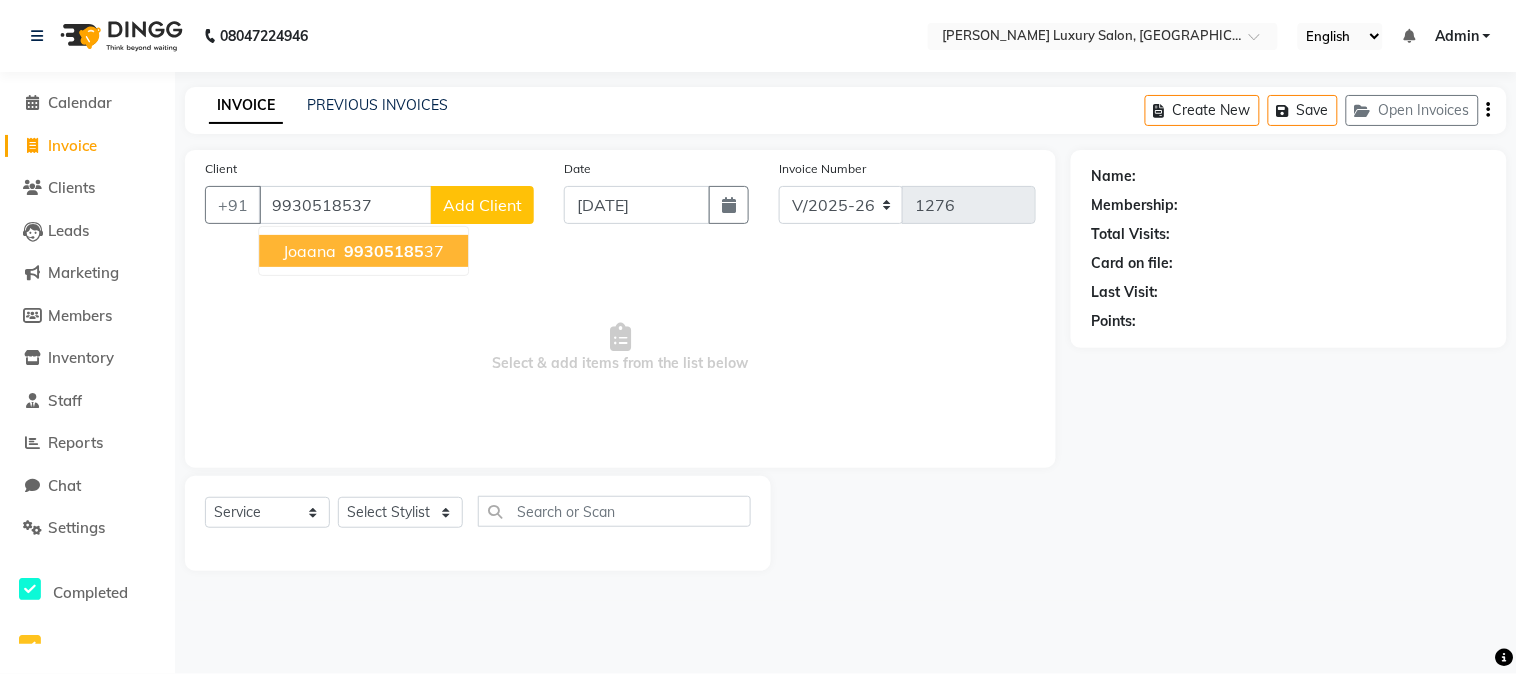 type on "9930518537" 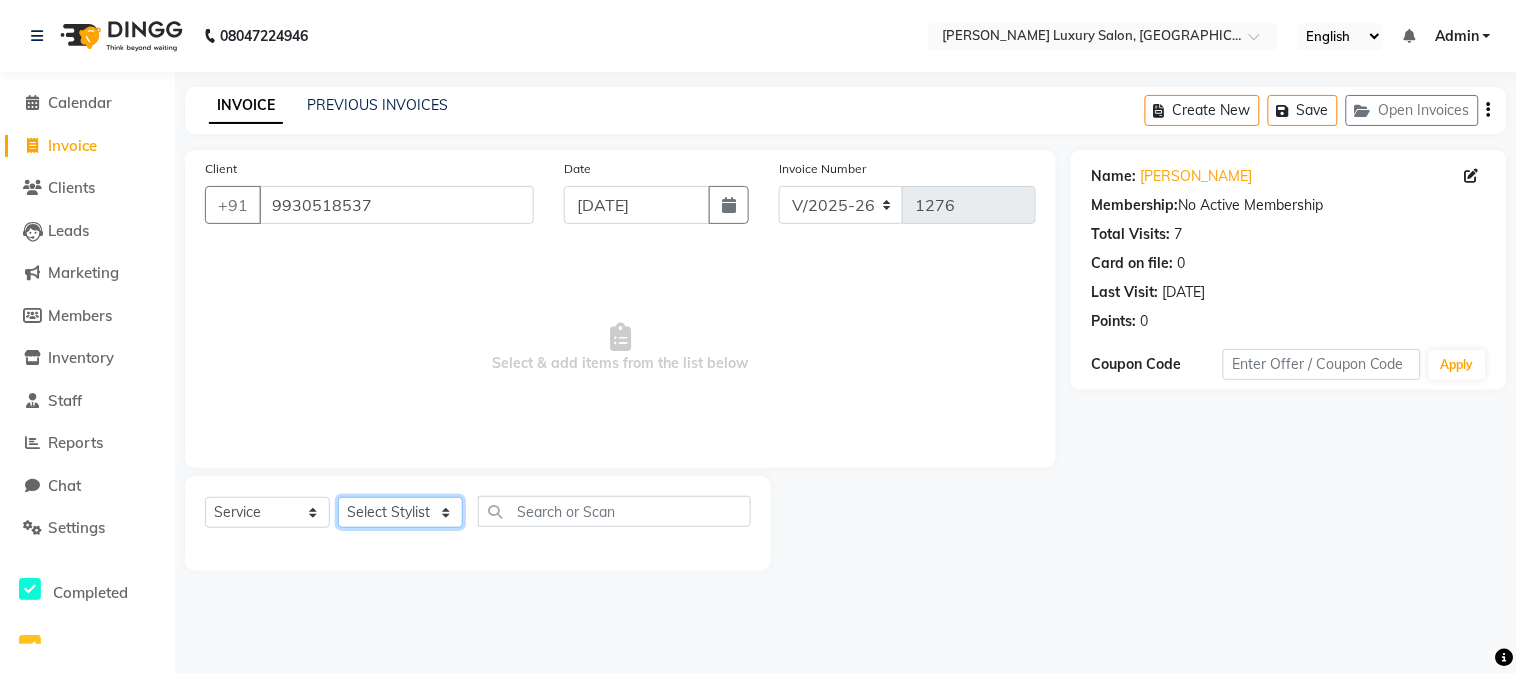 click on "Select Stylist [PERSON_NAME] [PERSON_NAME] neha [PERSON_NAME] Salon Sandhya [PERSON_NAME] [PERSON_NAME]" 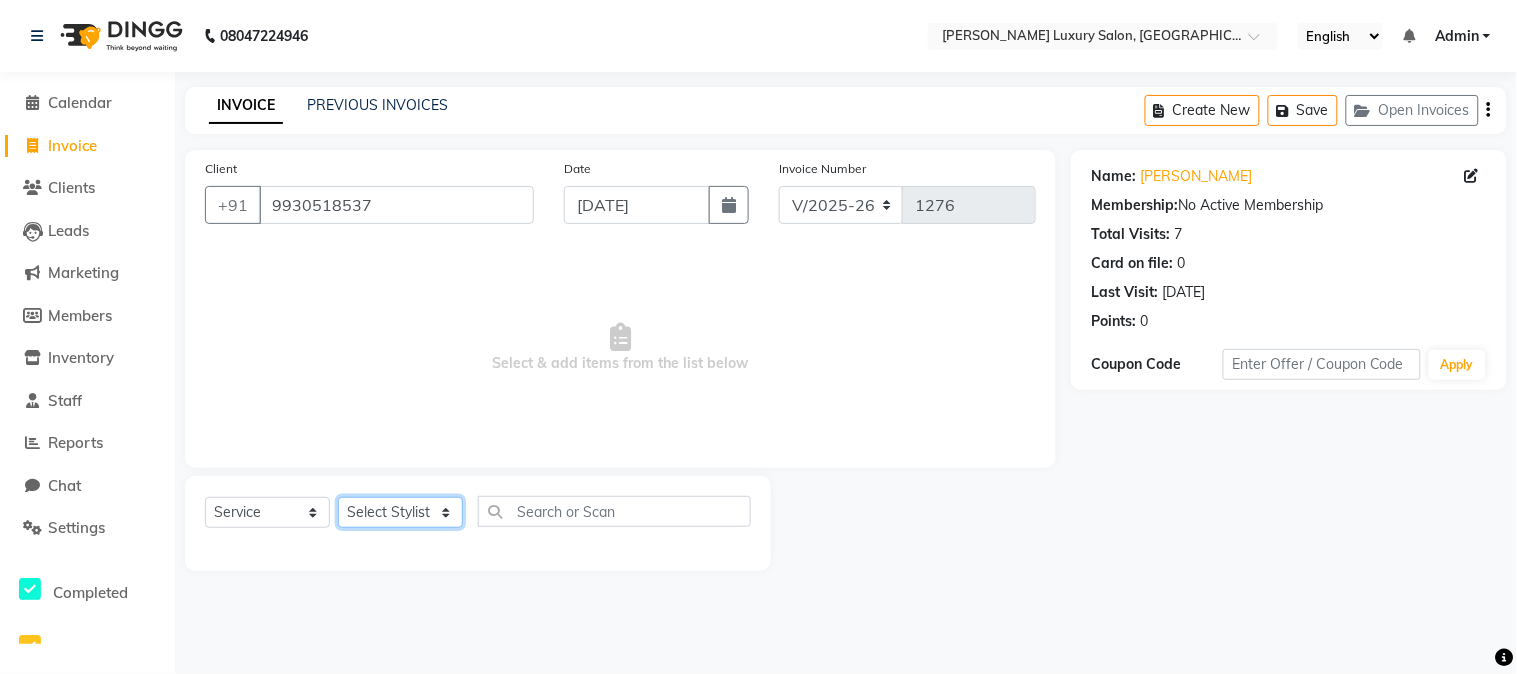 select on "69292" 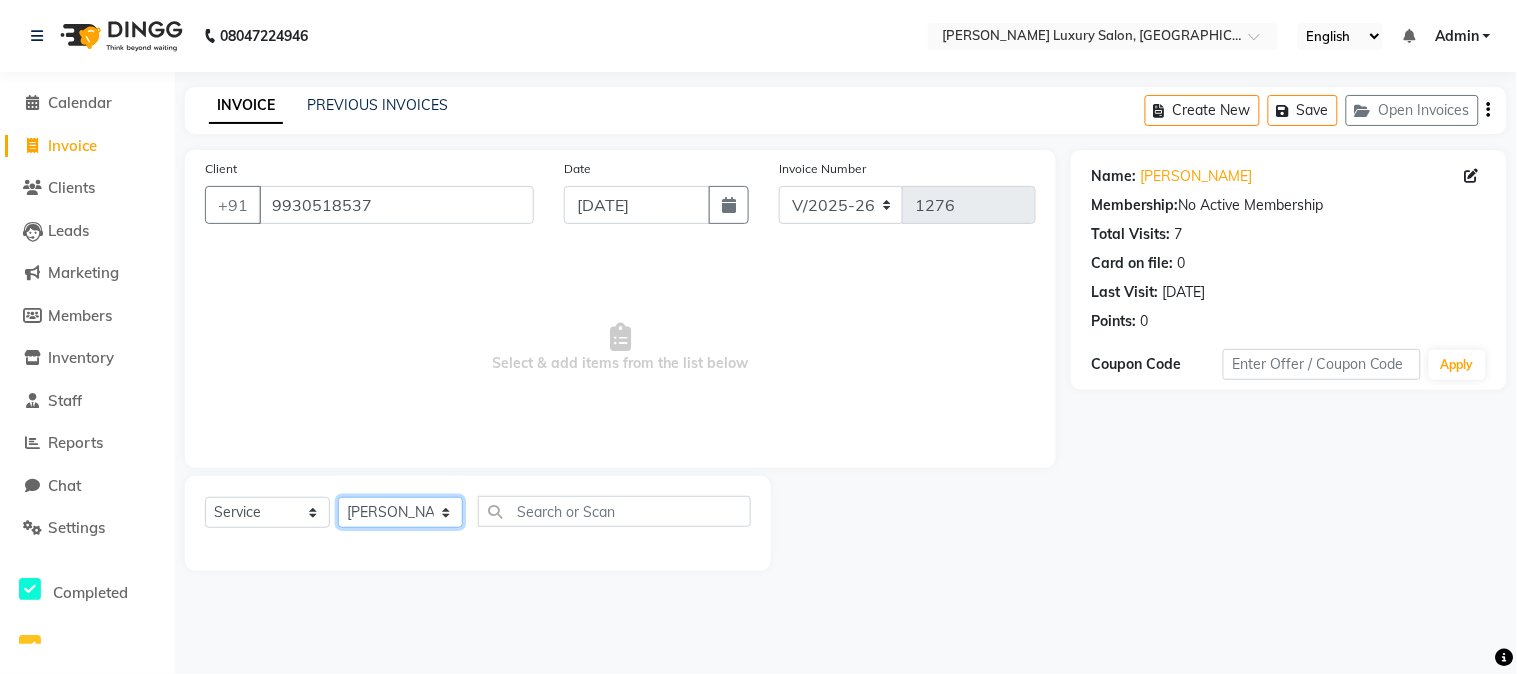 click on "Select Stylist [PERSON_NAME] [PERSON_NAME] neha [PERSON_NAME] Salon Sandhya [PERSON_NAME] [PERSON_NAME]" 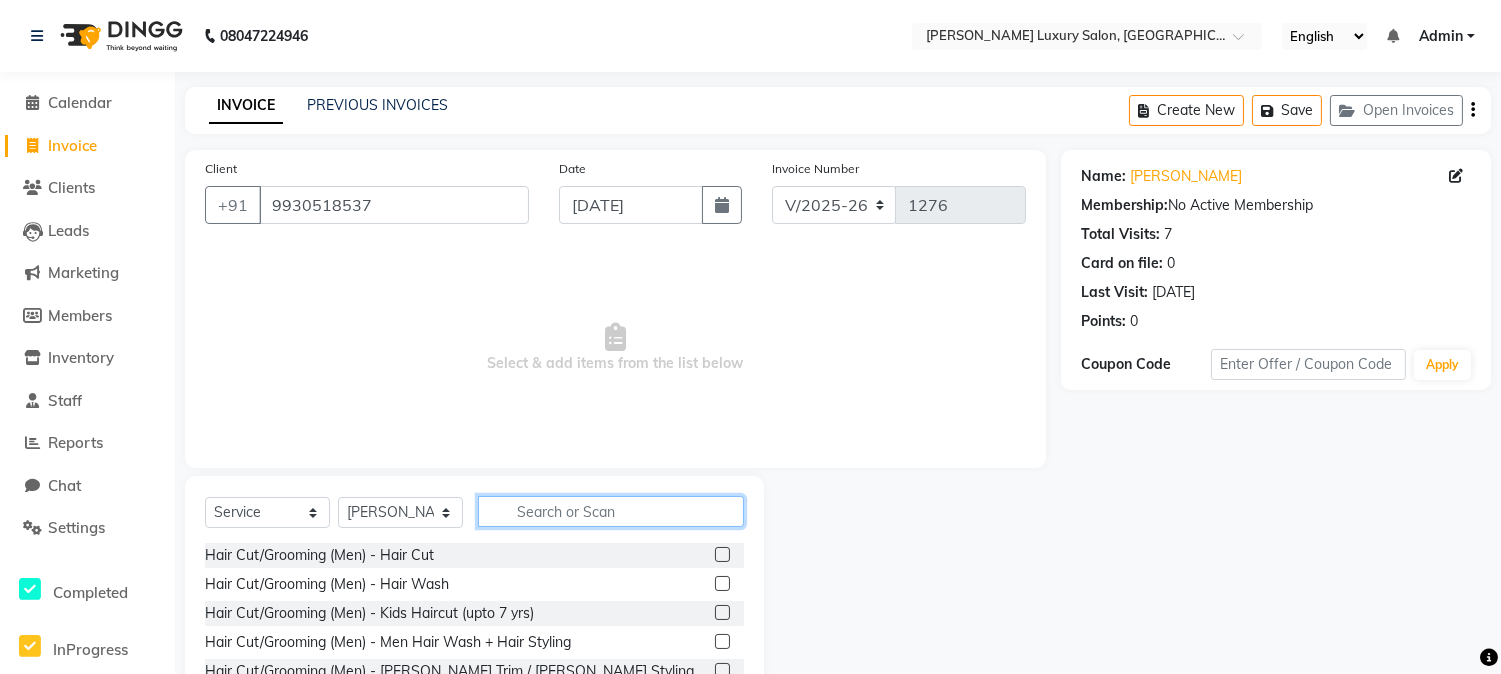 click 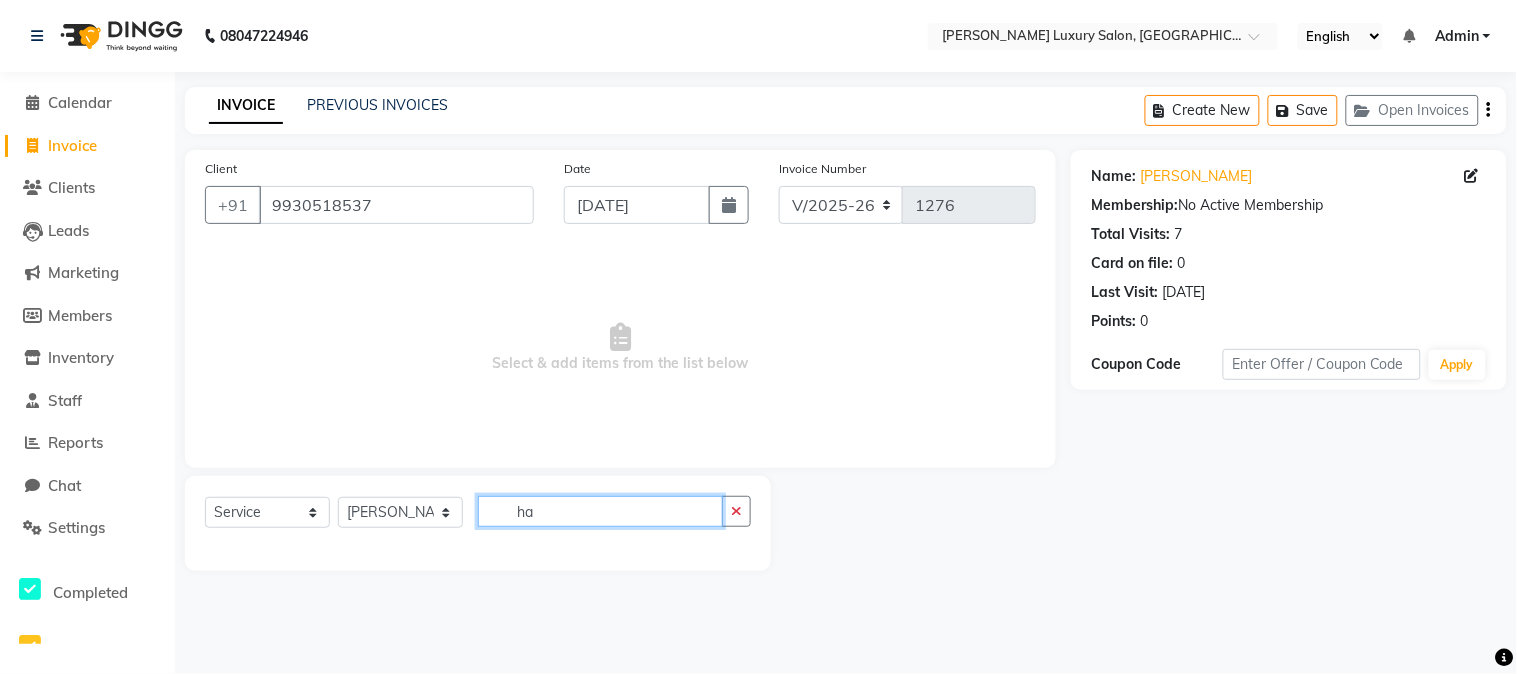 type on "h" 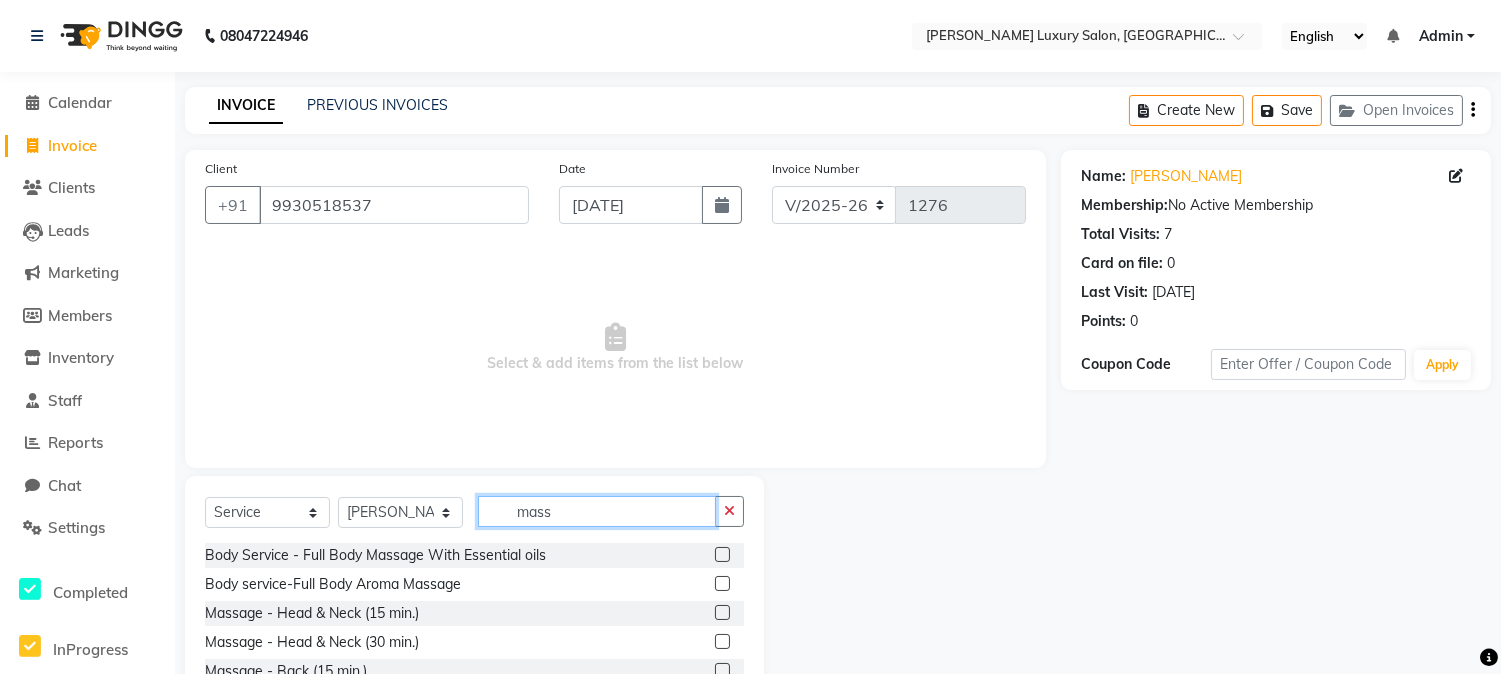 type on "mass" 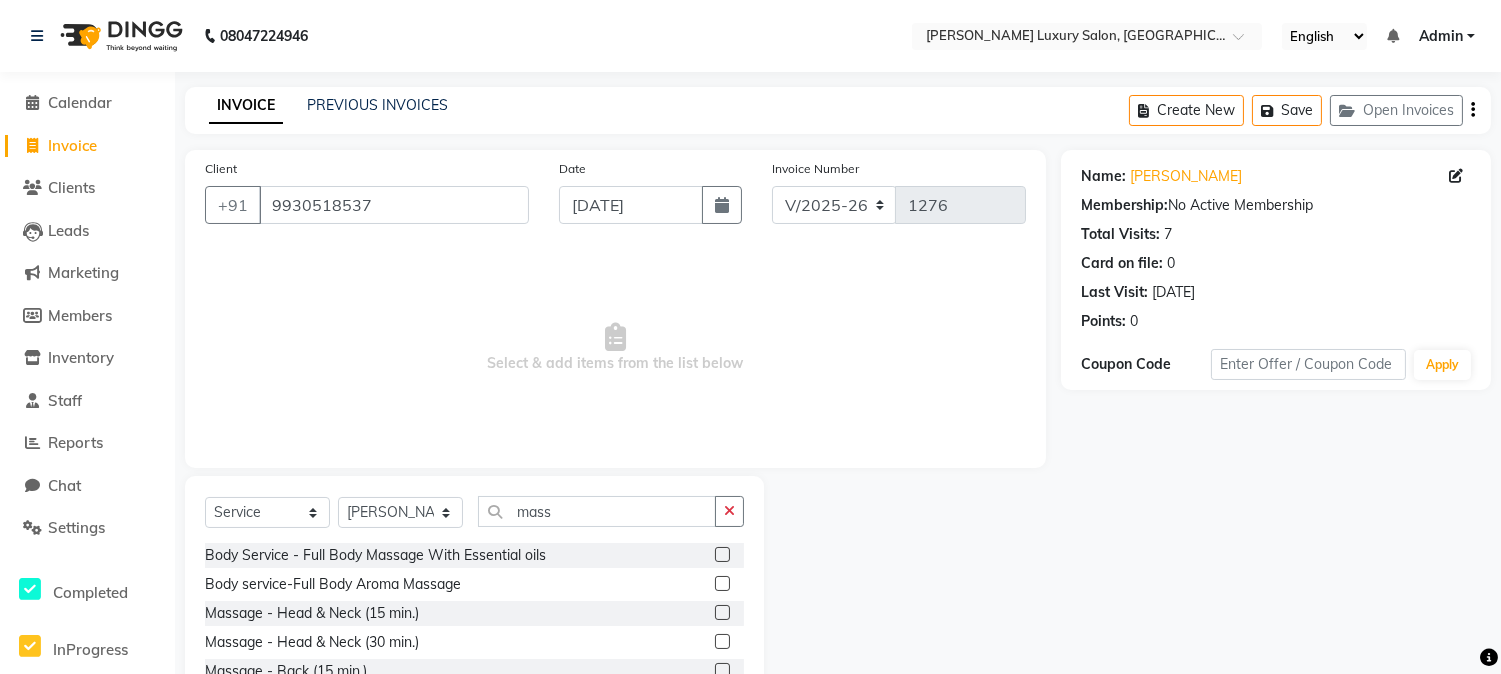 click 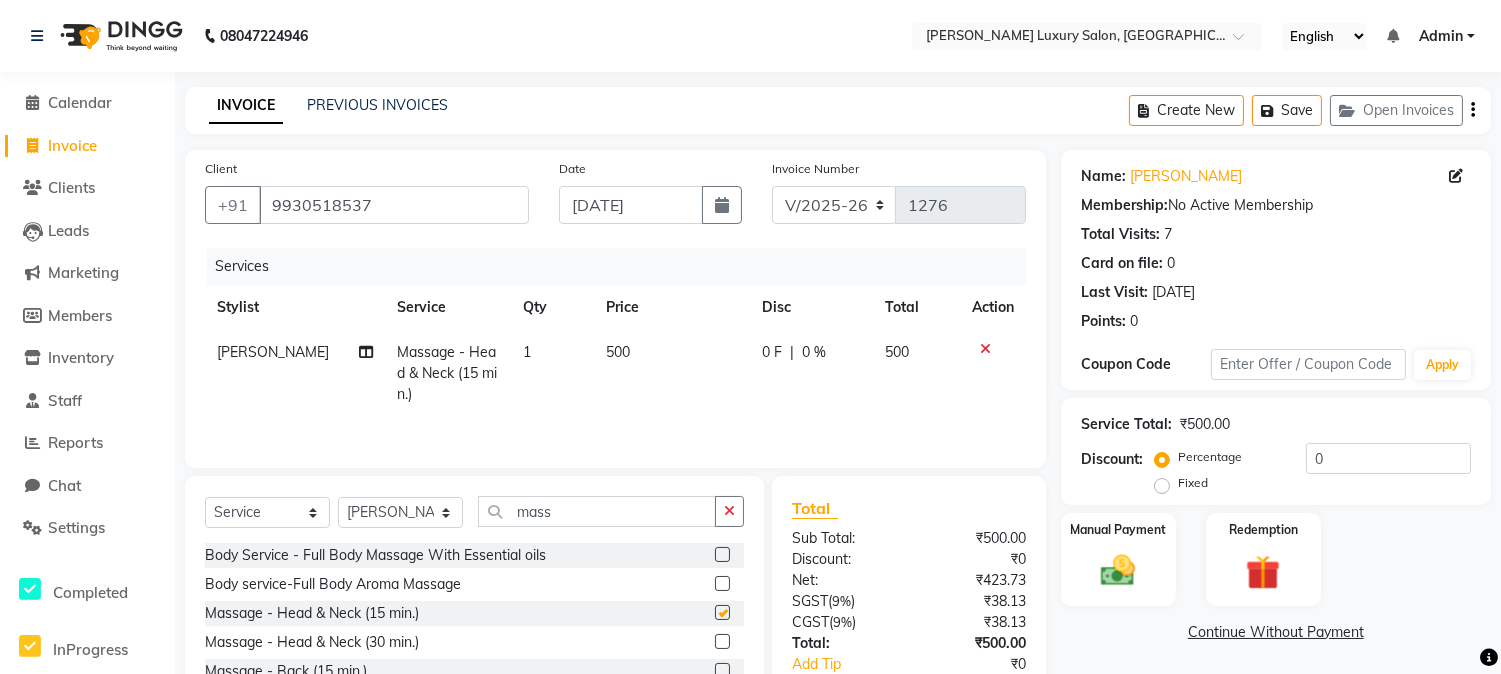checkbox on "false" 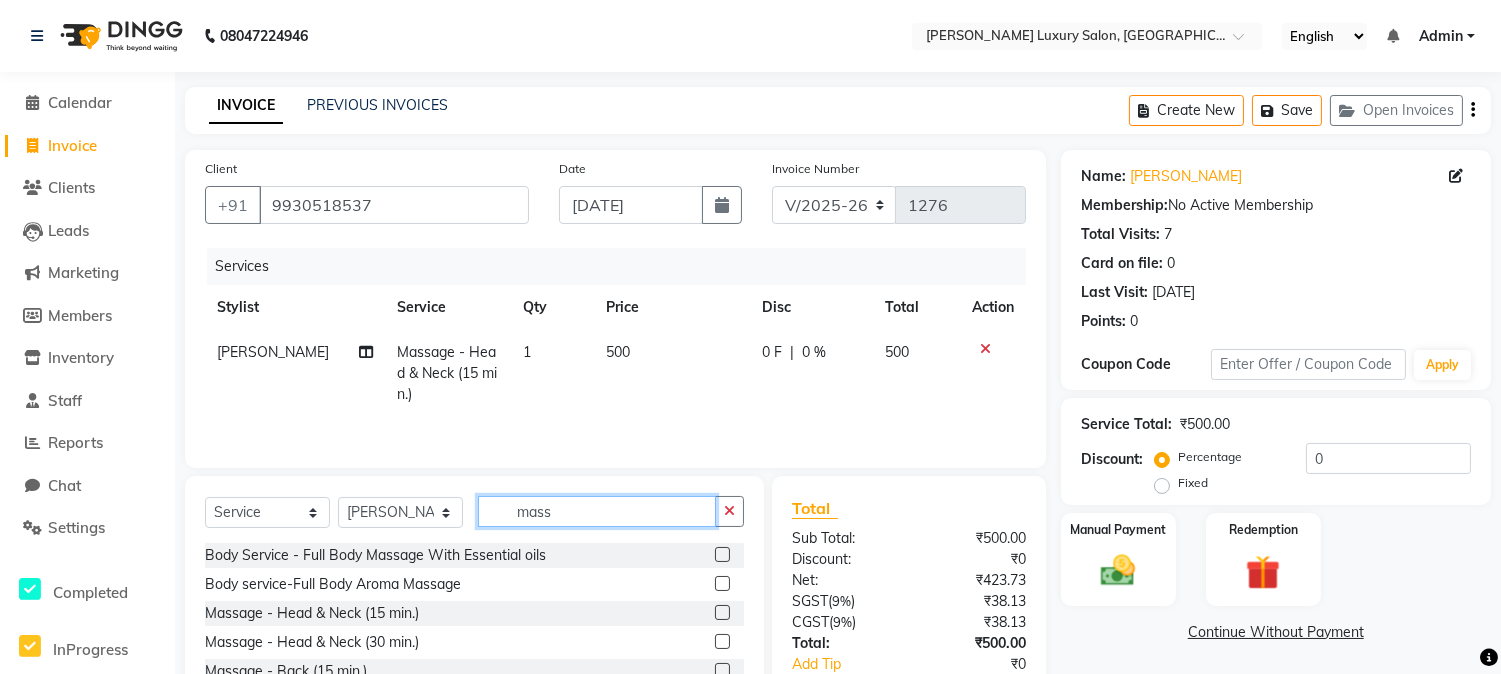 click on "mass" 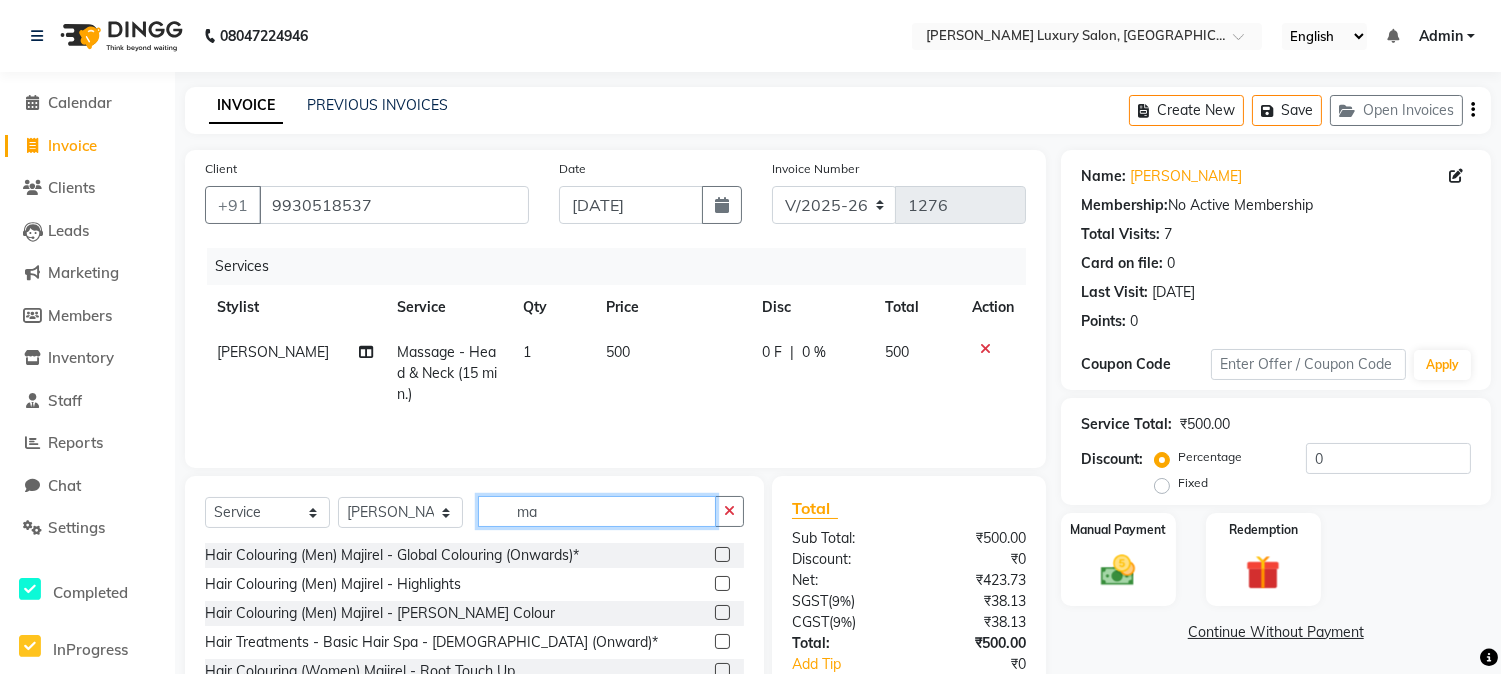 type on "m" 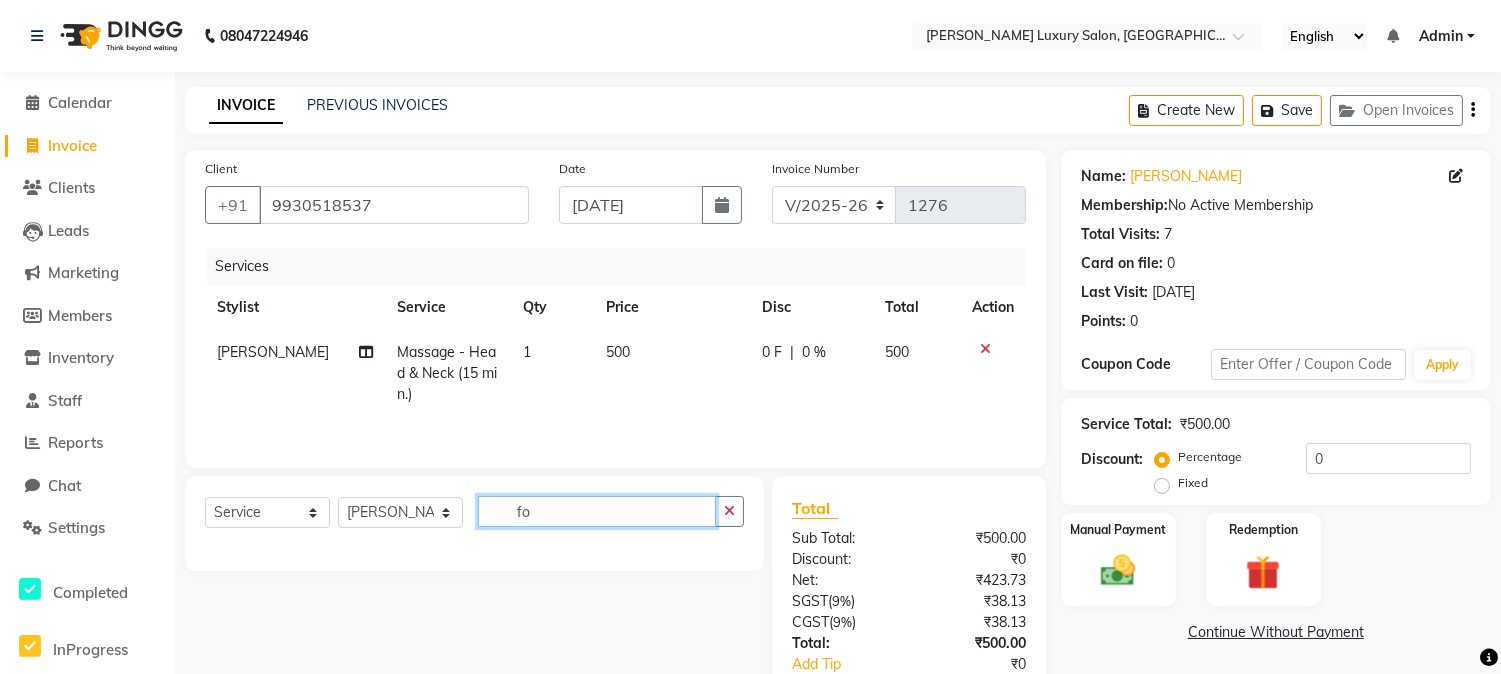 type on "f" 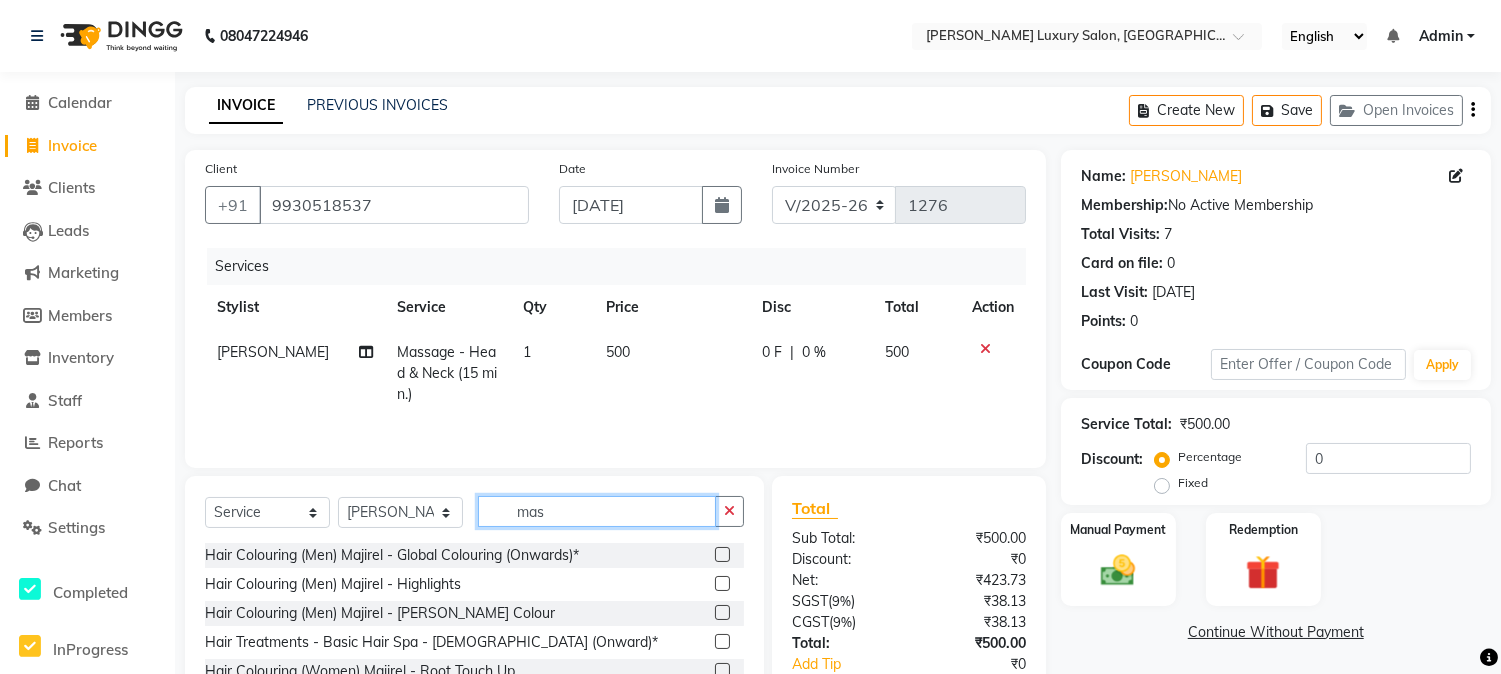 type on "mass" 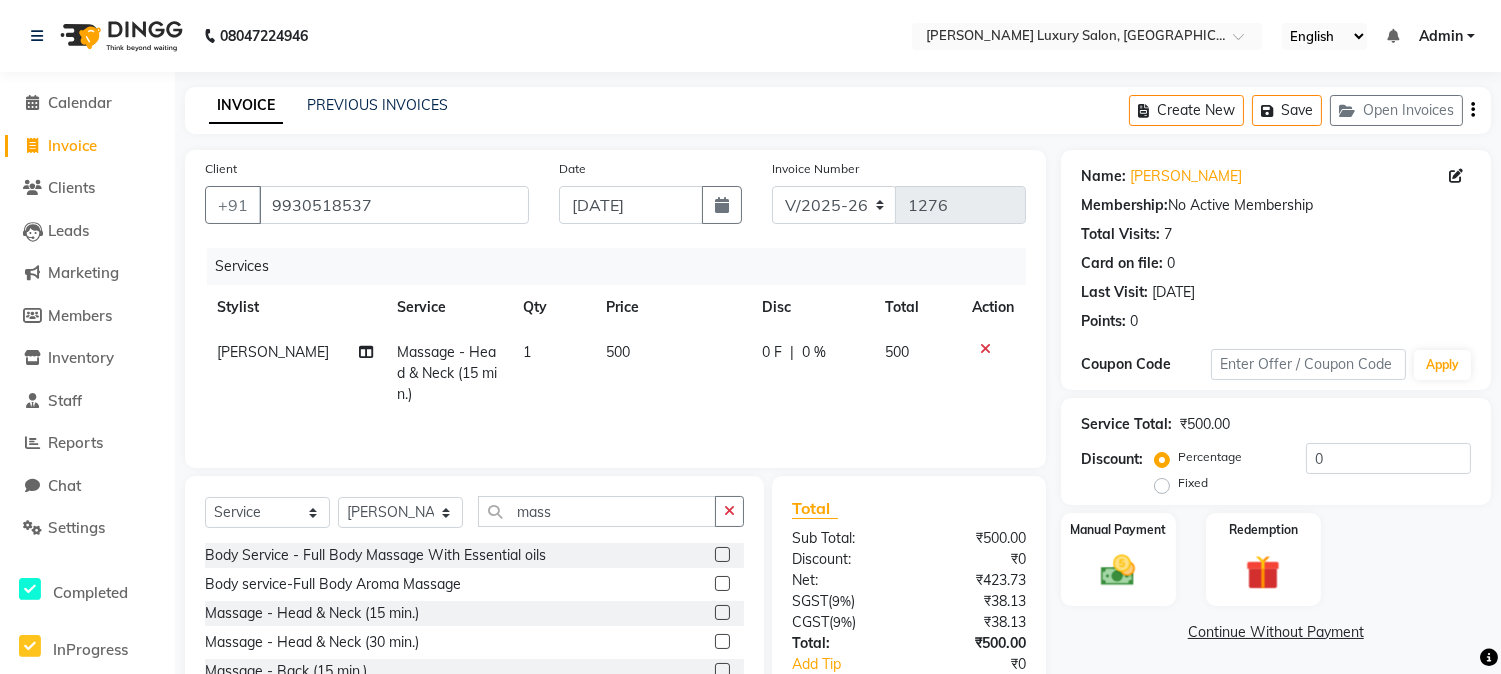 click 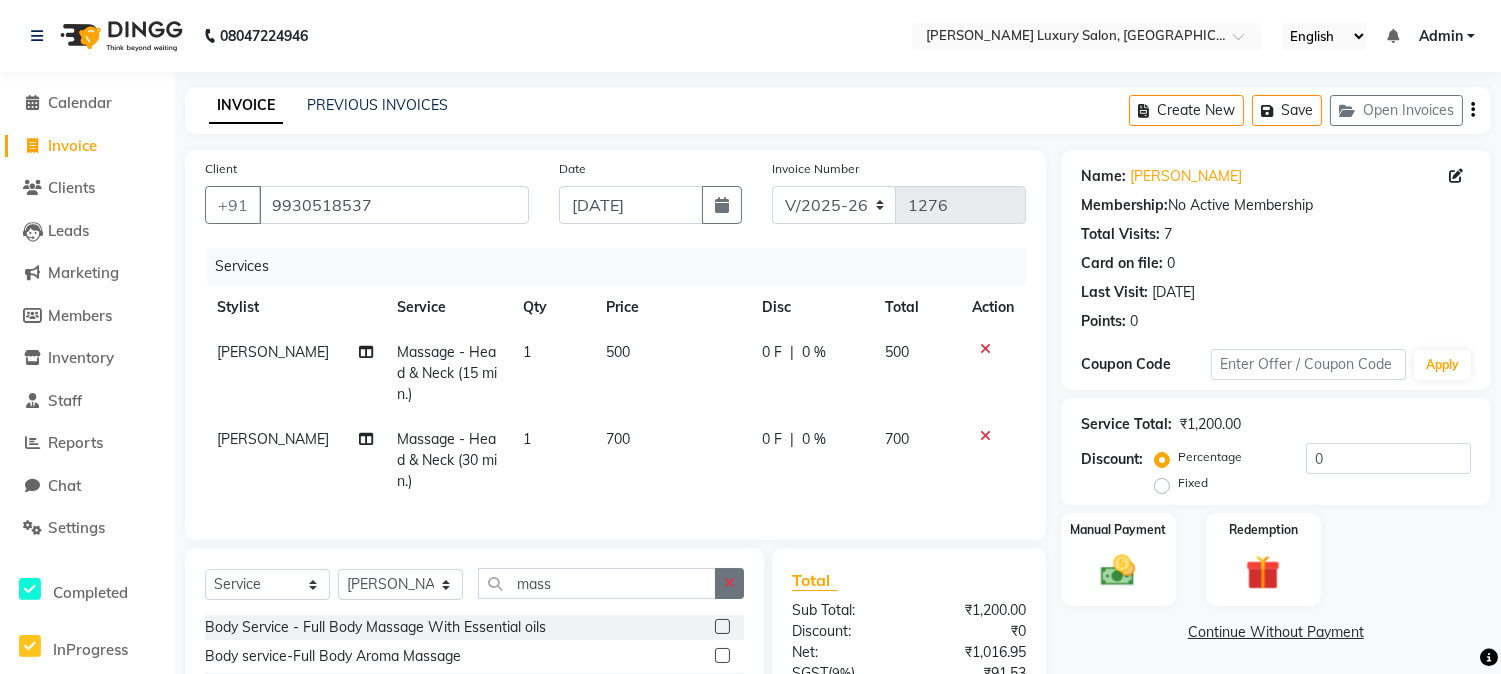checkbox on "false" 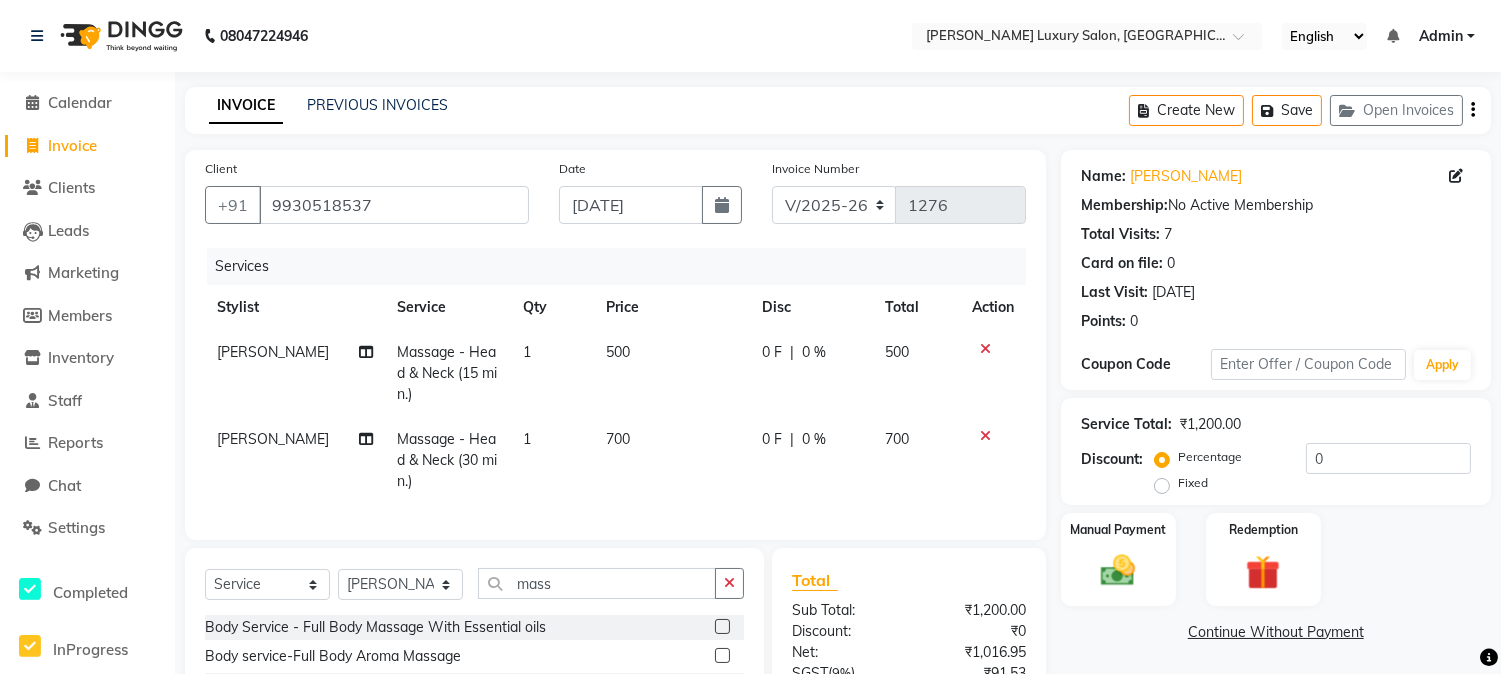 click on "0 %" 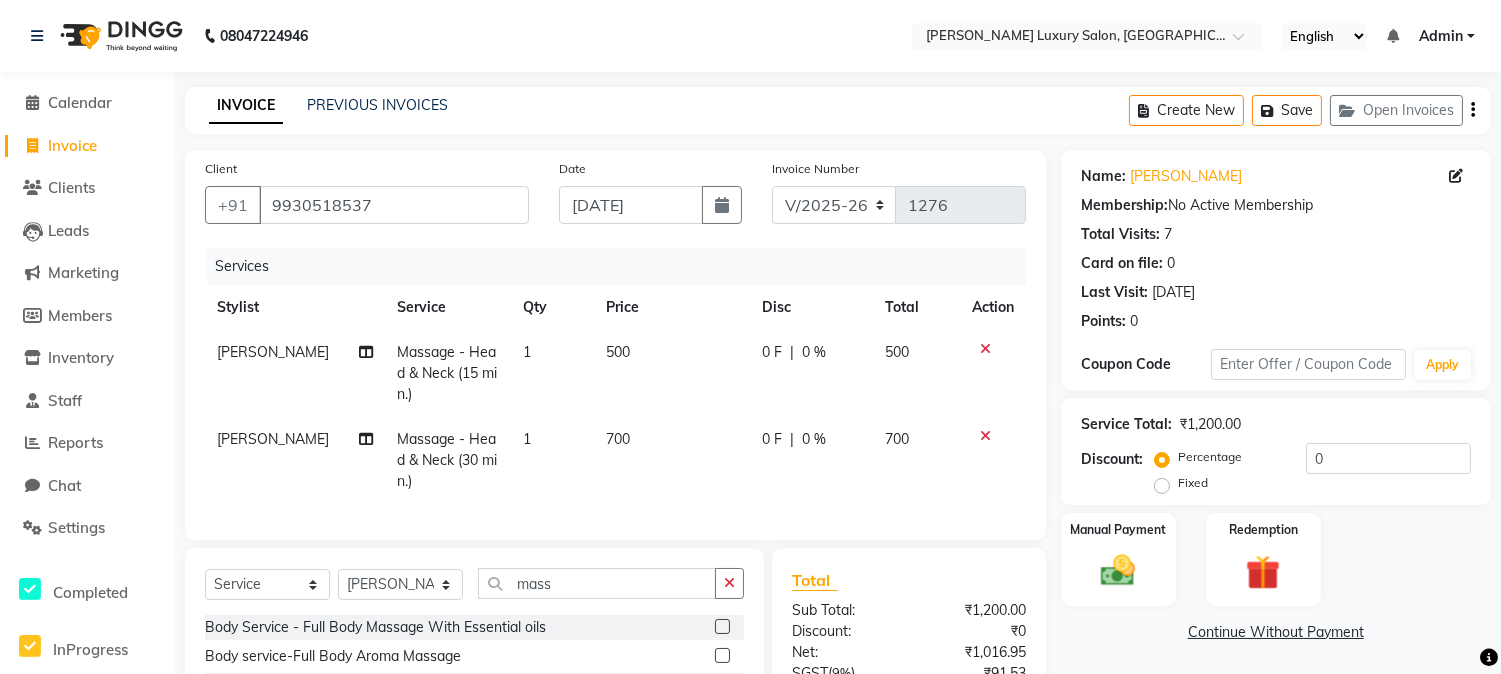 select on "69292" 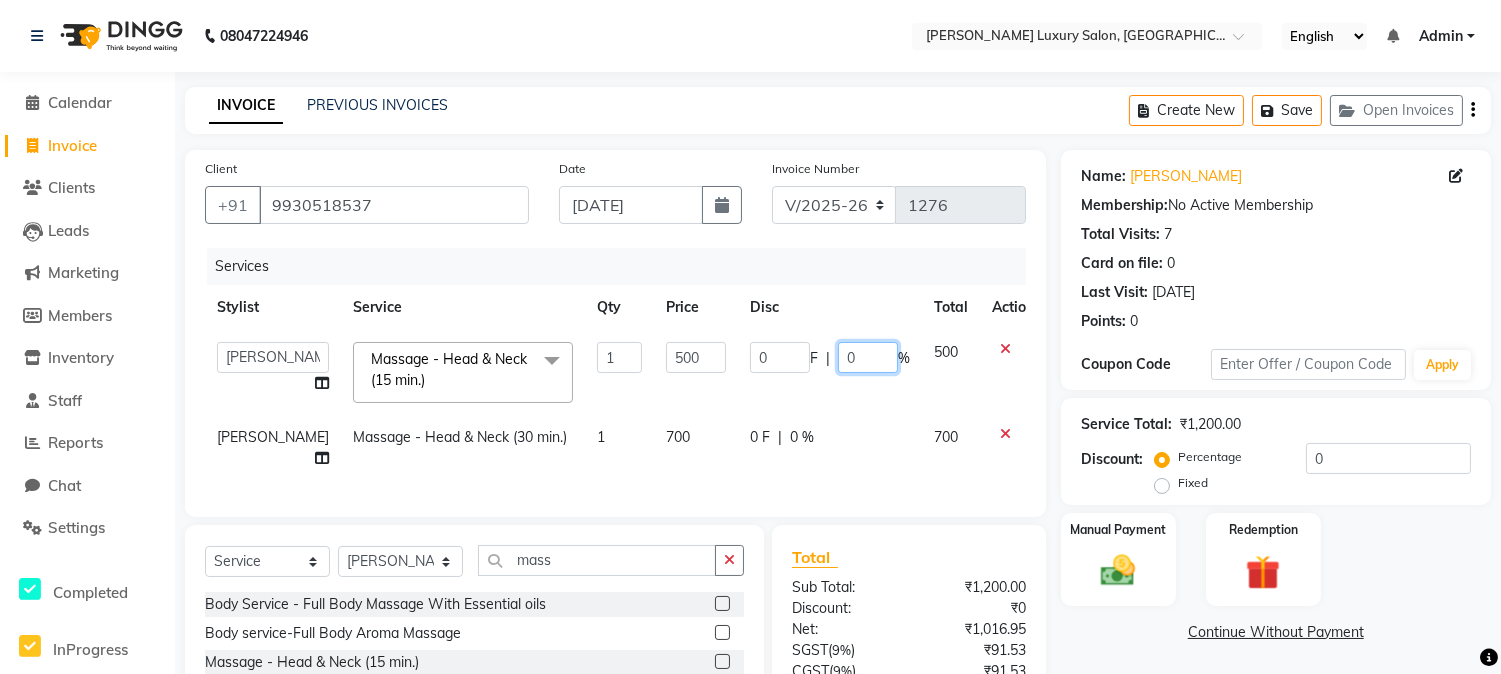 click on "0" 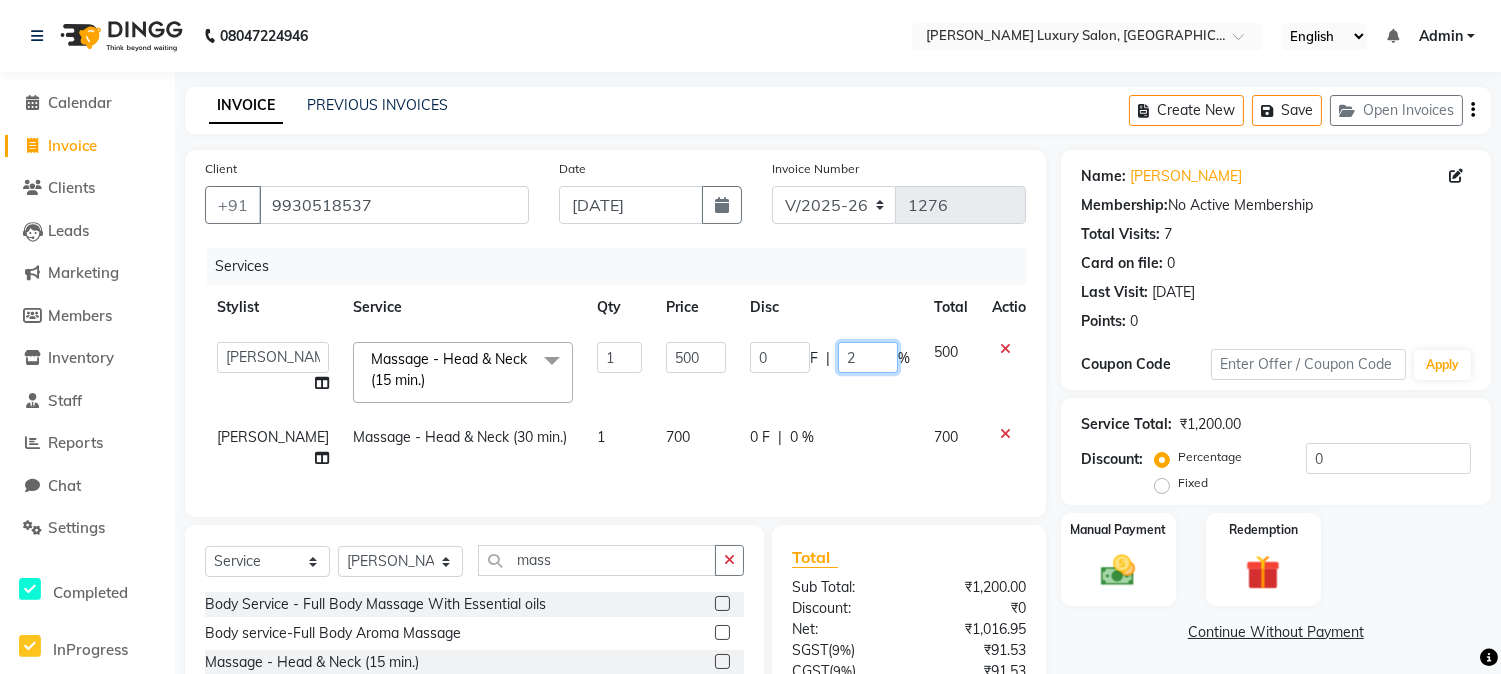 type on "20" 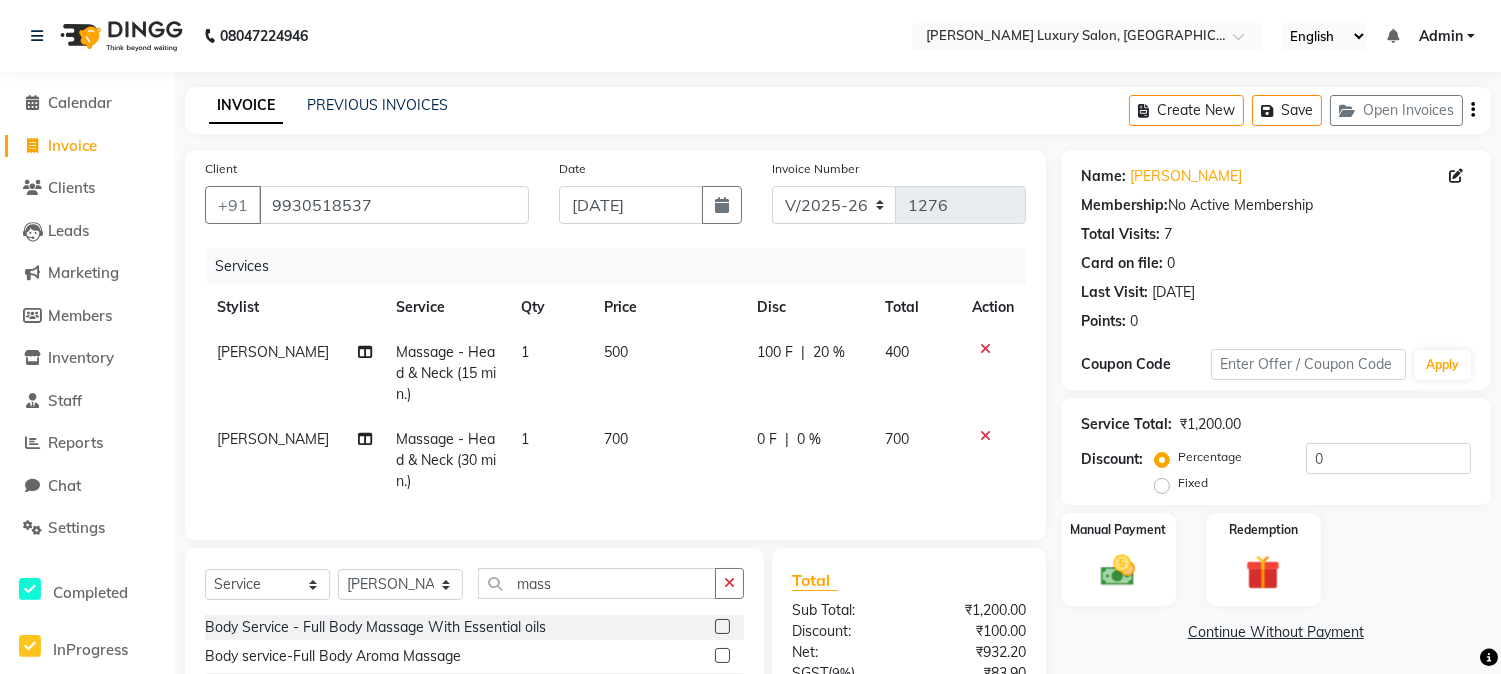 click on "0 F | 0 %" 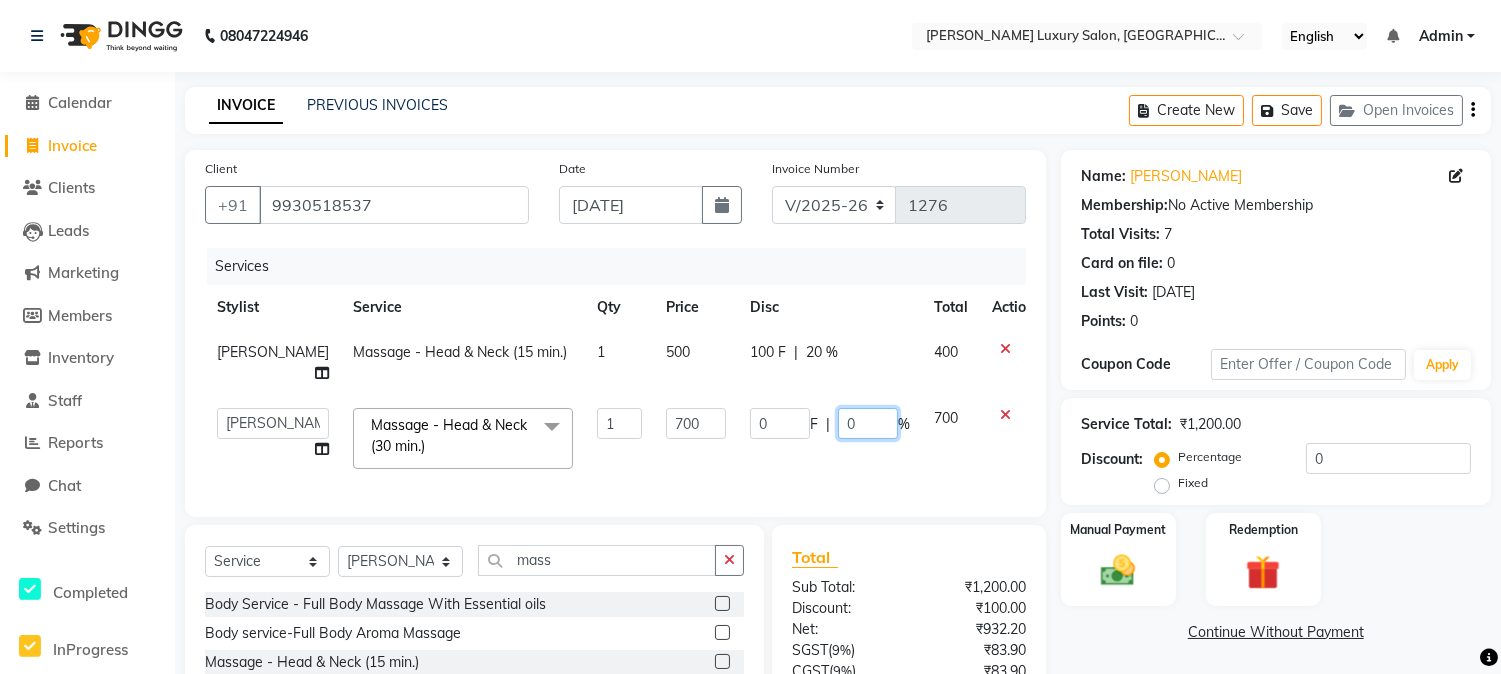 click on "0" 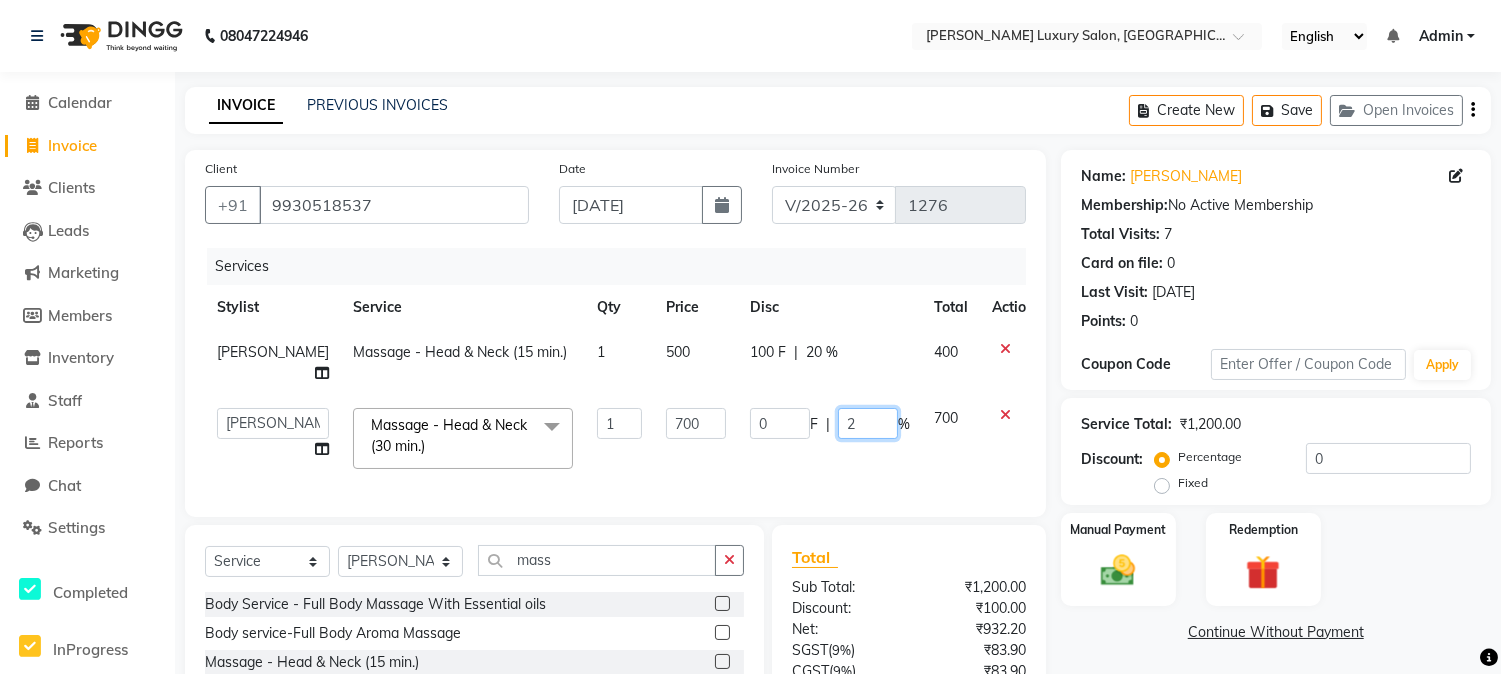 type on "20" 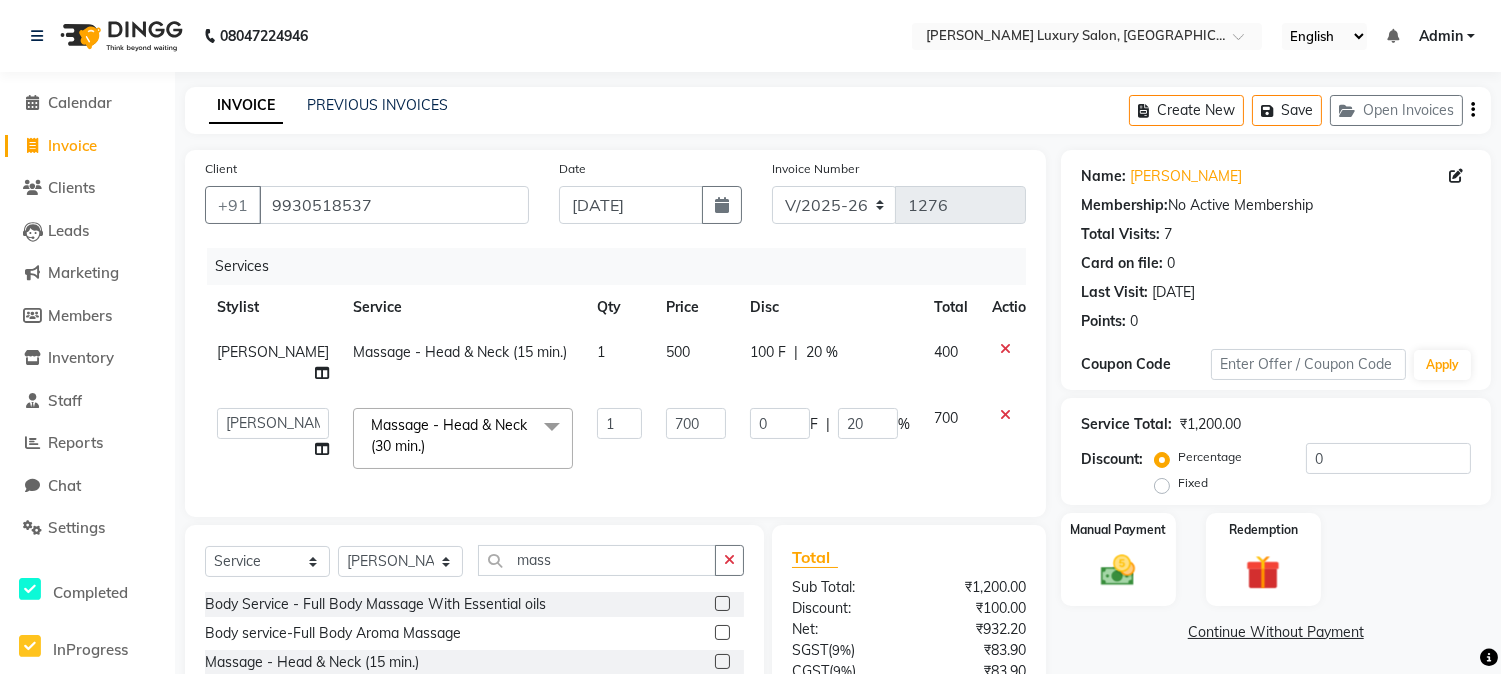 click on "Services Stylist Service Qty Price Disc Total Action [PERSON_NAME] Massage - Head & Neck (15 min.) 1 500 100 F | 20 % 400  [PERSON_NAME]   [PERSON_NAME]   neha   [PERSON_NAME]   Salon   Sandhya   [PERSON_NAME]   [PERSON_NAME]  Massage - Head & Neck (30 min.)  x Hair Cut/Grooming (Men) - Hair Cut Hair Cut/Grooming (Men) - Hair Wash Hair Cut/Grooming (Men) - Kids Haircut (upto 7 yrs) Hair Cut/Grooming (Men) - Men Hair Wash + Hair Styling Hair Cut/Grooming (Men) - [PERSON_NAME] Trim / [PERSON_NAME] Styling Hair Cut/Grooming (Men) - Shave Hair Cut/Grooming (Men) - Basic Hair Spa - Men (Onward)* Women Hair Styling Hair Colouring (Men) Majirel - Global Colouring (Onwards)* Hair Colouring (Men) Majirel - Highlights Hair Colouring (Men) Majirel - [PERSON_NAME] Colour Hair Colouring (Men) - Inoa [MEDICAL_DATA] Free - Global Colouring - (Onward)* Hair Colouring (Men) - Inoa [MEDICAL_DATA] Free - Hightlights Hair Colouring (Men) - Inoa [MEDICAL_DATA] Free - [PERSON_NAME] Colour Hair Cut (Women) - Basic Hair Cut Hair Cut (Women) - Advance Hair cut (Onwards)* CLEAN UP - Basic" 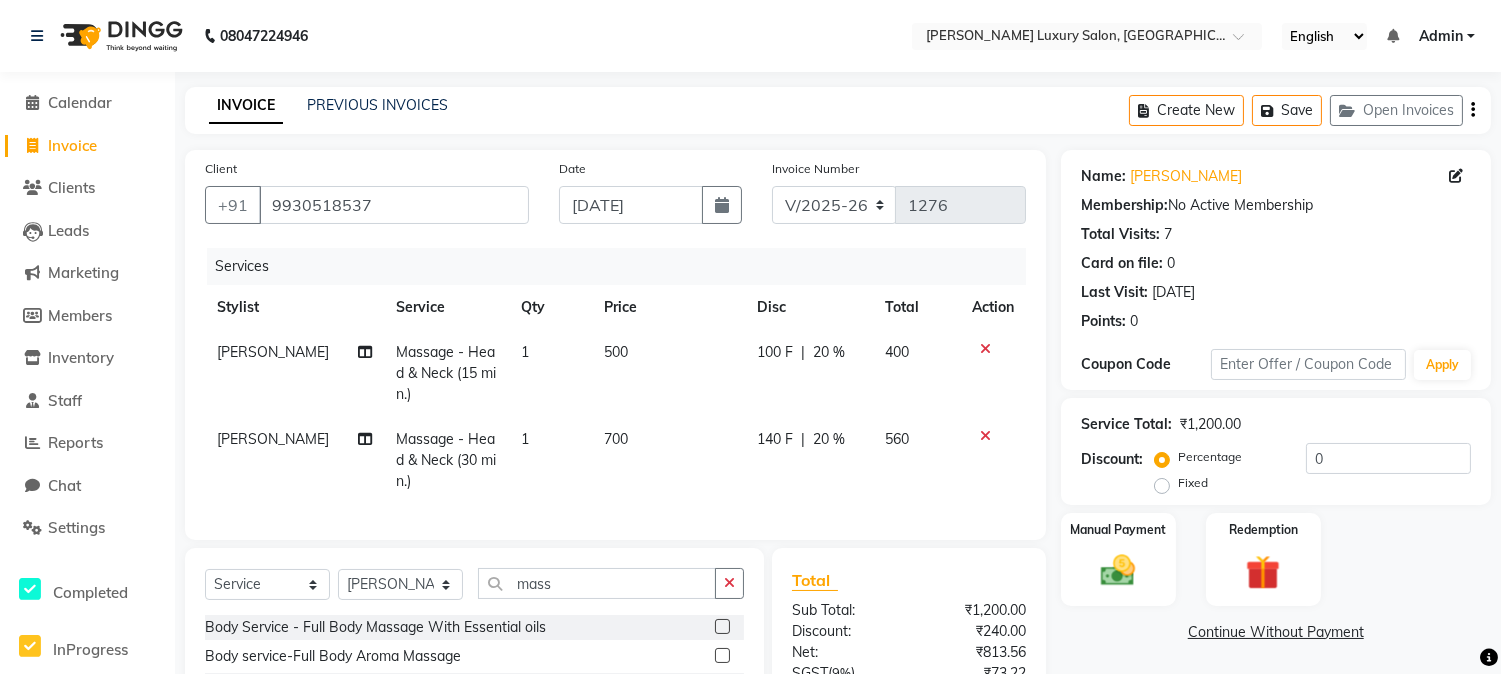 scroll, scrollTop: 215, scrollLeft: 0, axis: vertical 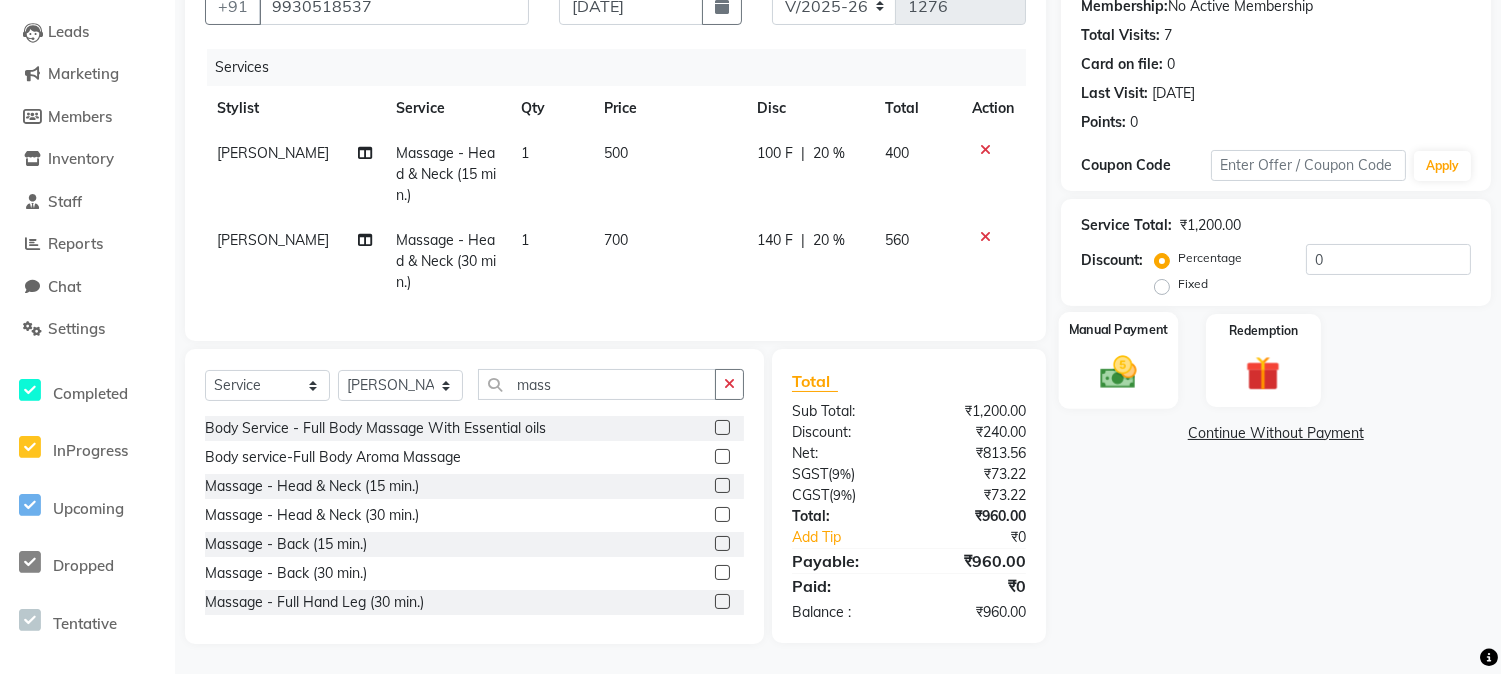 click 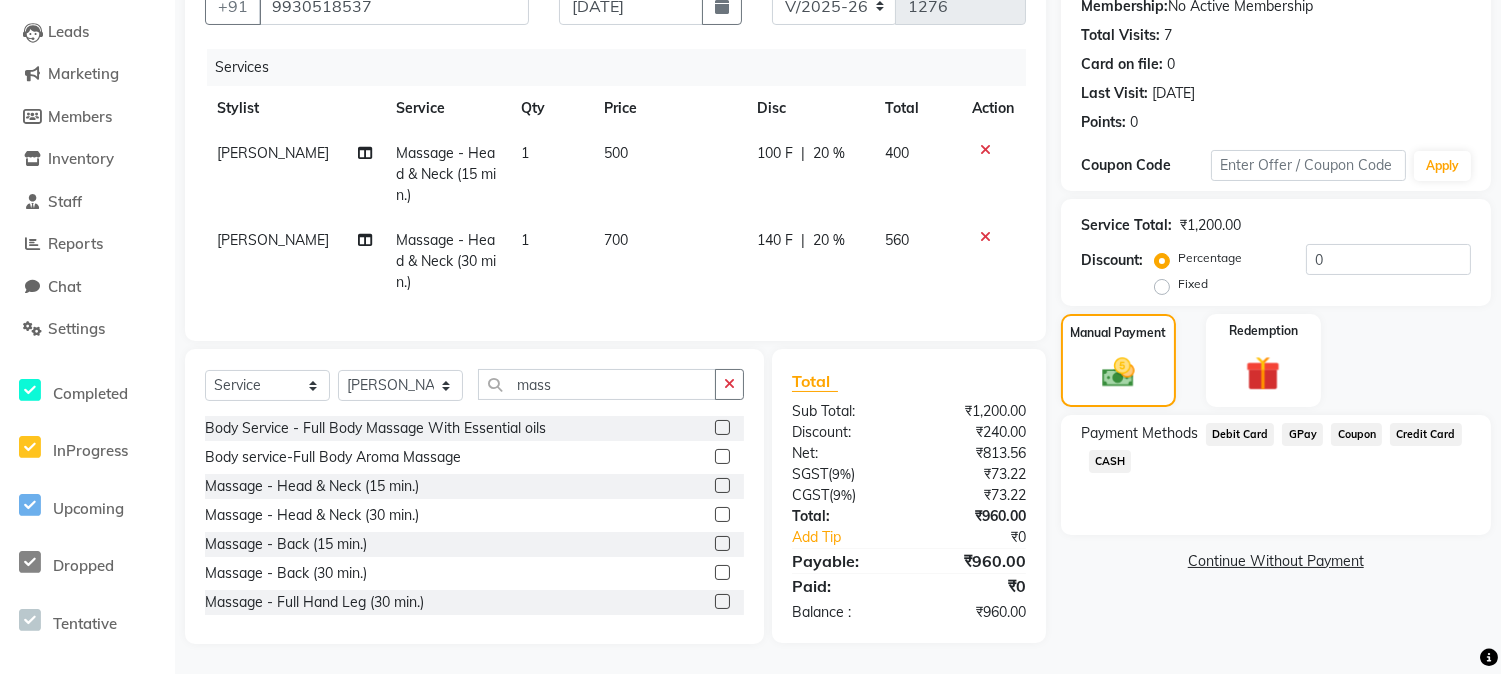 click on "GPay" 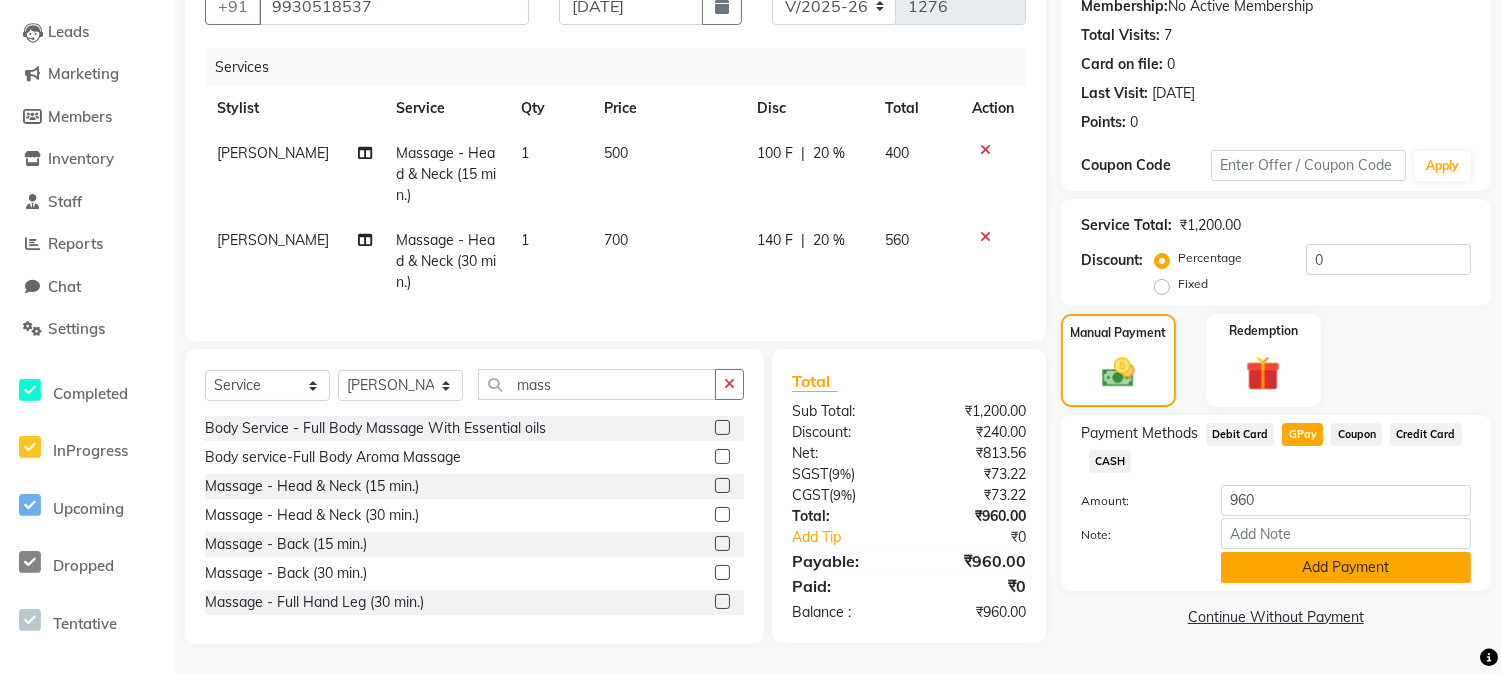 click on "Add Payment" 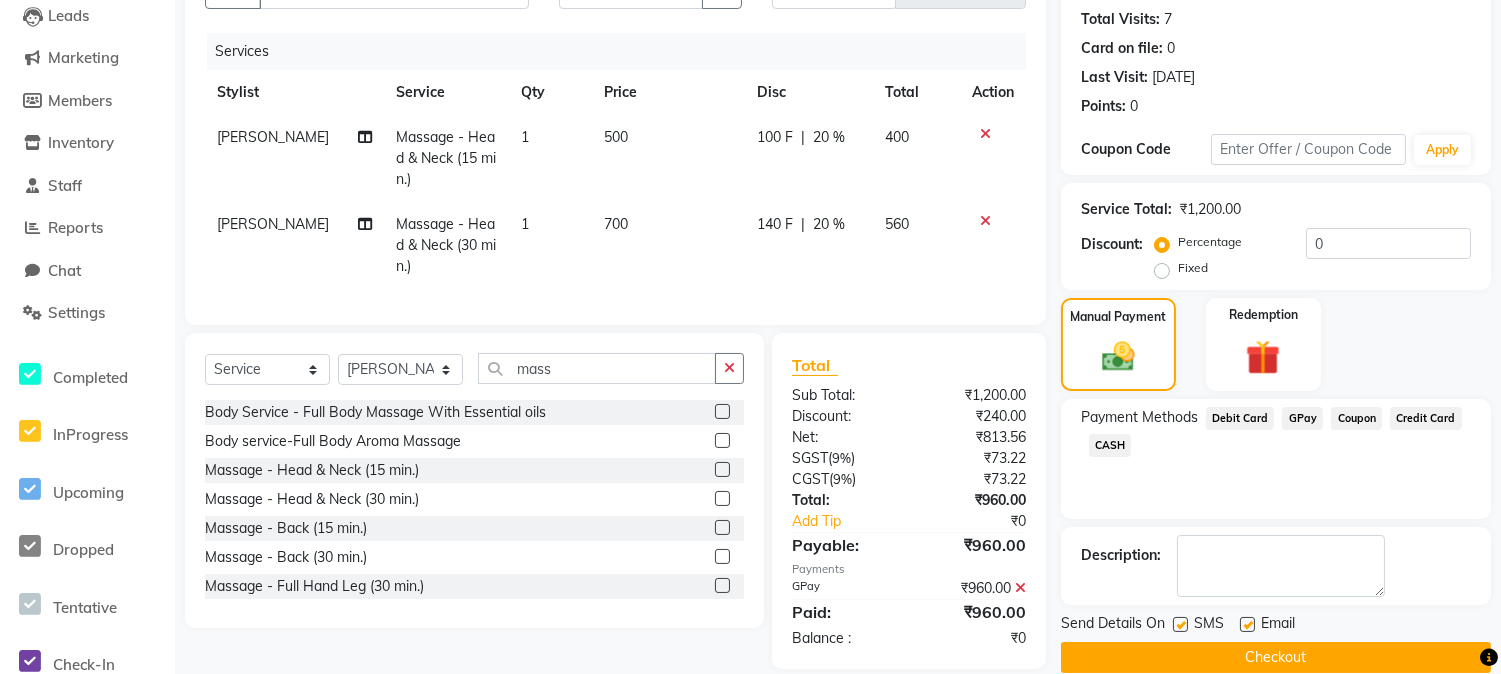 scroll, scrollTop: 256, scrollLeft: 0, axis: vertical 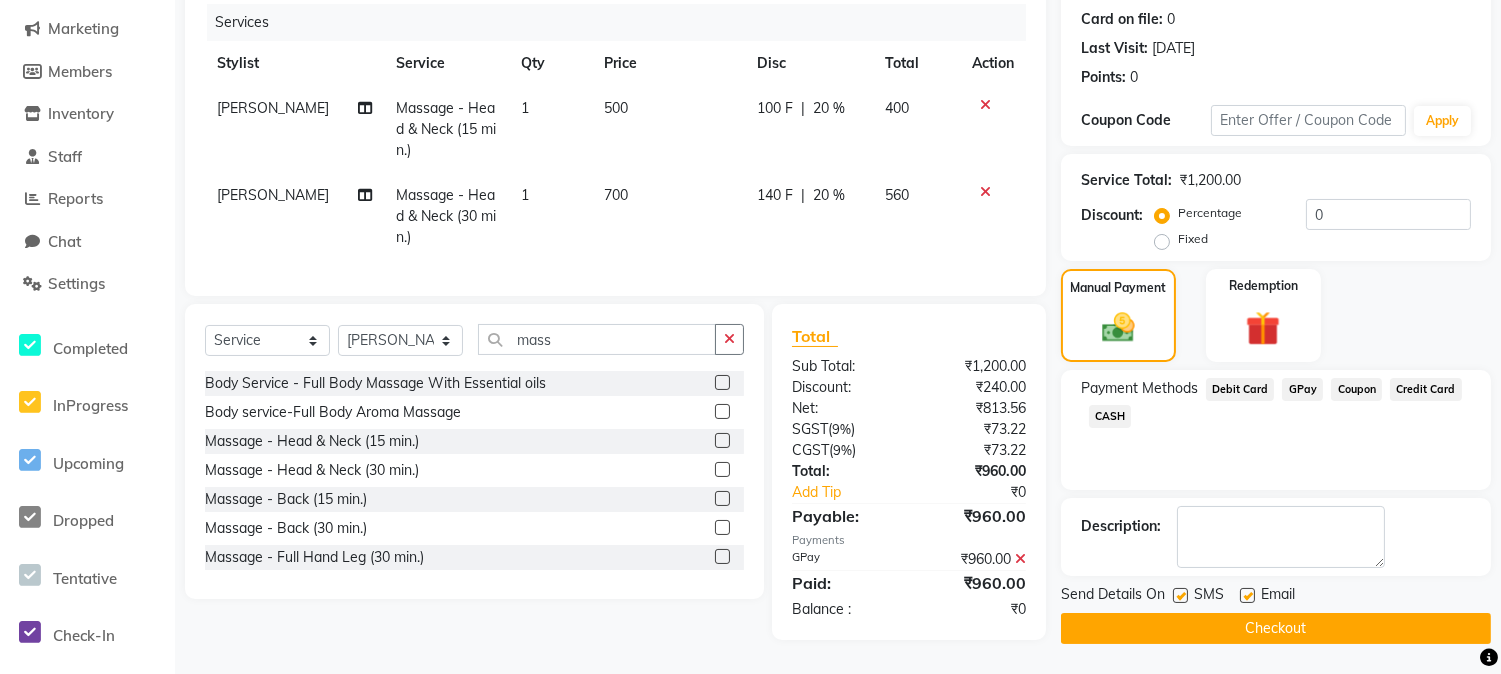 click on "Checkout" 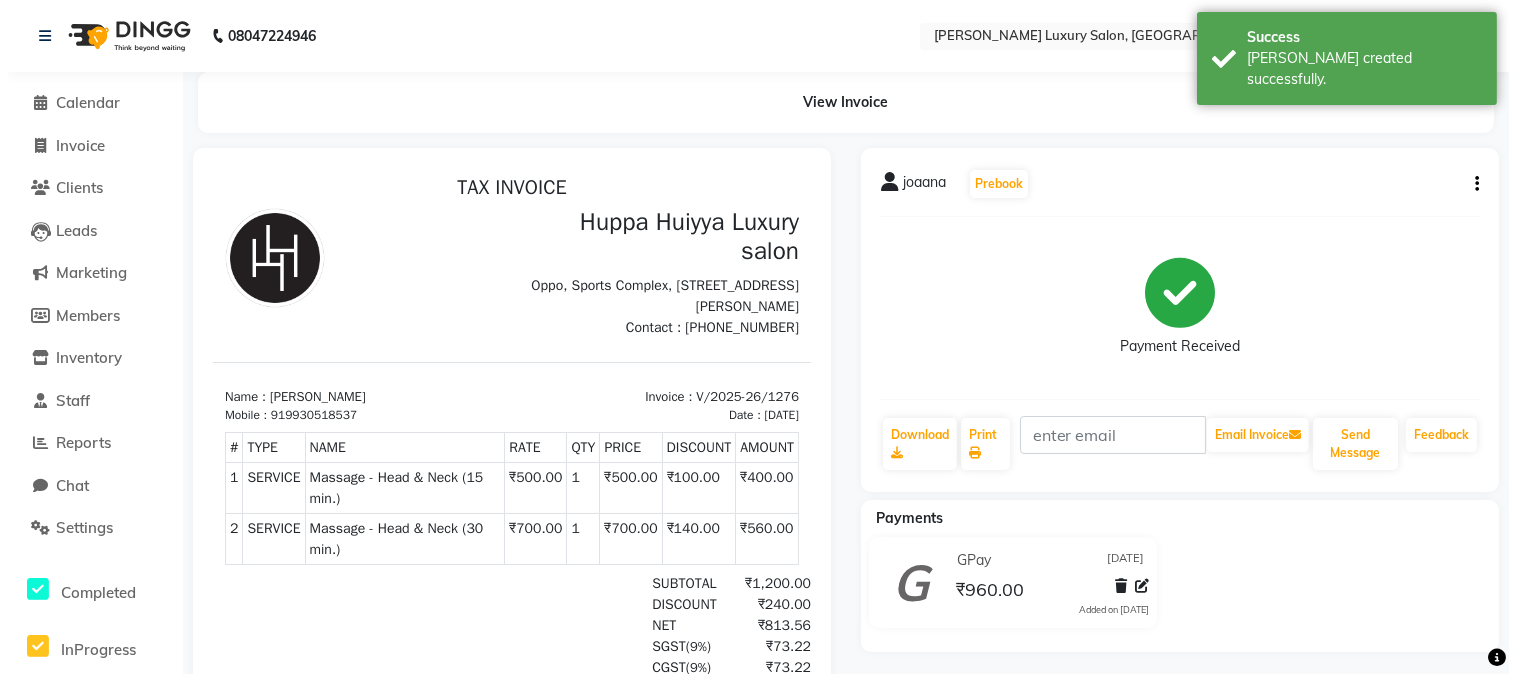 scroll, scrollTop: 0, scrollLeft: 0, axis: both 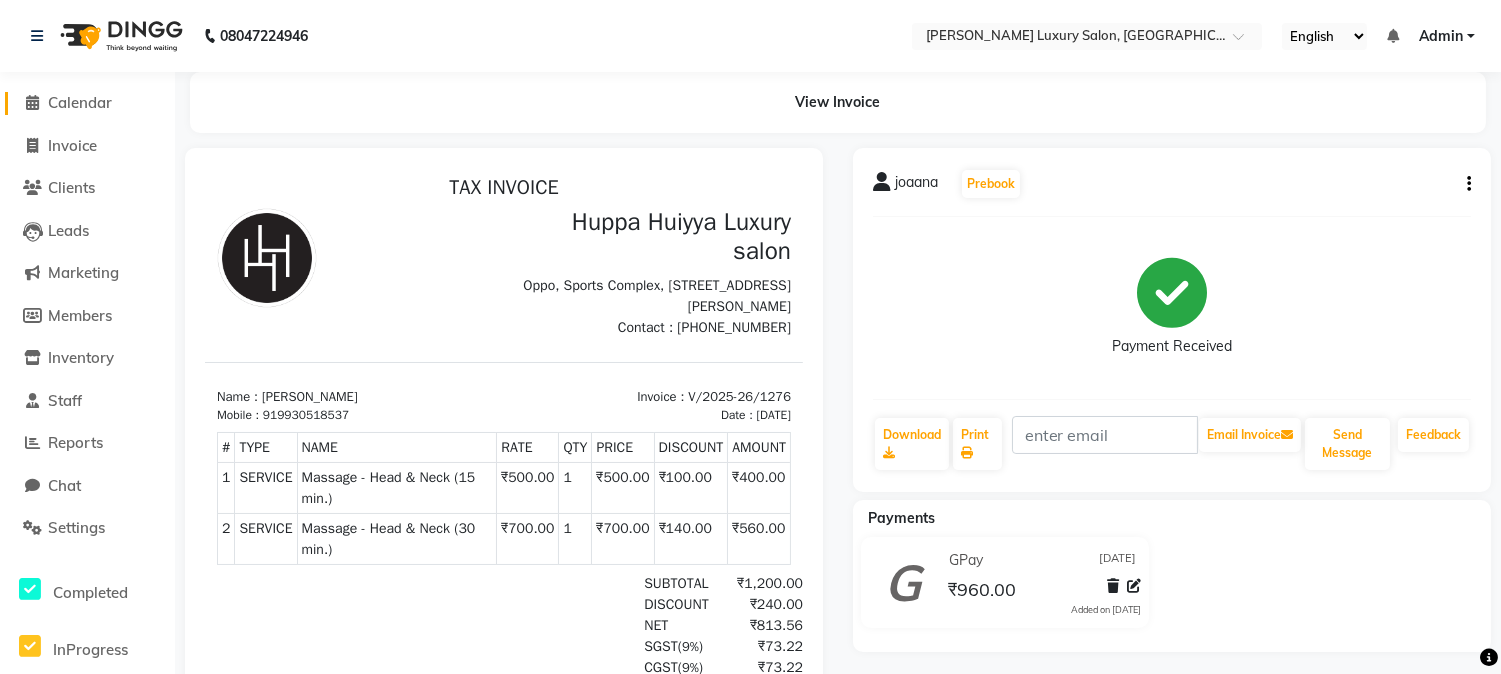 click on "Calendar" 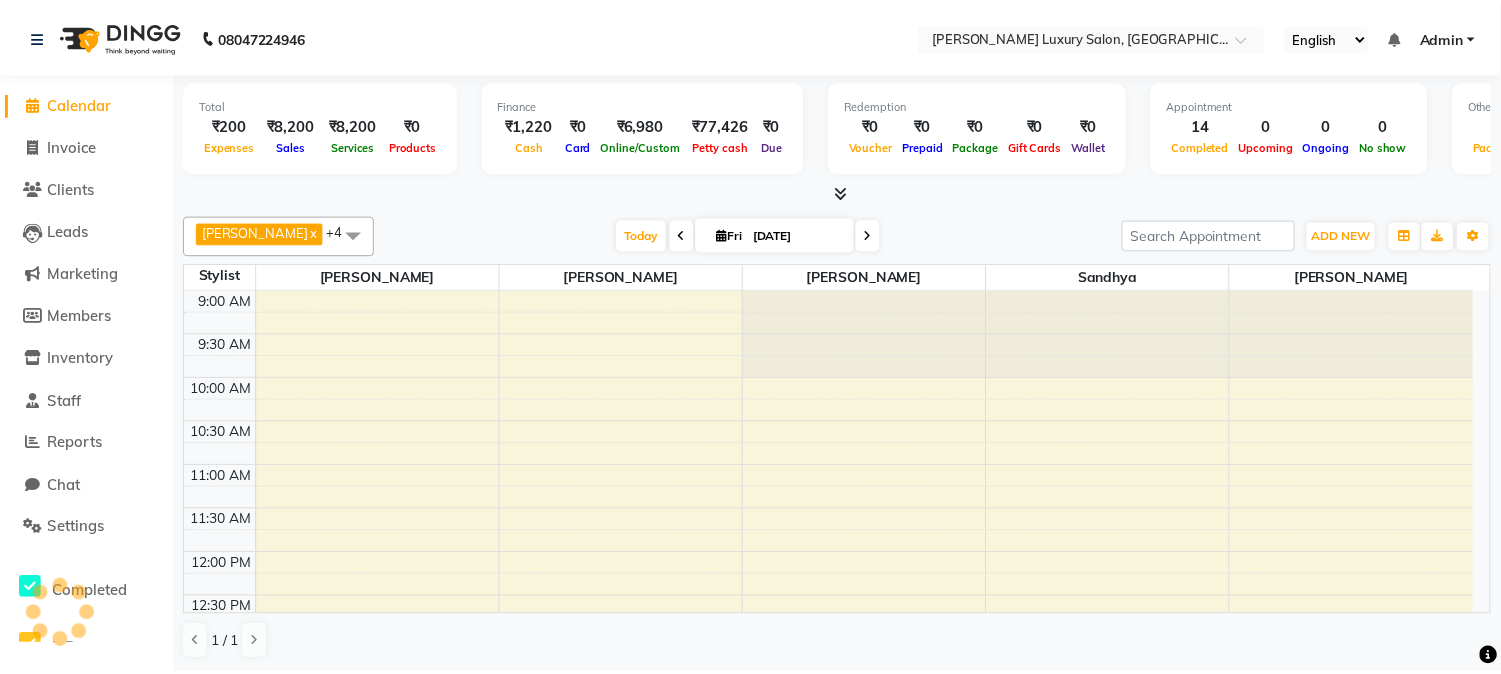 scroll, scrollTop: 0, scrollLeft: 0, axis: both 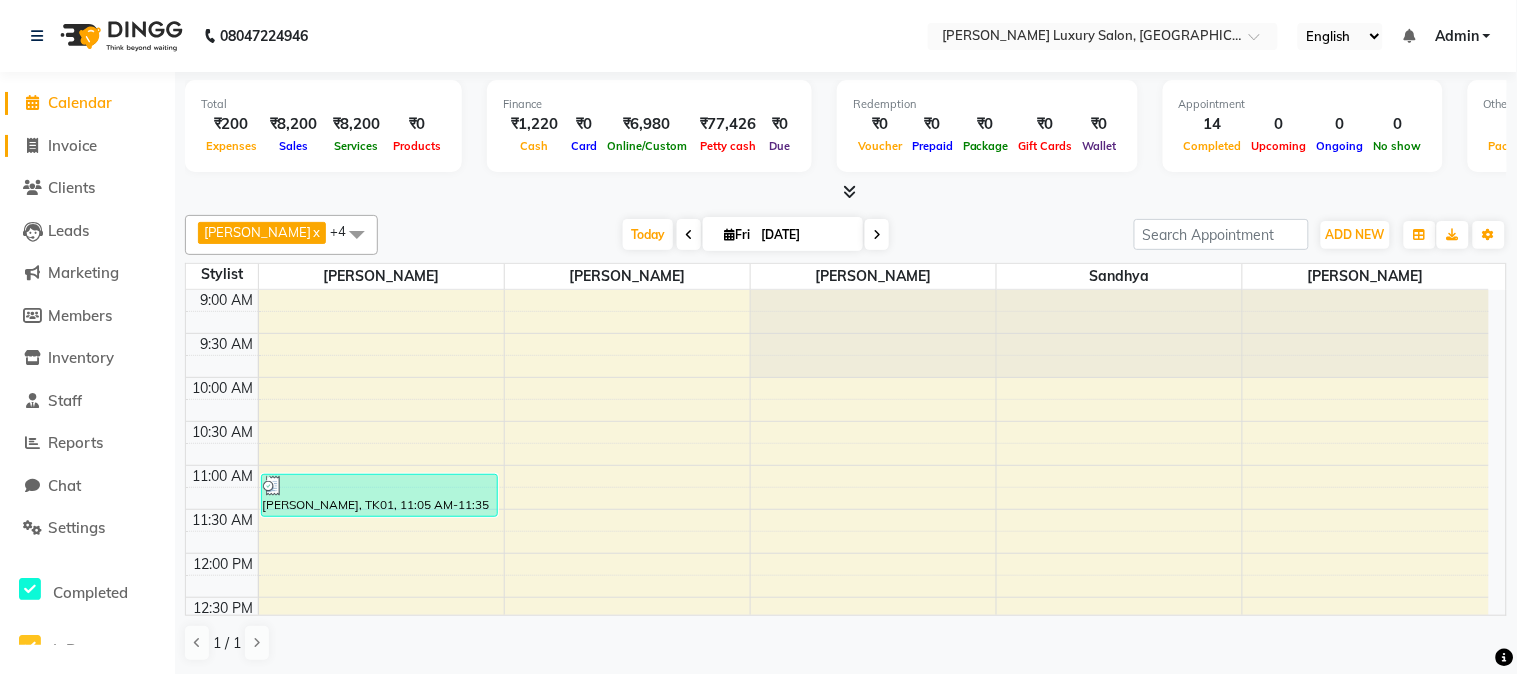 click on "Invoice" 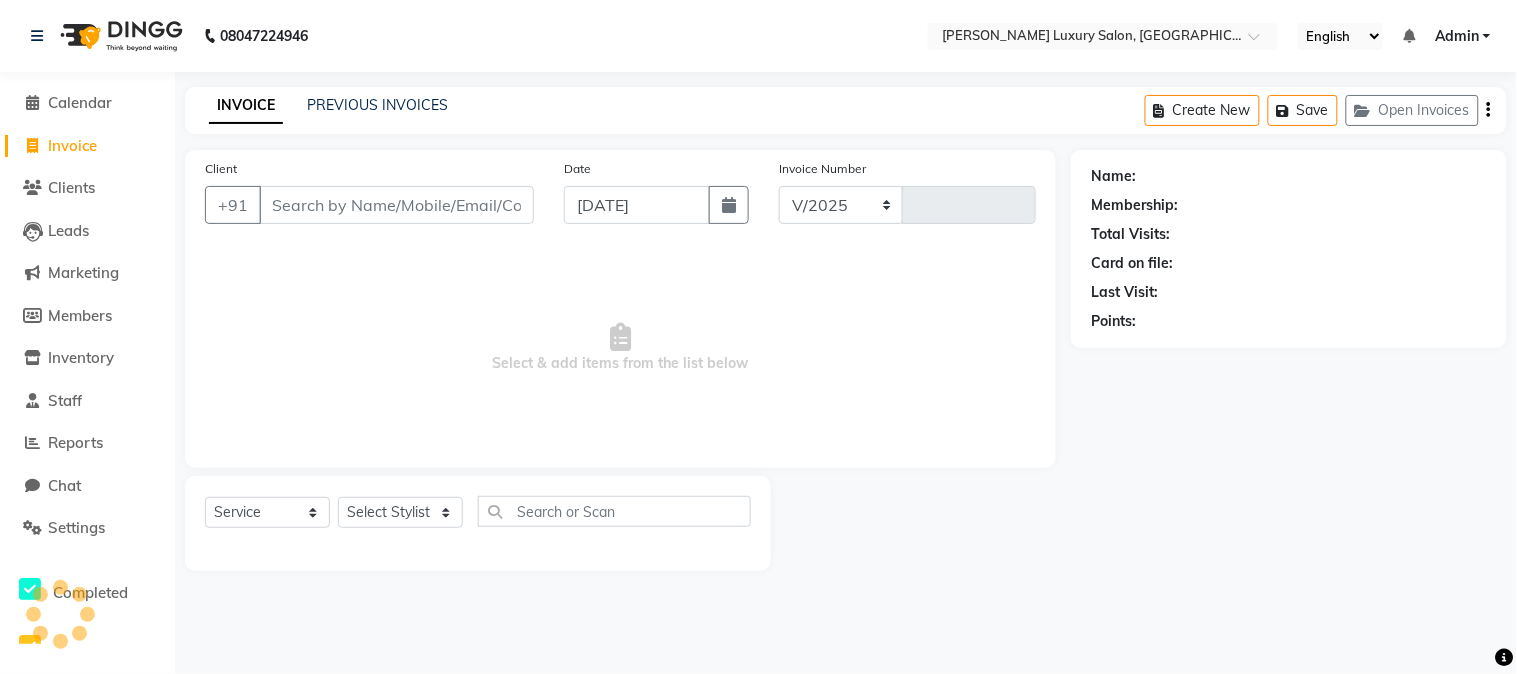 select on "7752" 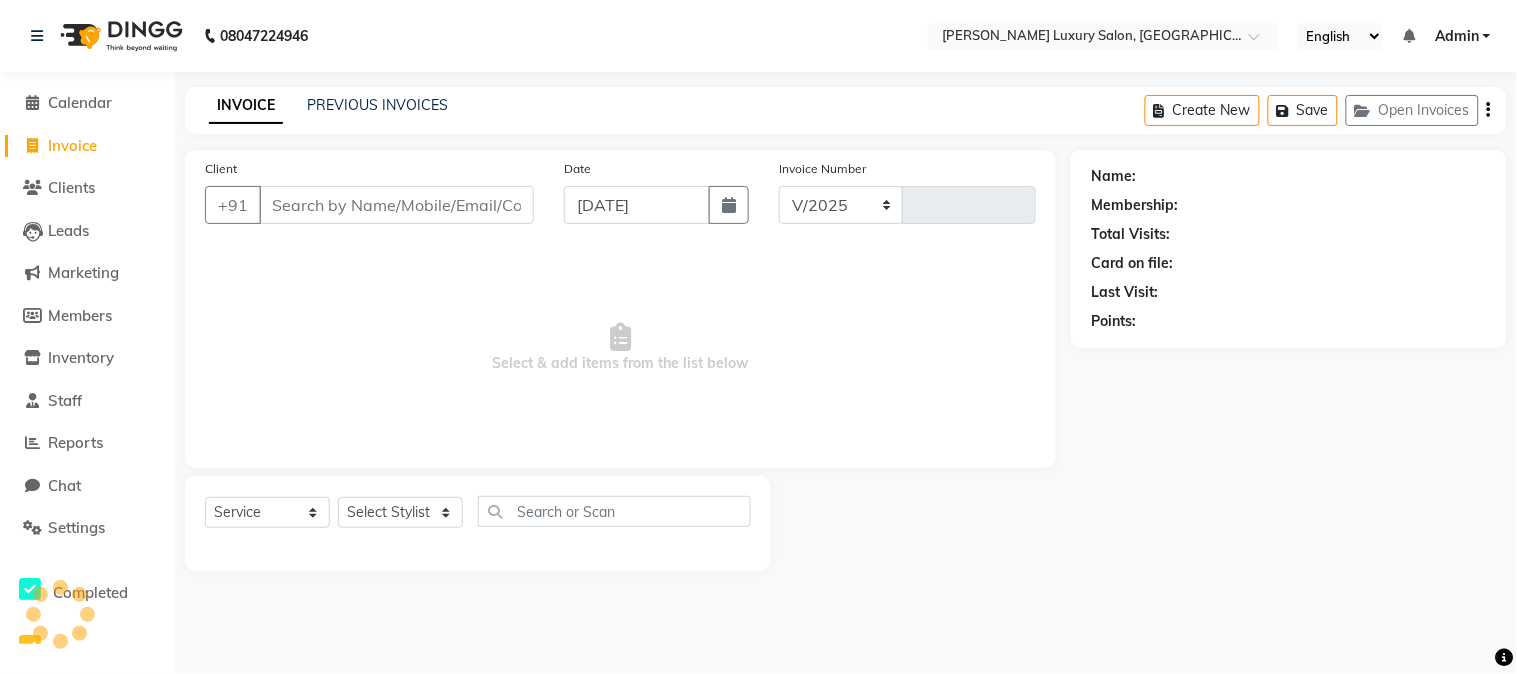 type on "1277" 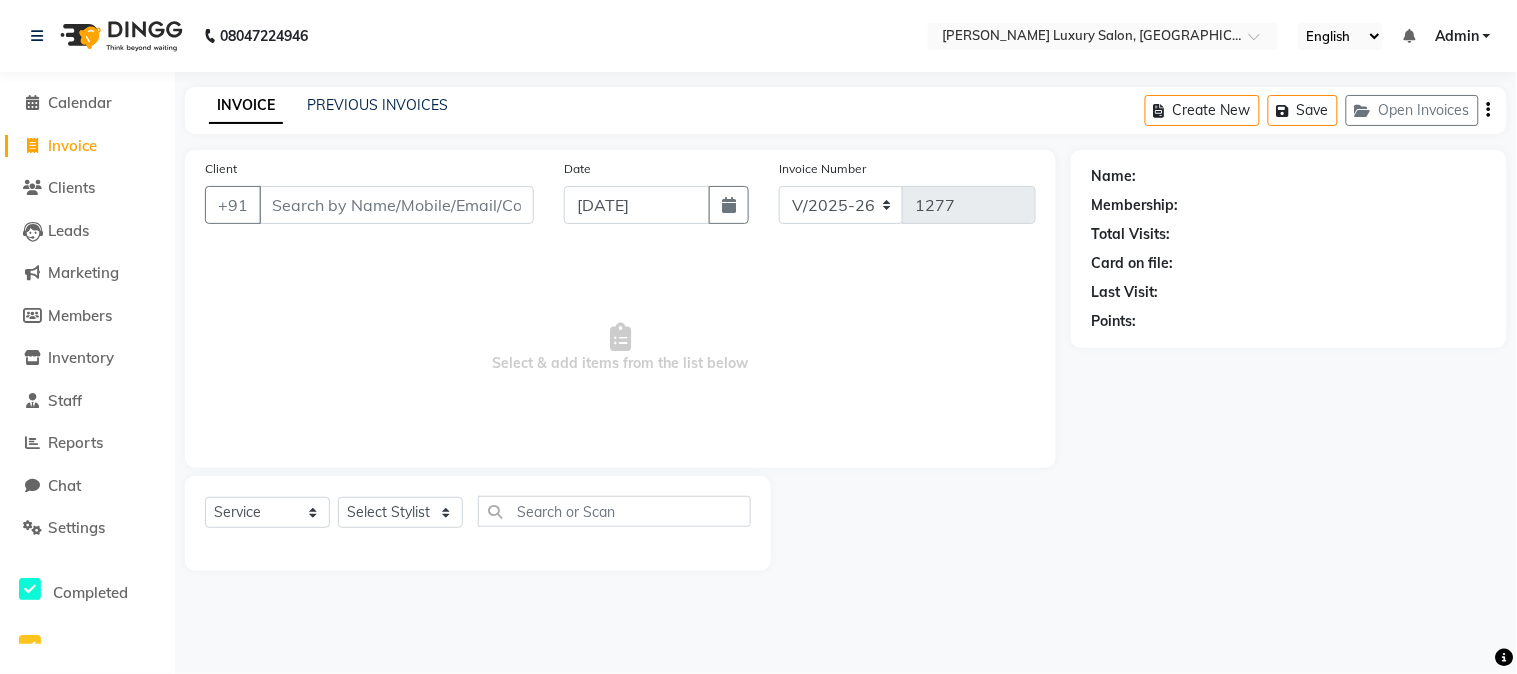 click on "Client" at bounding box center (396, 205) 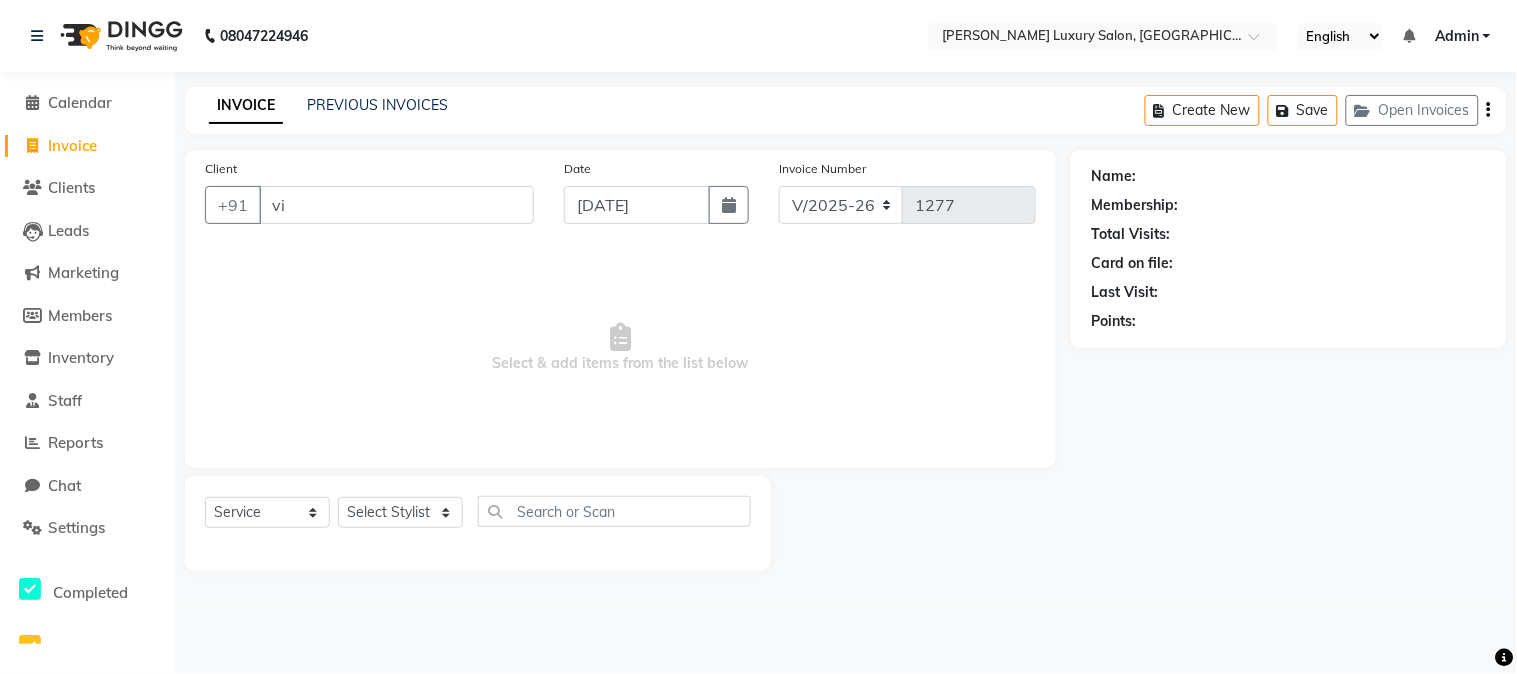type on "v" 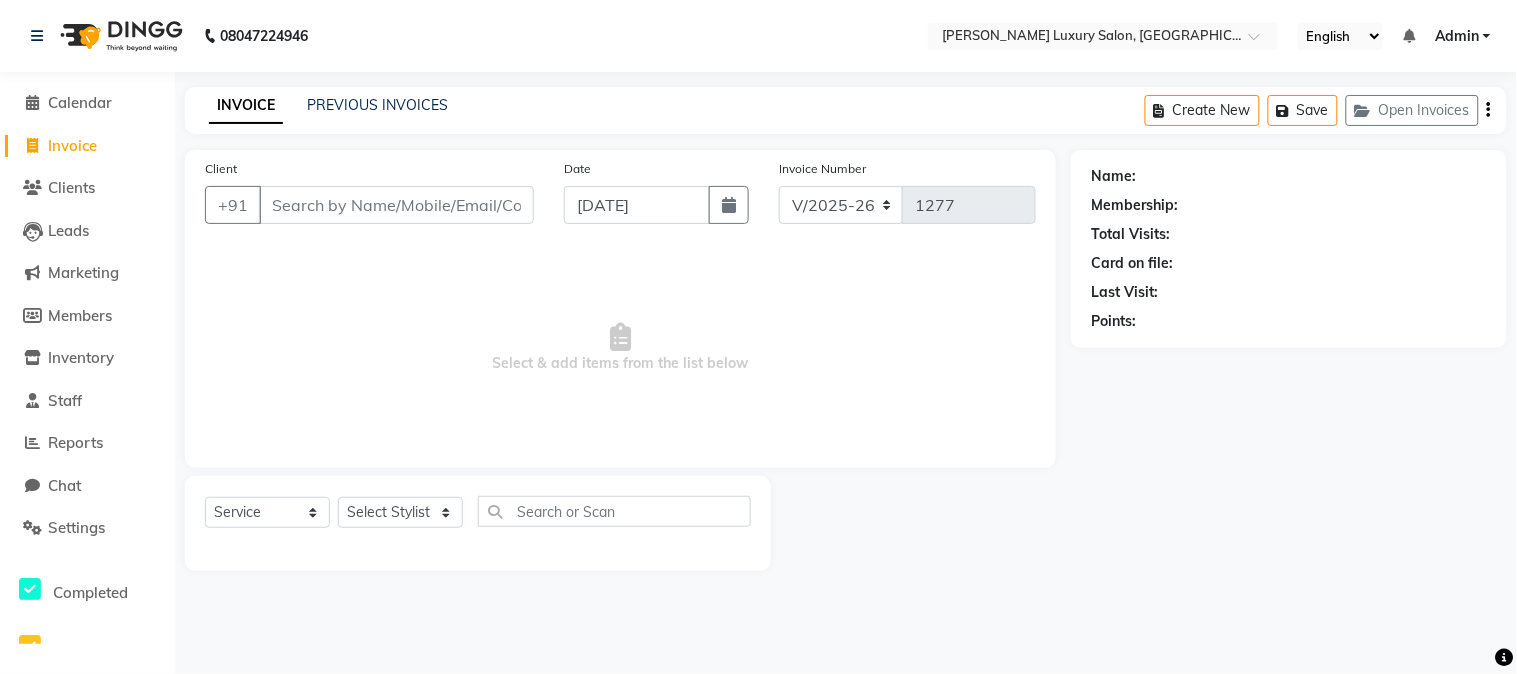 click on "Select & add items from the list below" at bounding box center [620, 348] 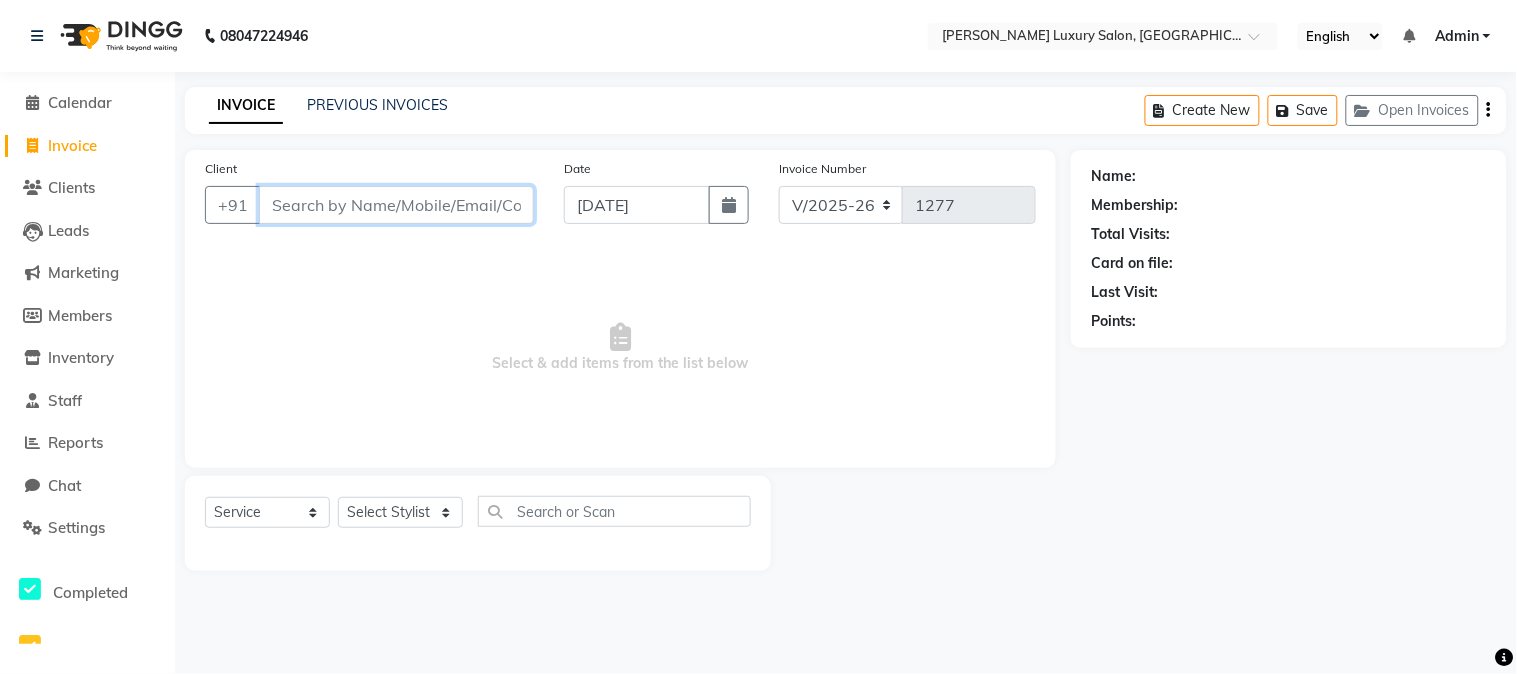 click on "Client" at bounding box center [396, 205] 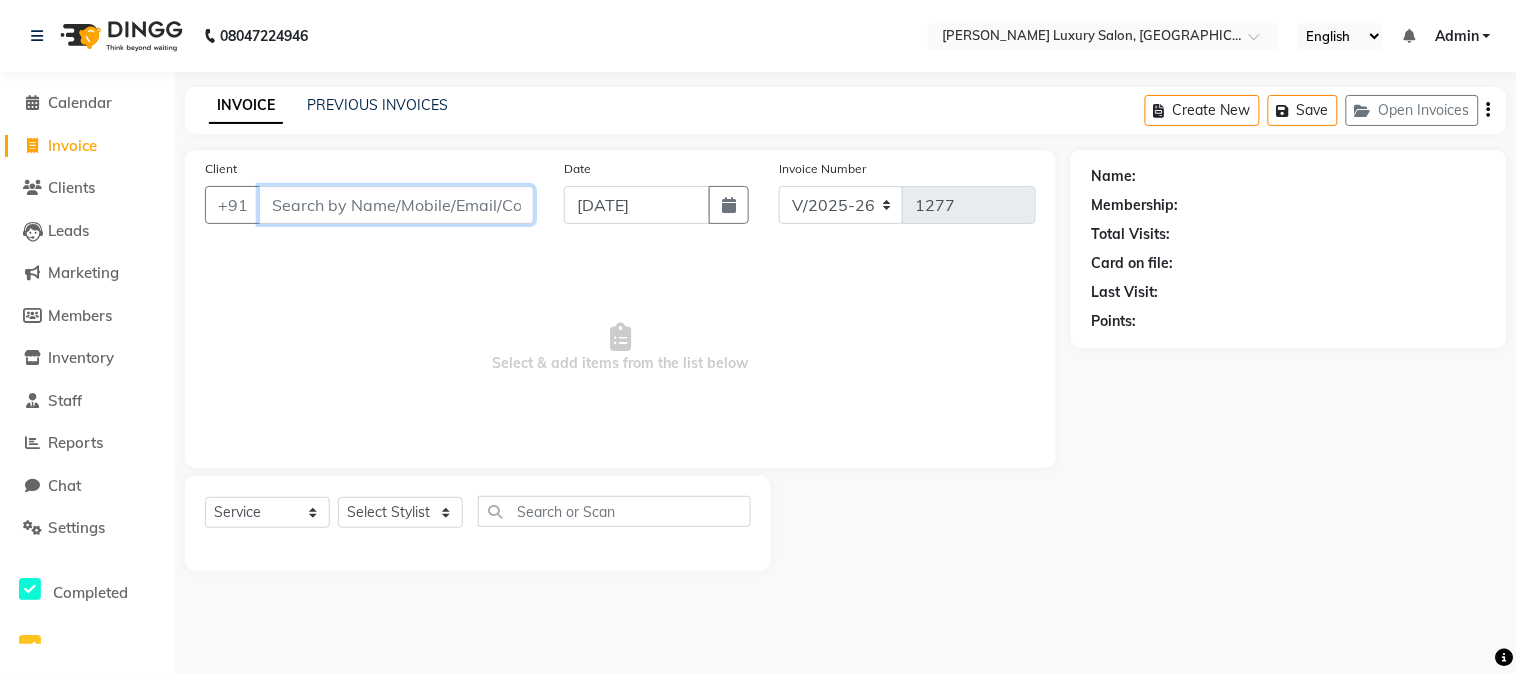 click on "Client" at bounding box center [396, 205] 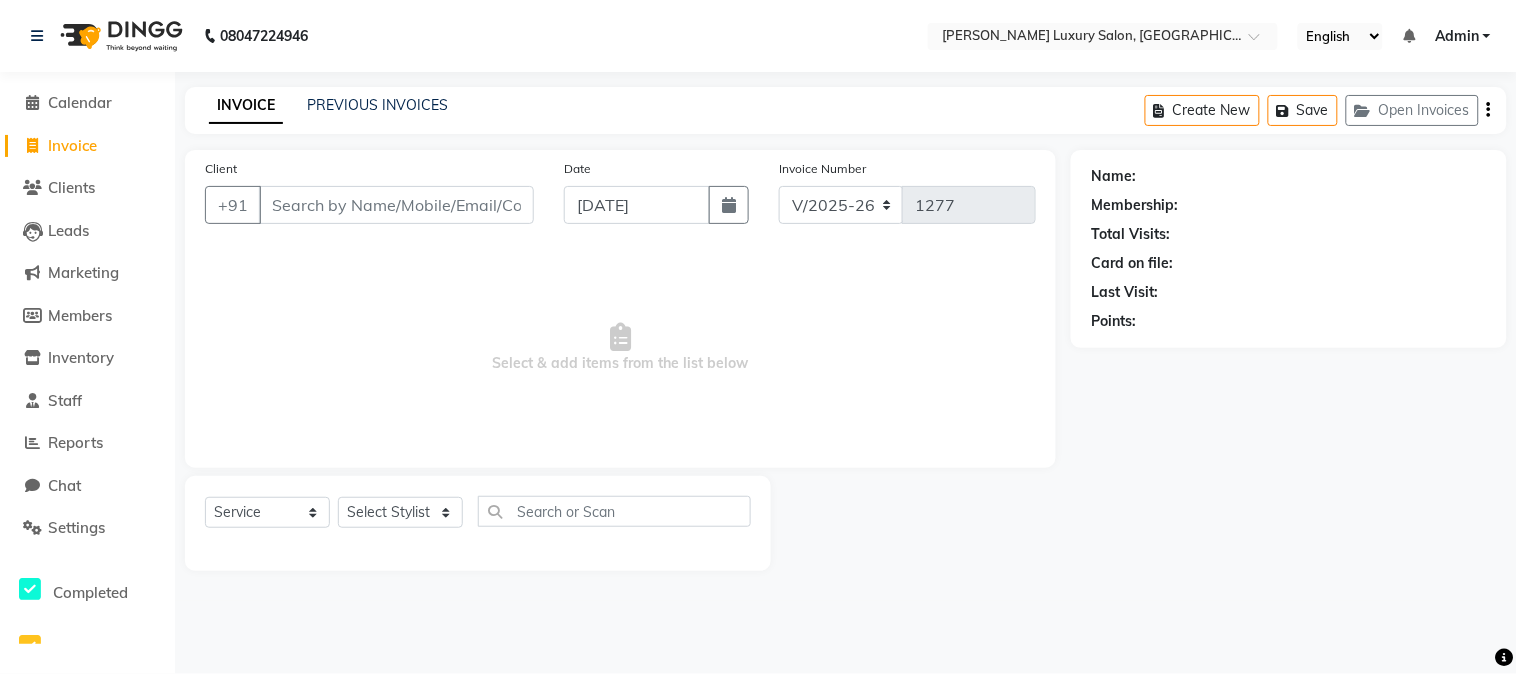 click on "Select & add items from the list below" at bounding box center (620, 348) 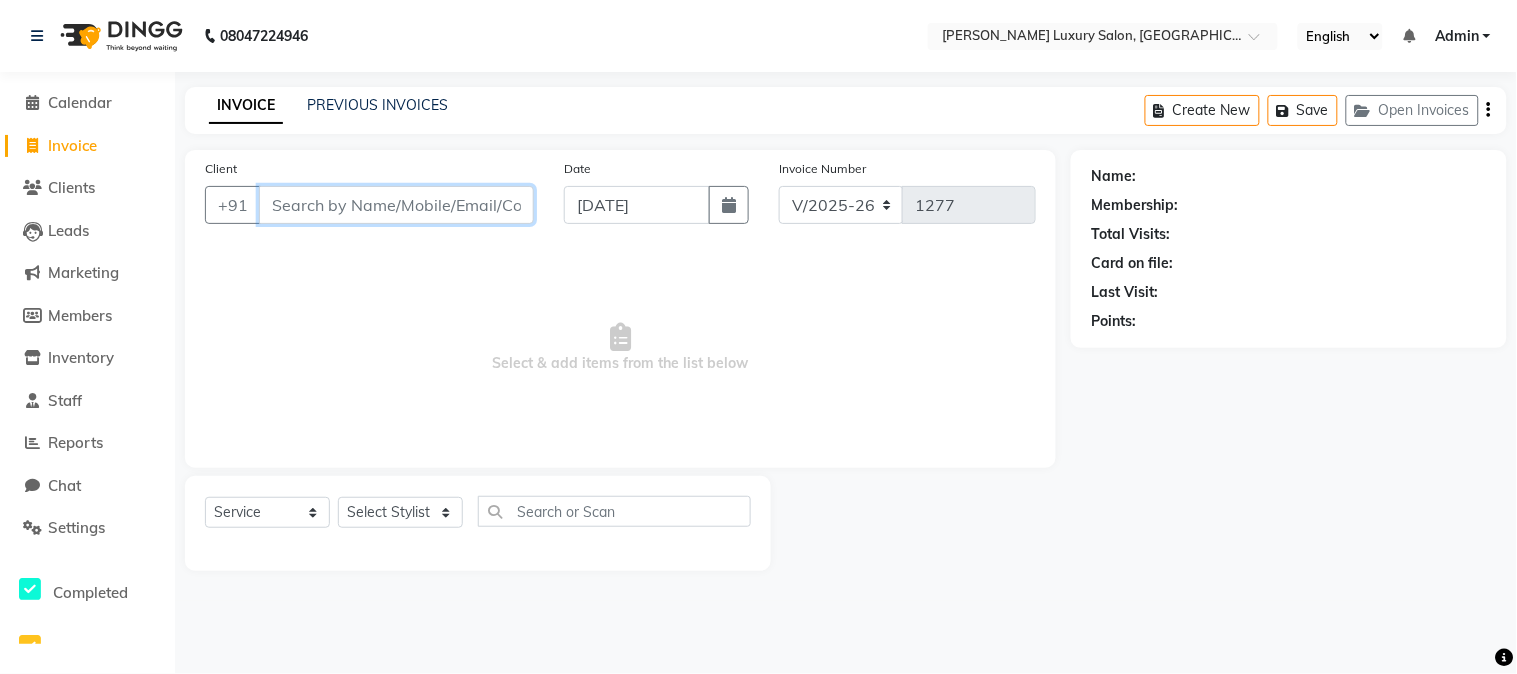 click on "Client" at bounding box center (396, 205) 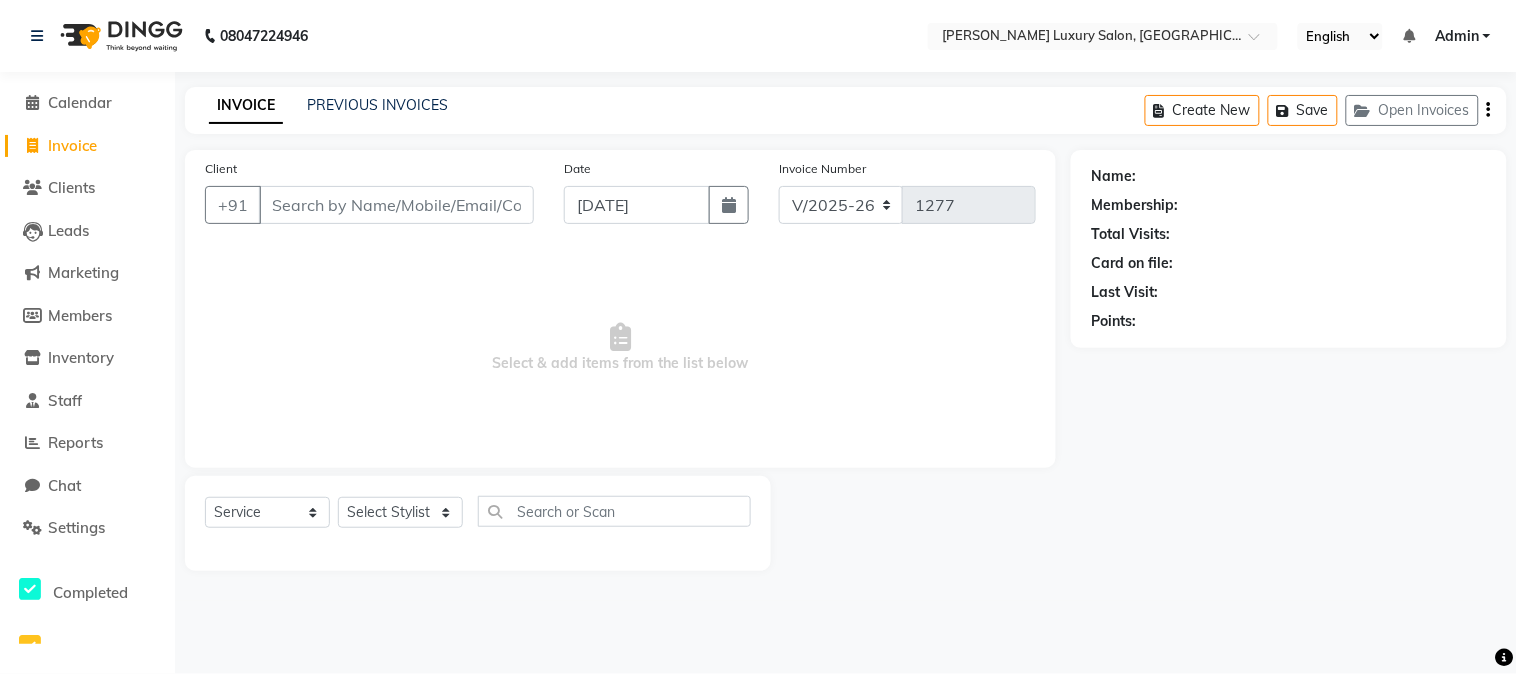 click on "Select & add items from the list below" at bounding box center [620, 348] 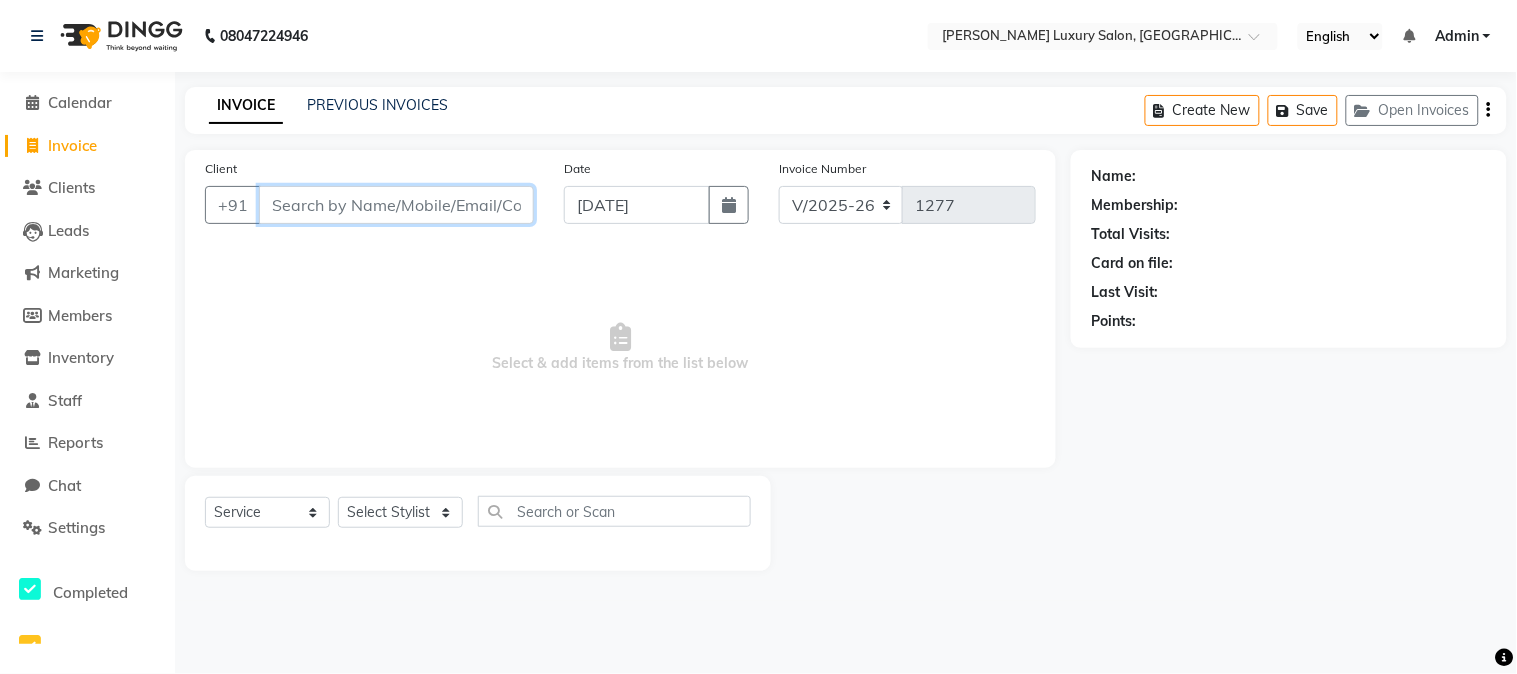 click on "Client" at bounding box center (396, 205) 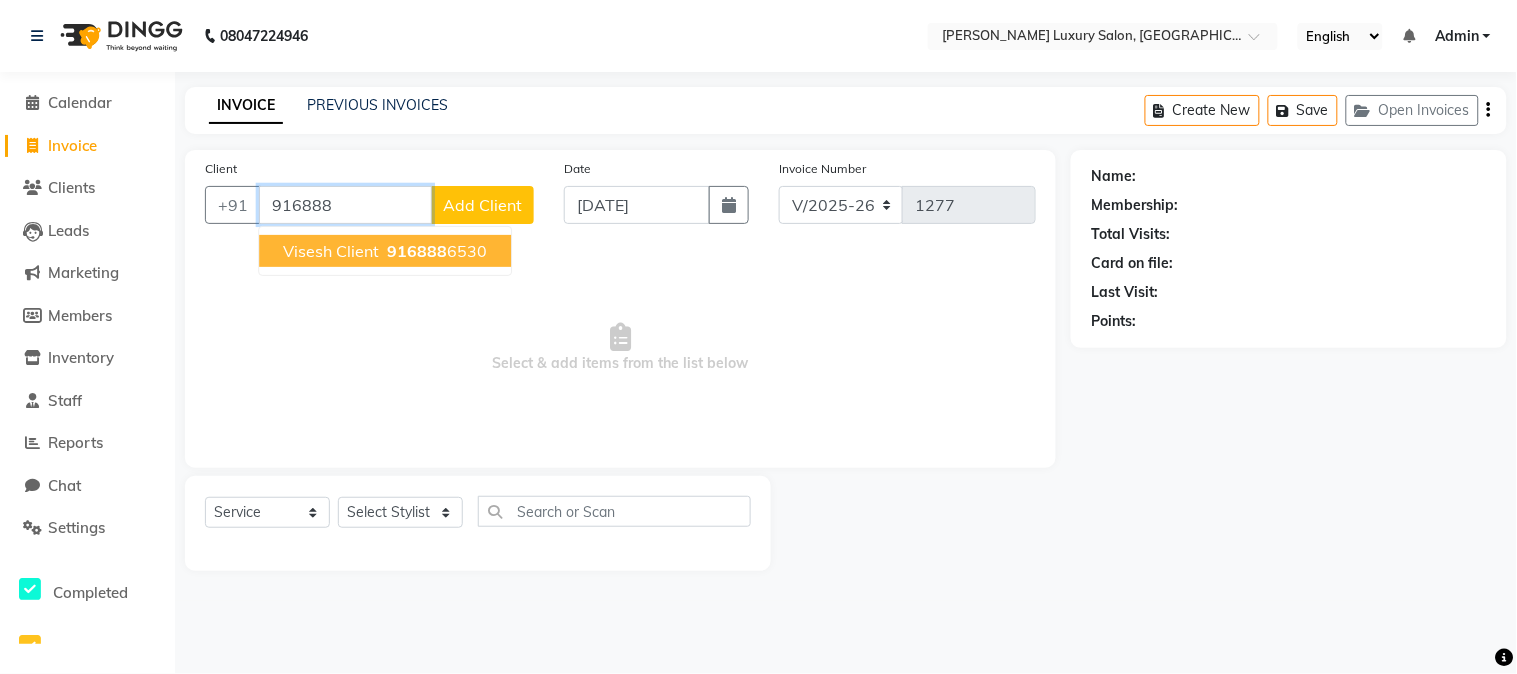 click on "916888 6530" at bounding box center (435, 251) 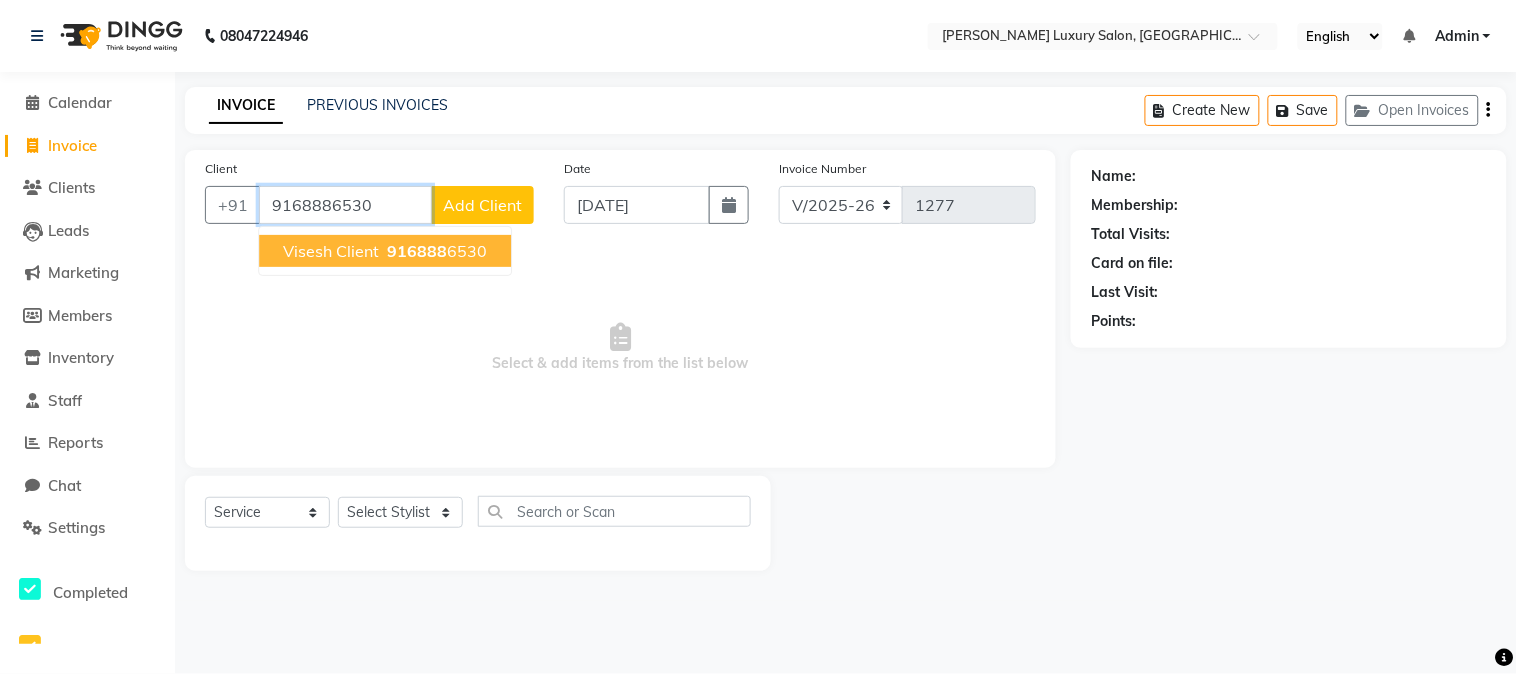 type on "9168886530" 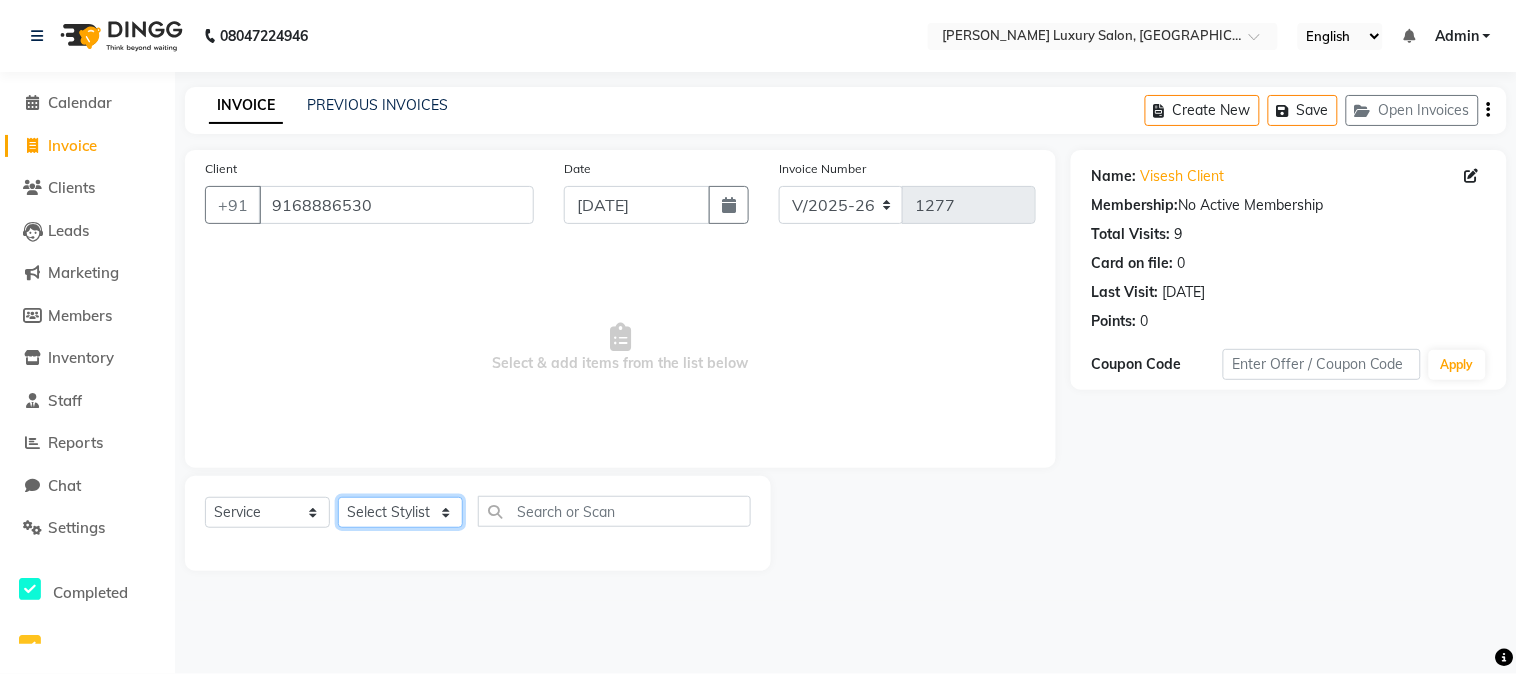 click on "Select Stylist [PERSON_NAME] [PERSON_NAME] neha [PERSON_NAME] Salon Sandhya [PERSON_NAME] [PERSON_NAME]" 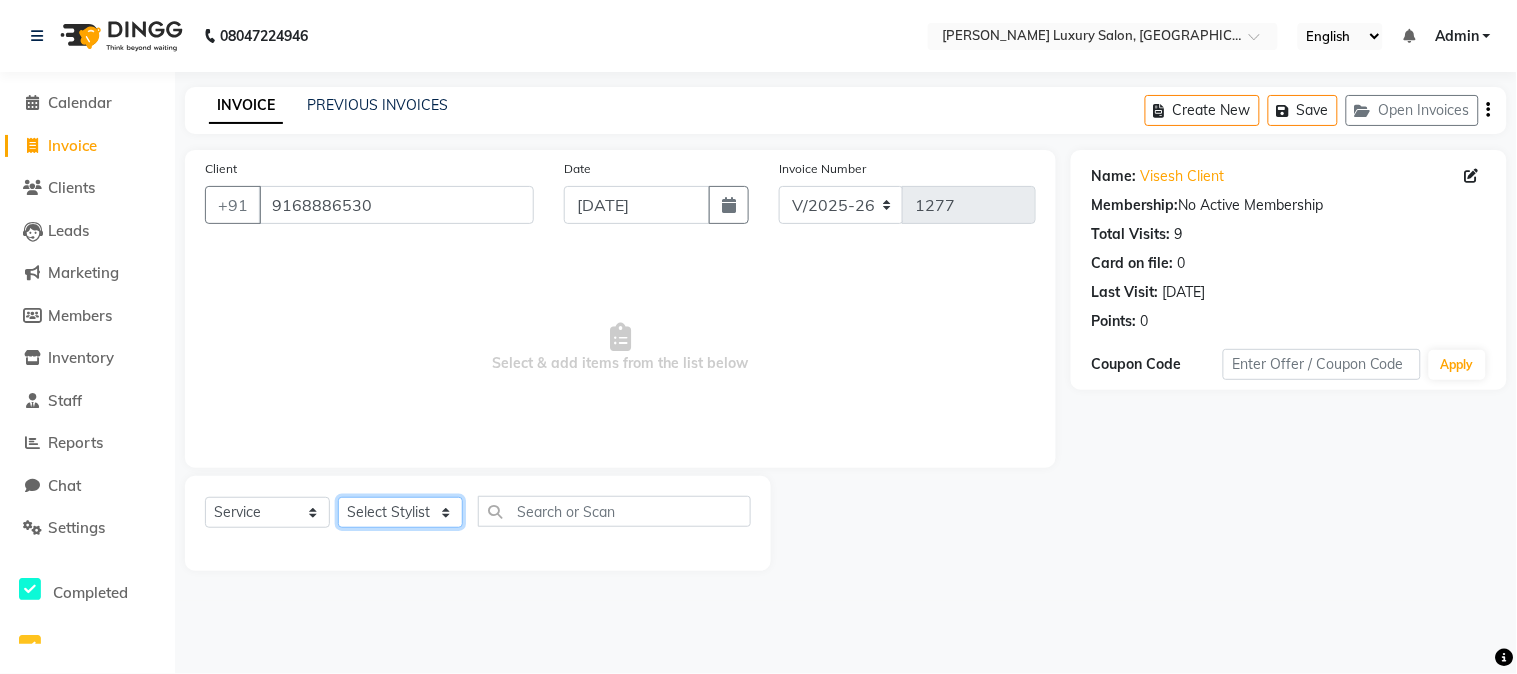 select on "69297" 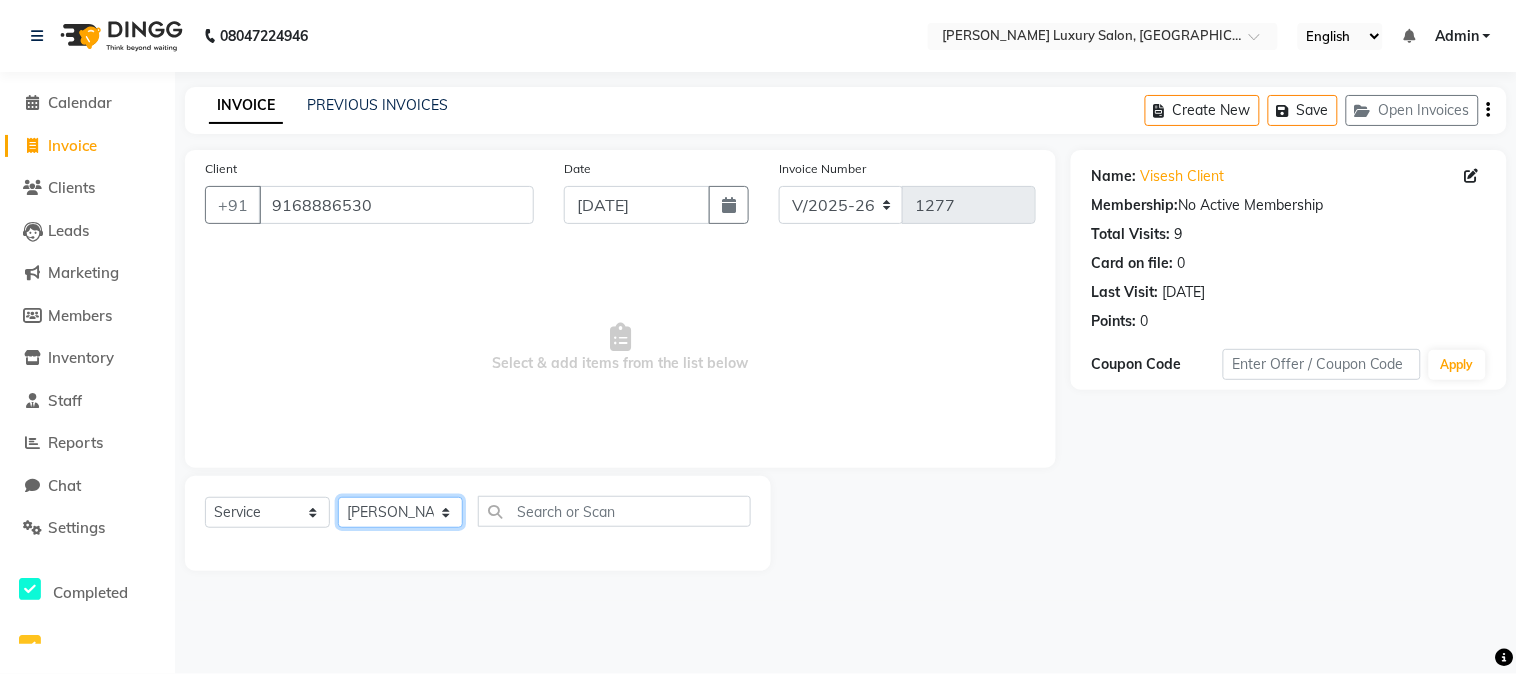 click on "Select Stylist [PERSON_NAME] [PERSON_NAME] neha [PERSON_NAME] Salon Sandhya [PERSON_NAME] [PERSON_NAME]" 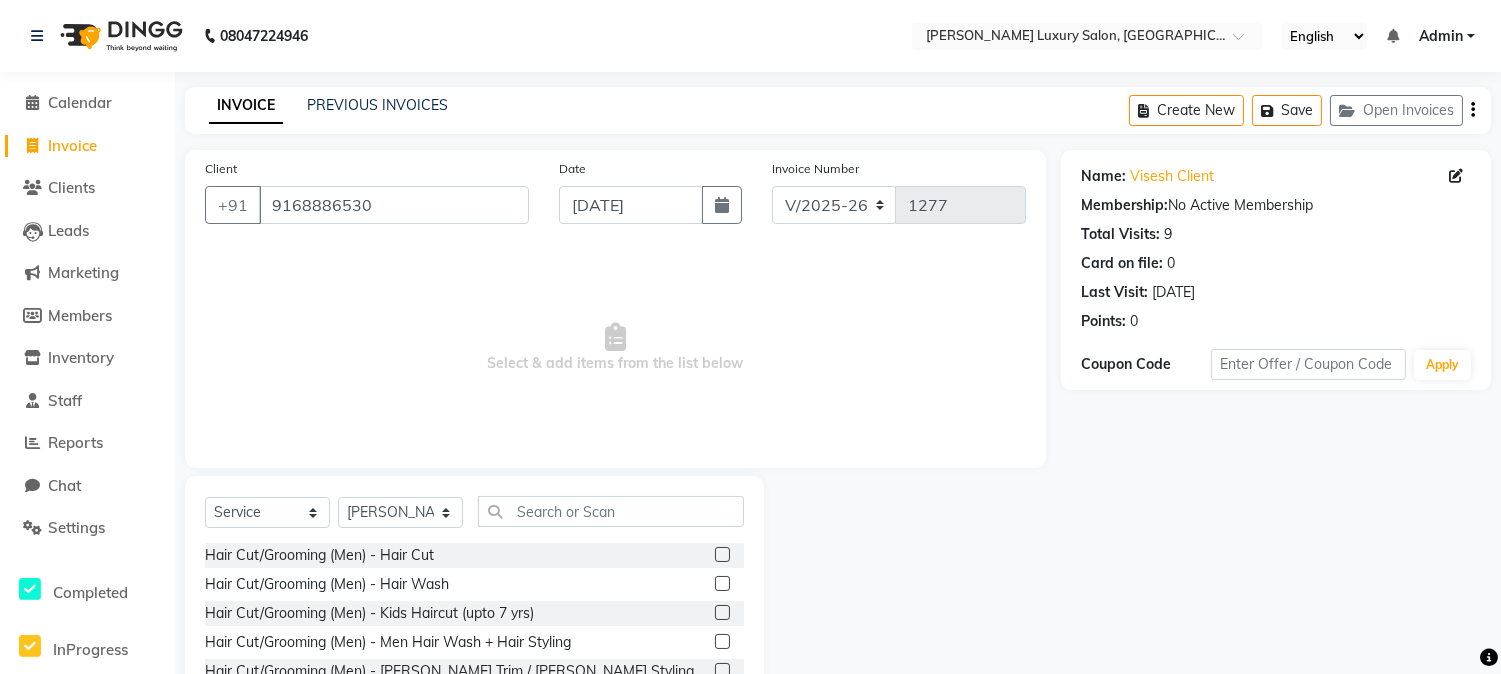click 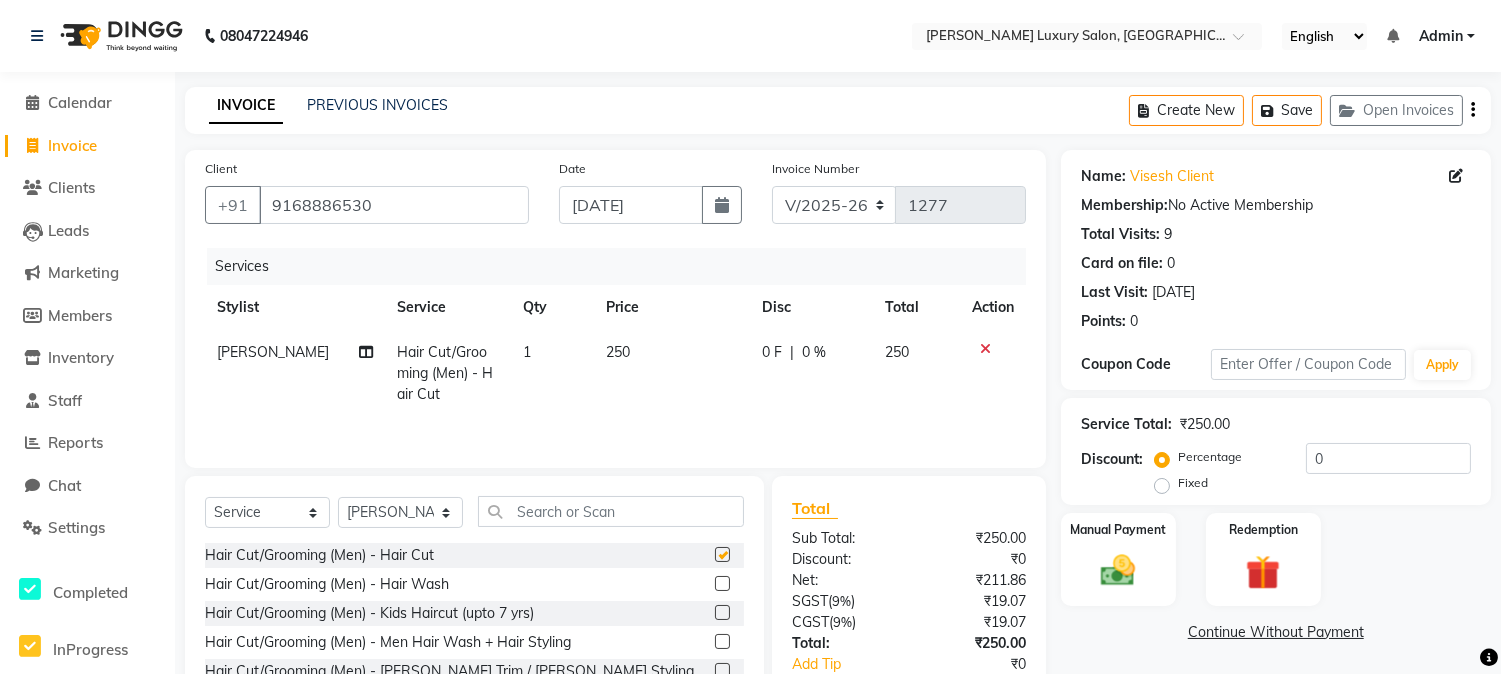 checkbox on "false" 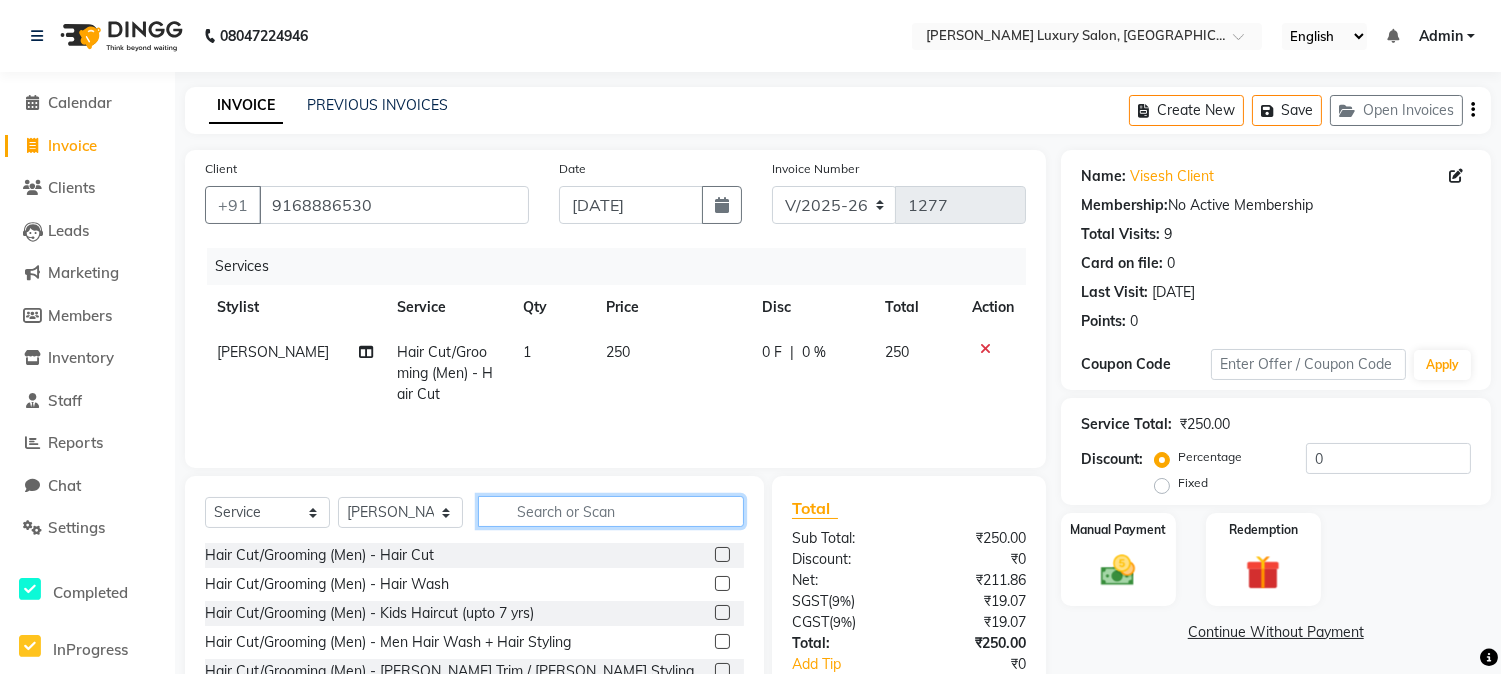 click 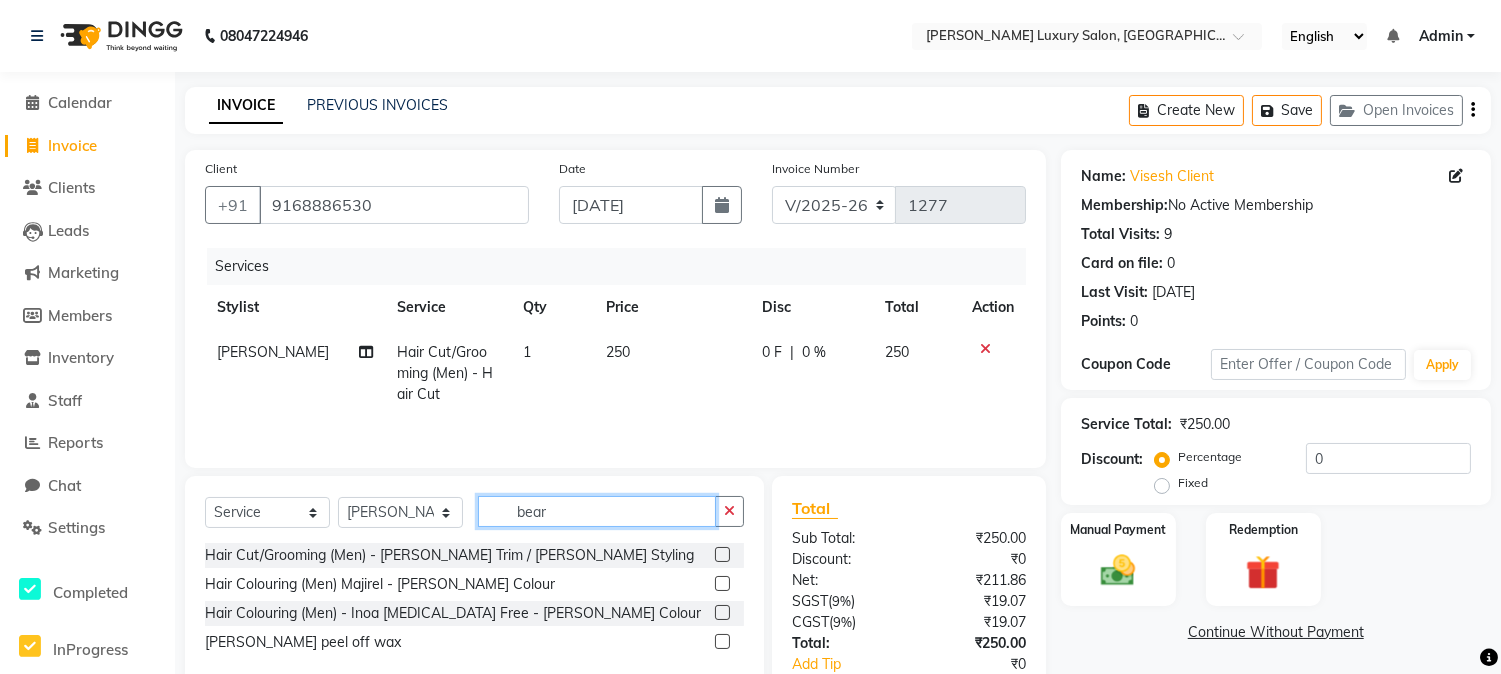type on "bear" 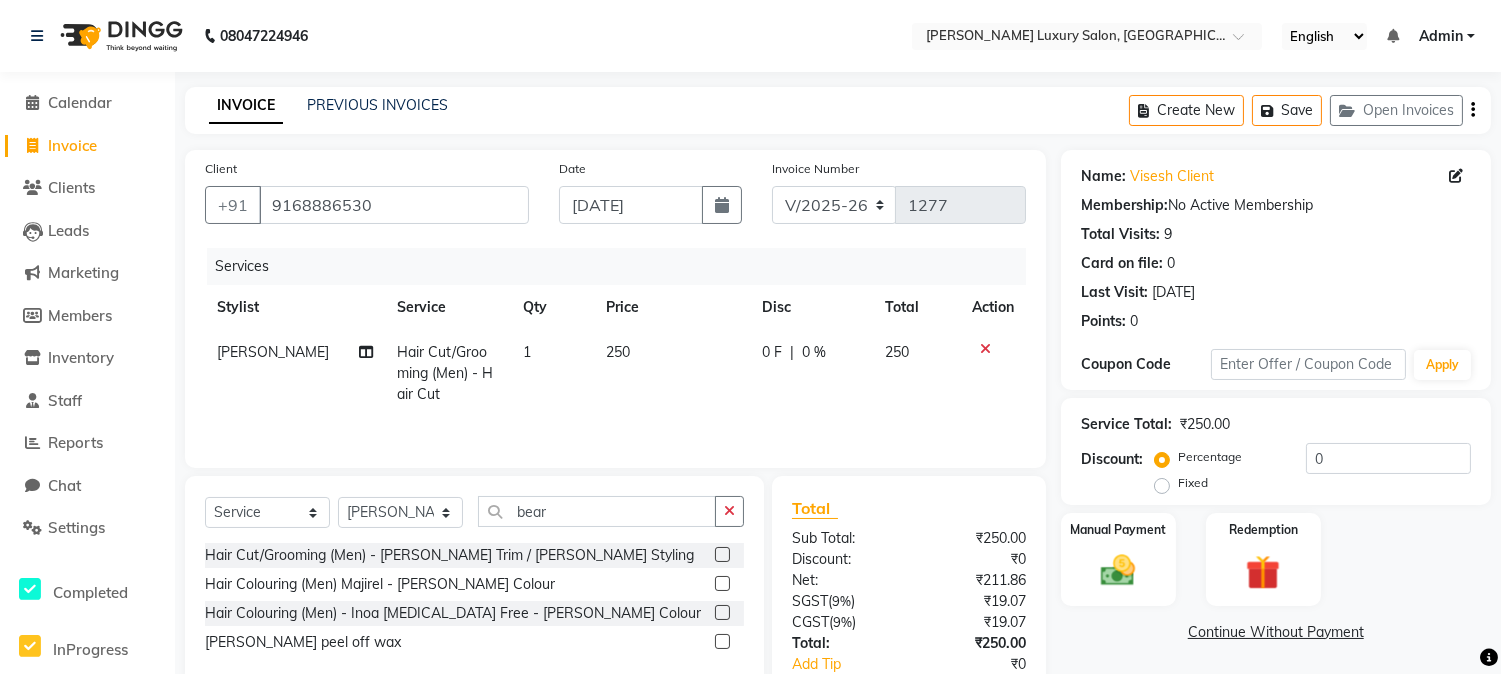 click 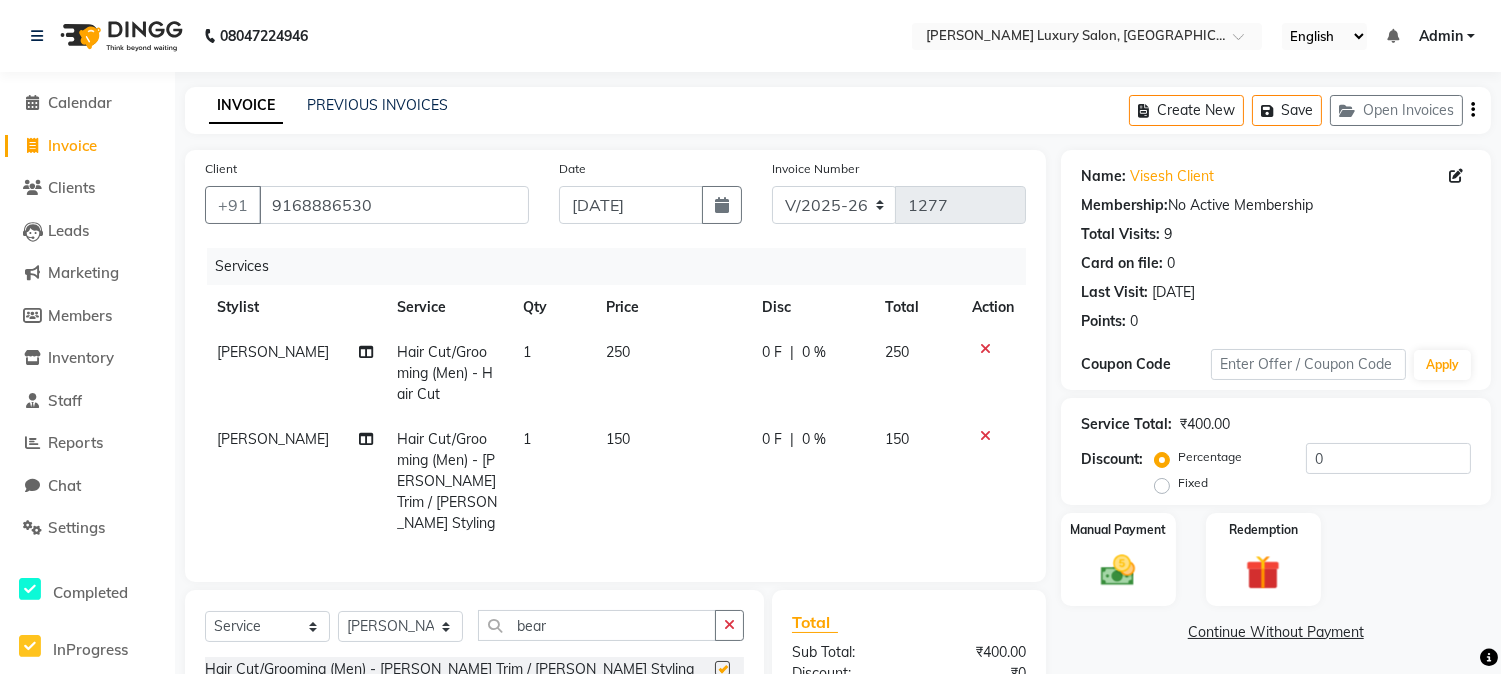 checkbox on "false" 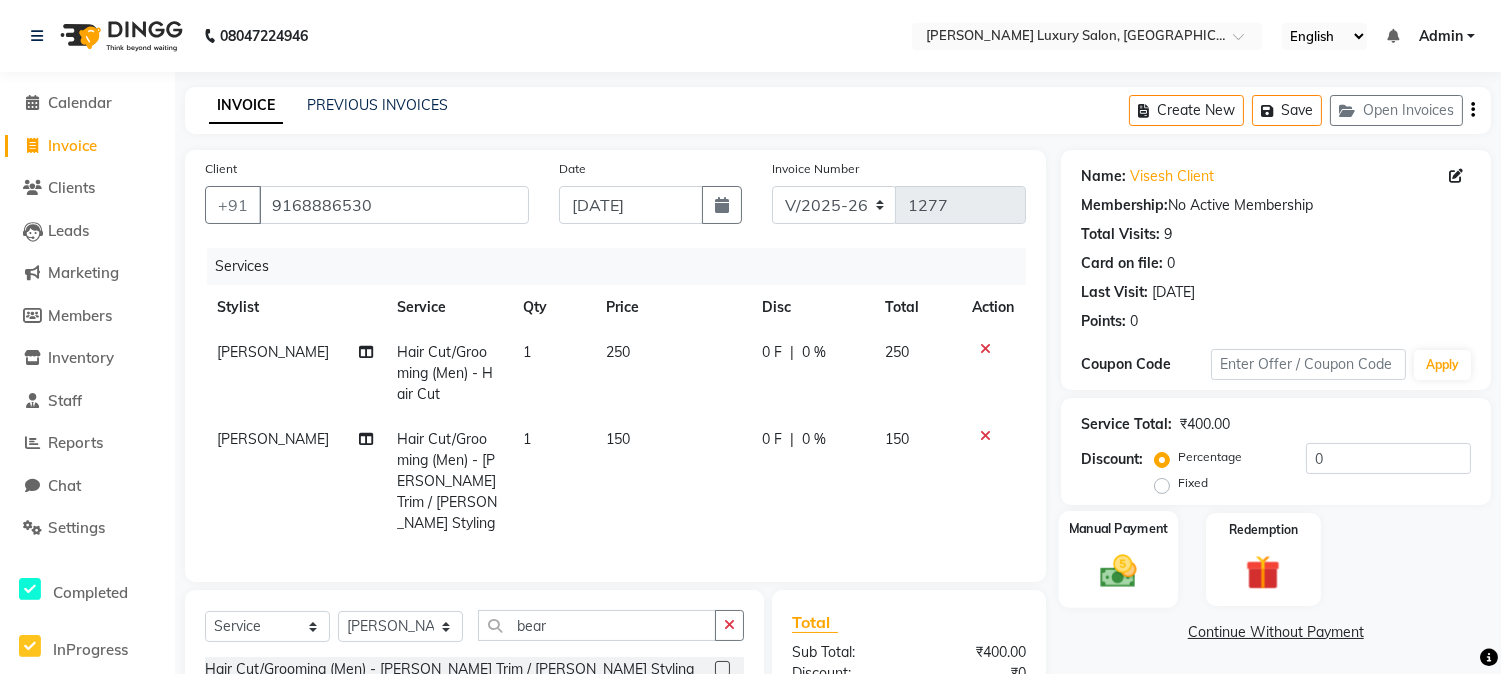 click 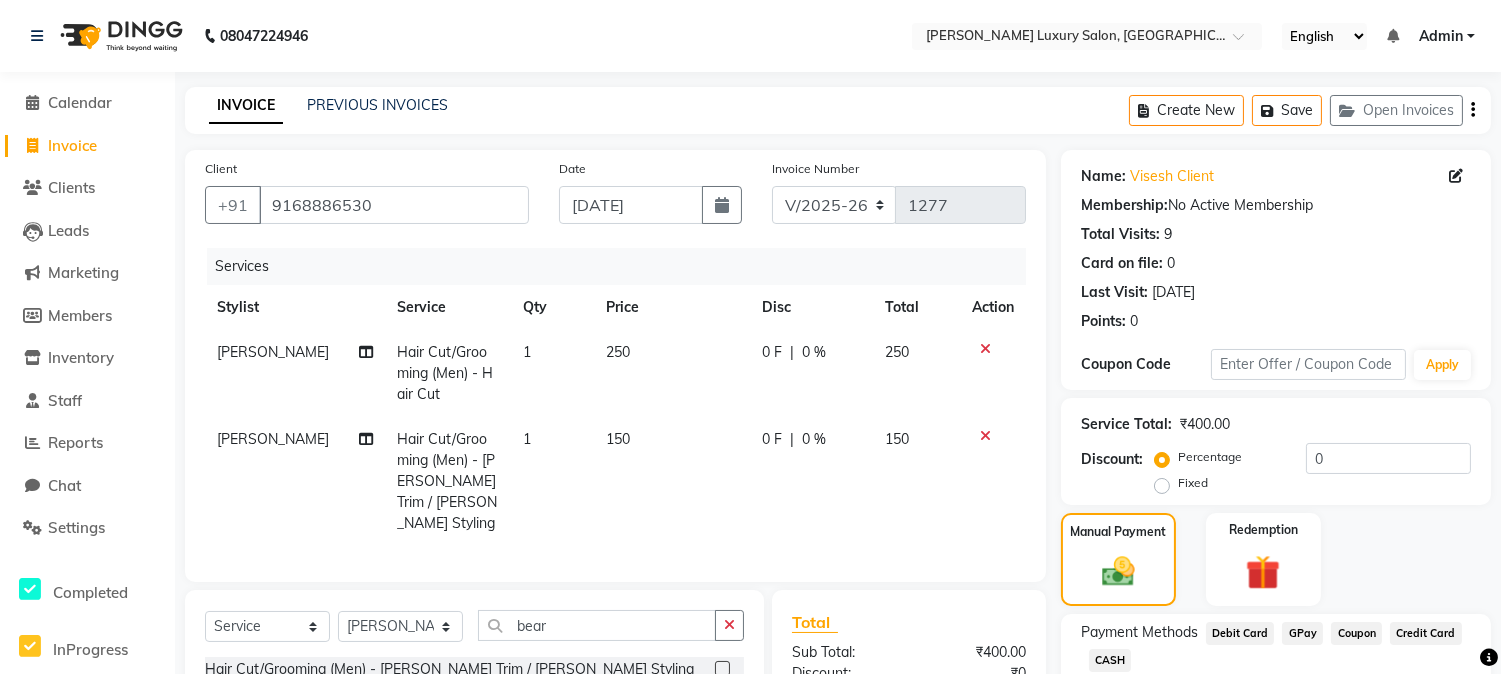 click on "GPay" 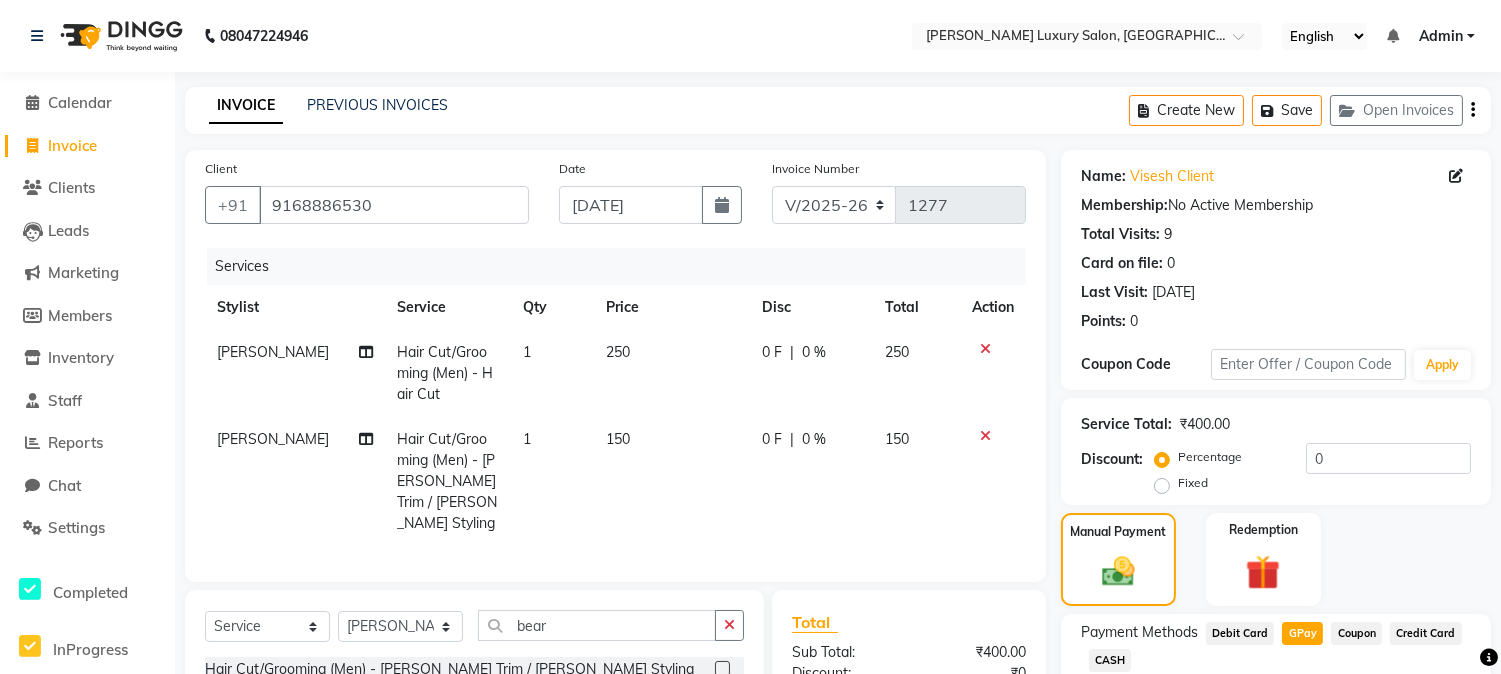 scroll, scrollTop: 235, scrollLeft: 0, axis: vertical 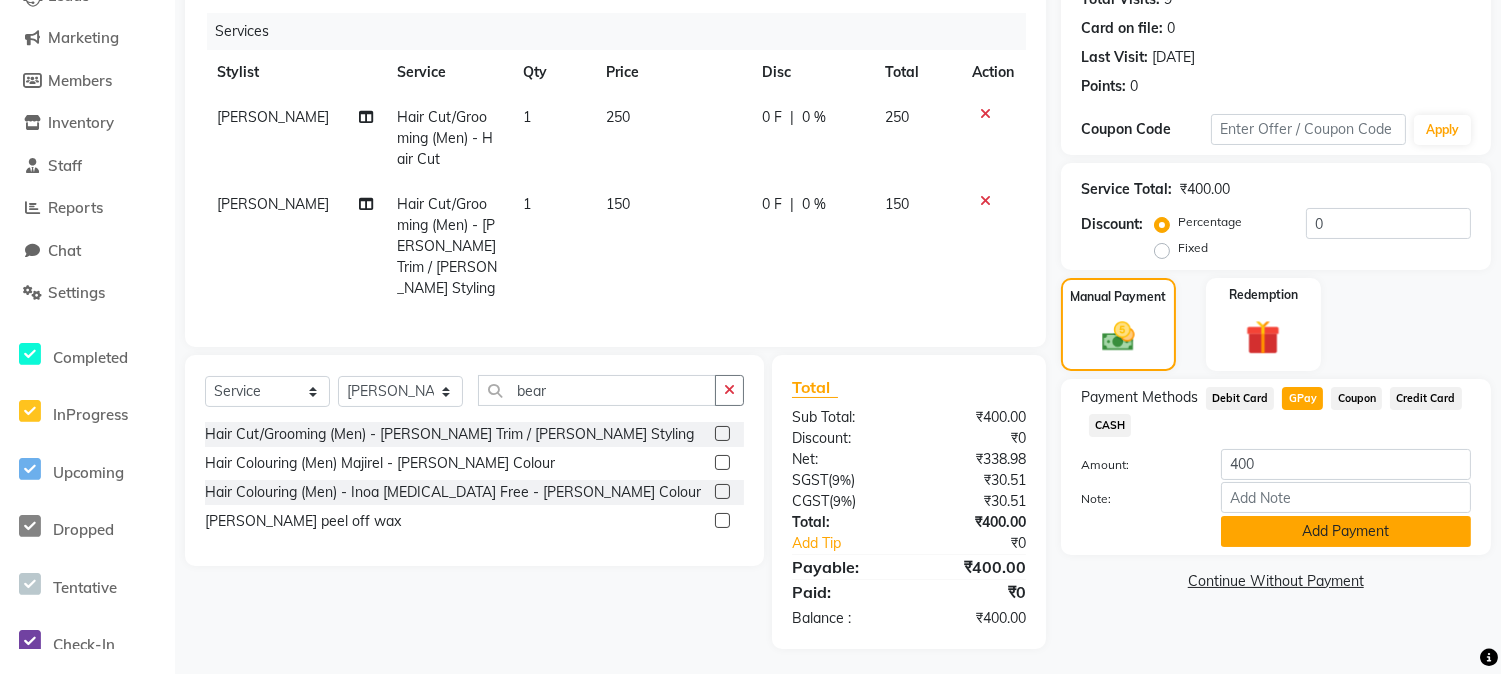 click on "Add Payment" 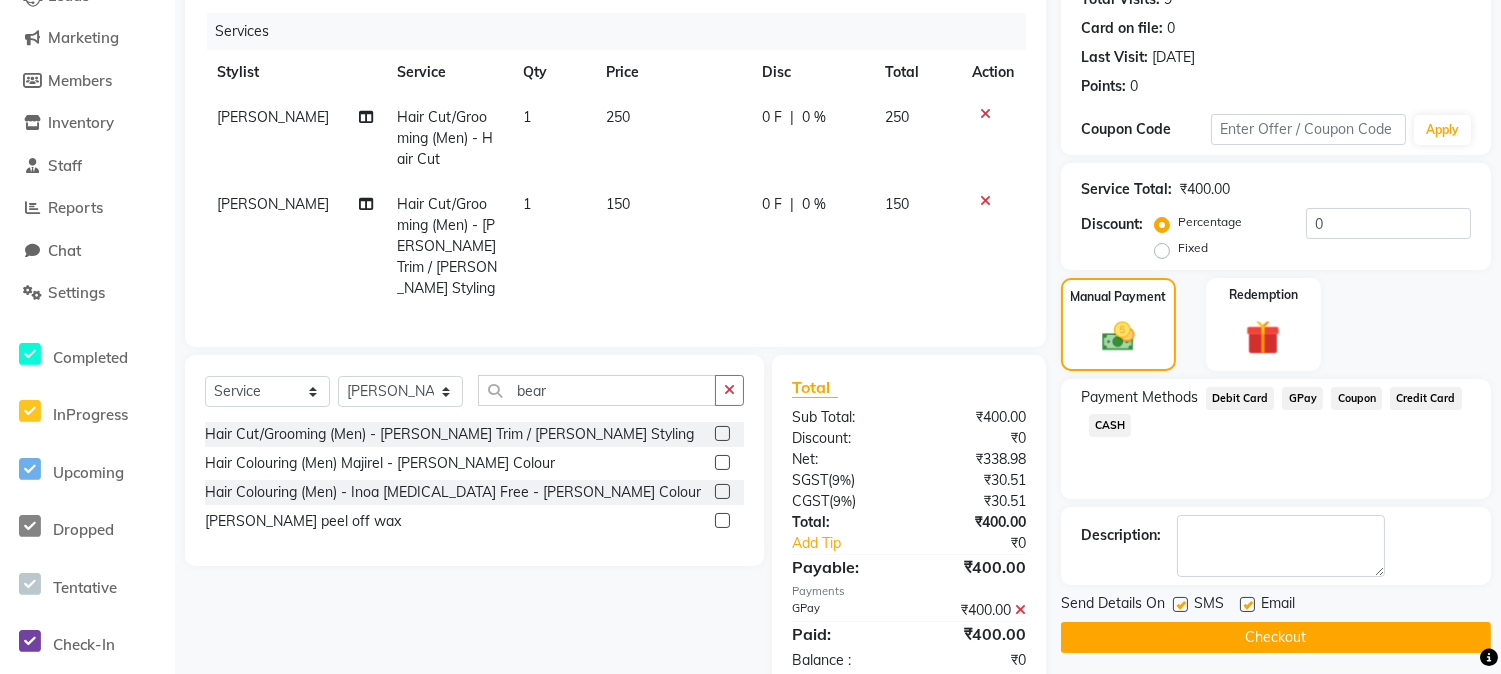 click on "Checkout" 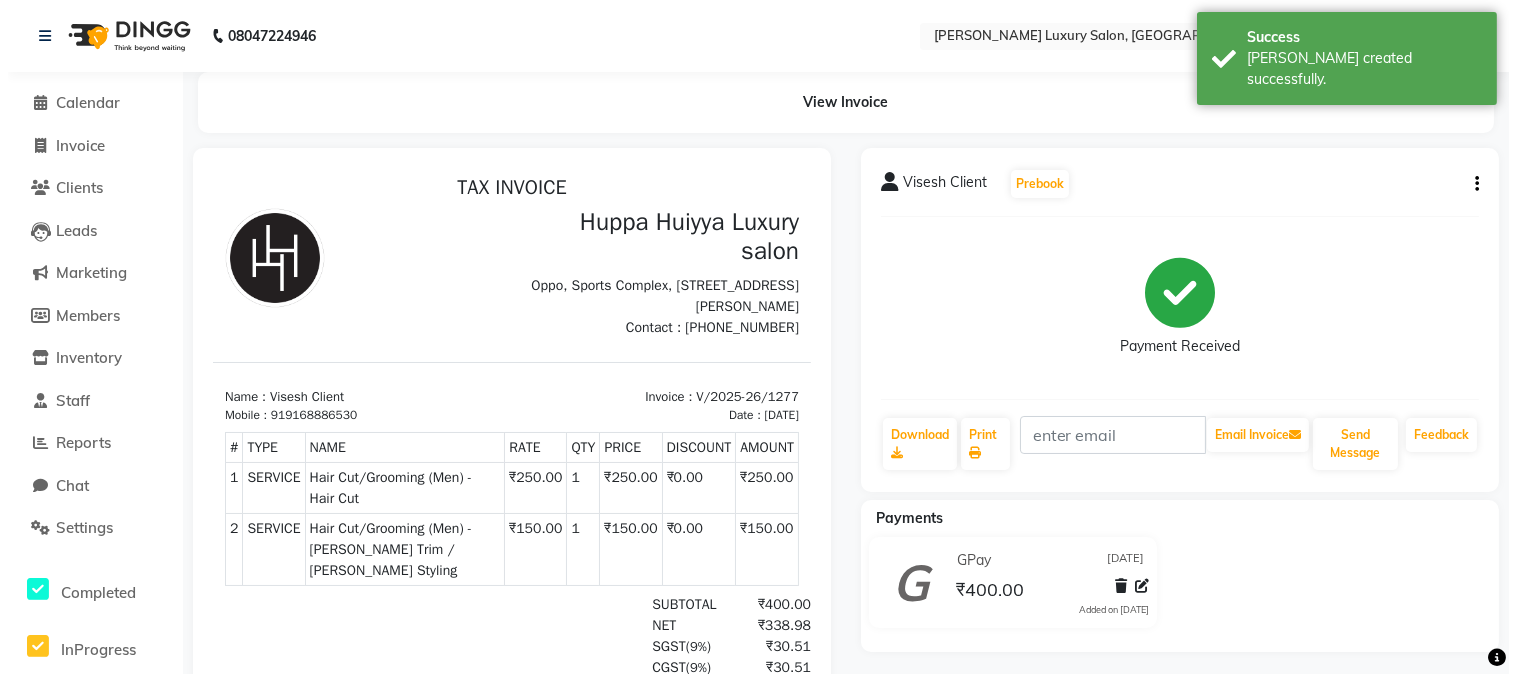 scroll, scrollTop: 0, scrollLeft: 0, axis: both 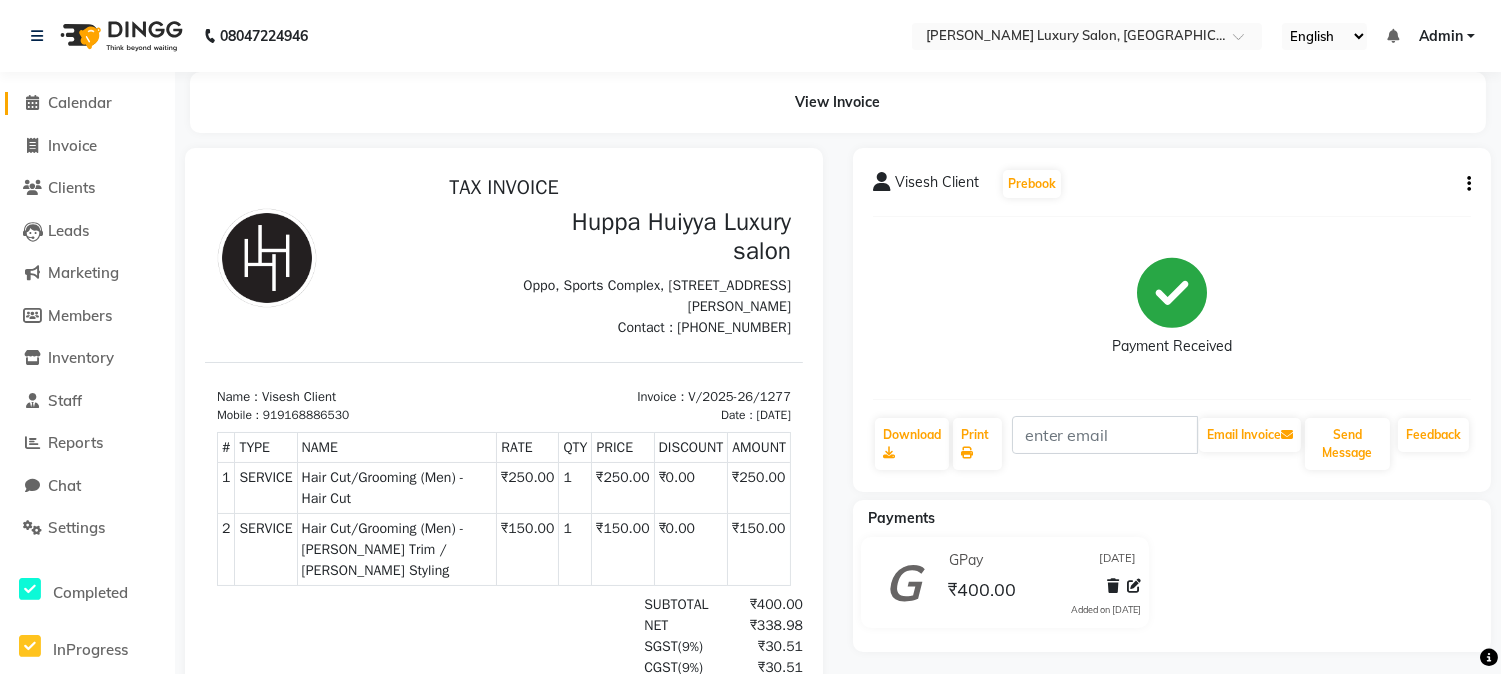 click on "Calendar" 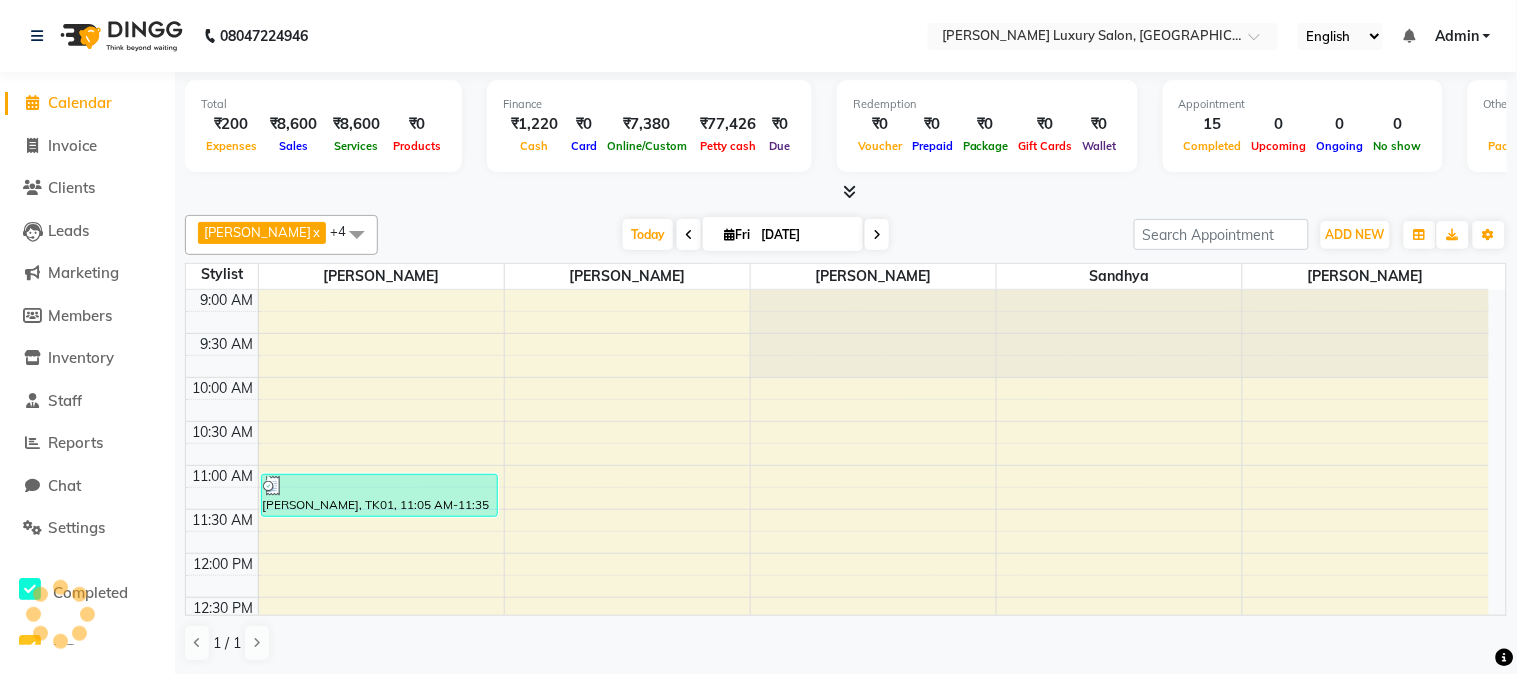 scroll, scrollTop: 0, scrollLeft: 0, axis: both 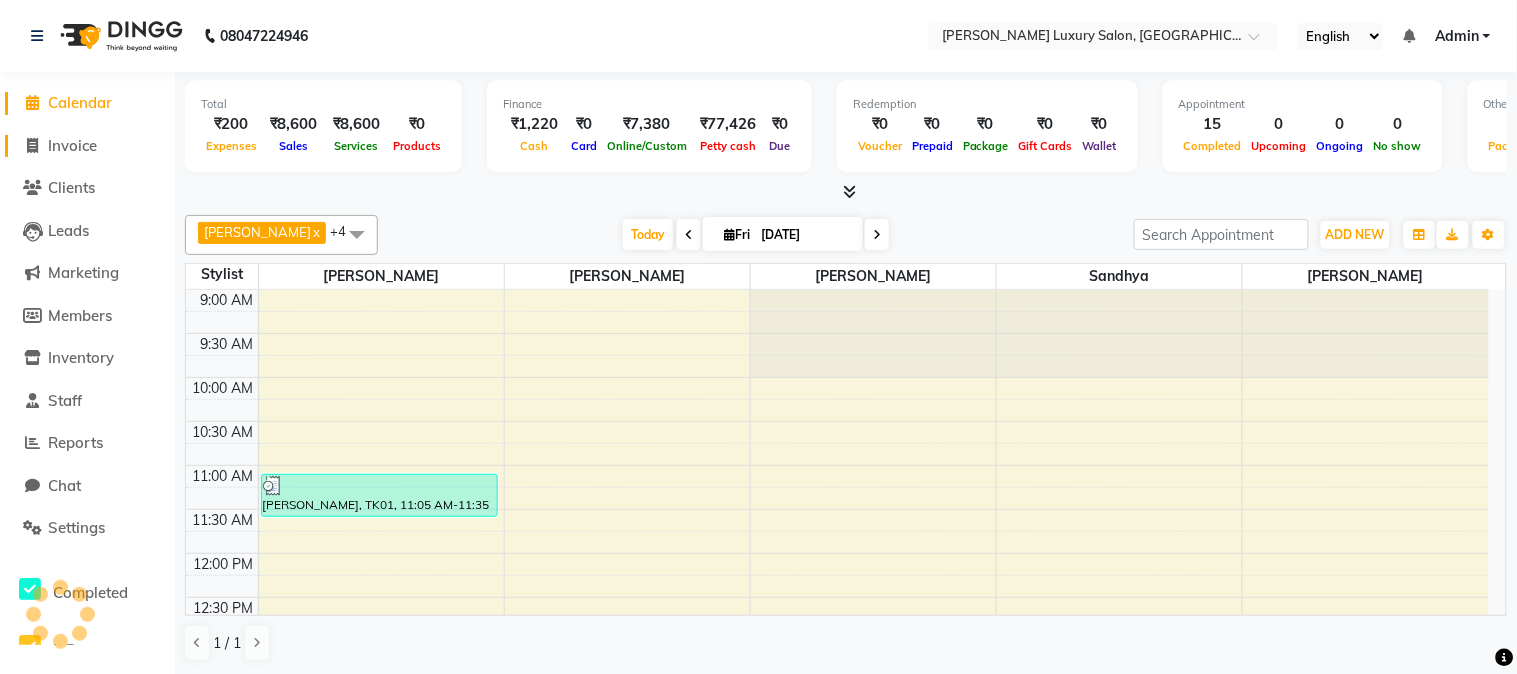 click on "Invoice" 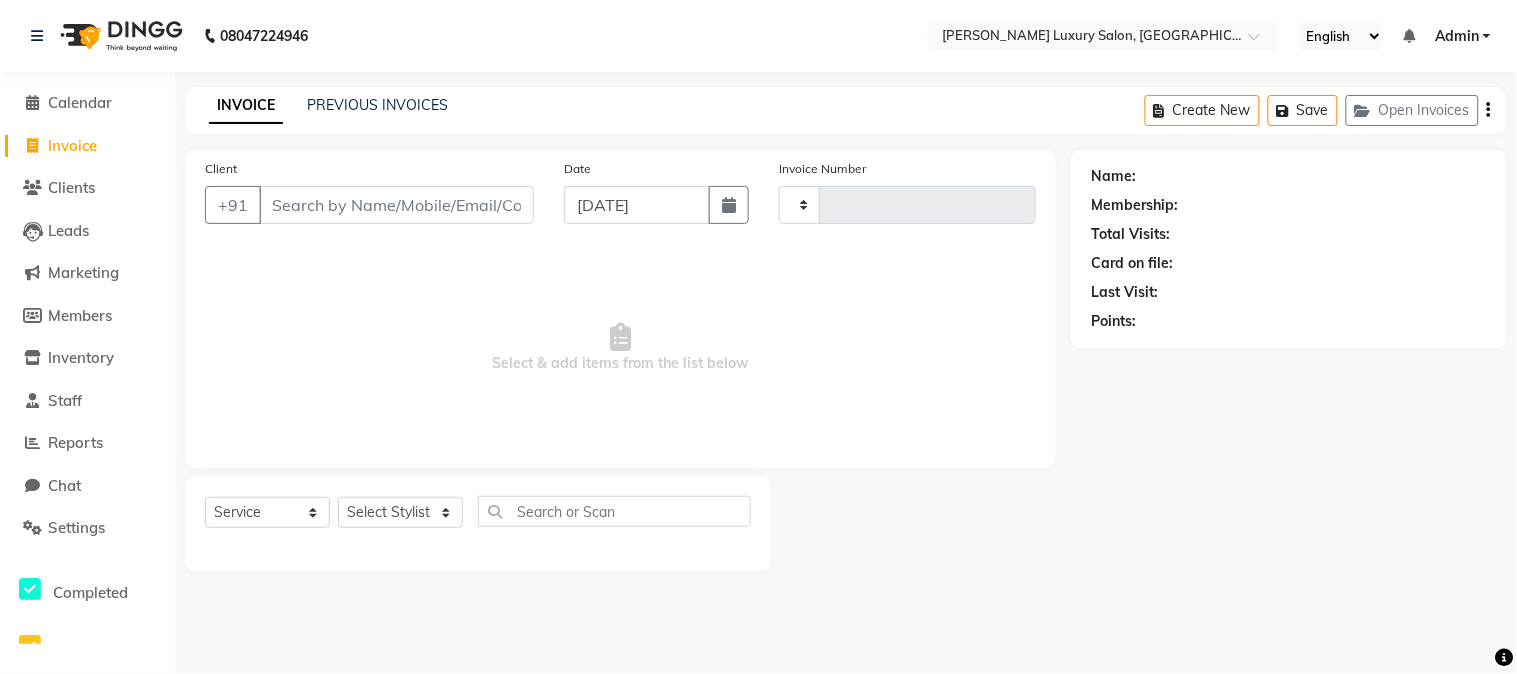 type on "1278" 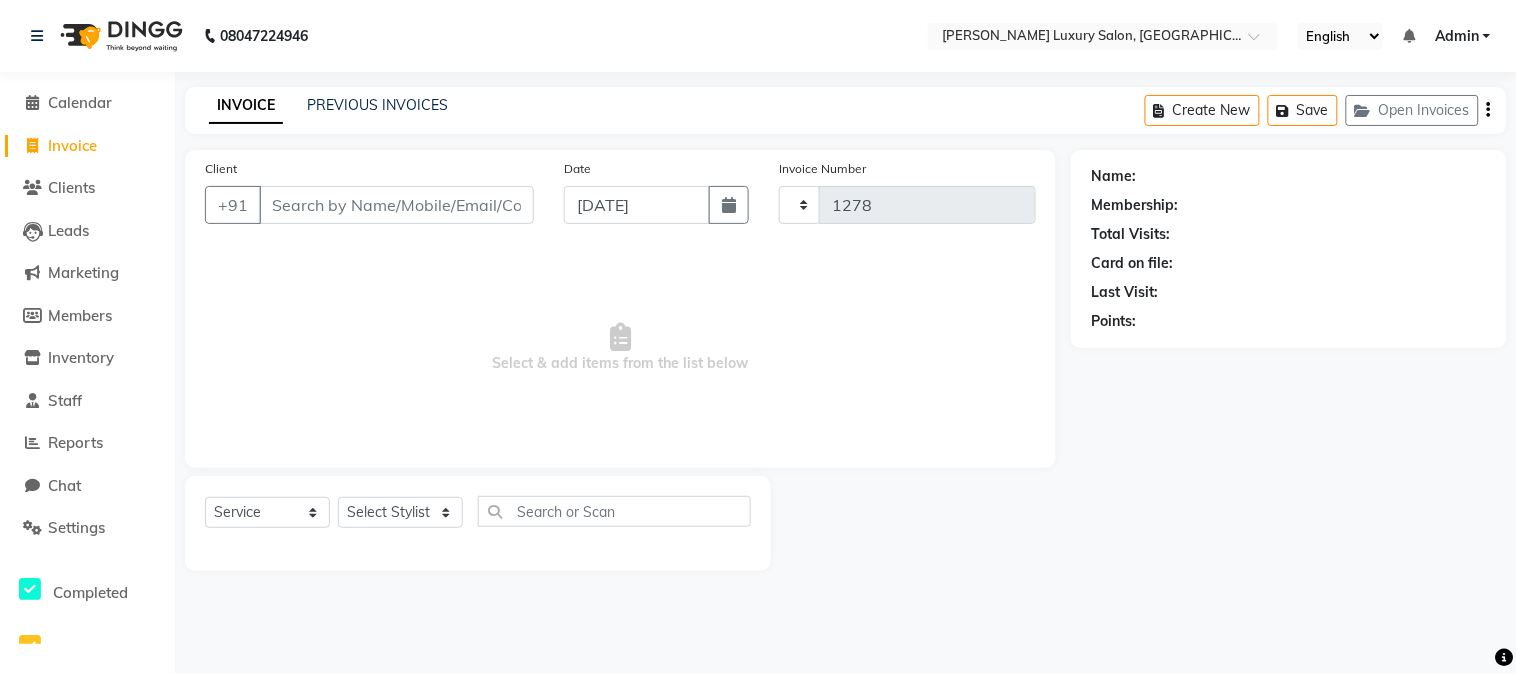 select on "7752" 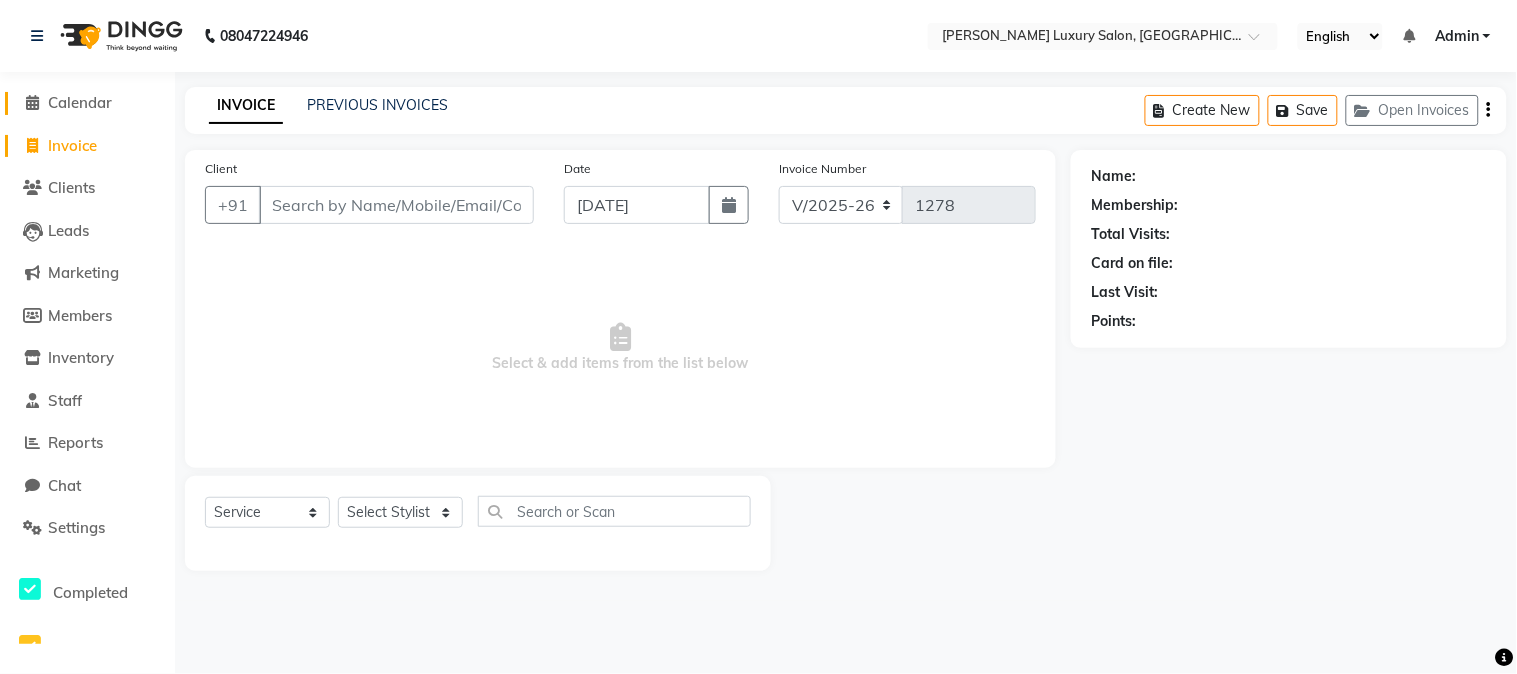 click on "Calendar" 